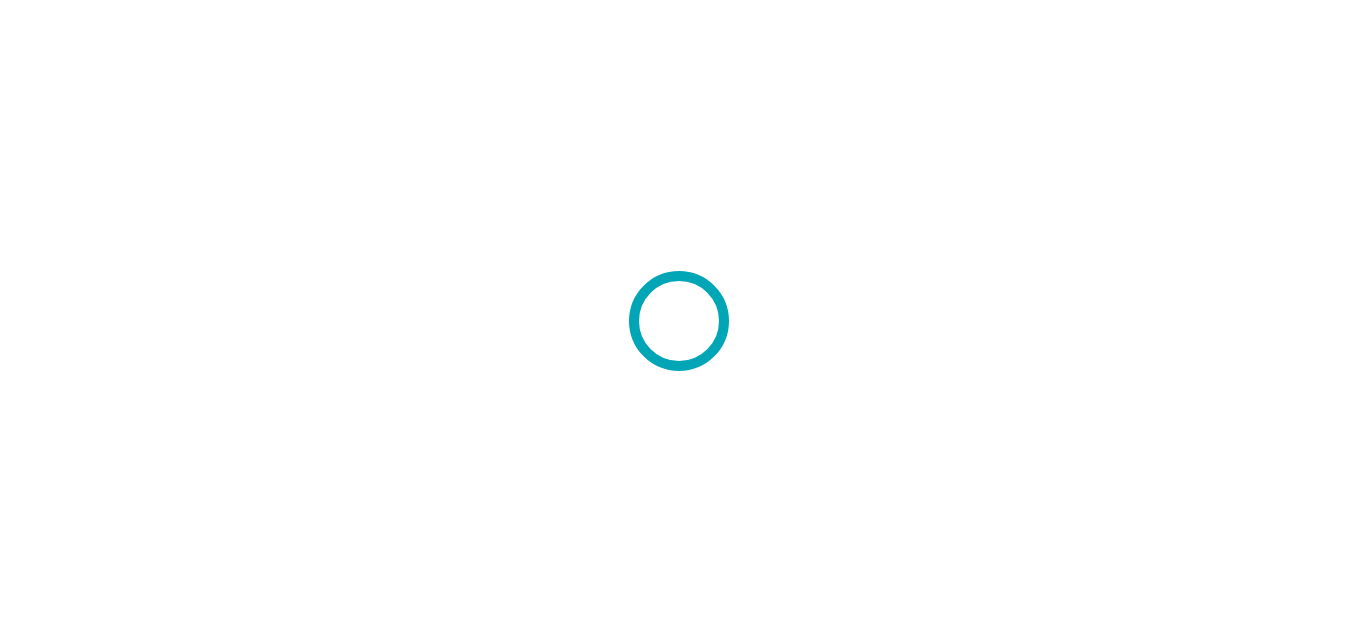 scroll, scrollTop: 0, scrollLeft: 0, axis: both 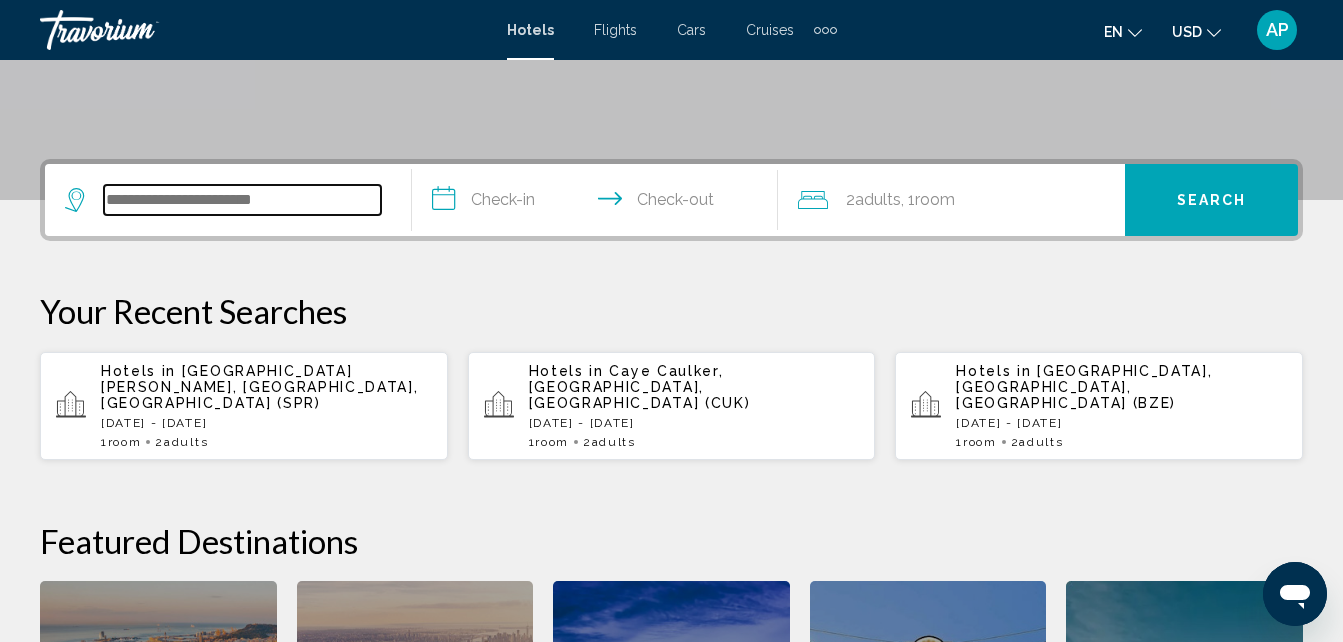 click at bounding box center (242, 200) 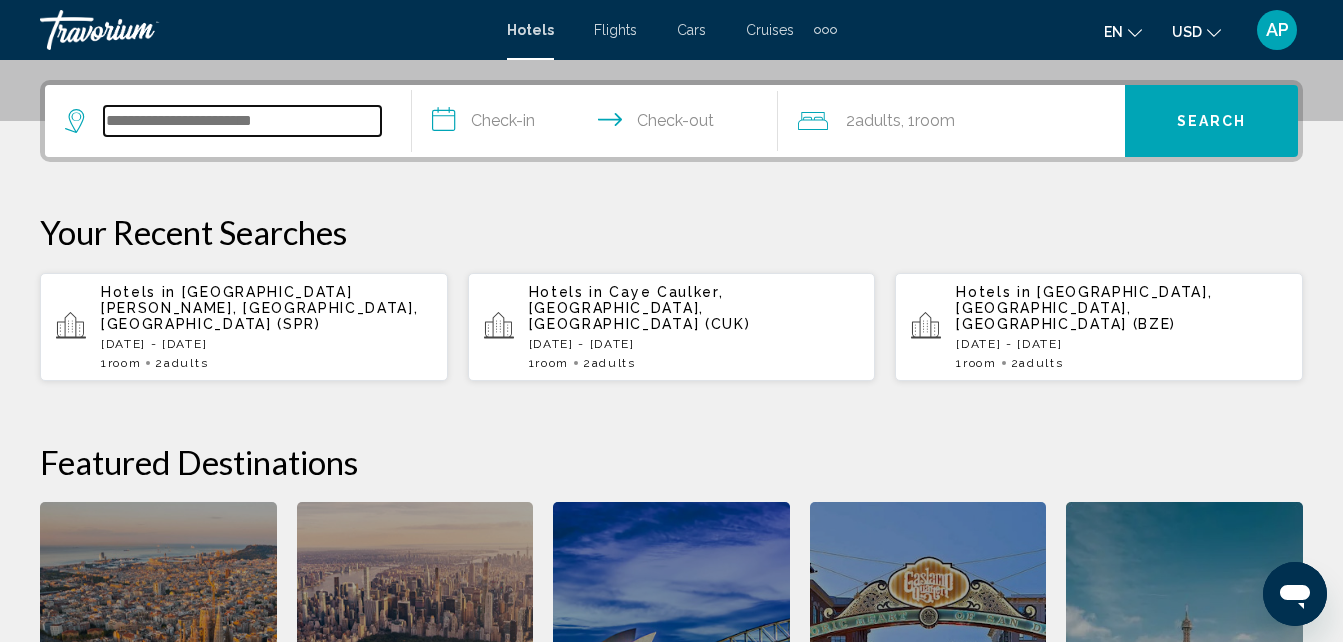 scroll, scrollTop: 494, scrollLeft: 0, axis: vertical 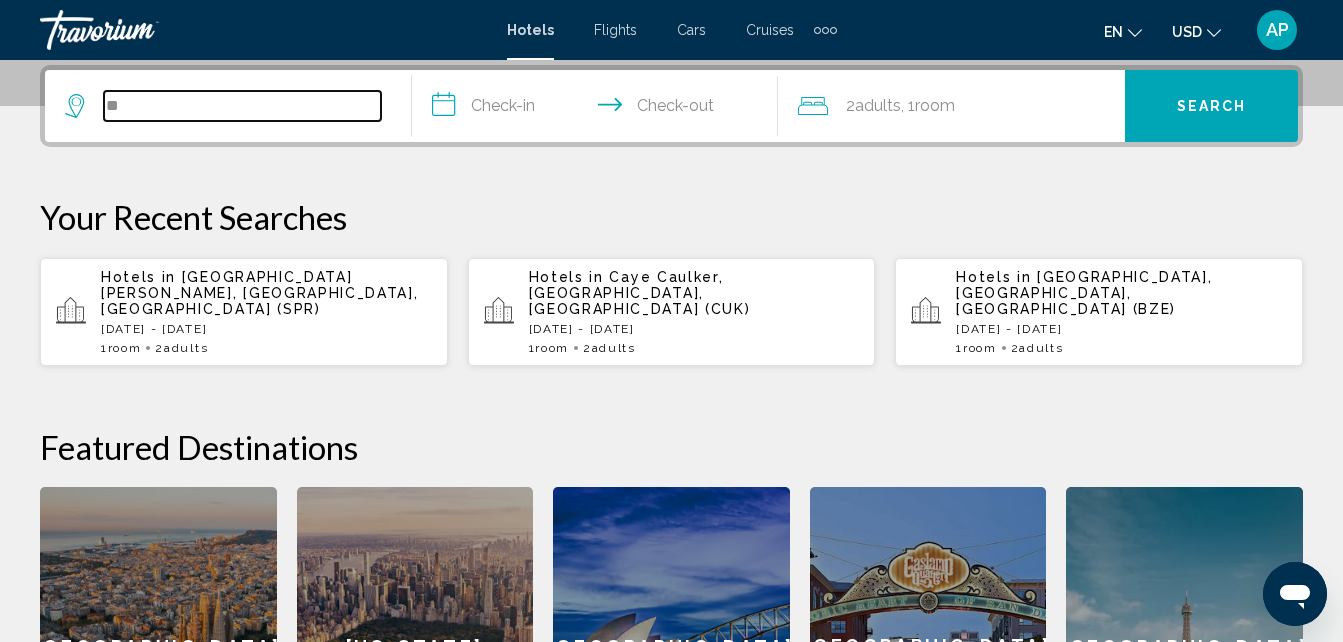 type on "*" 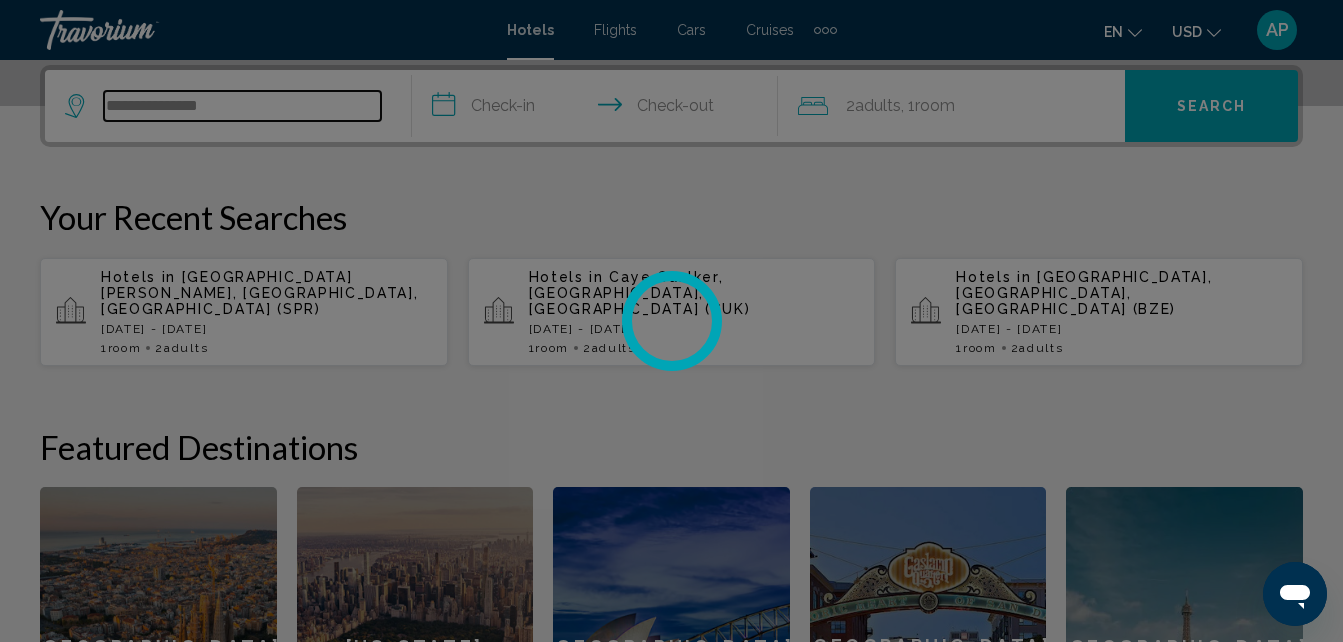 type on "**********" 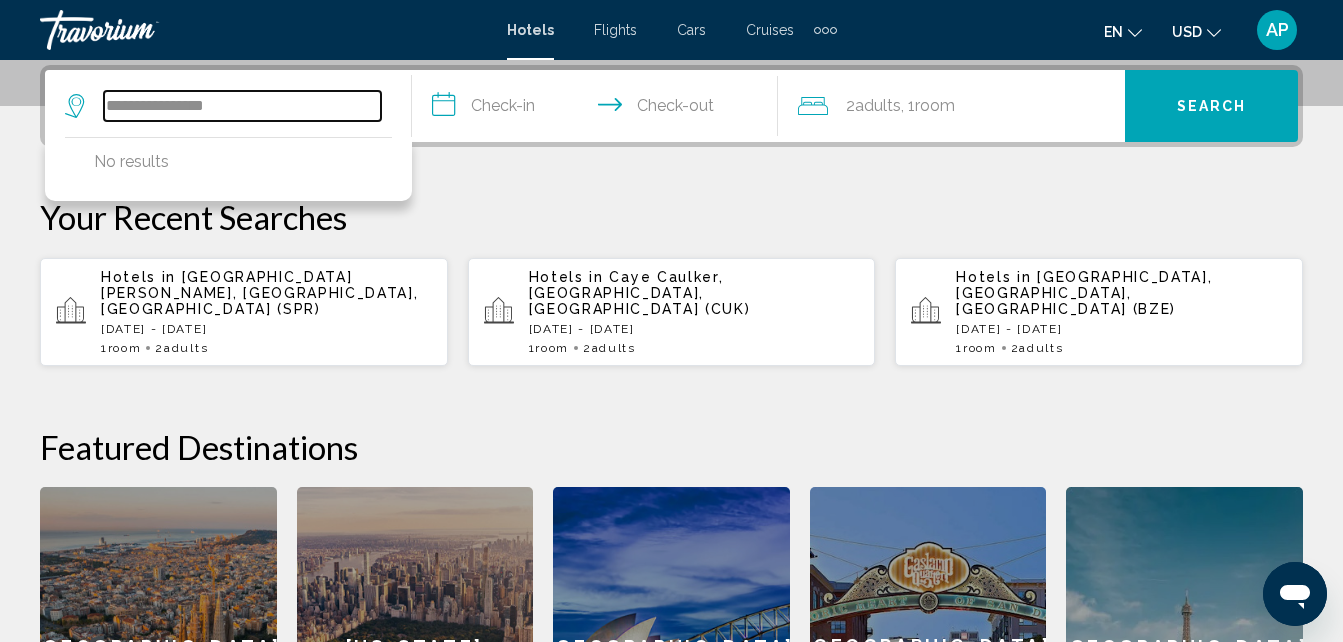 drag, startPoint x: 272, startPoint y: 101, endPoint x: 89, endPoint y: 136, distance: 186.31694 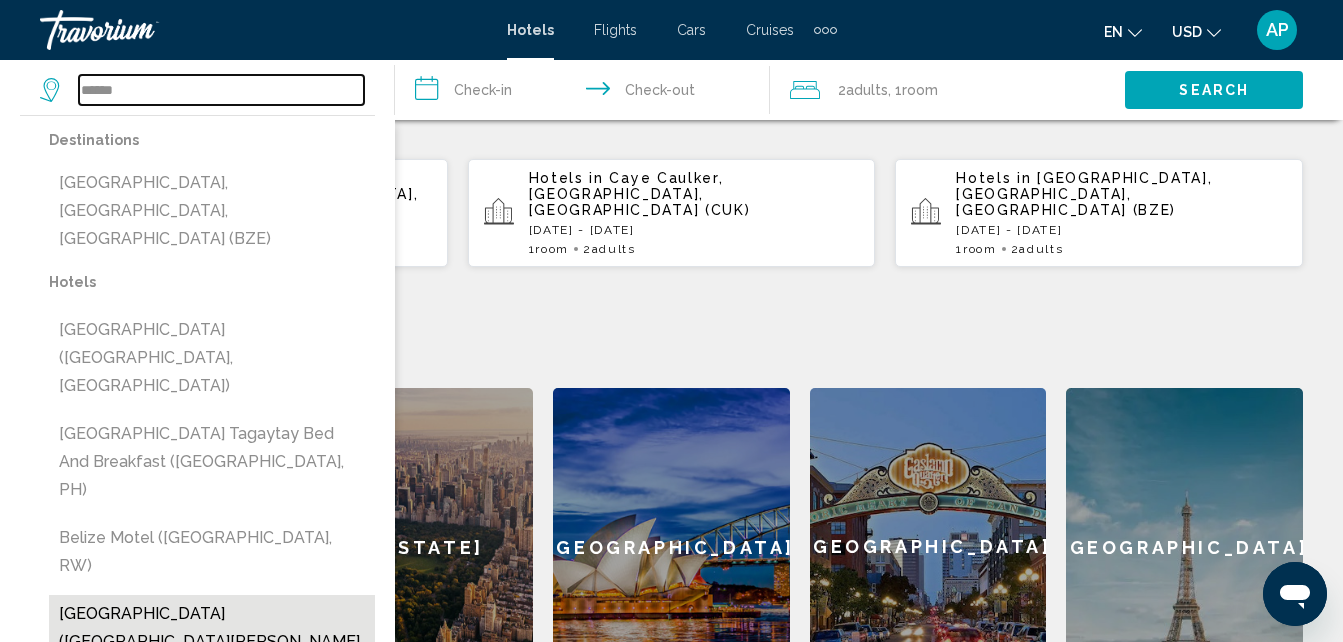 scroll, scrollTop: 594, scrollLeft: 0, axis: vertical 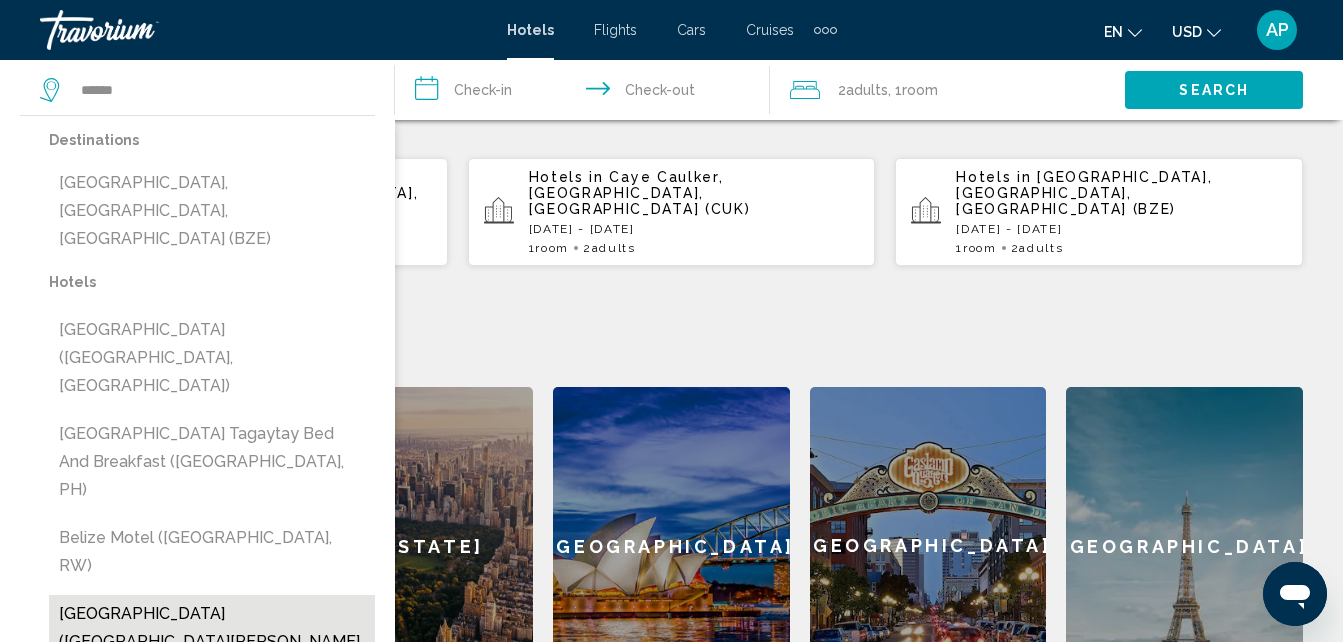 click on "[GEOGRAPHIC_DATA] ([GEOGRAPHIC_DATA][PERSON_NAME], [GEOGRAPHIC_DATA])" at bounding box center [212, 642] 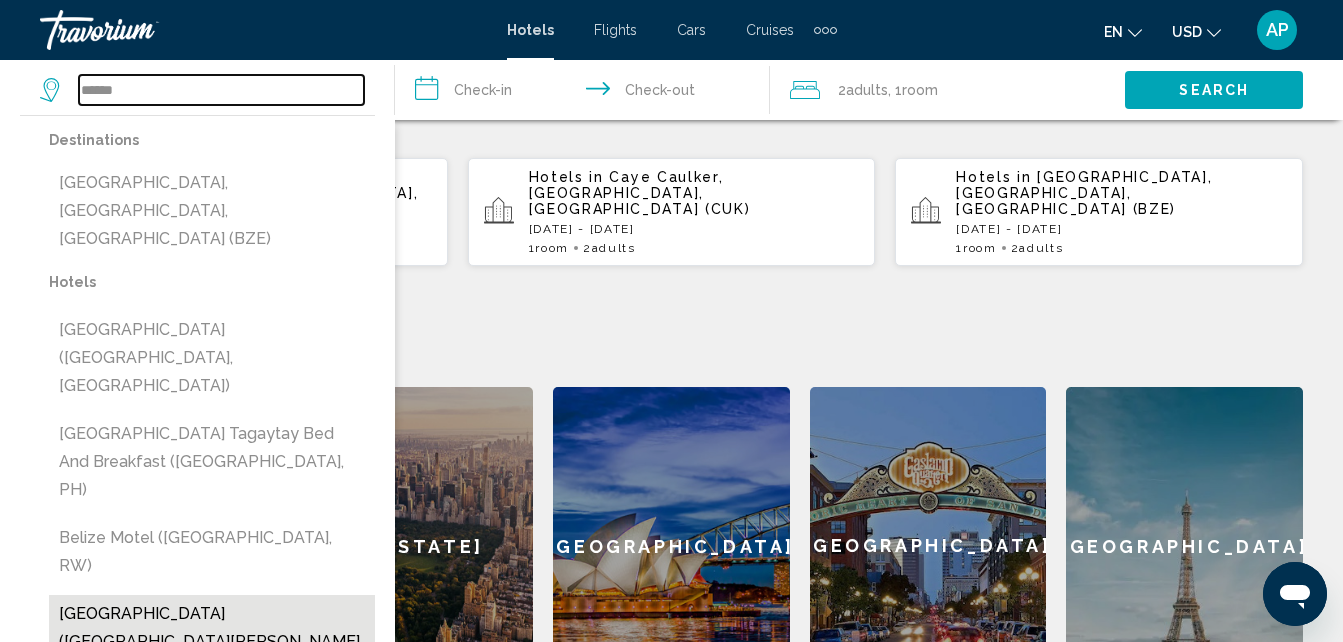 type on "**********" 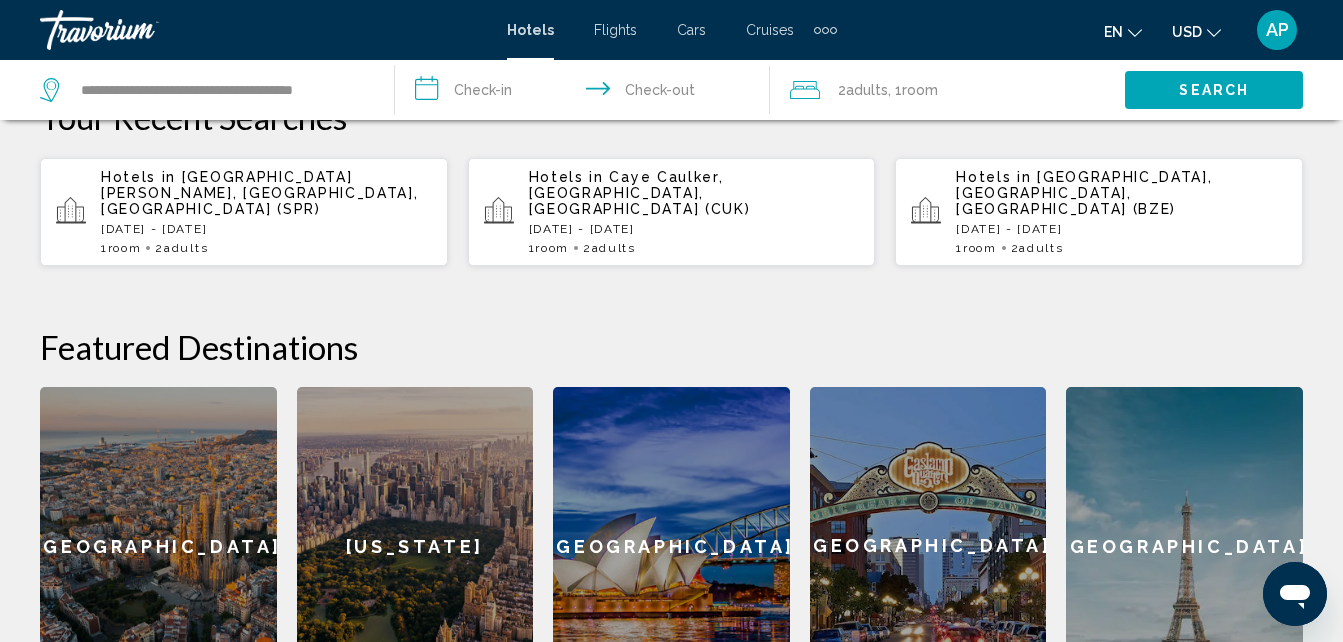 click on "**********" at bounding box center (586, 93) 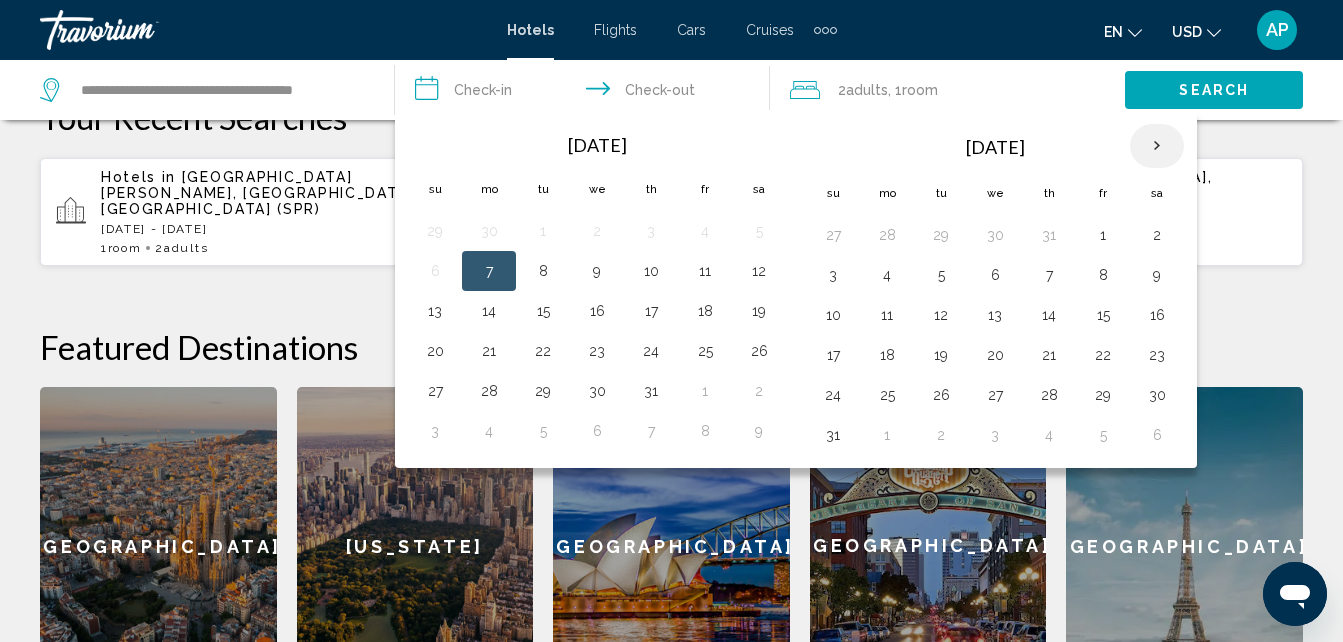 click at bounding box center (1157, 146) 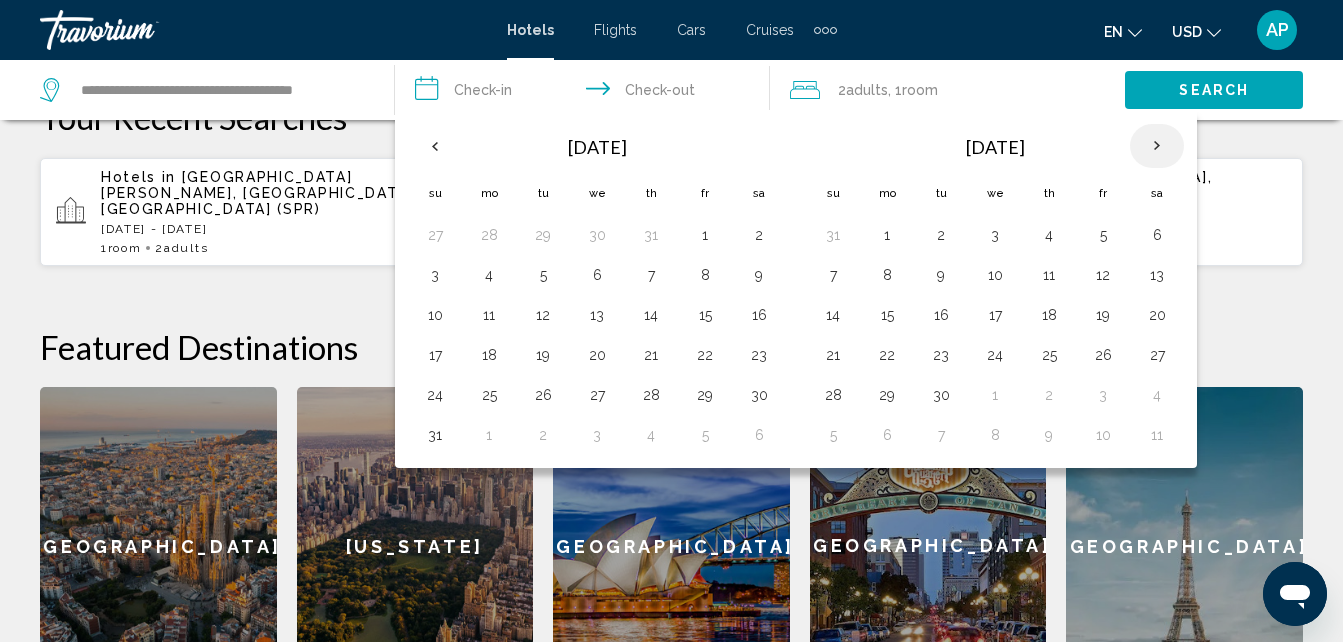 click at bounding box center (1157, 146) 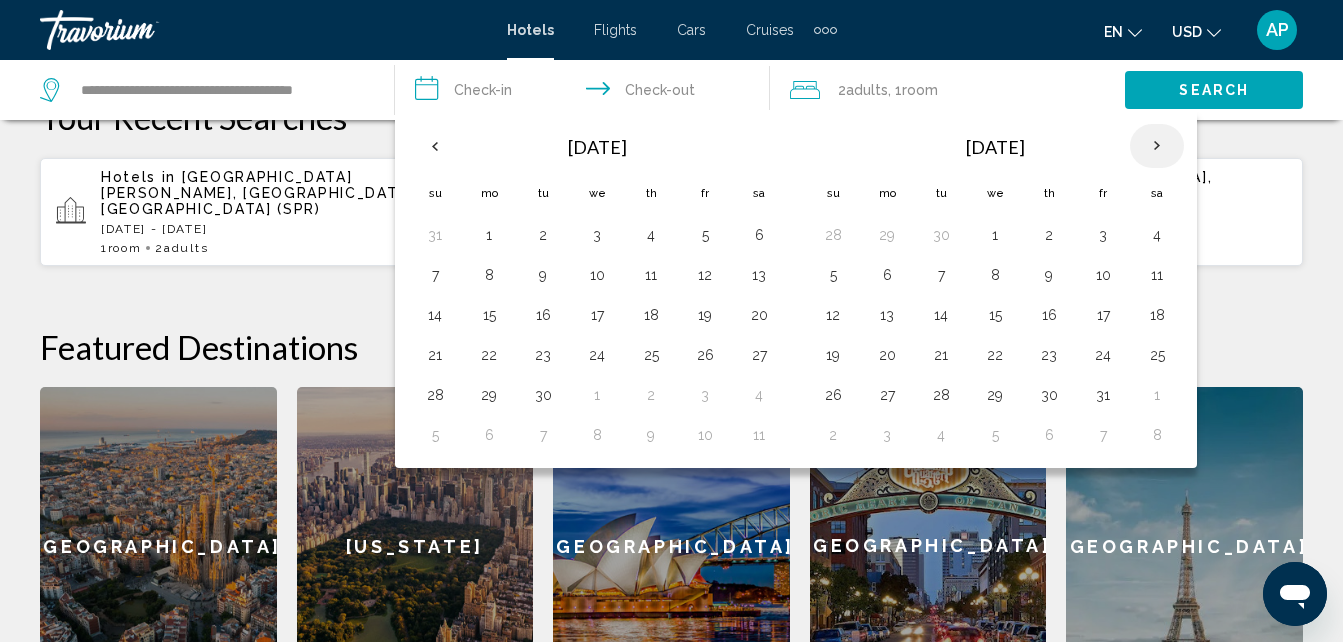 click at bounding box center (1157, 146) 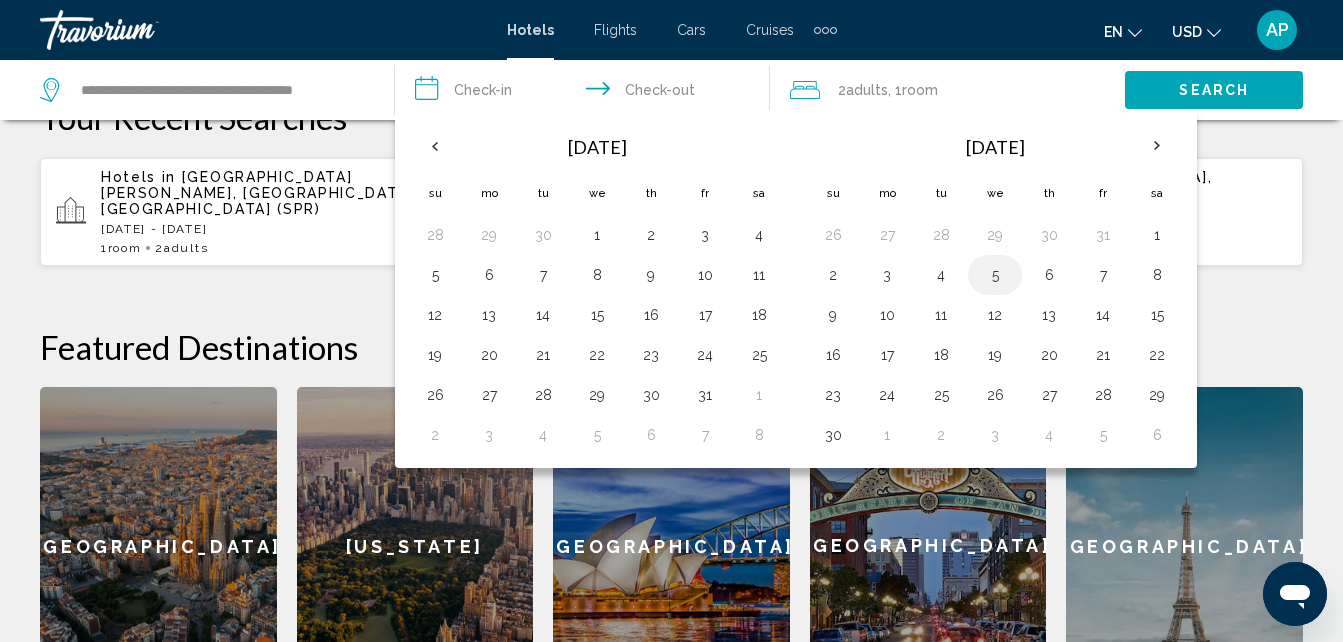 click on "5" at bounding box center [995, 275] 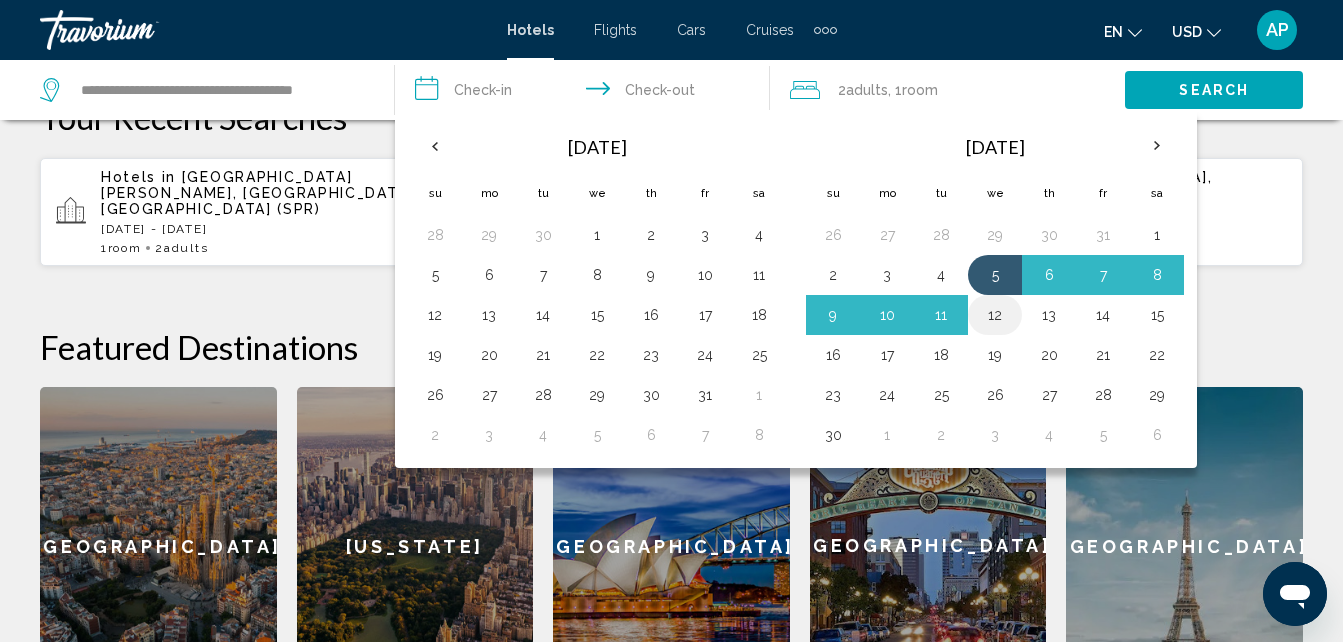 click on "12" at bounding box center (995, 315) 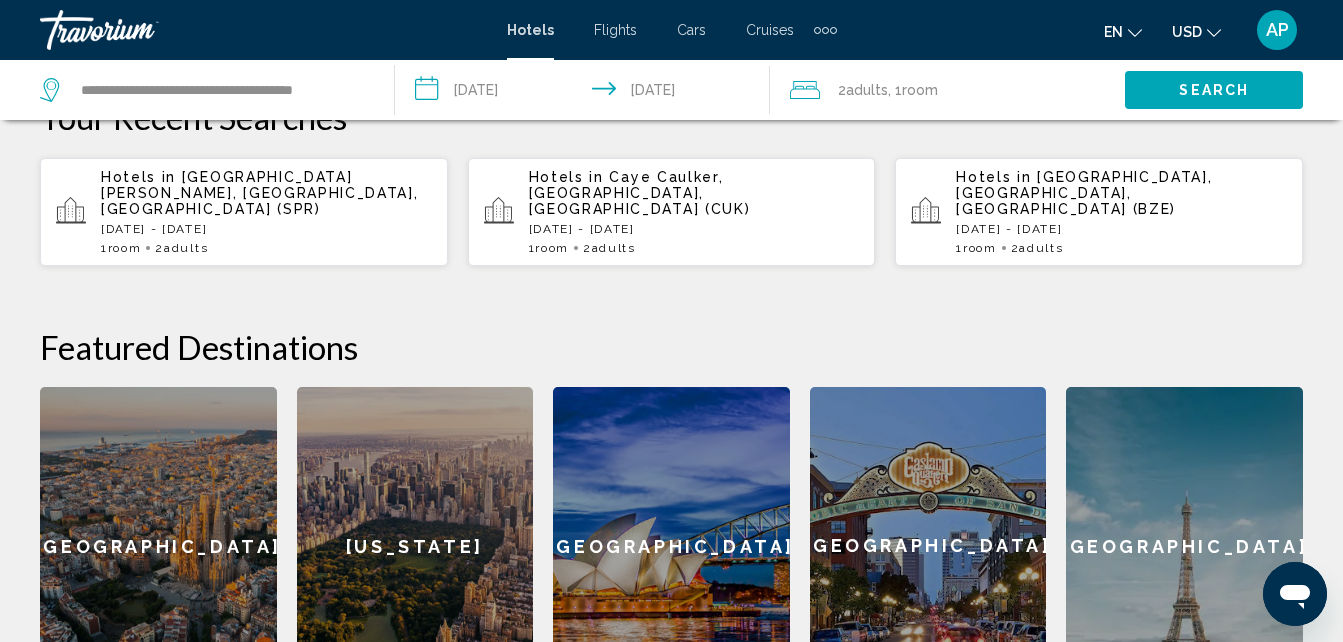 click on "Search" at bounding box center (1214, 89) 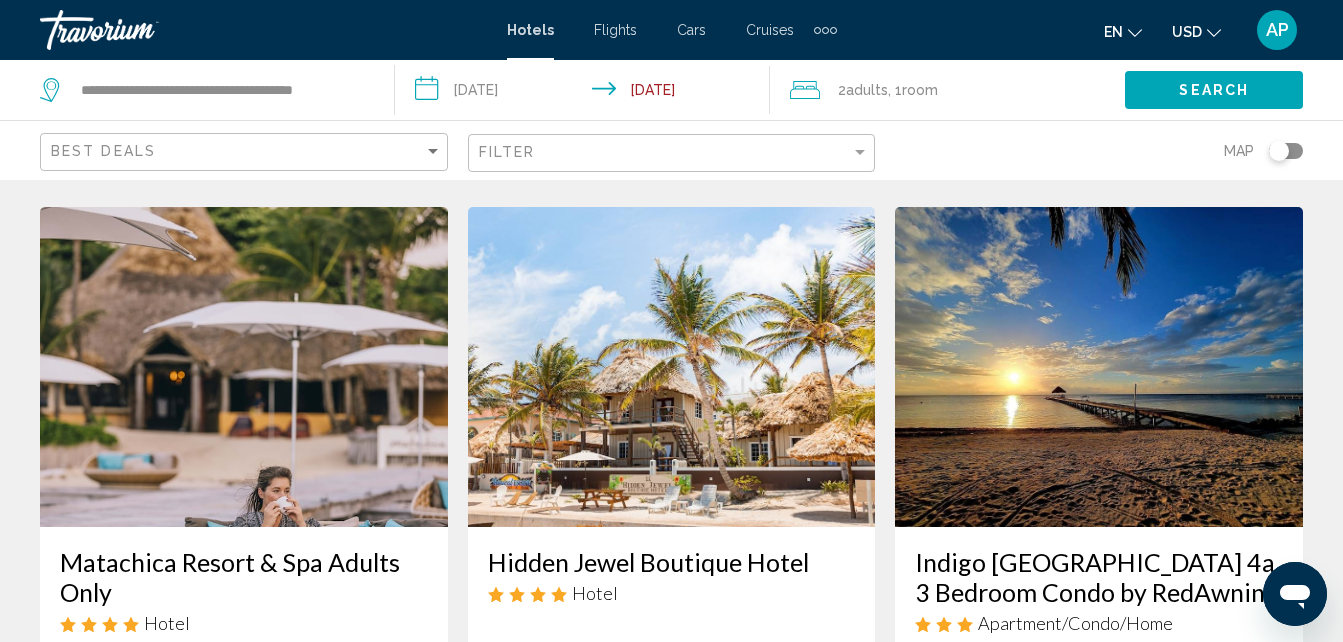 scroll, scrollTop: 800, scrollLeft: 0, axis: vertical 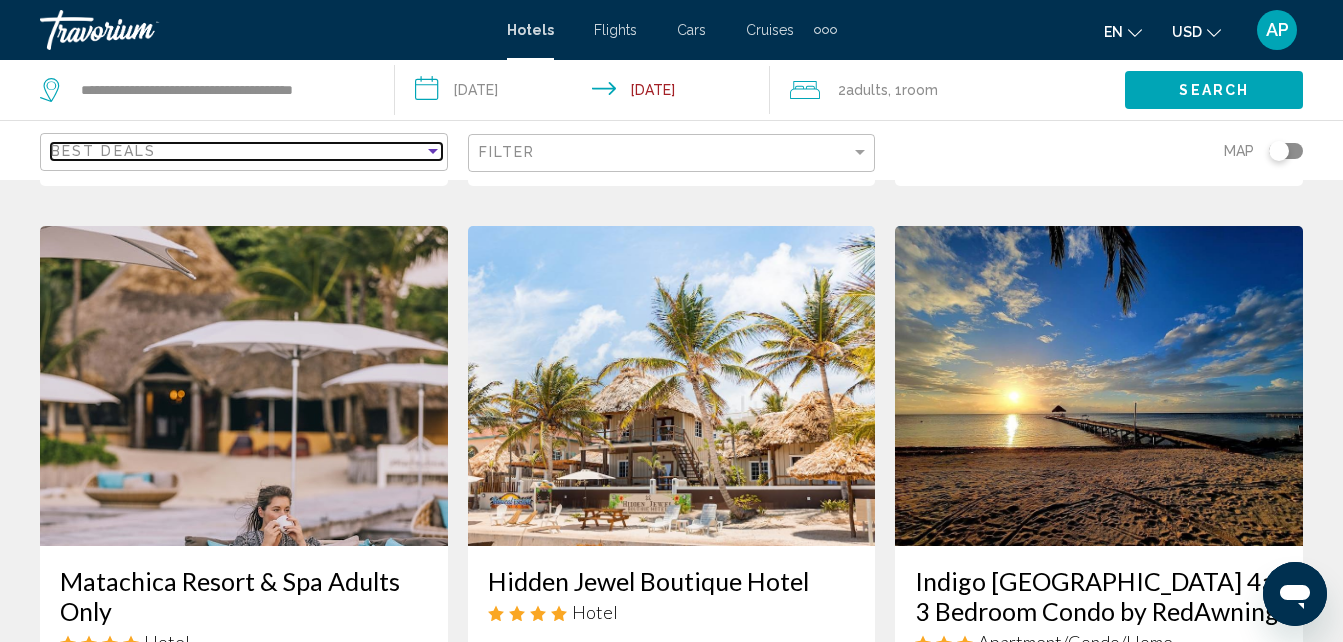 click at bounding box center [433, 151] 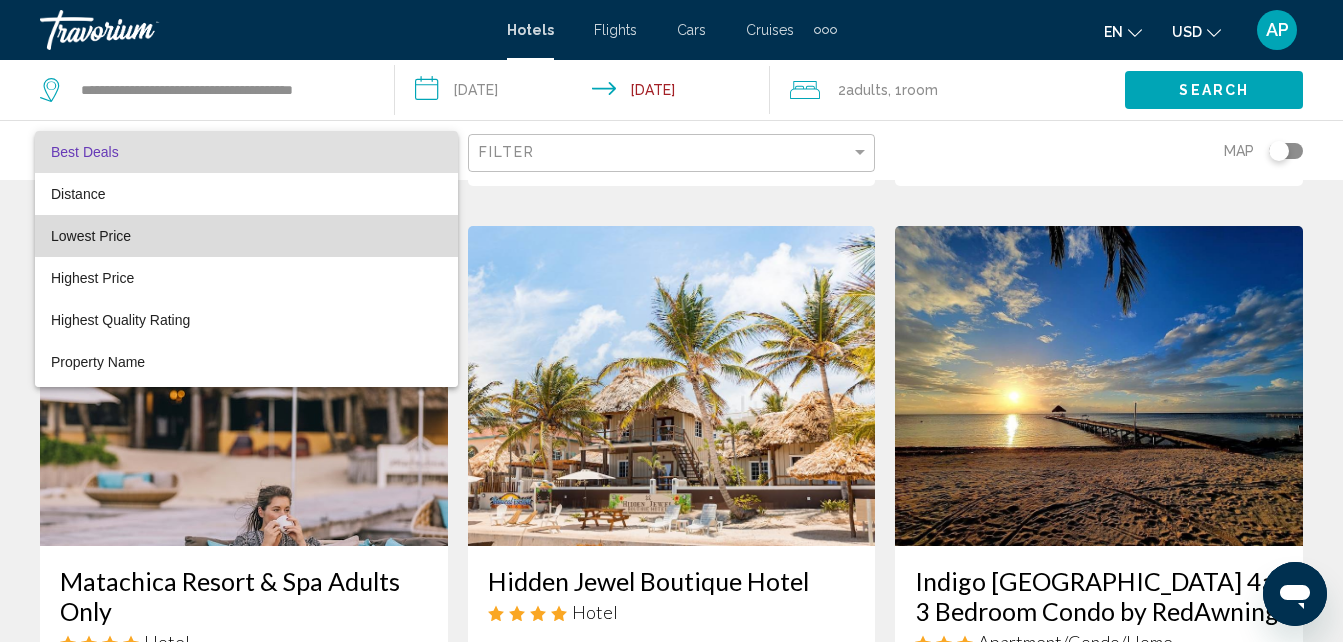 click on "Lowest Price" at bounding box center (246, 236) 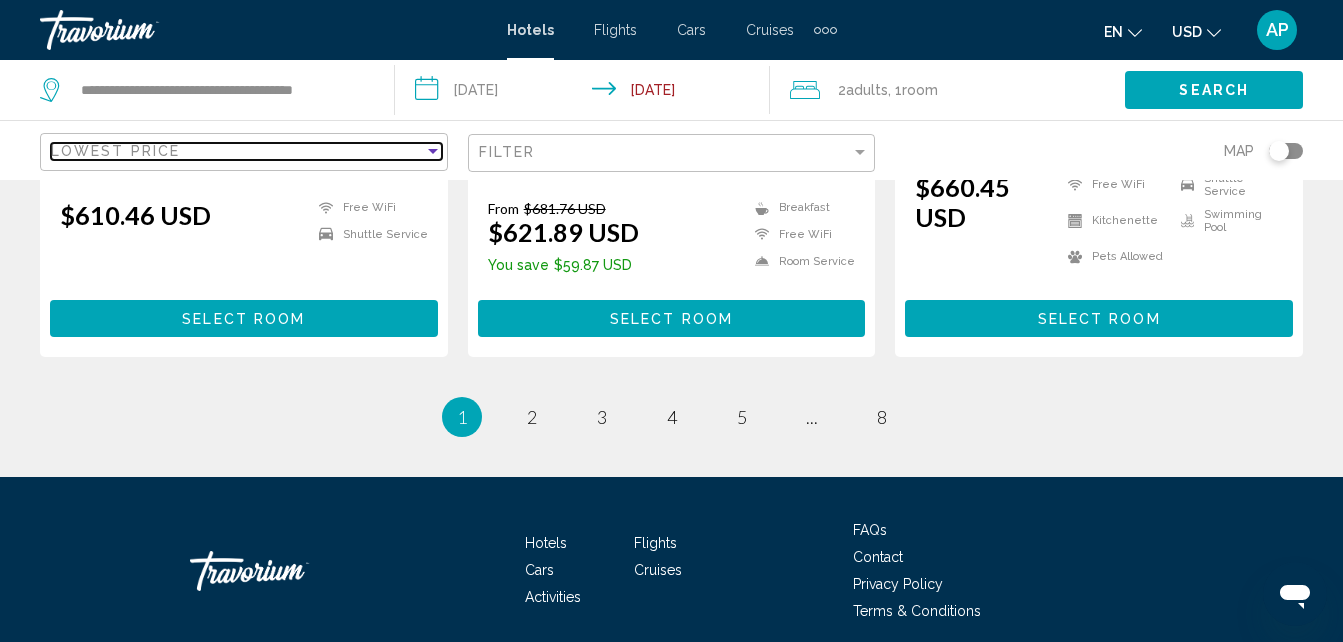 scroll, scrollTop: 2891, scrollLeft: 0, axis: vertical 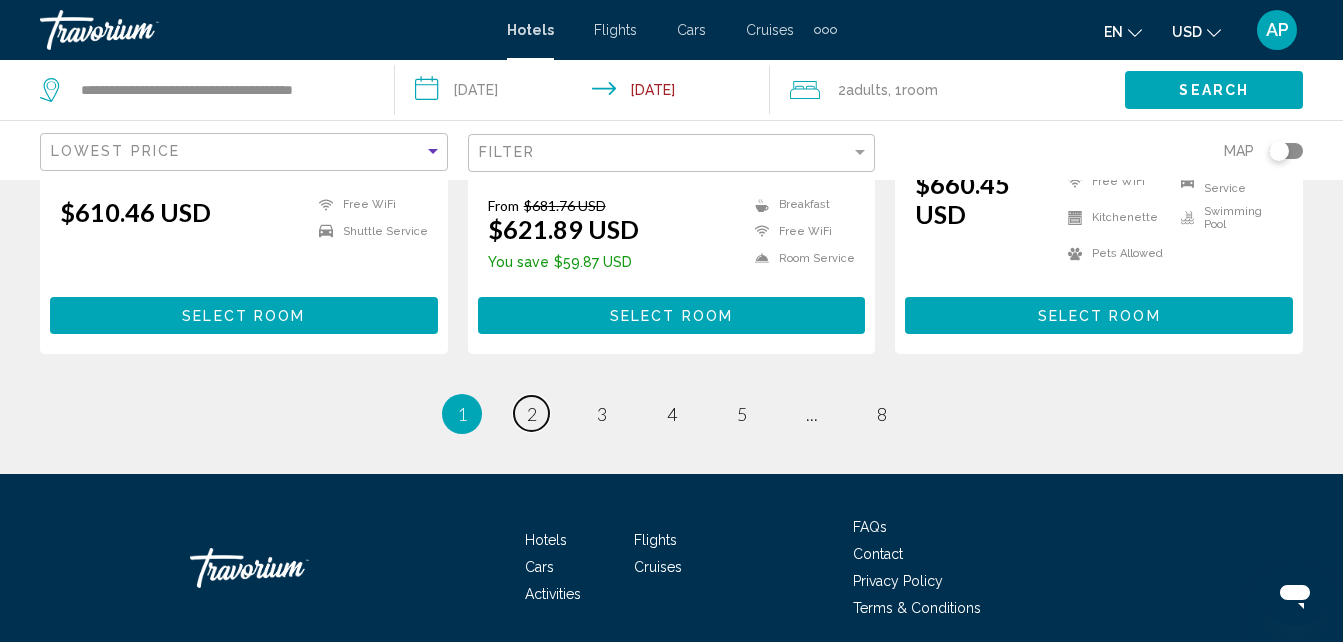 drag, startPoint x: 514, startPoint y: 338, endPoint x: 526, endPoint y: 335, distance: 12.369317 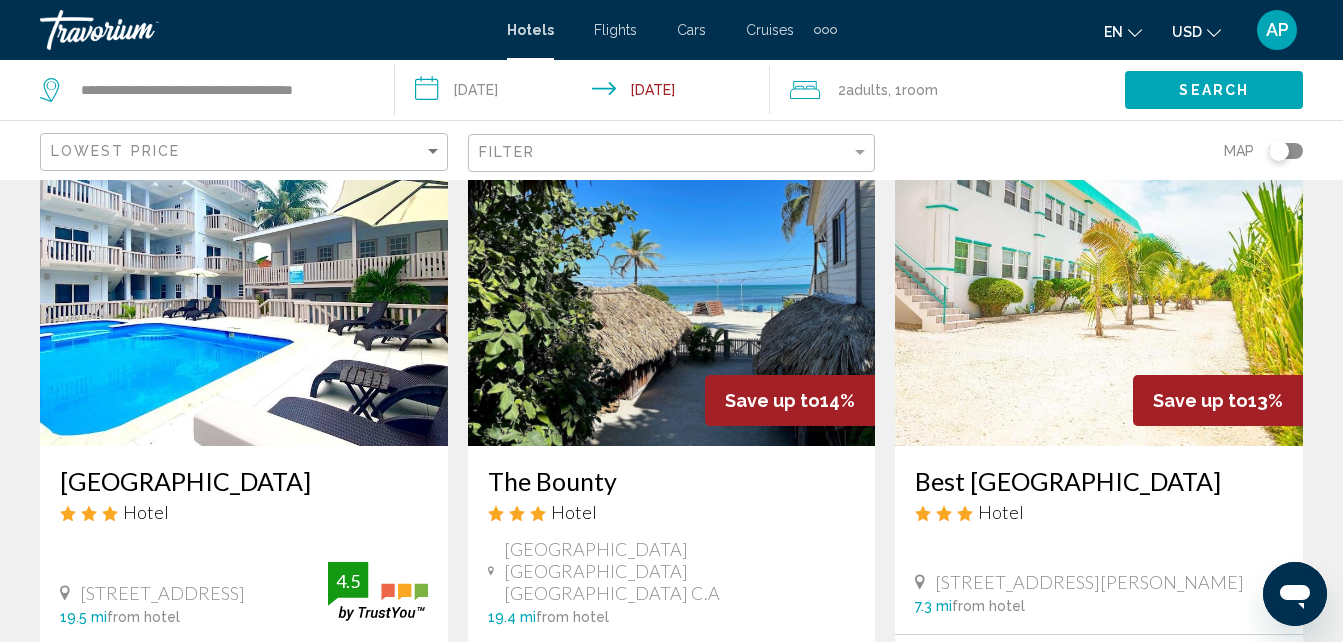 scroll, scrollTop: 400, scrollLeft: 0, axis: vertical 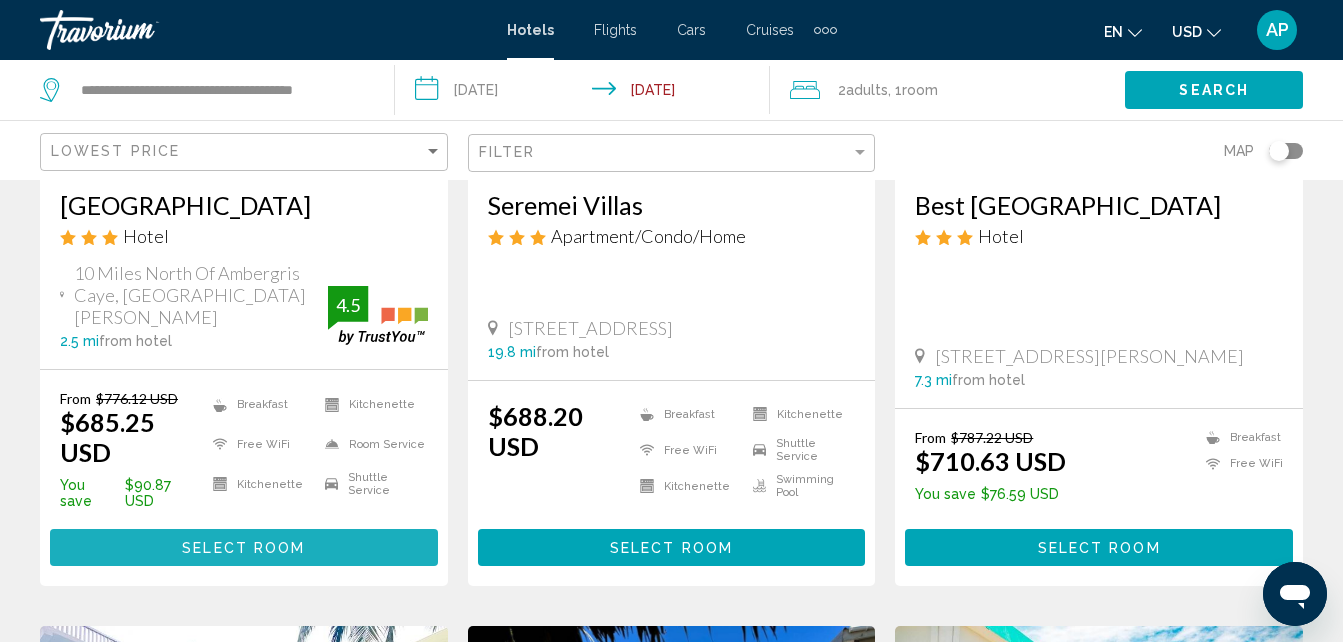click on "Select Room" at bounding box center (244, 547) 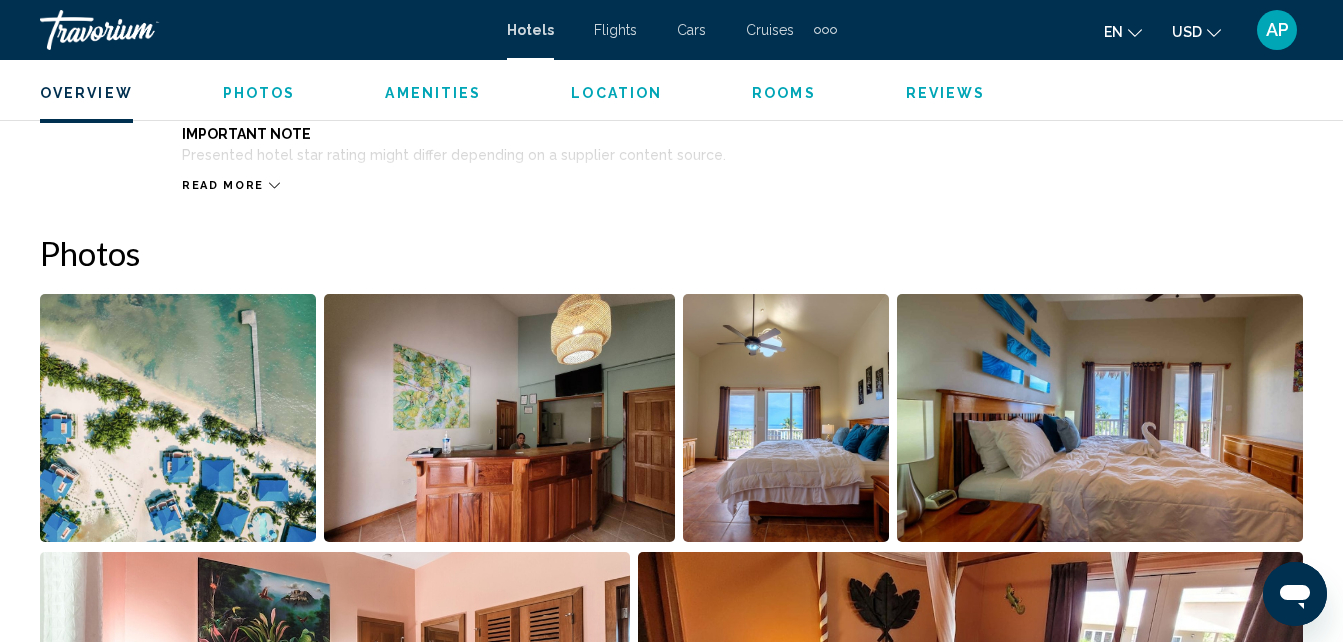 scroll, scrollTop: 1114, scrollLeft: 0, axis: vertical 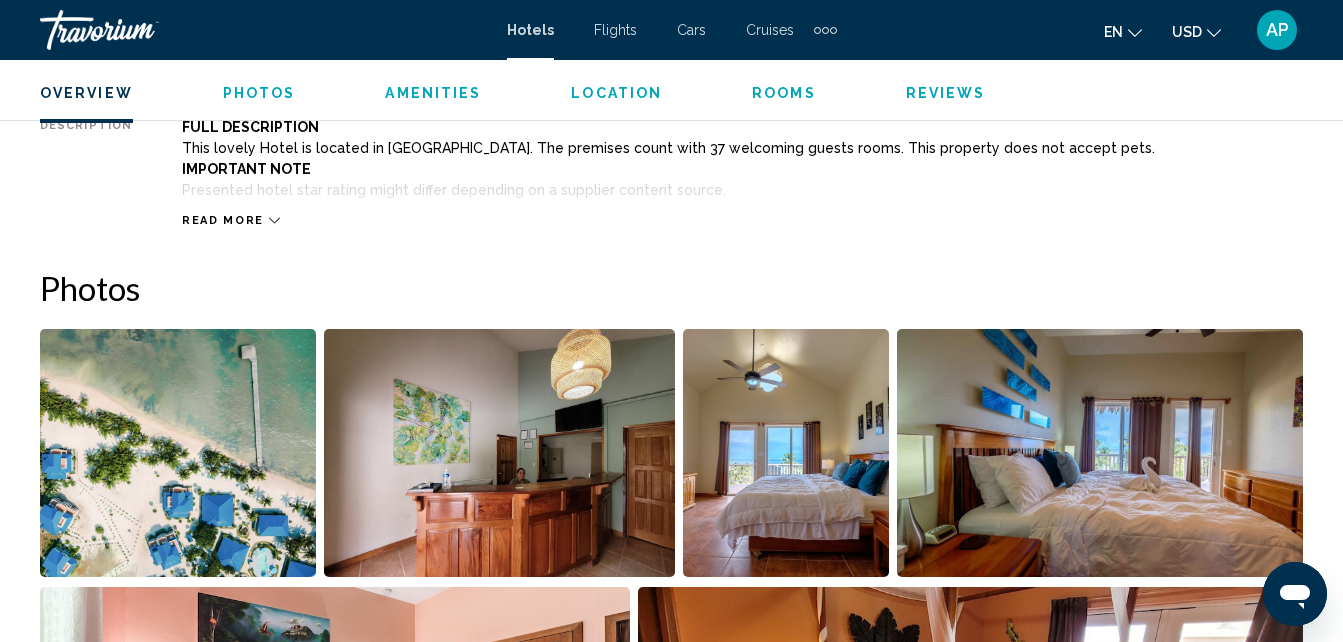 click at bounding box center (499, 453) 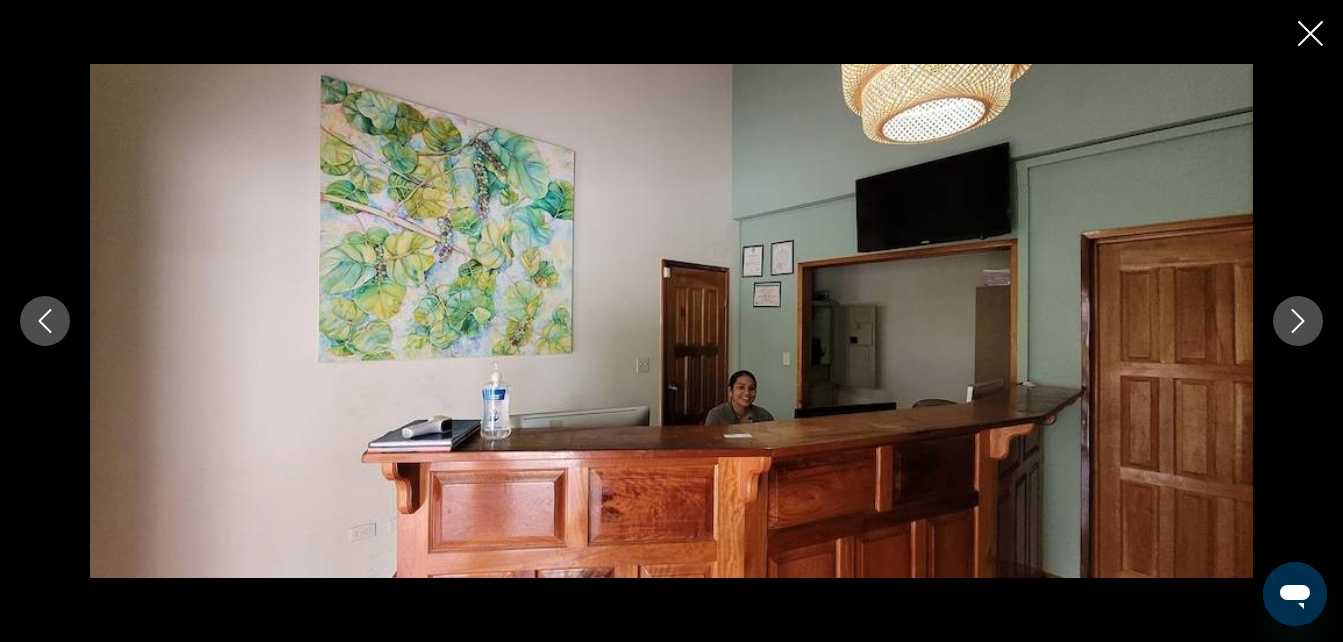 click at bounding box center [1298, 321] 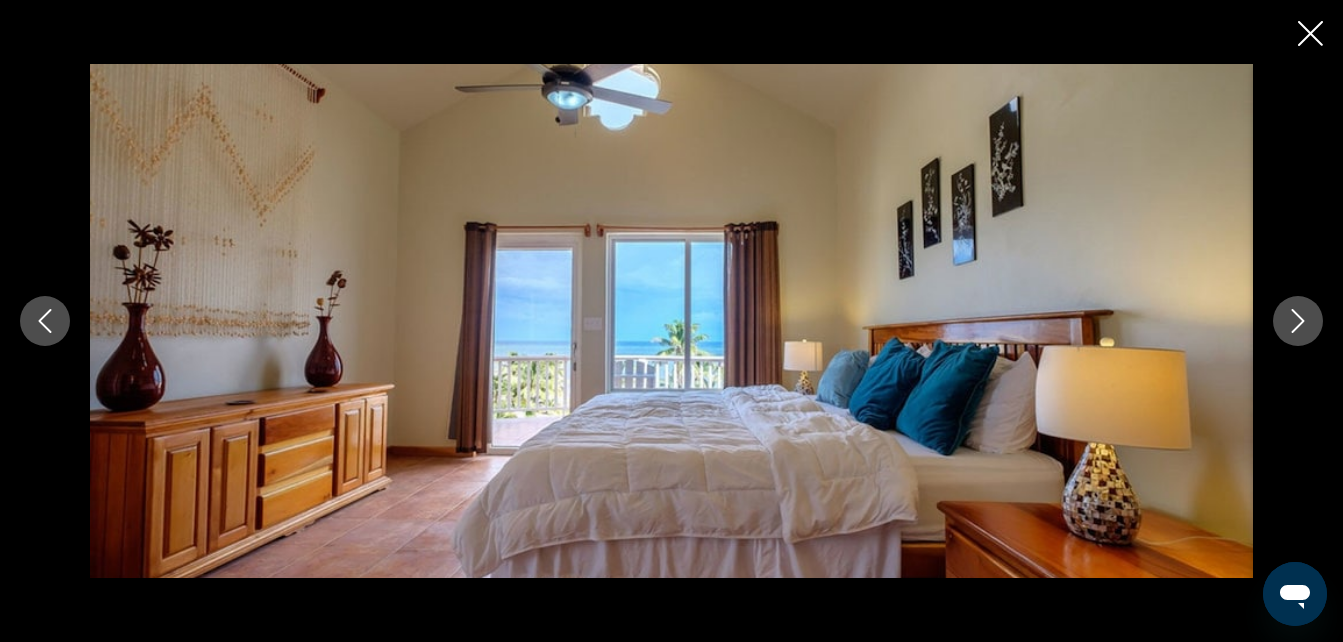 click at bounding box center [1298, 321] 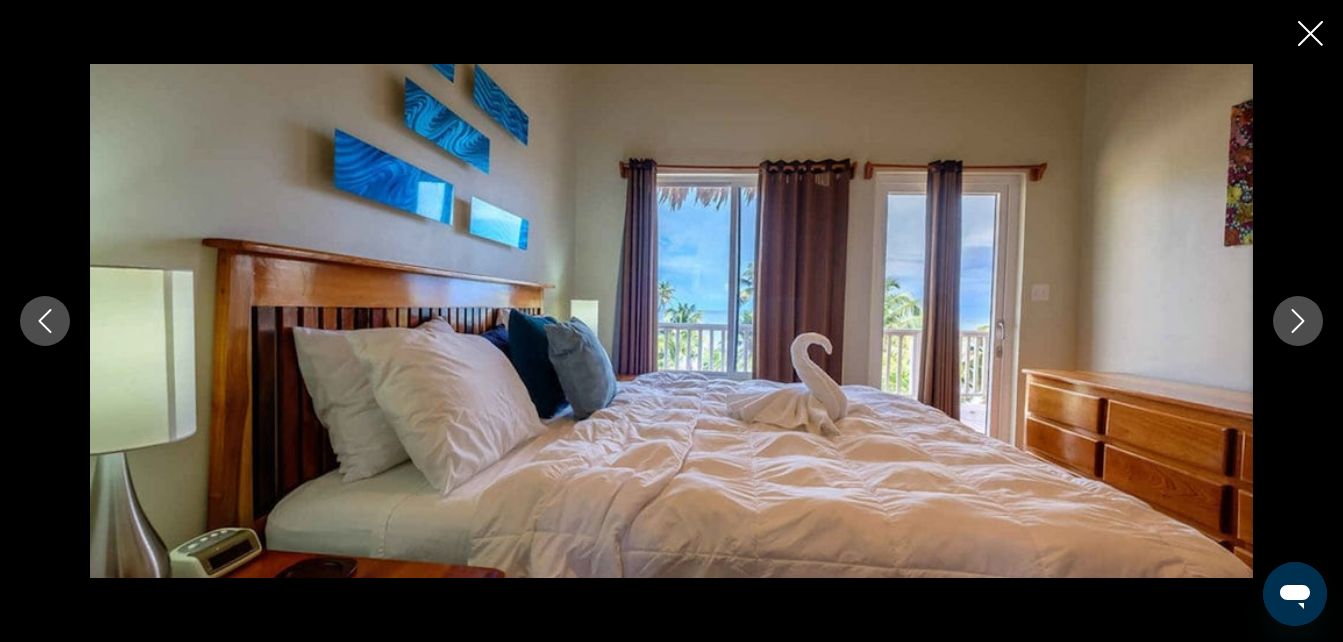 click 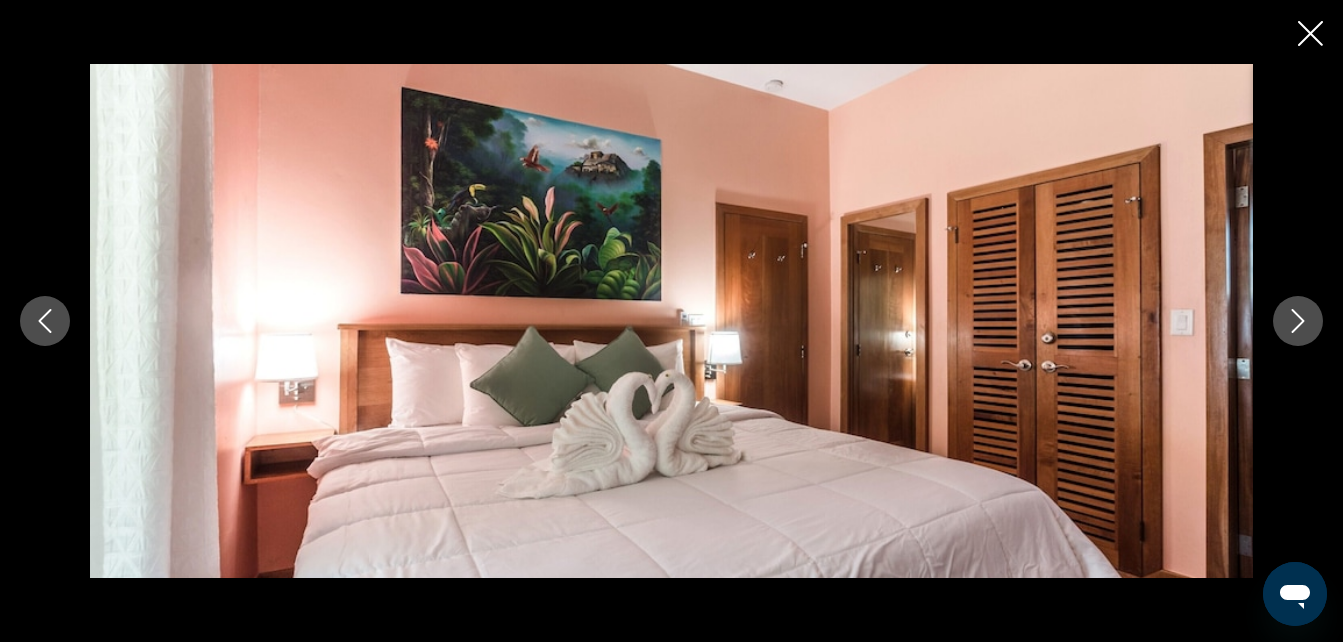 click 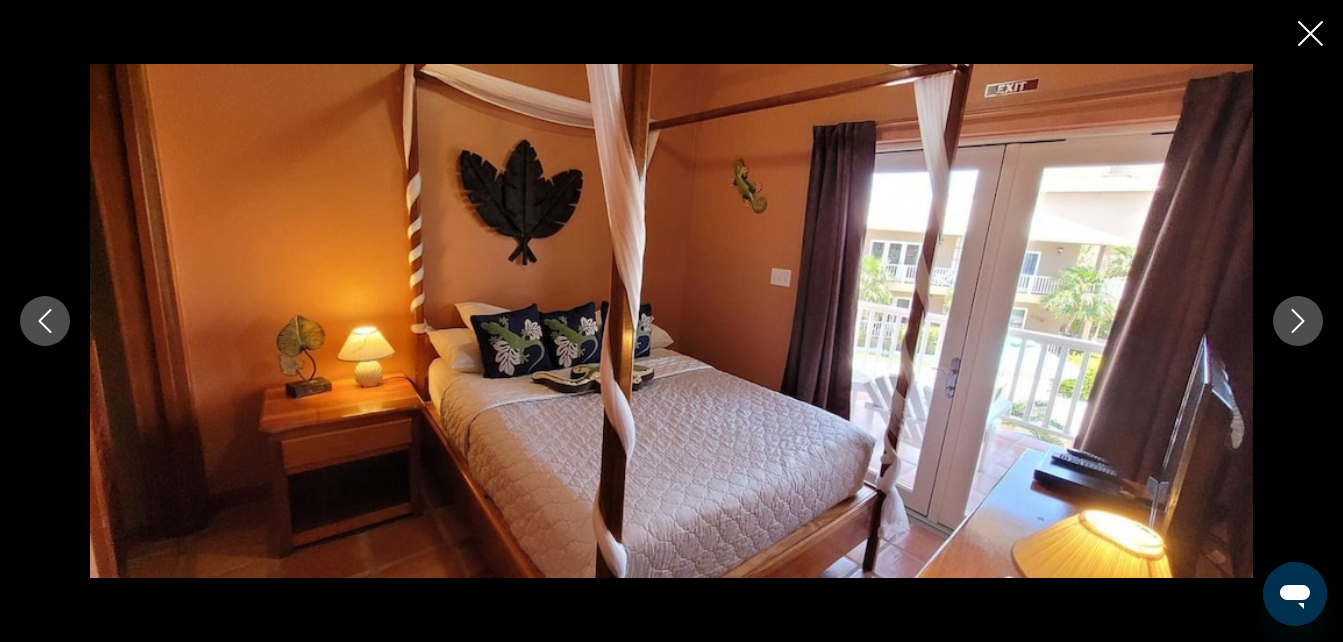 click 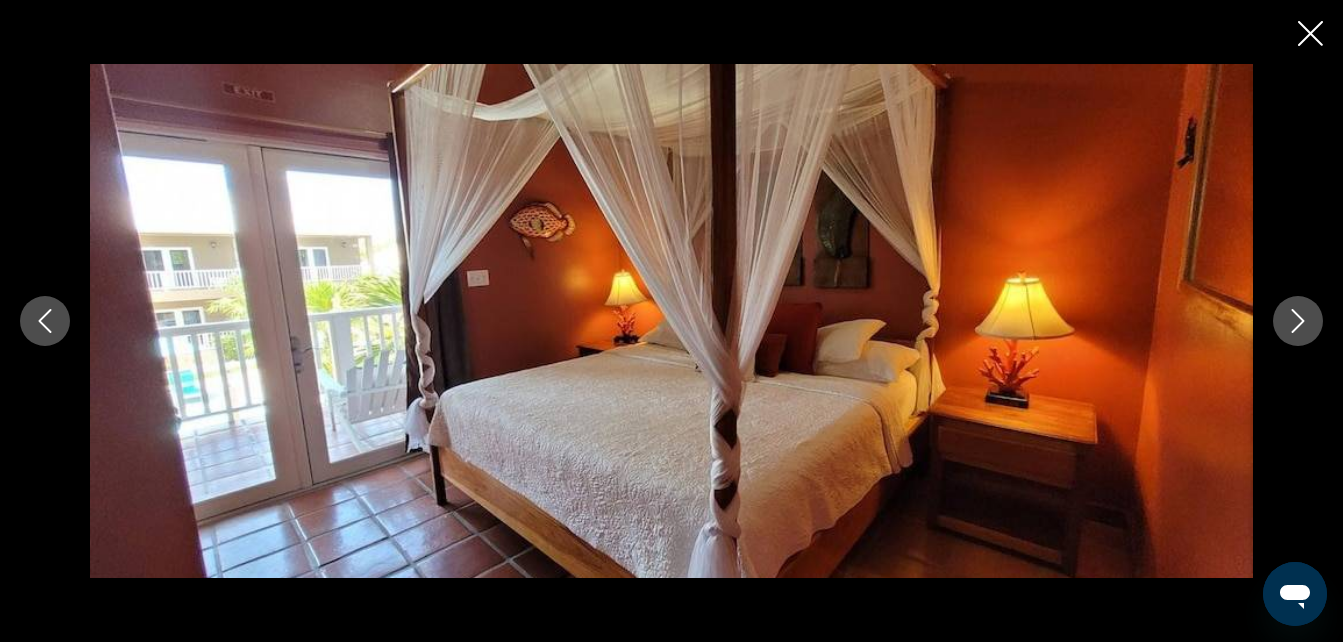 click 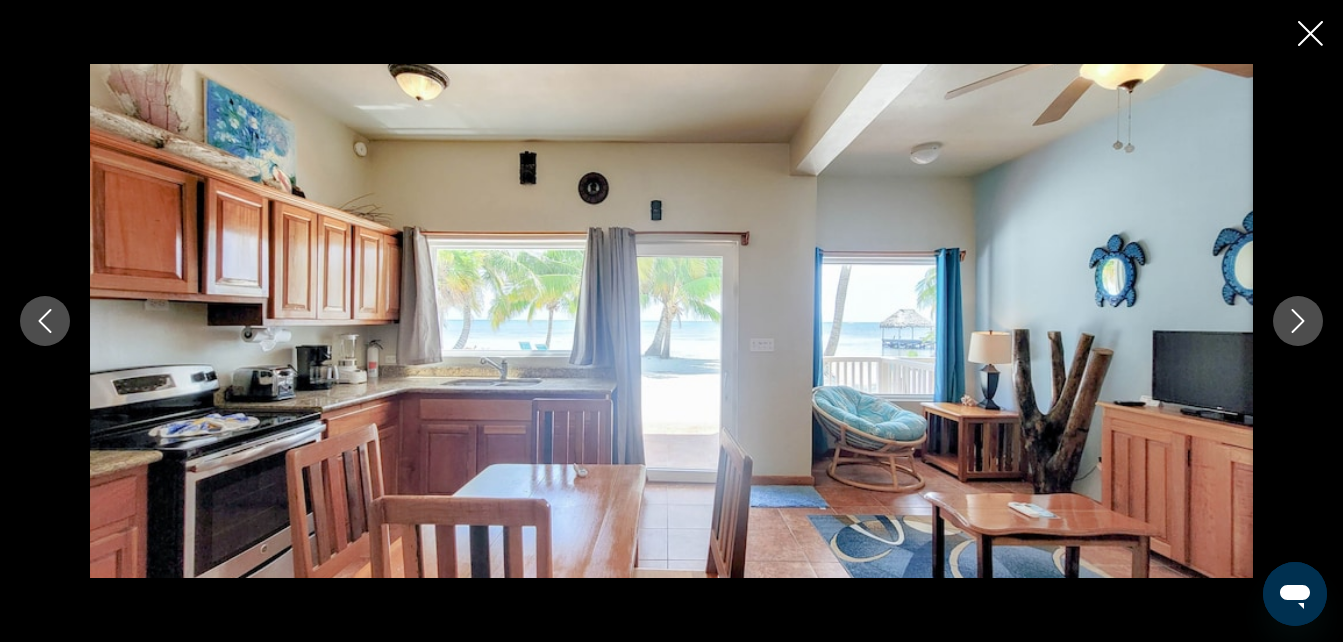 click 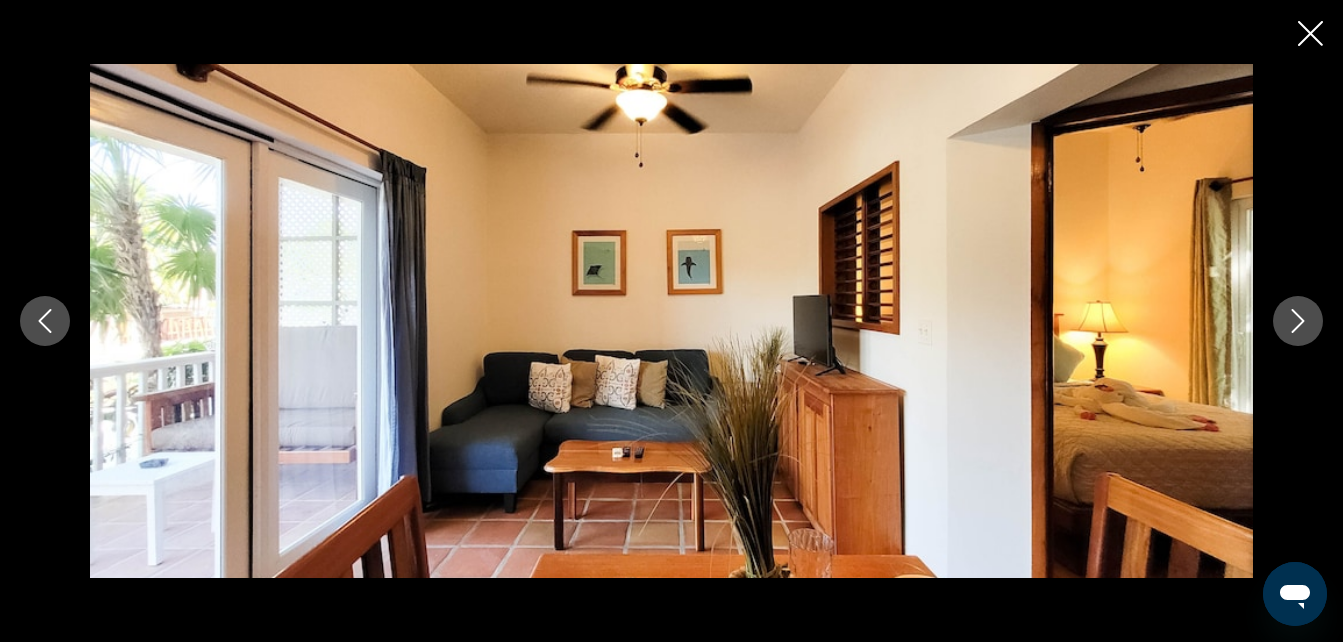 click 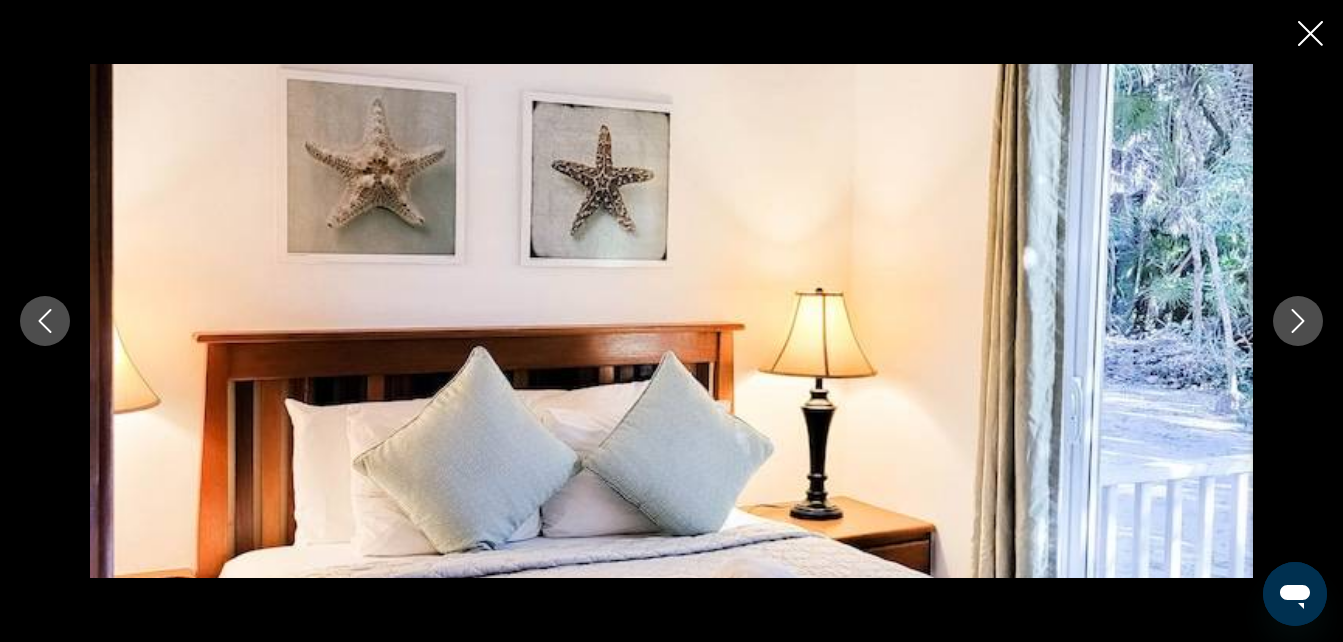 click 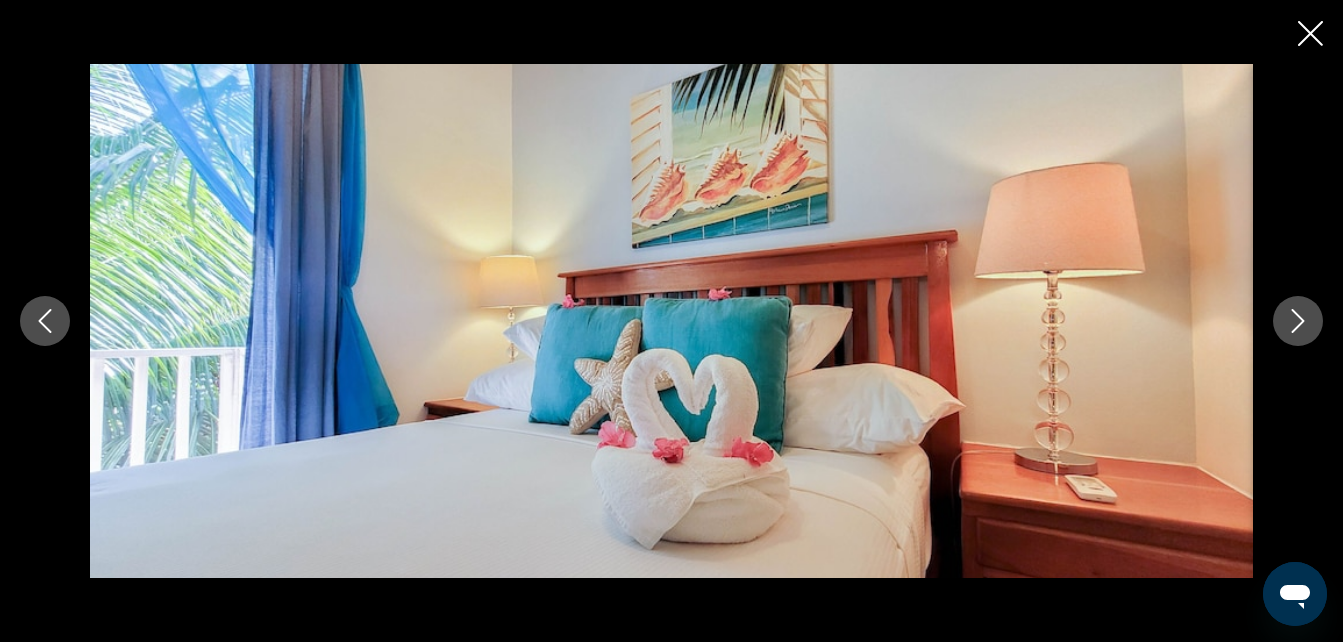 click 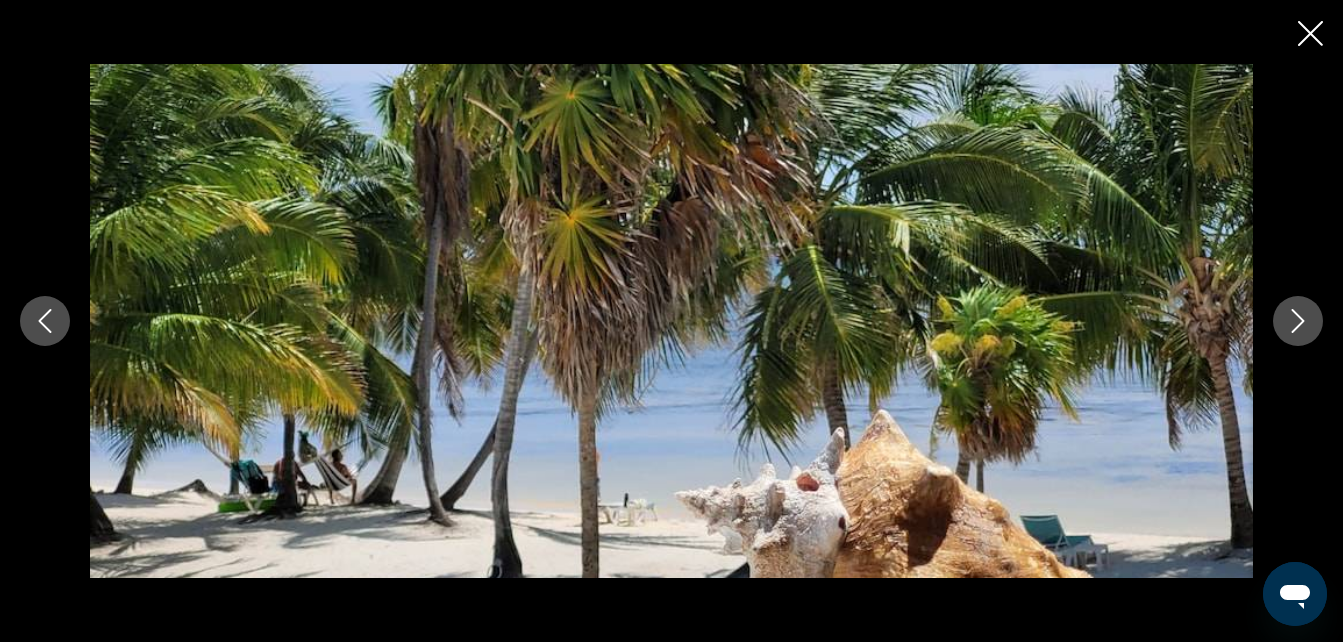 click 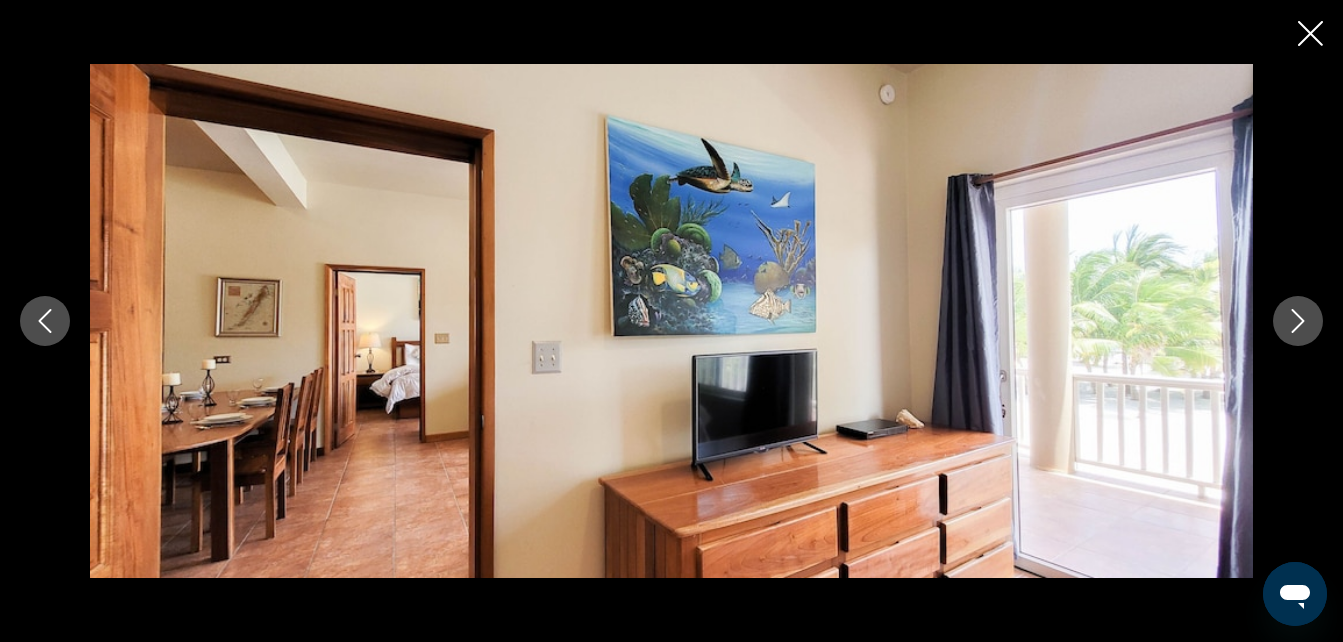 click 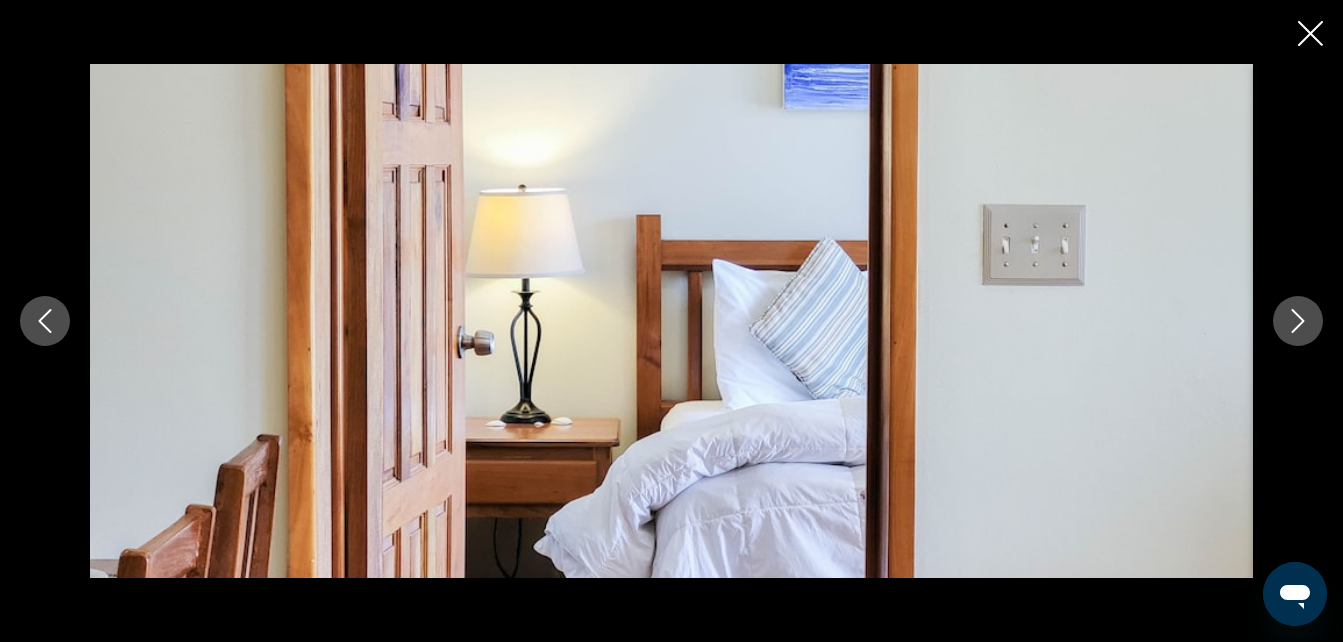 click 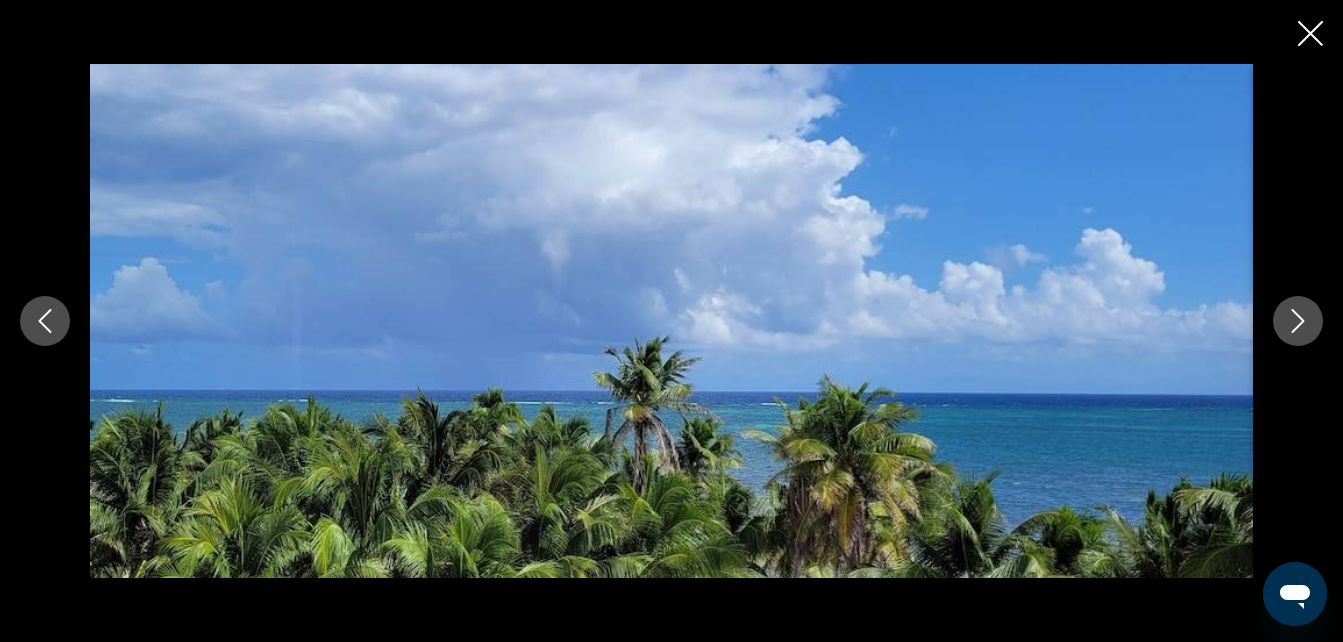 click 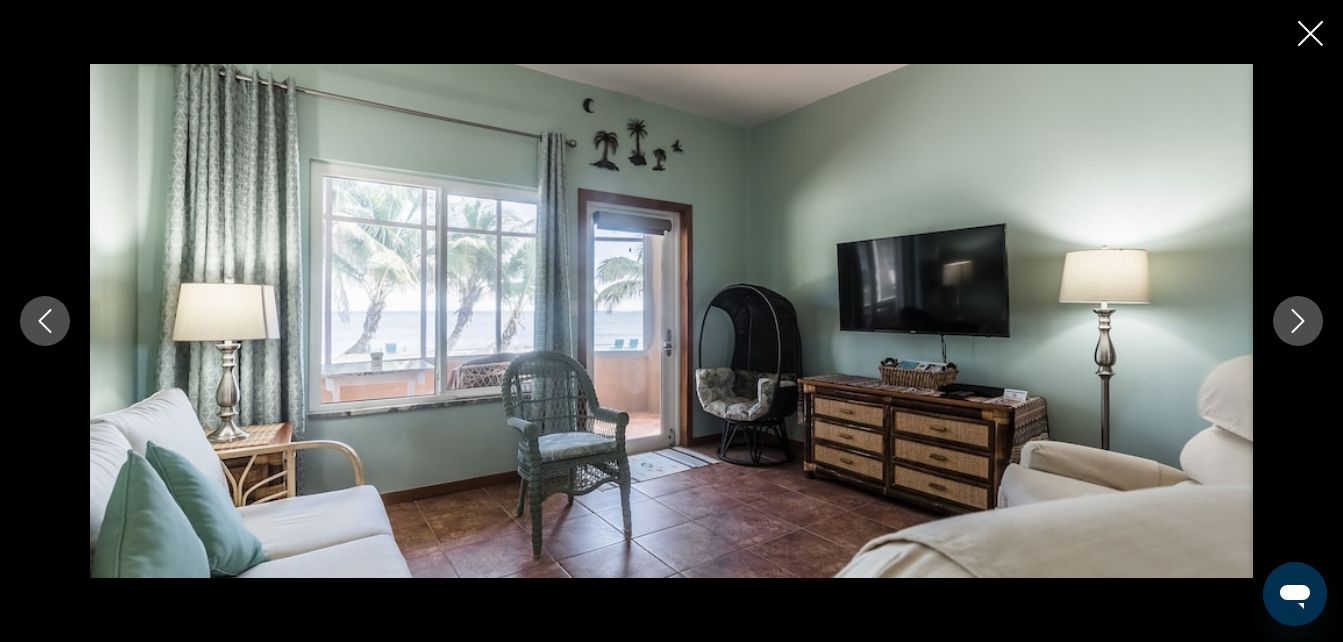 click 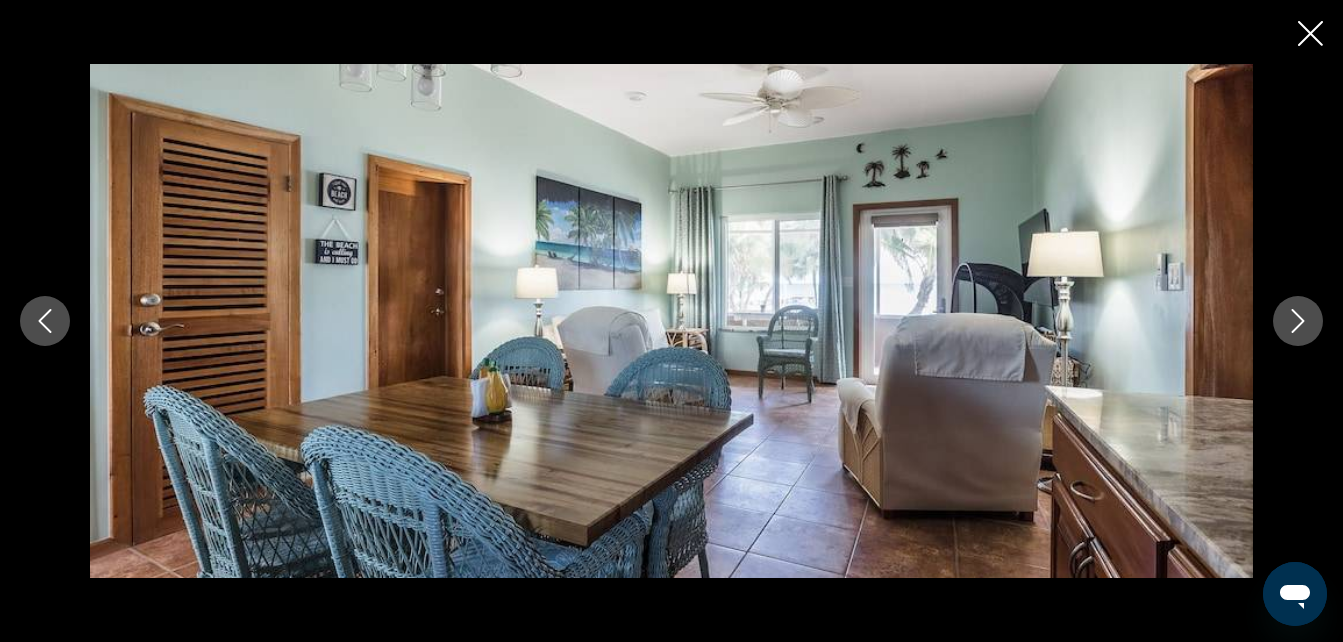 click 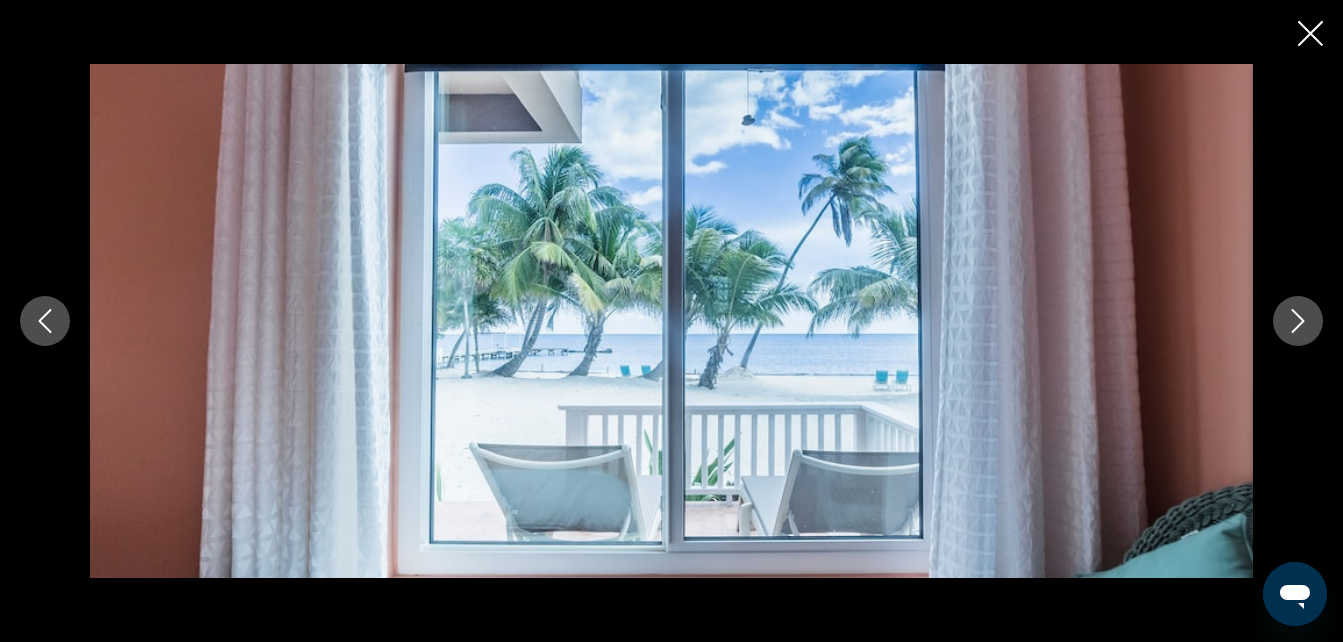 click 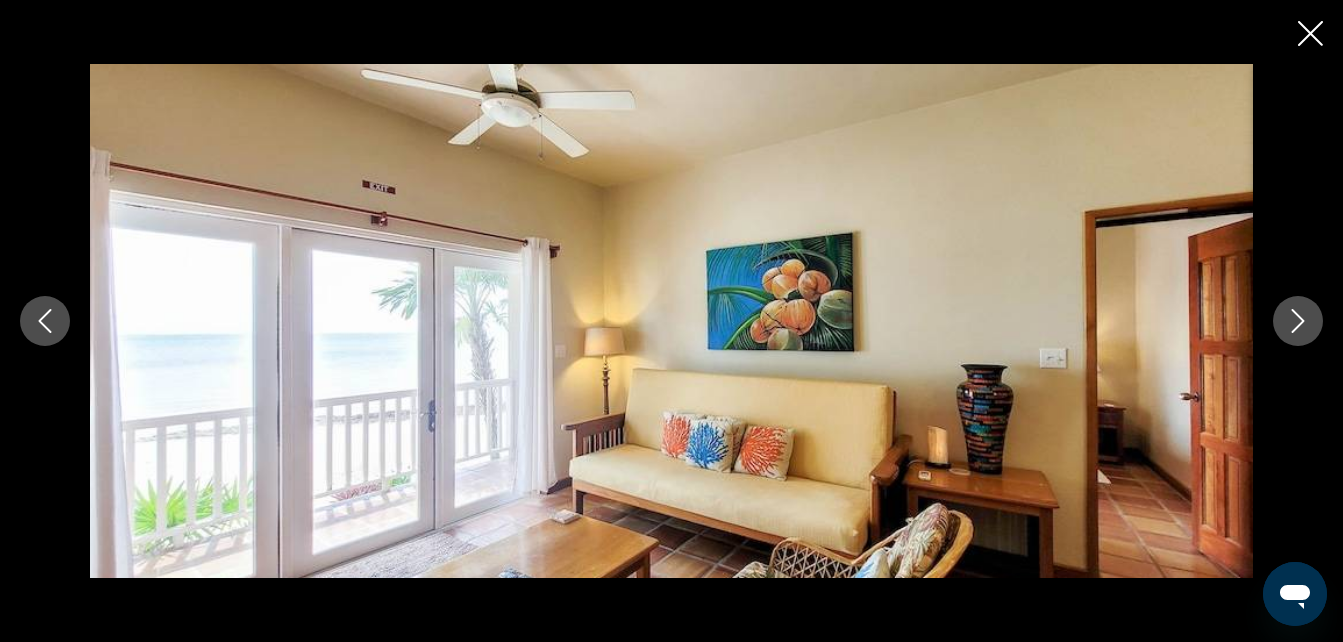 click 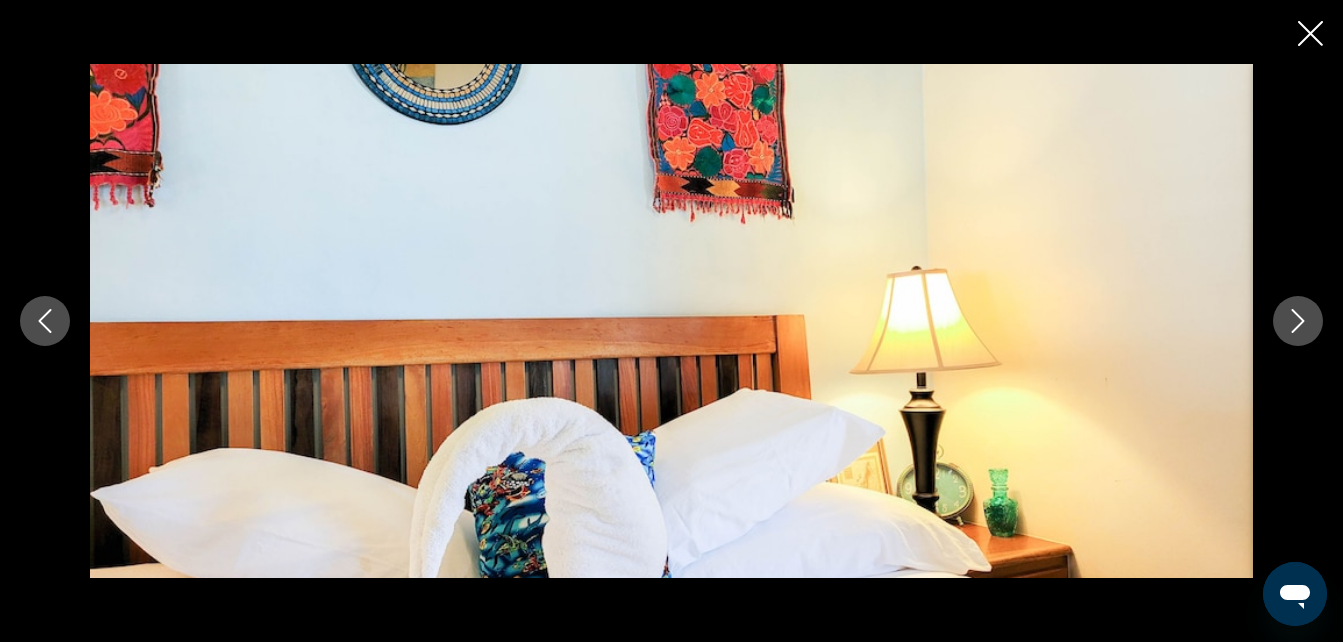 click 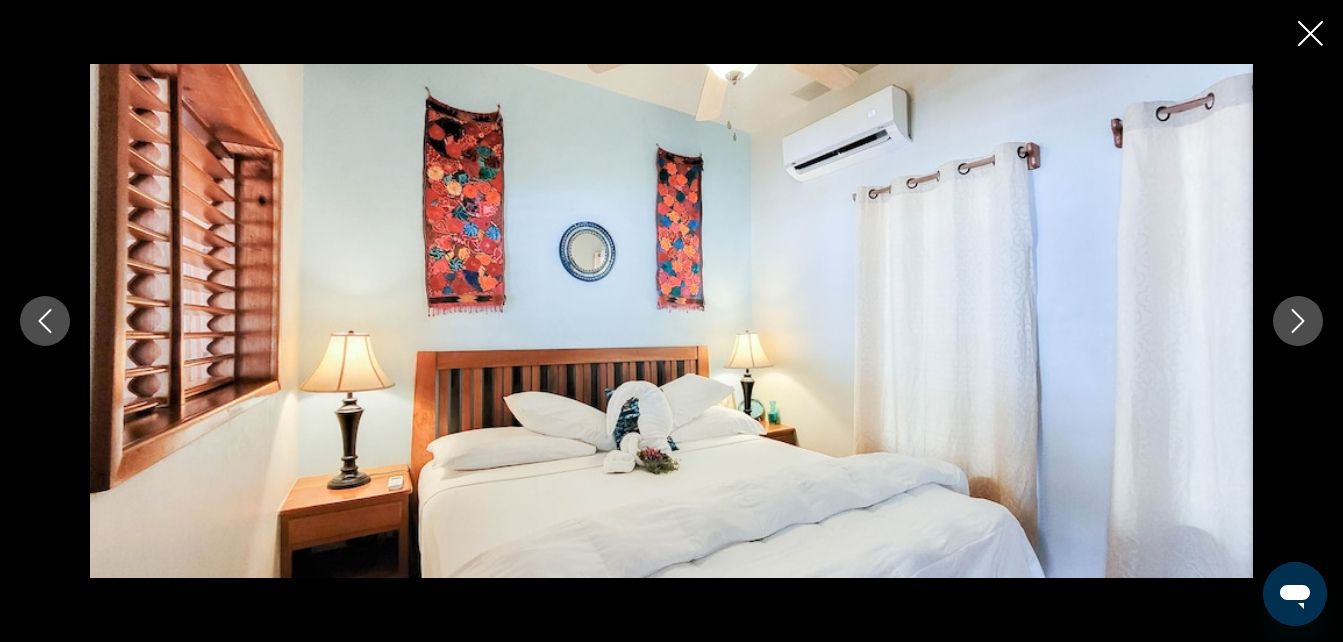 click 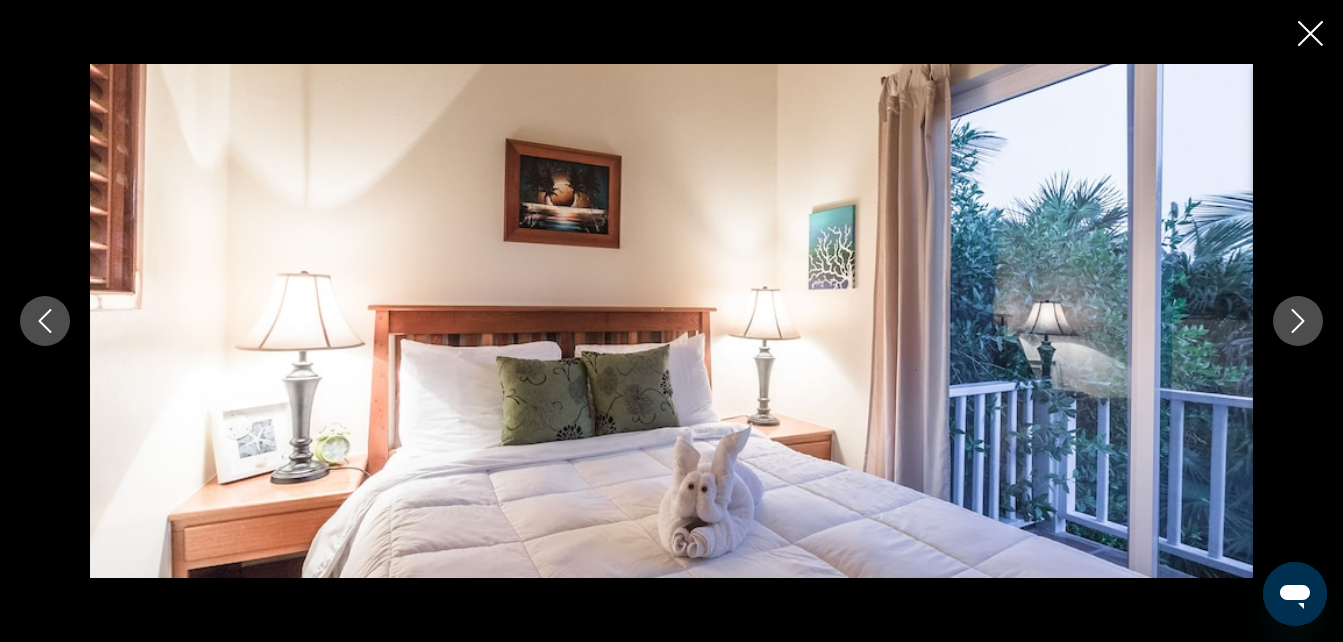 click 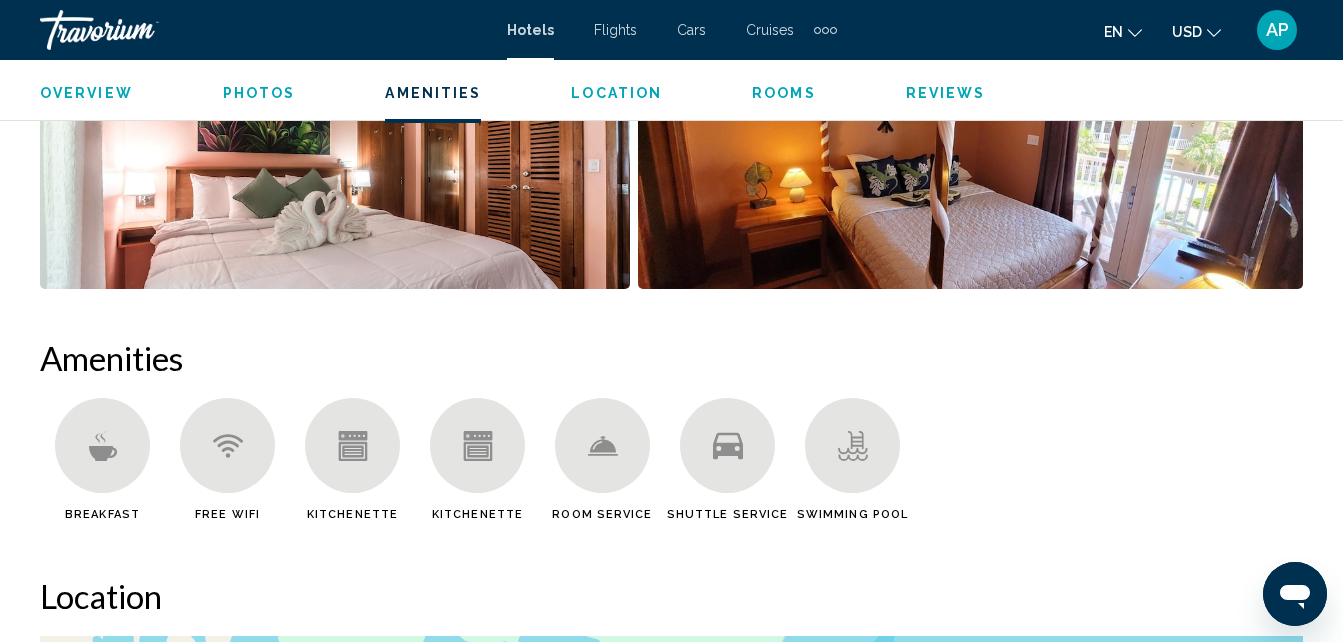 scroll, scrollTop: 1914, scrollLeft: 0, axis: vertical 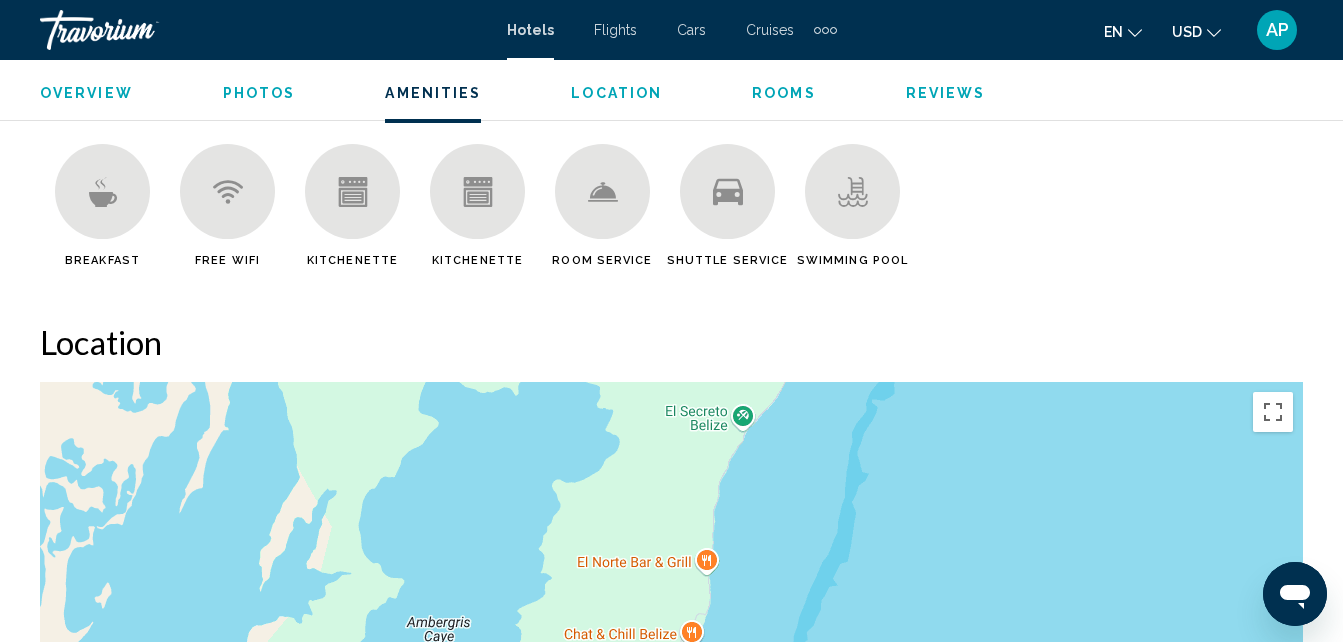 click on "Hotels Flights Cars Cruises Activities Hotels Flights Cars Cruises Activities en
English Español Français Italiano Português русский USD
USD ($) MXN (Mex$) CAD (Can$) GBP (£) EUR (€) AUD (A$) NZD (NZ$) CNY (CN¥) AP Login" at bounding box center (671, 30) 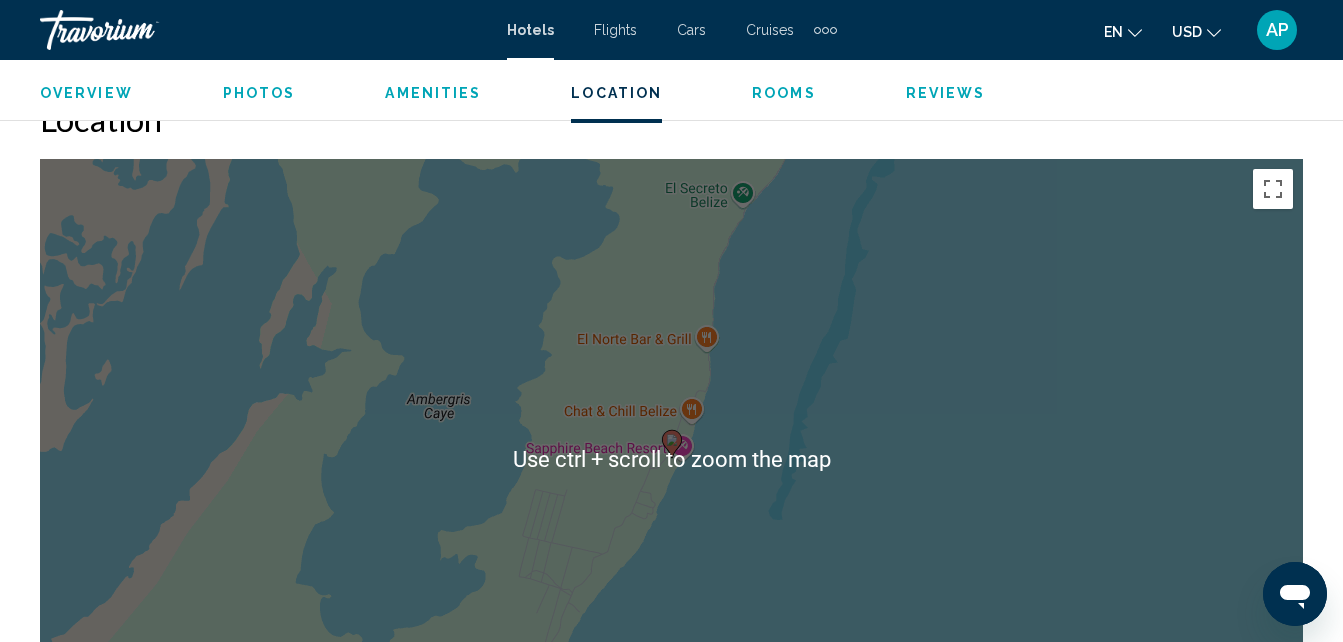 scroll, scrollTop: 2116, scrollLeft: 0, axis: vertical 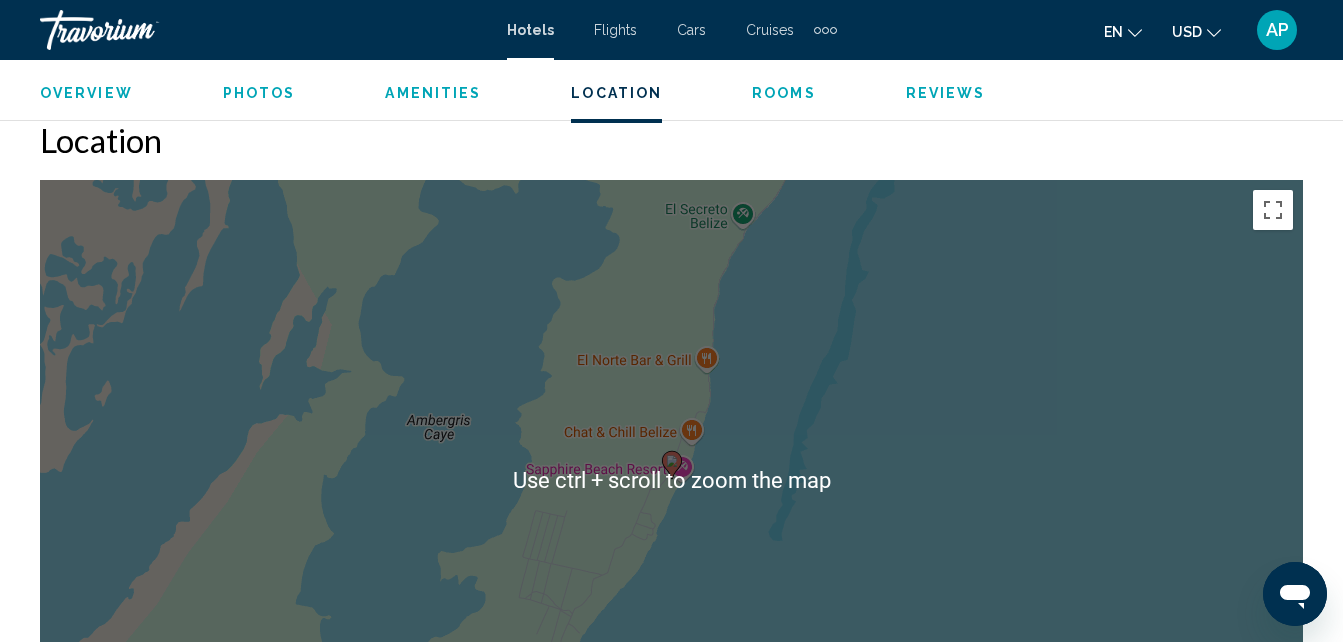 click on "Overview
Photos
Amenities
Location
Rooms
Reviews
Check Availability" 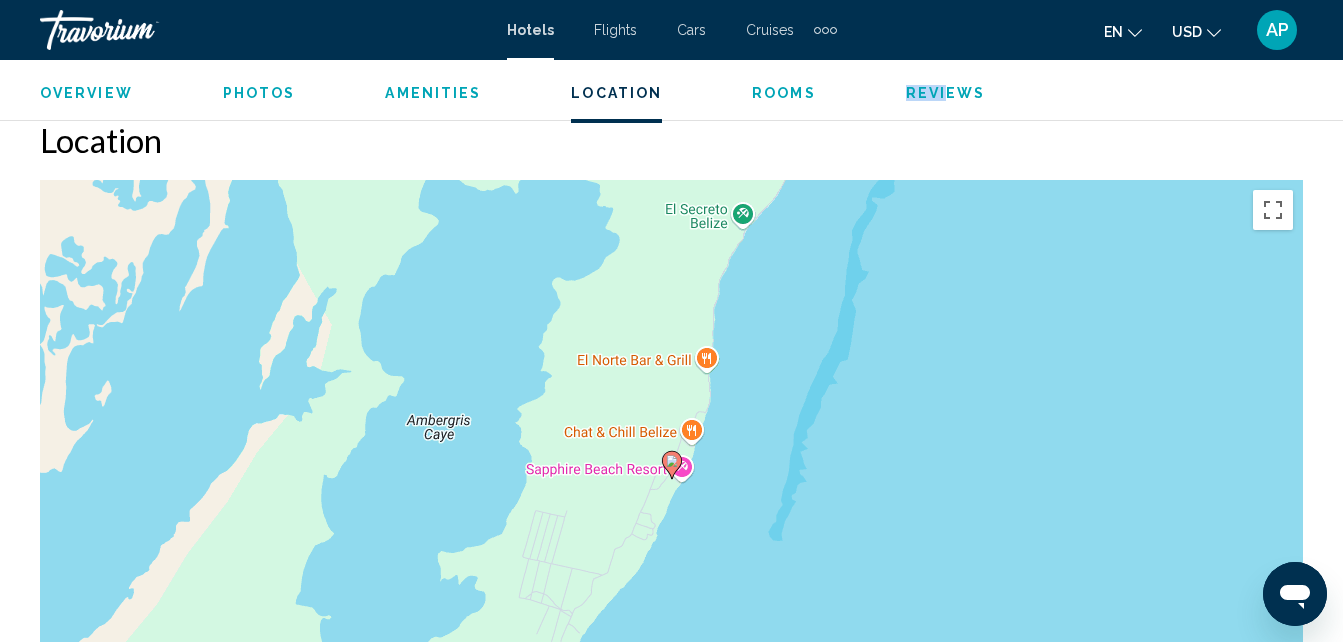 click on "Reviews" at bounding box center [946, 93] 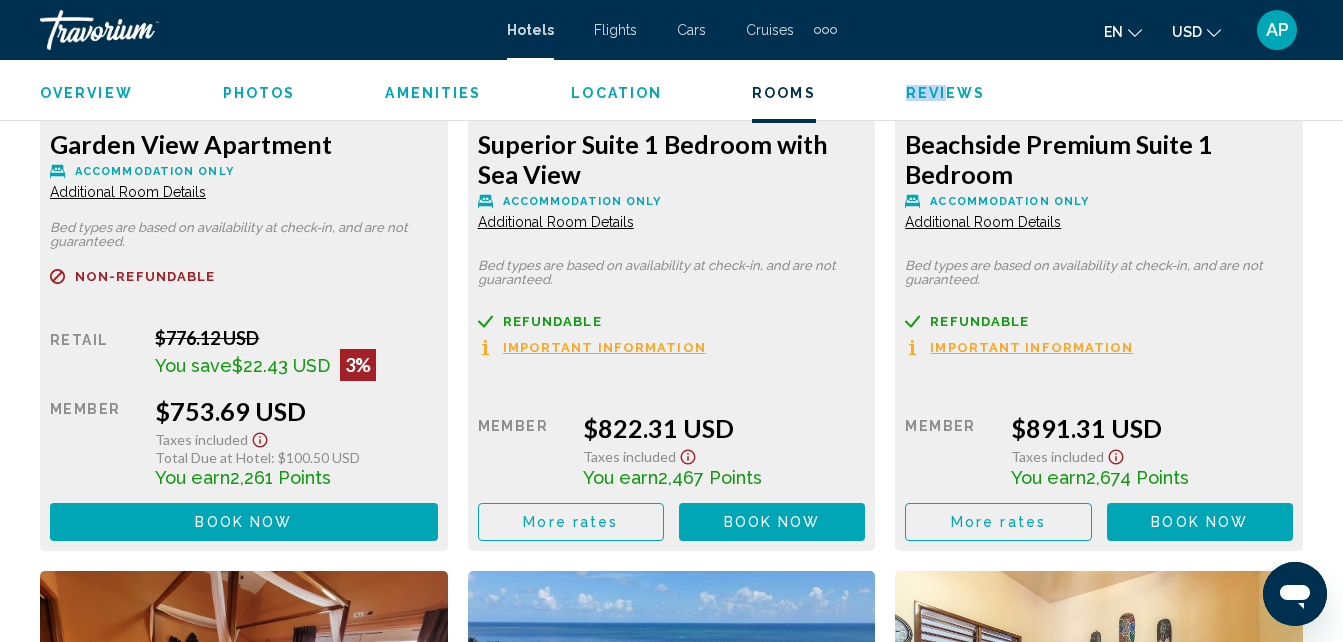 scroll, scrollTop: 3964, scrollLeft: 0, axis: vertical 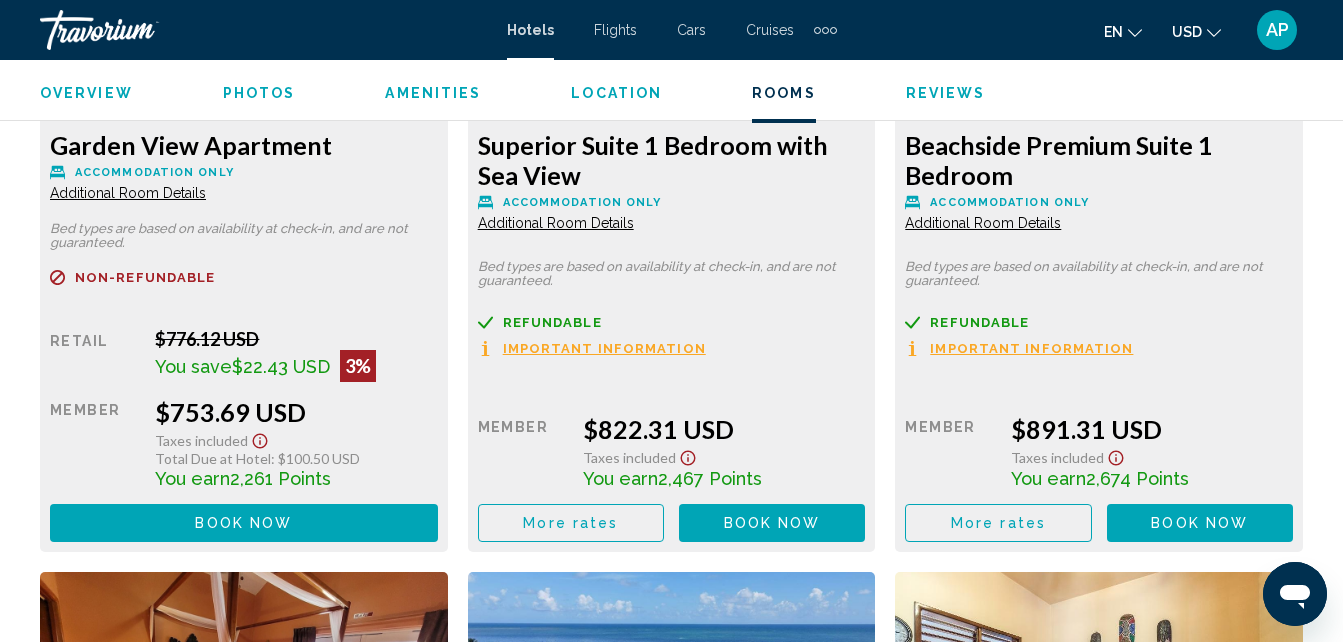click on "Additional Room Details" at bounding box center (128, -495) 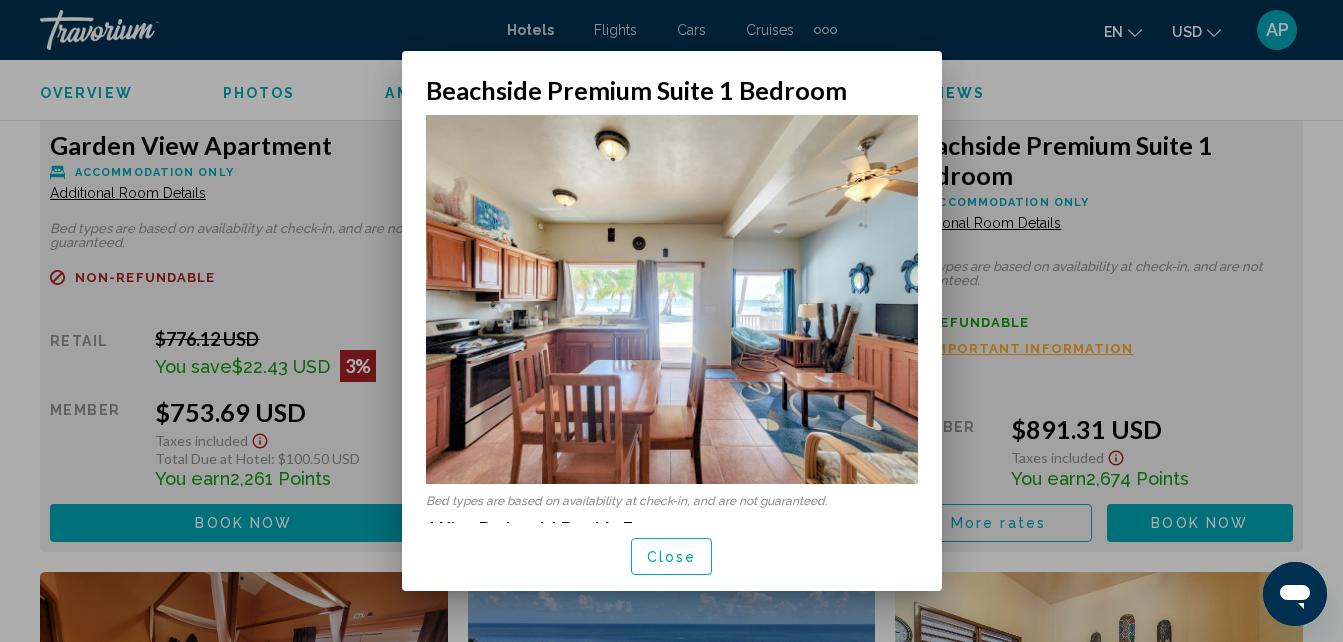 click at bounding box center [671, 321] 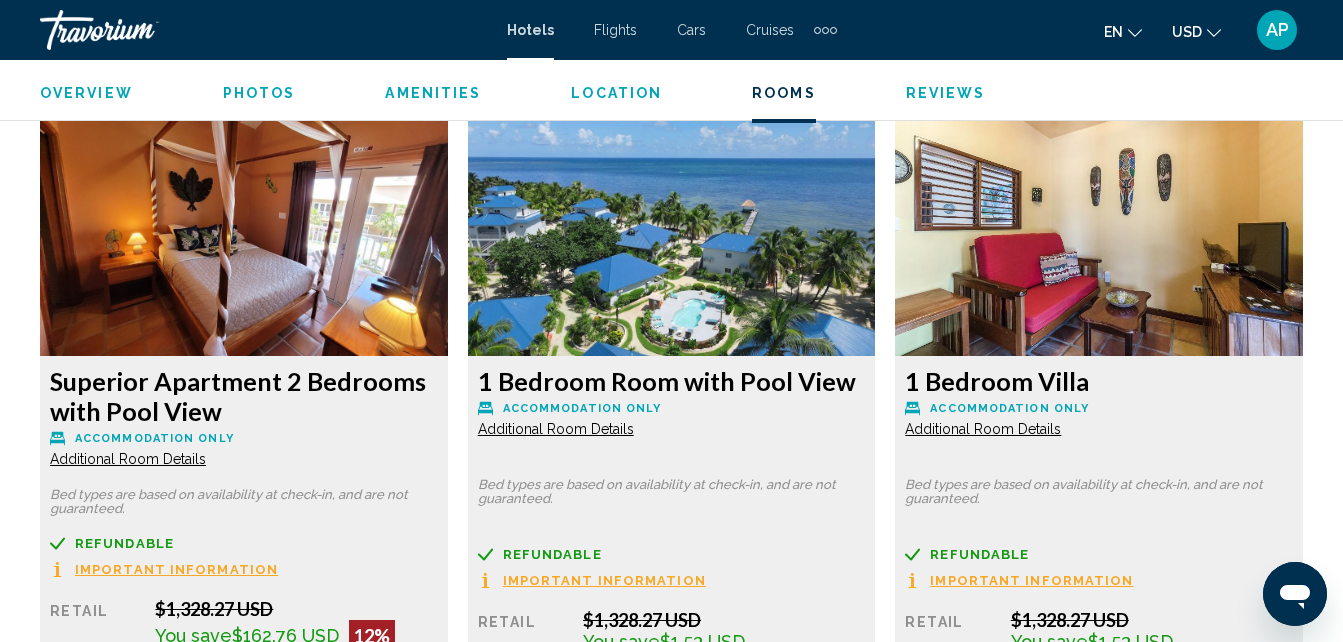 scroll, scrollTop: 4564, scrollLeft: 0, axis: vertical 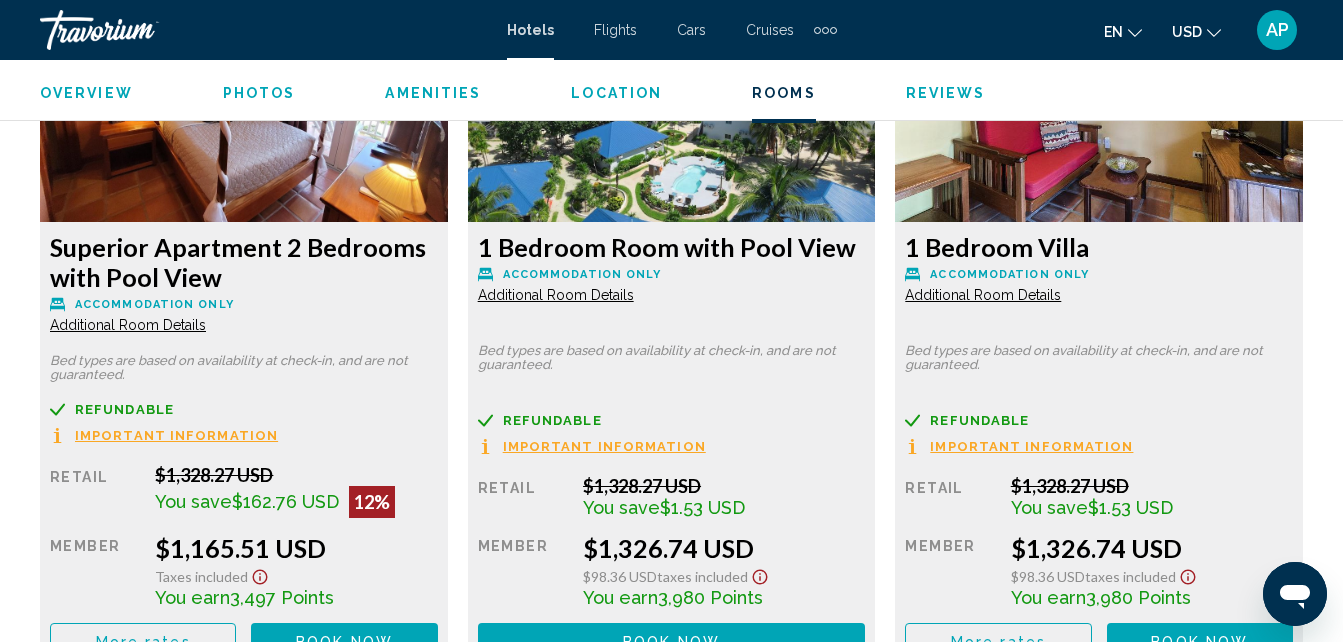 click on "Additional Room Details" at bounding box center (128, -1095) 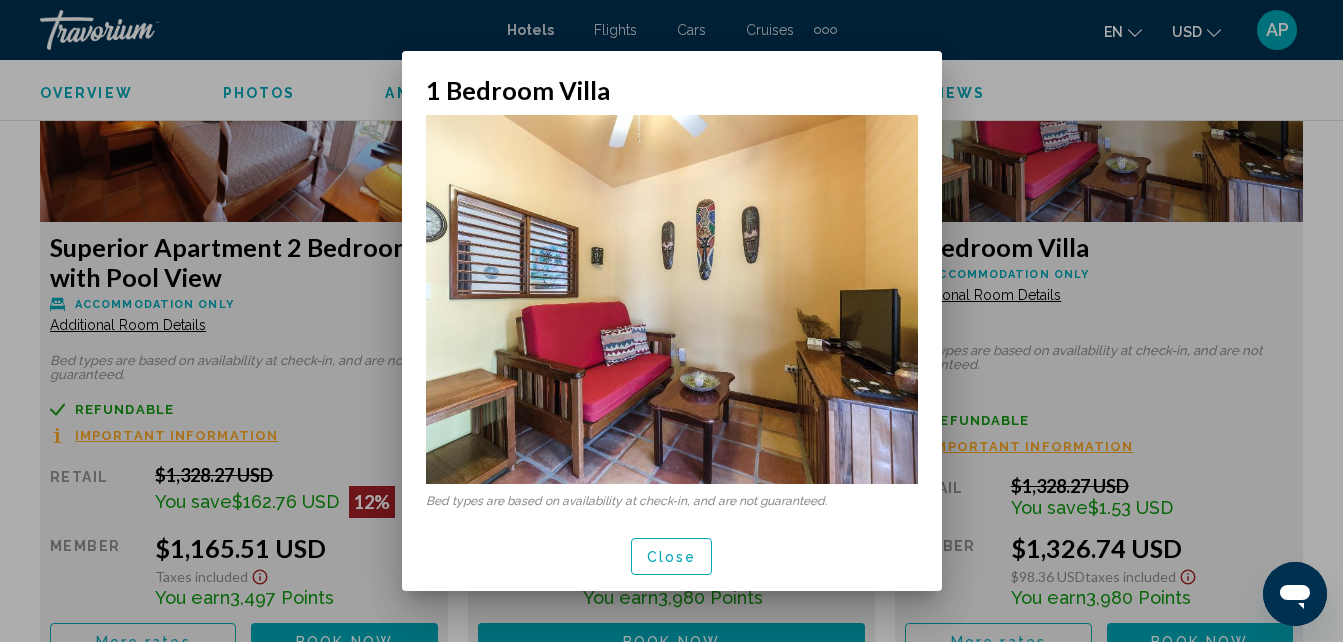 click at bounding box center [671, 321] 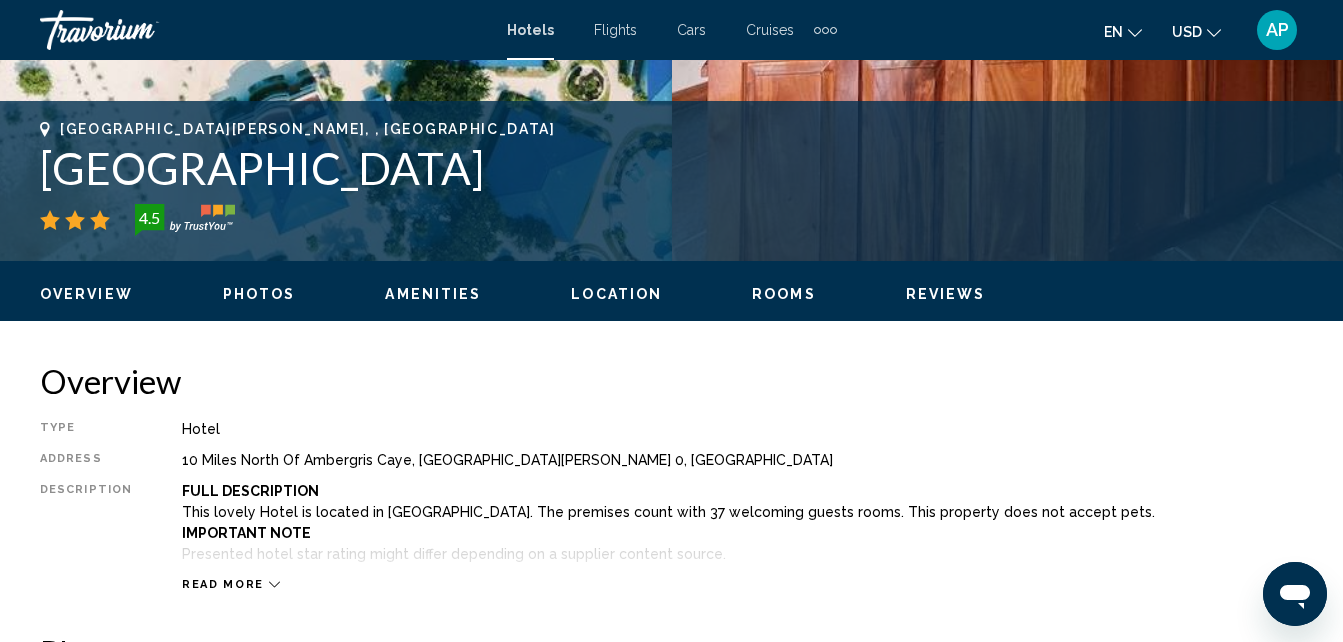 scroll, scrollTop: 764, scrollLeft: 0, axis: vertical 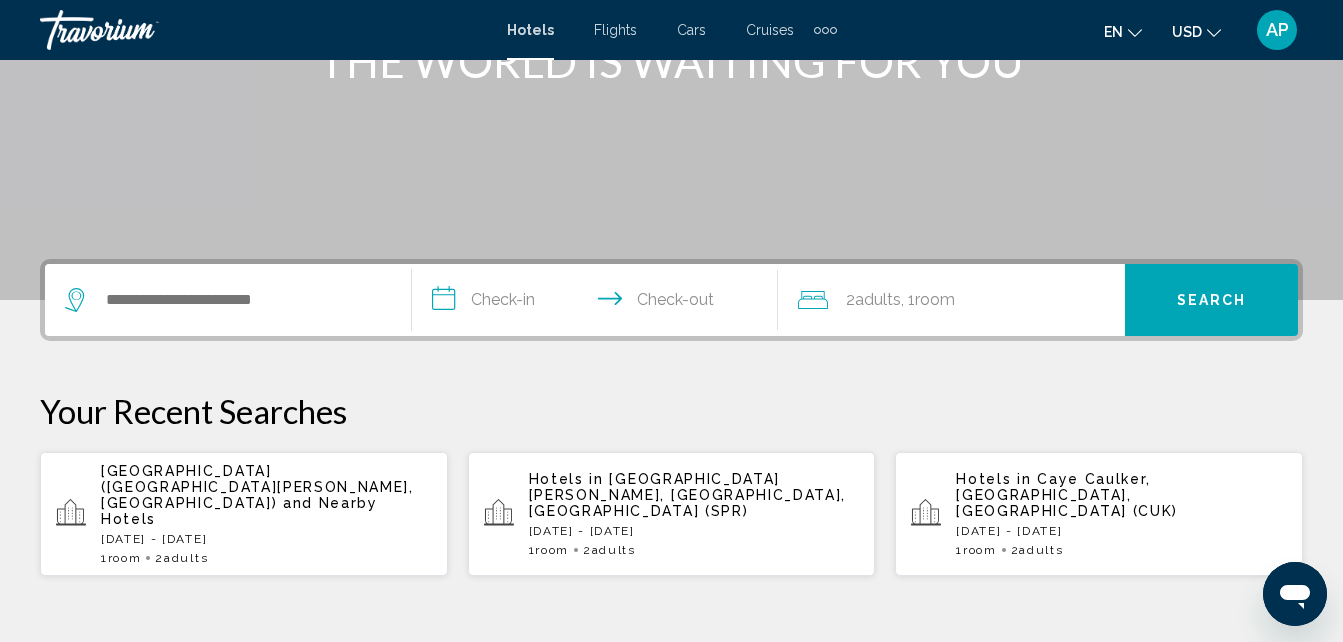 click at bounding box center (228, 300) 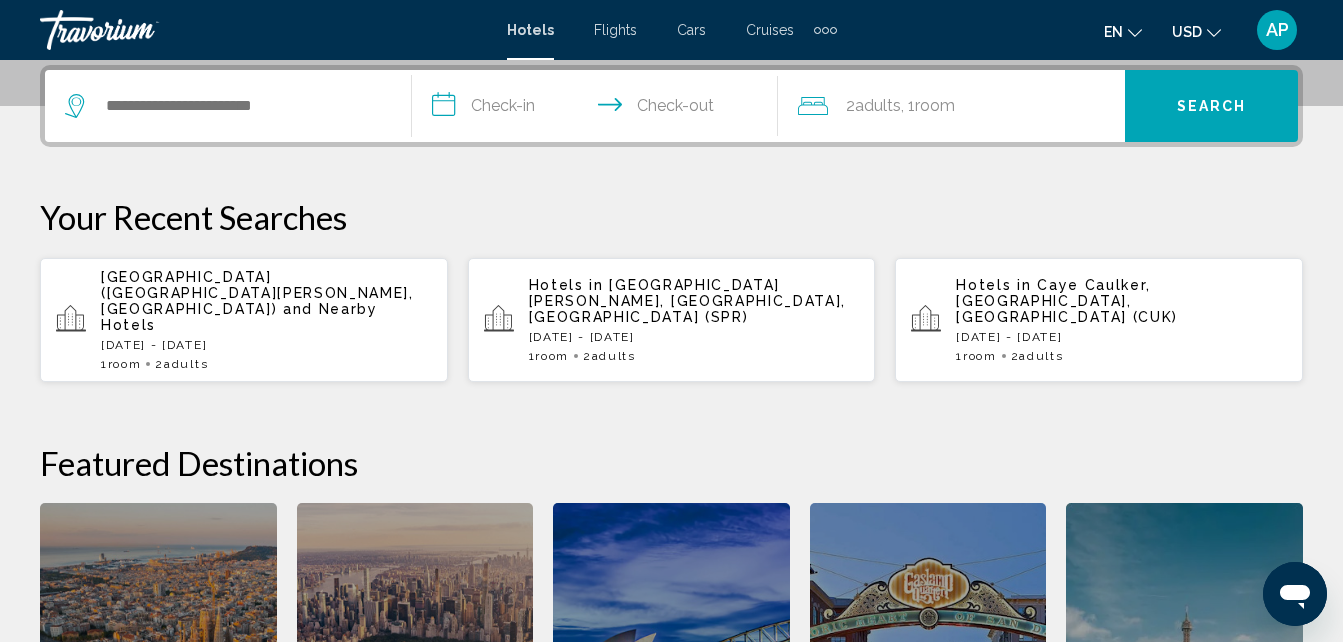 click on "and Nearby Hotels" at bounding box center [239, 317] 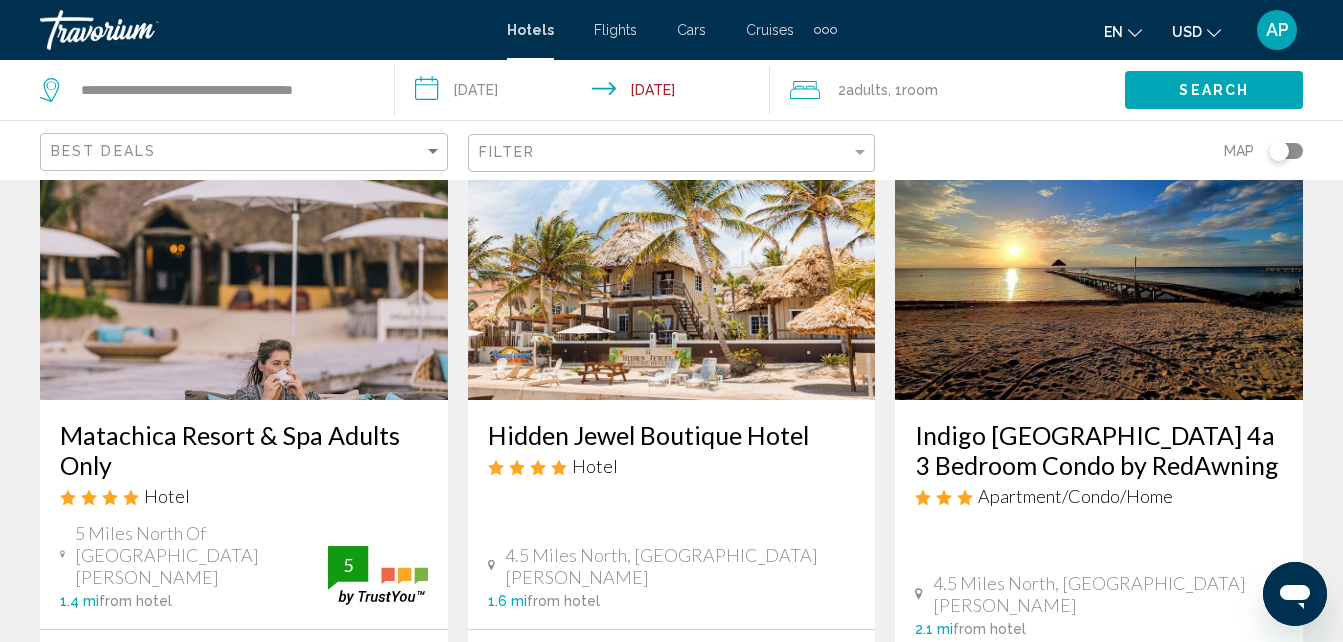 scroll, scrollTop: 900, scrollLeft: 0, axis: vertical 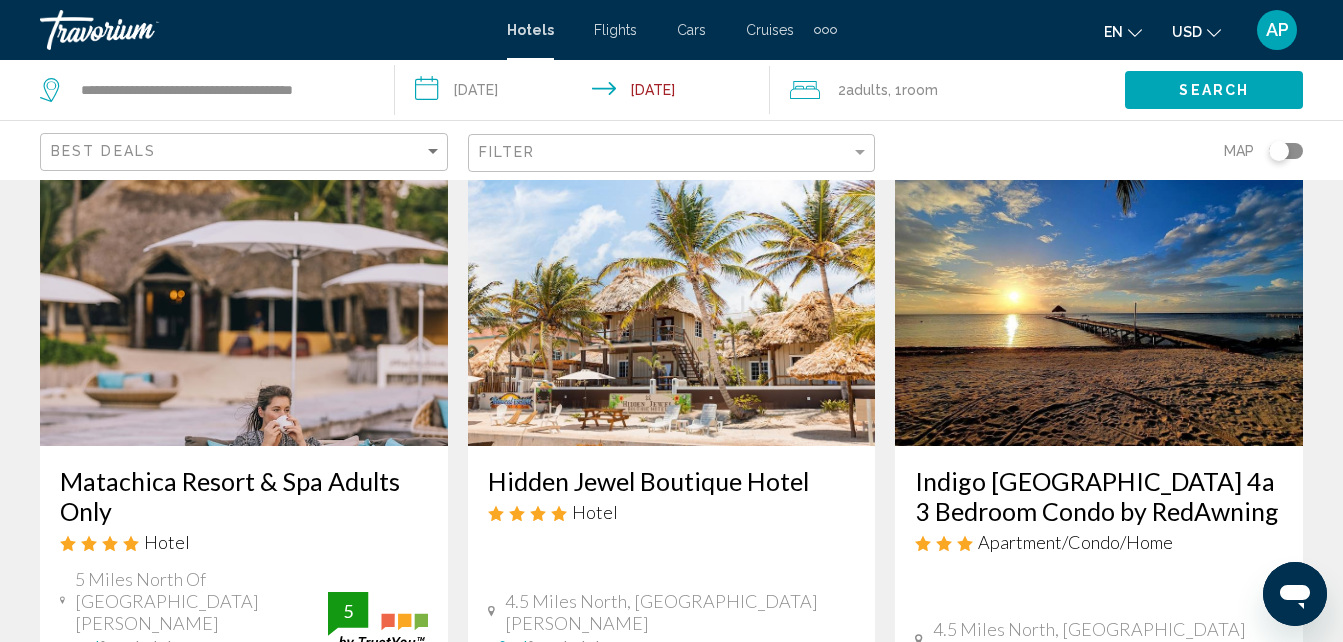click at bounding box center [672, 286] 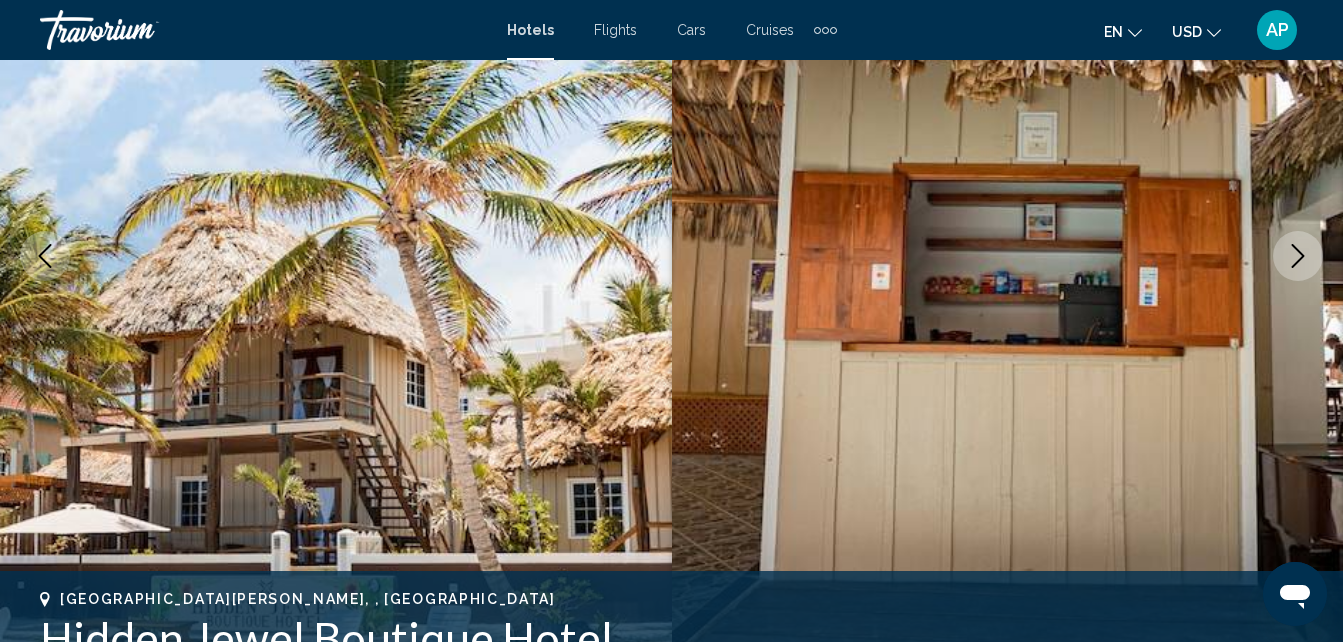 scroll, scrollTop: 314, scrollLeft: 0, axis: vertical 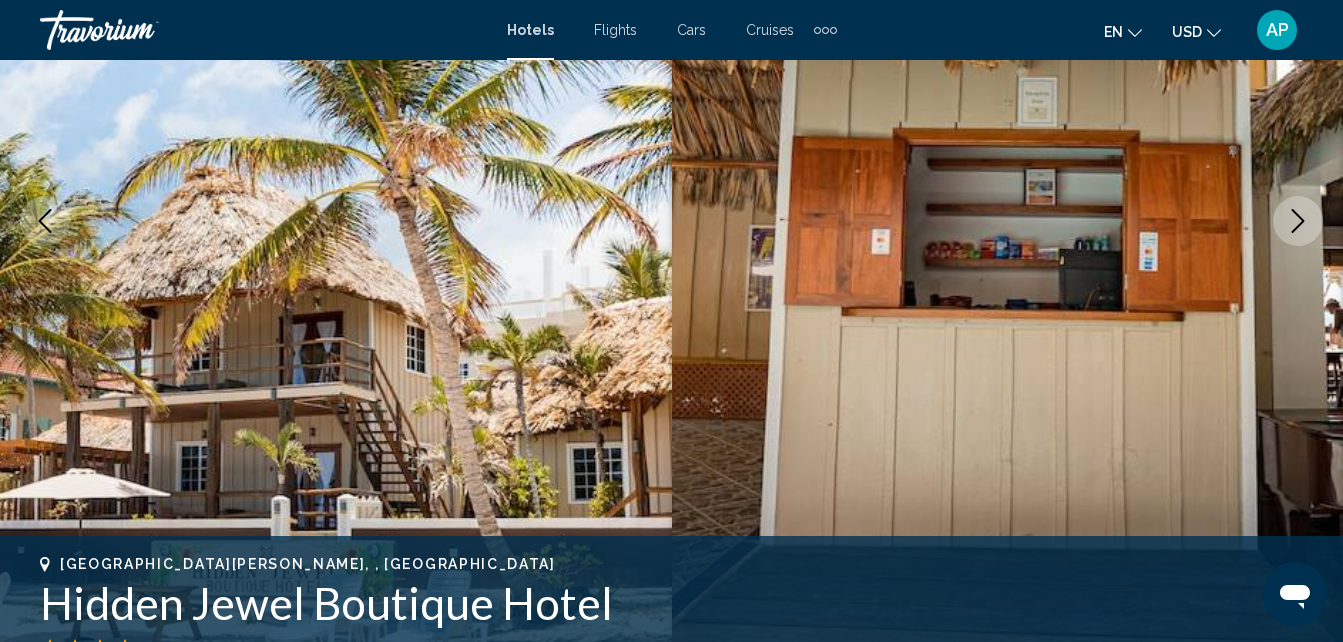 click 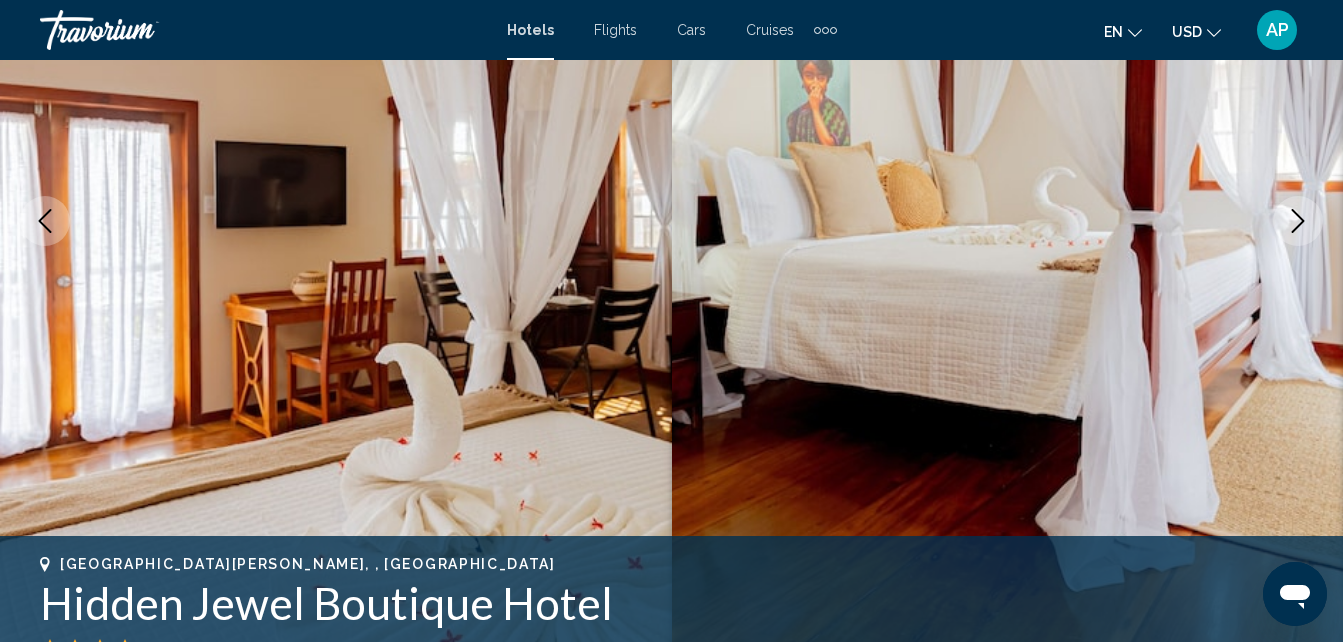 click 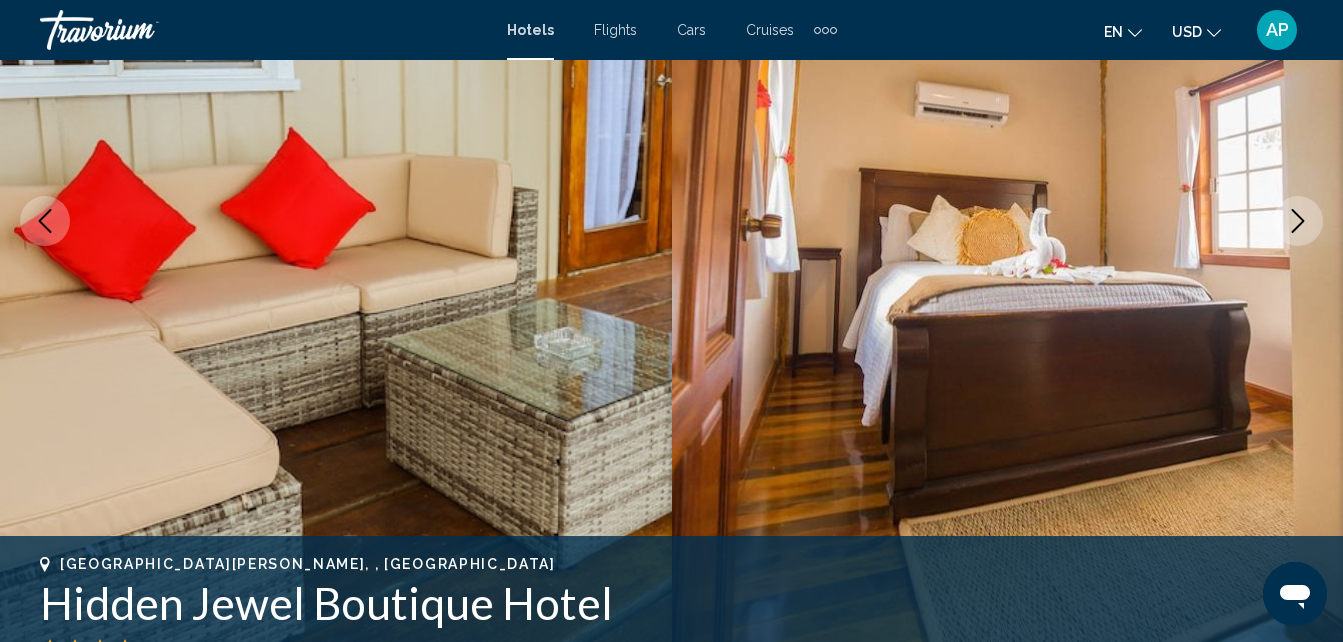 click 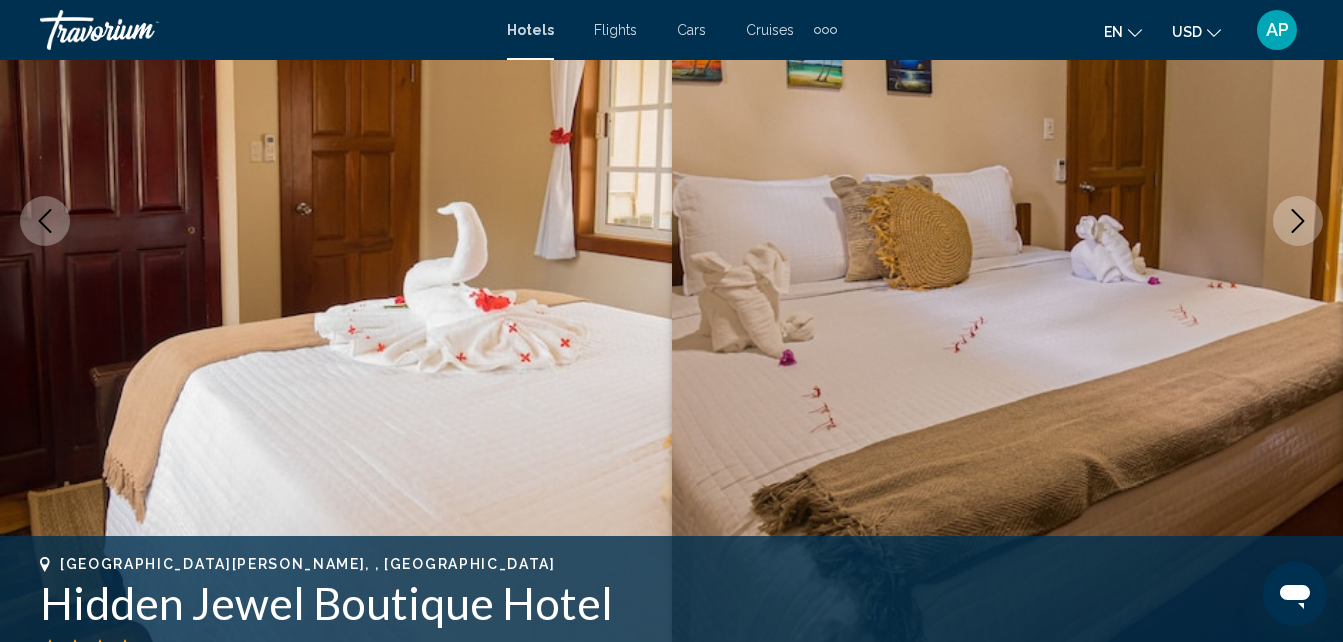 click 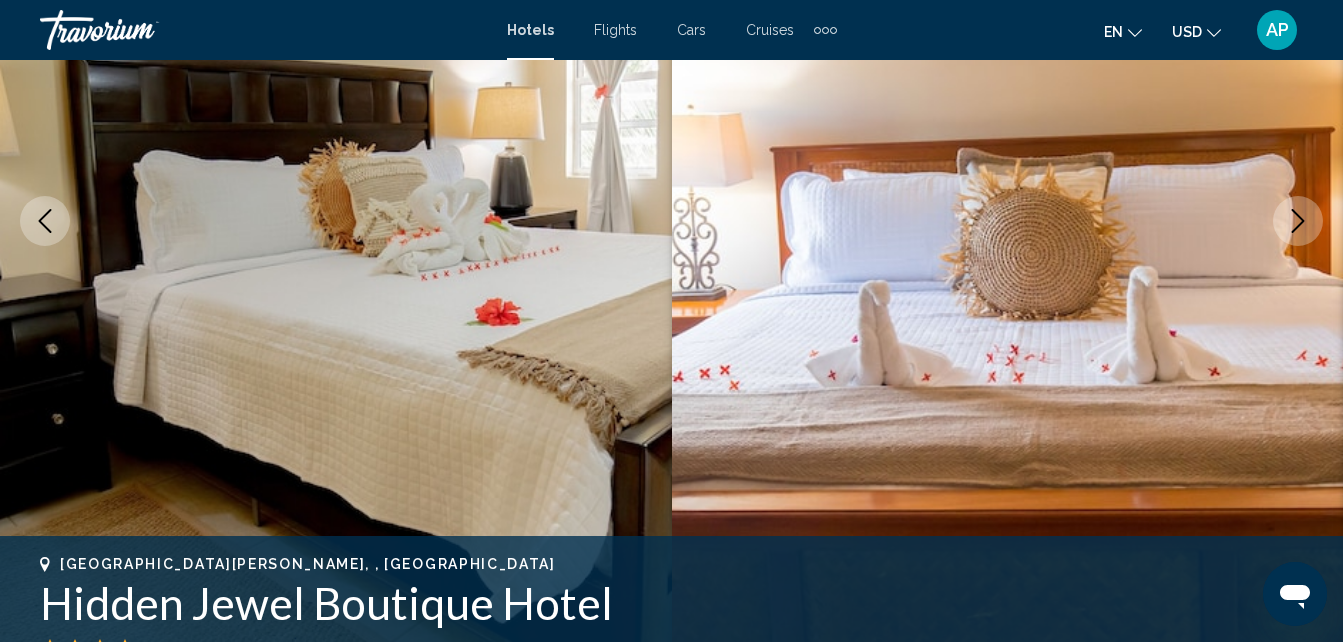 click 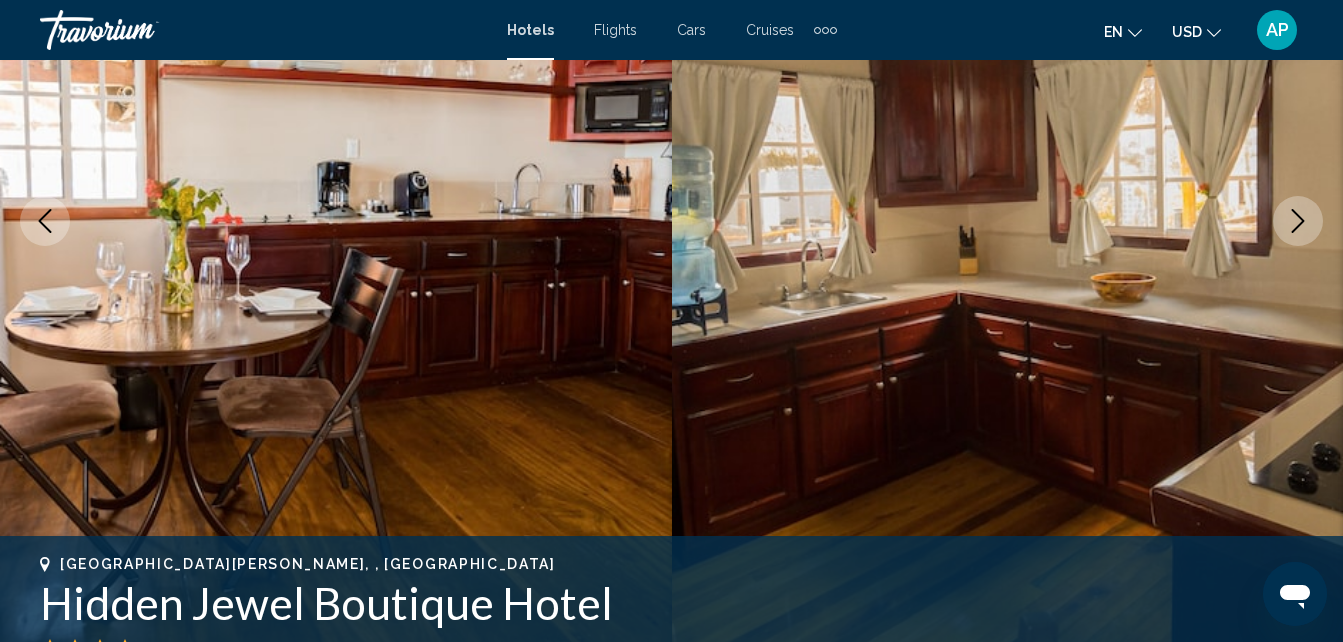 click 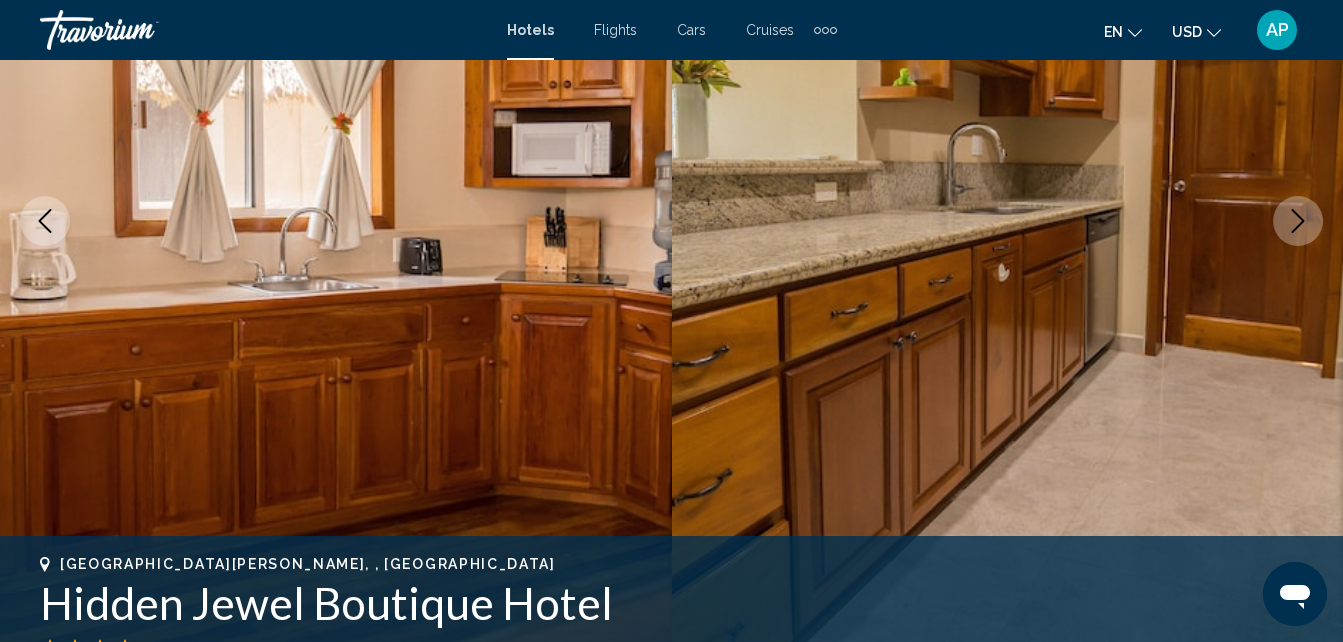 click 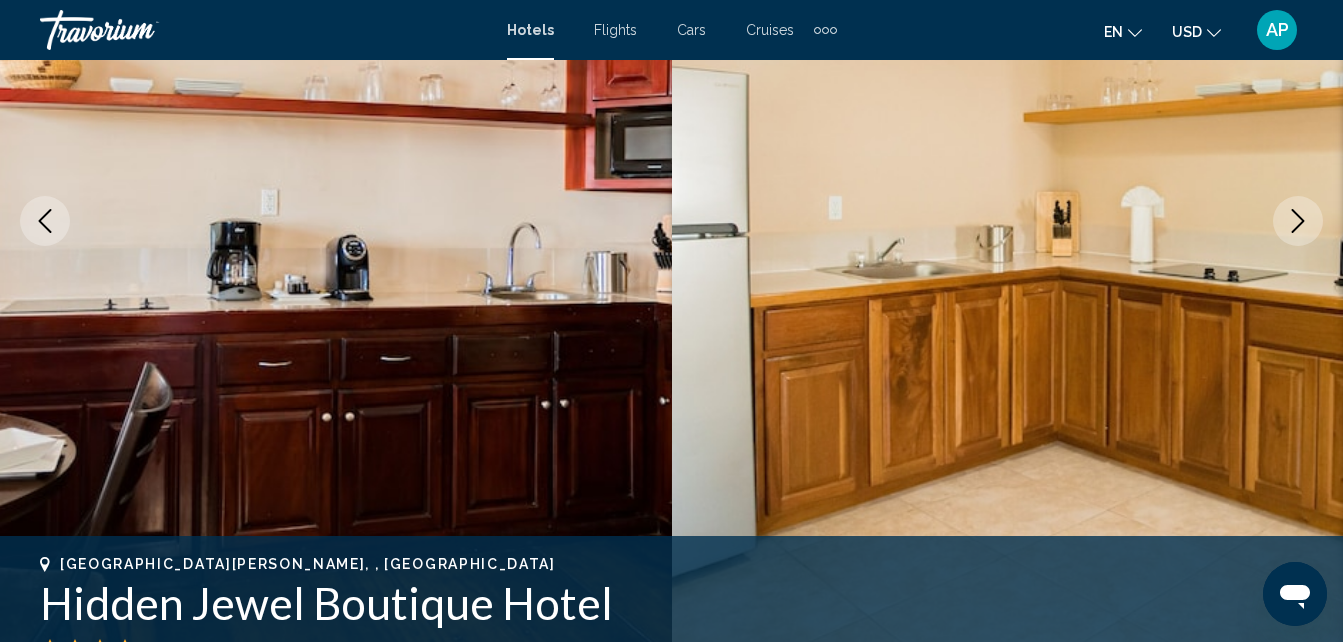 click 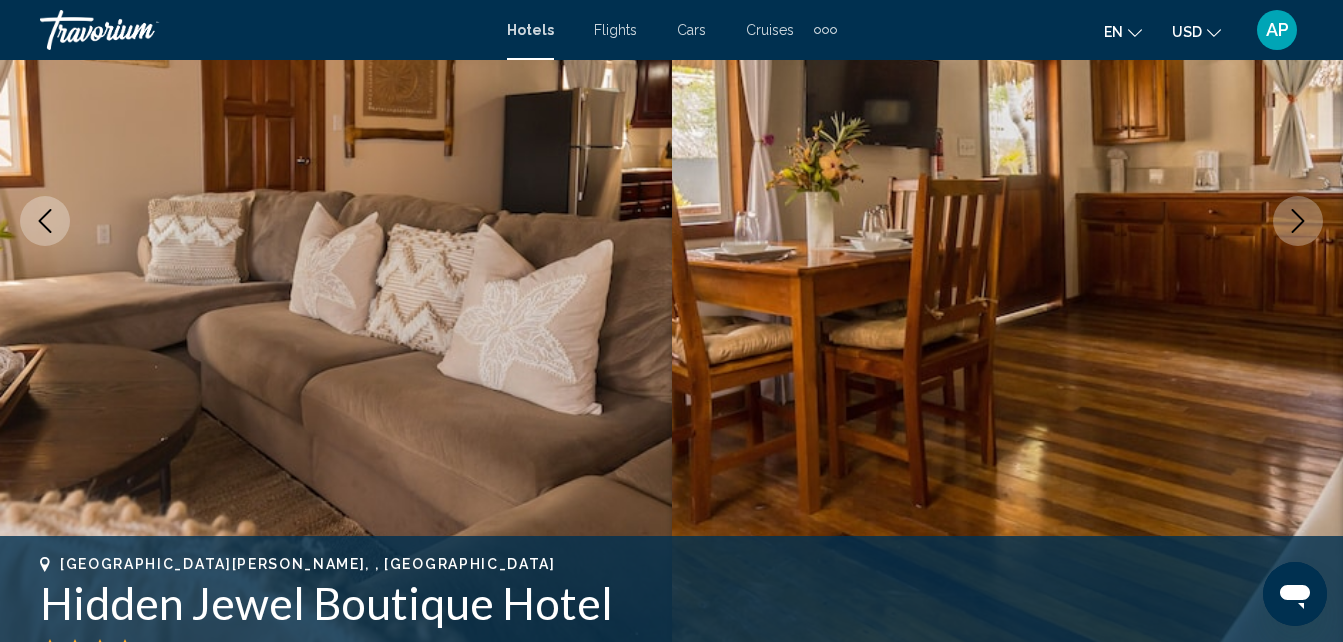 click 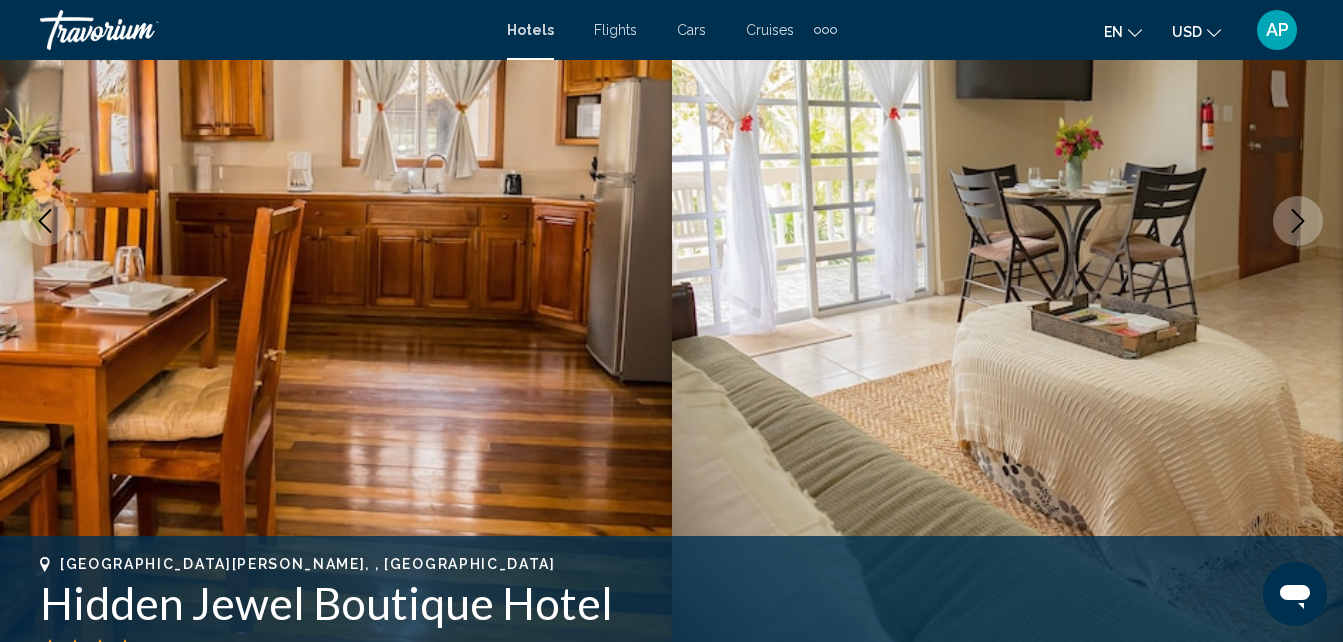 click 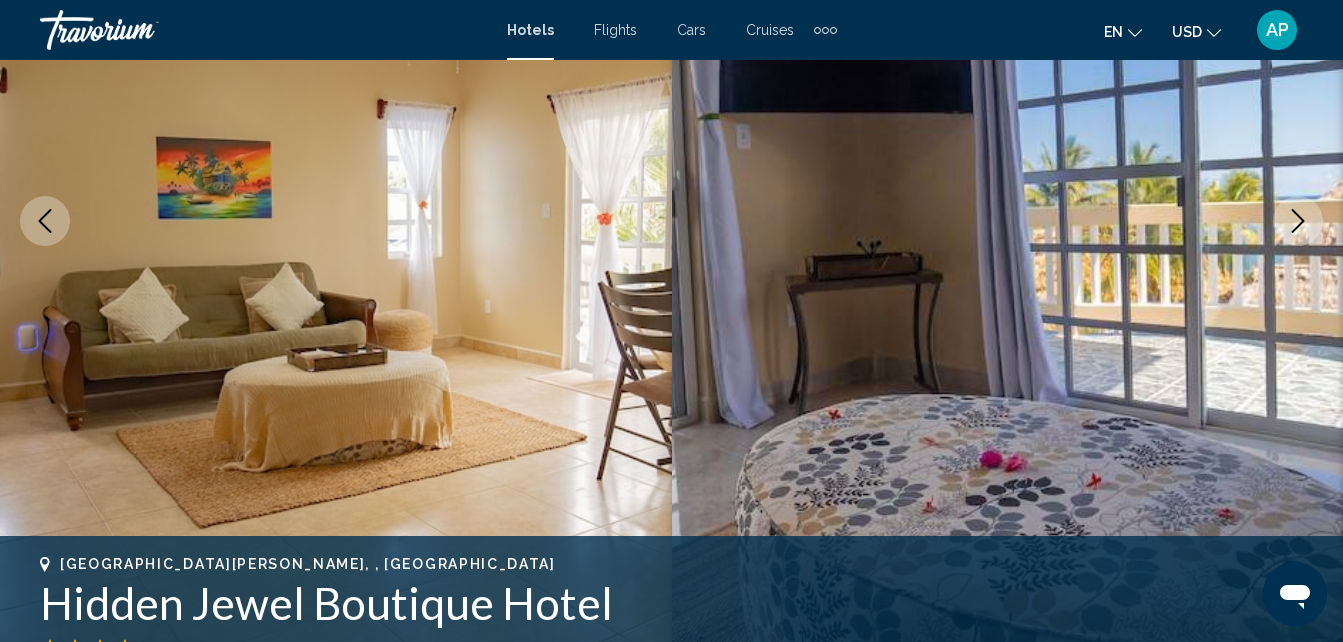 click 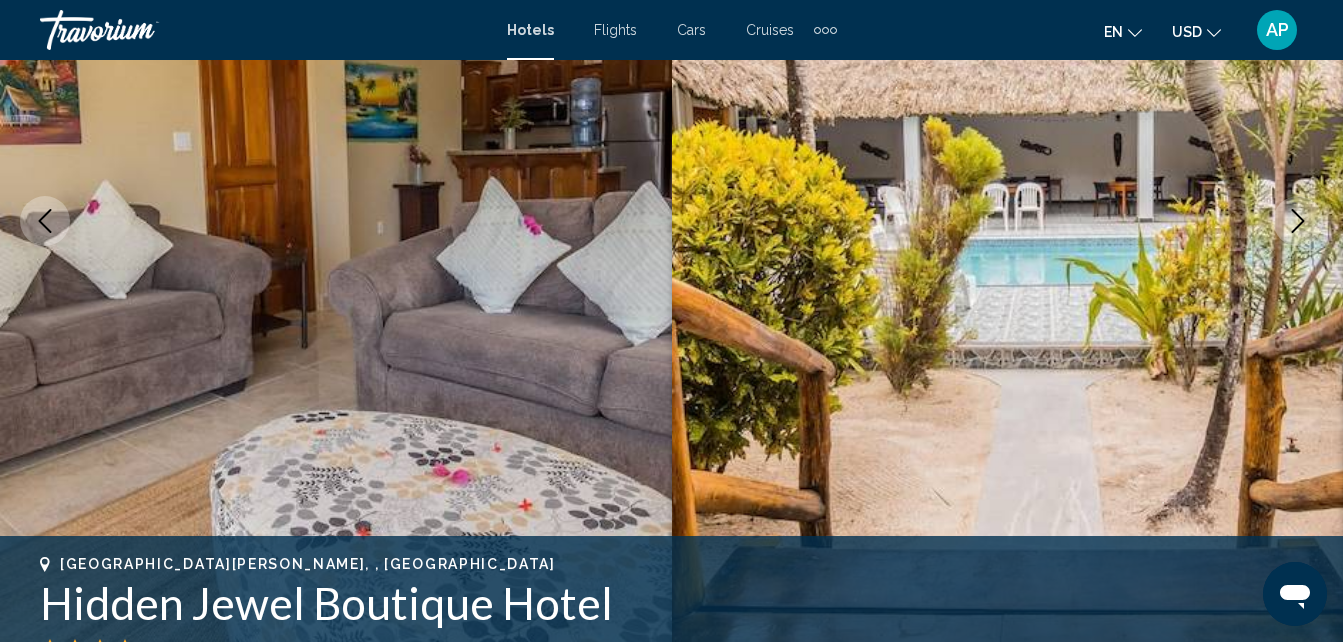 click 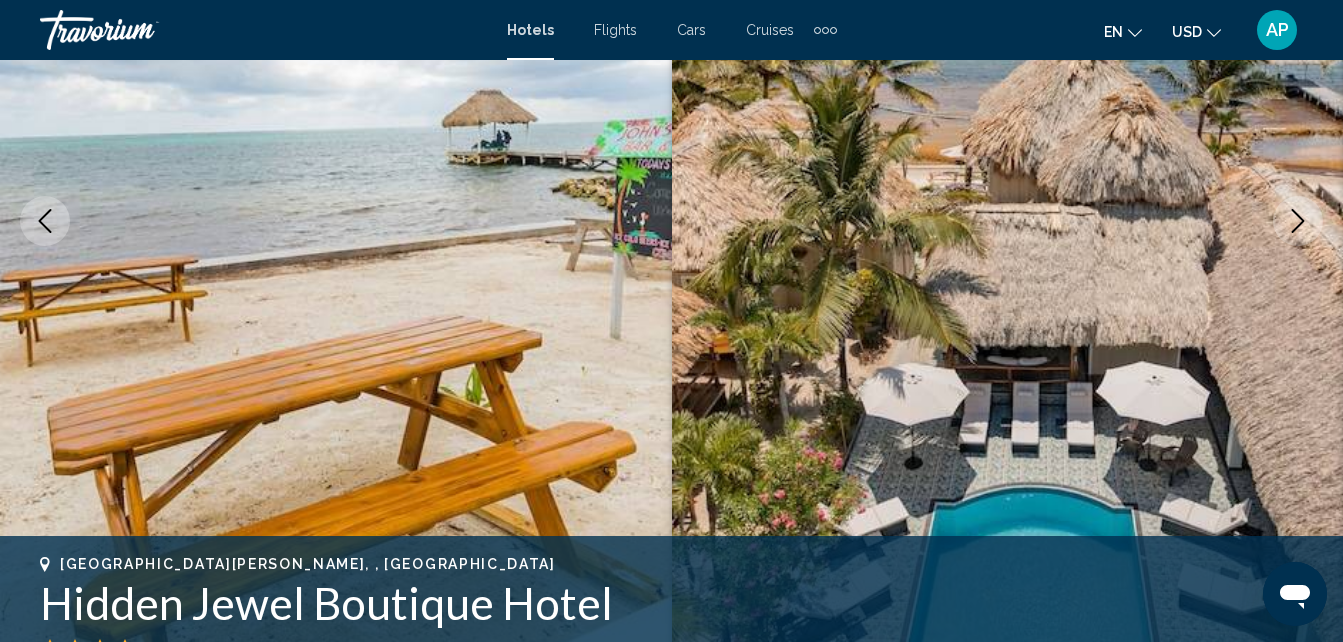 click at bounding box center [45, 221] 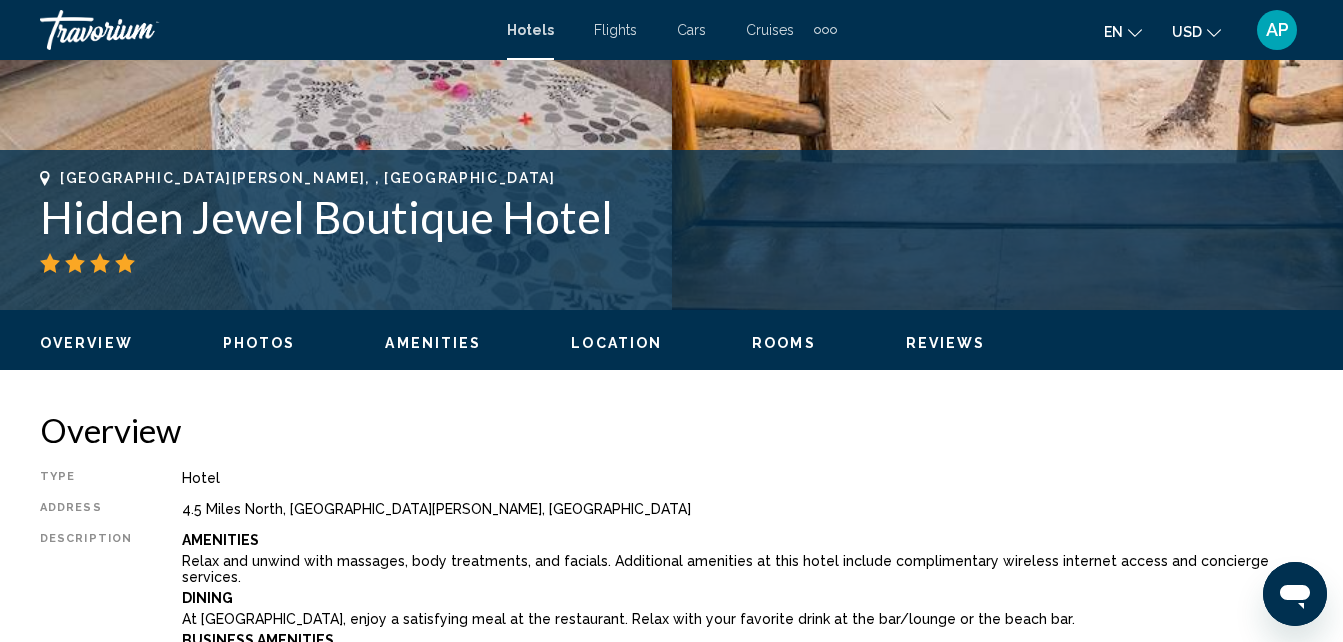 scroll, scrollTop: 814, scrollLeft: 0, axis: vertical 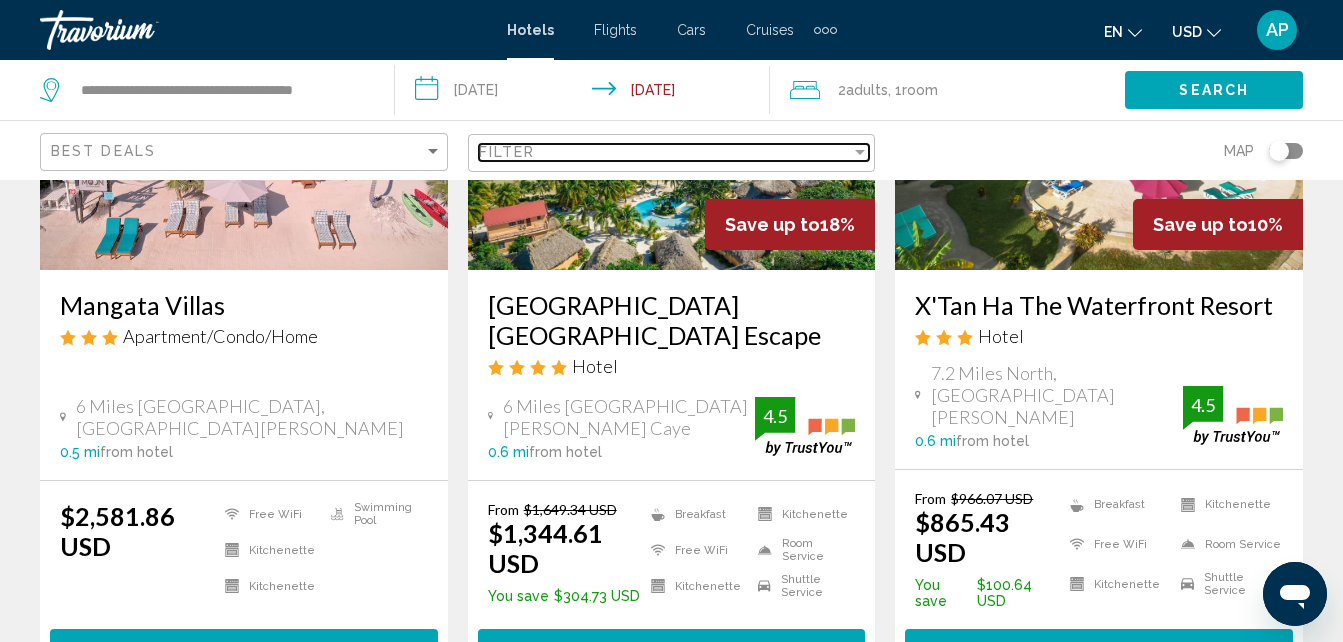 click on "Filter" at bounding box center [674, 153] 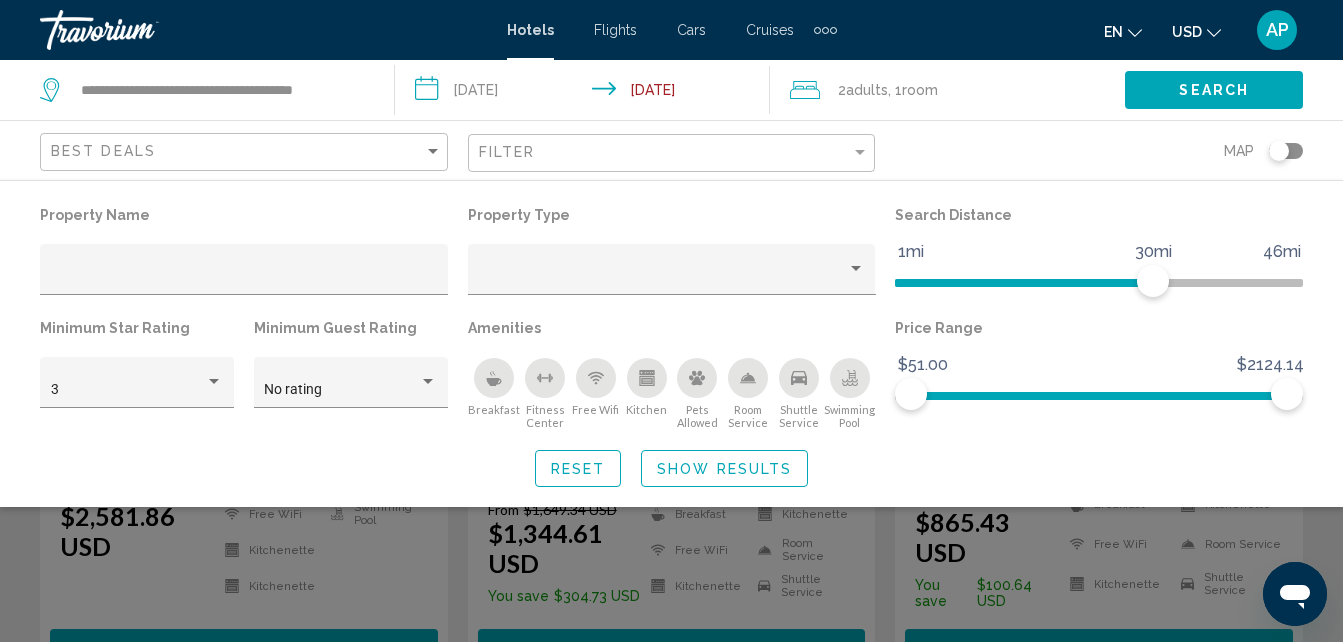 click on "Property Name" 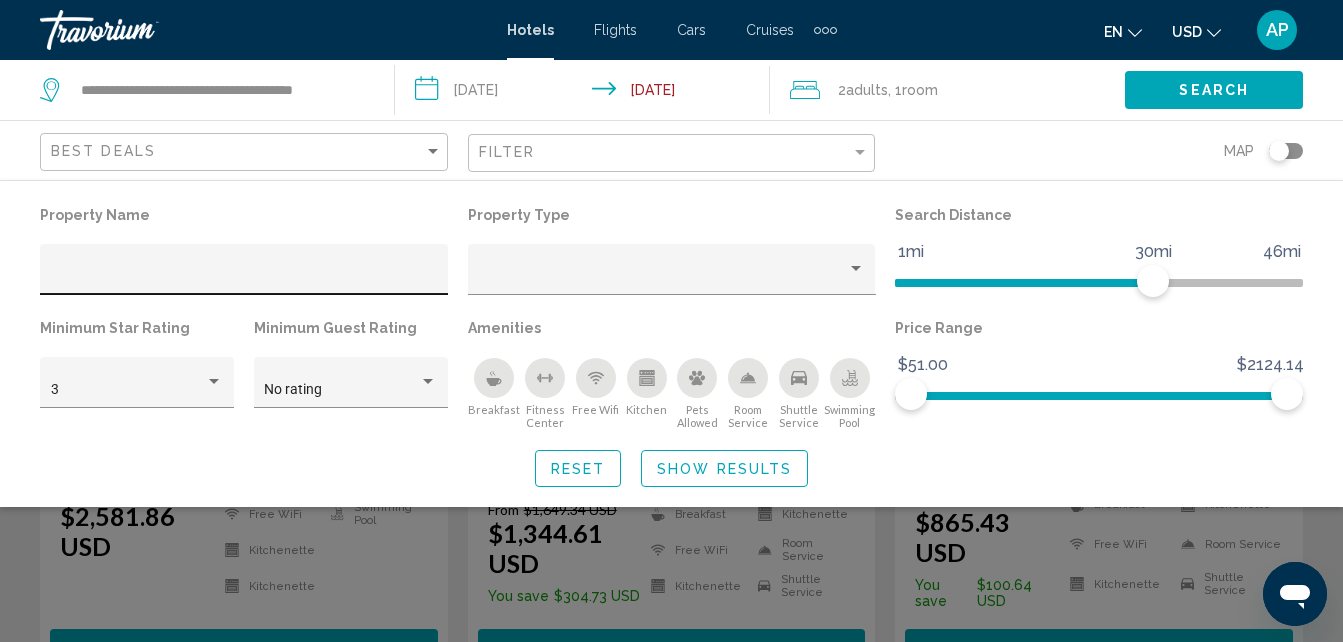 click 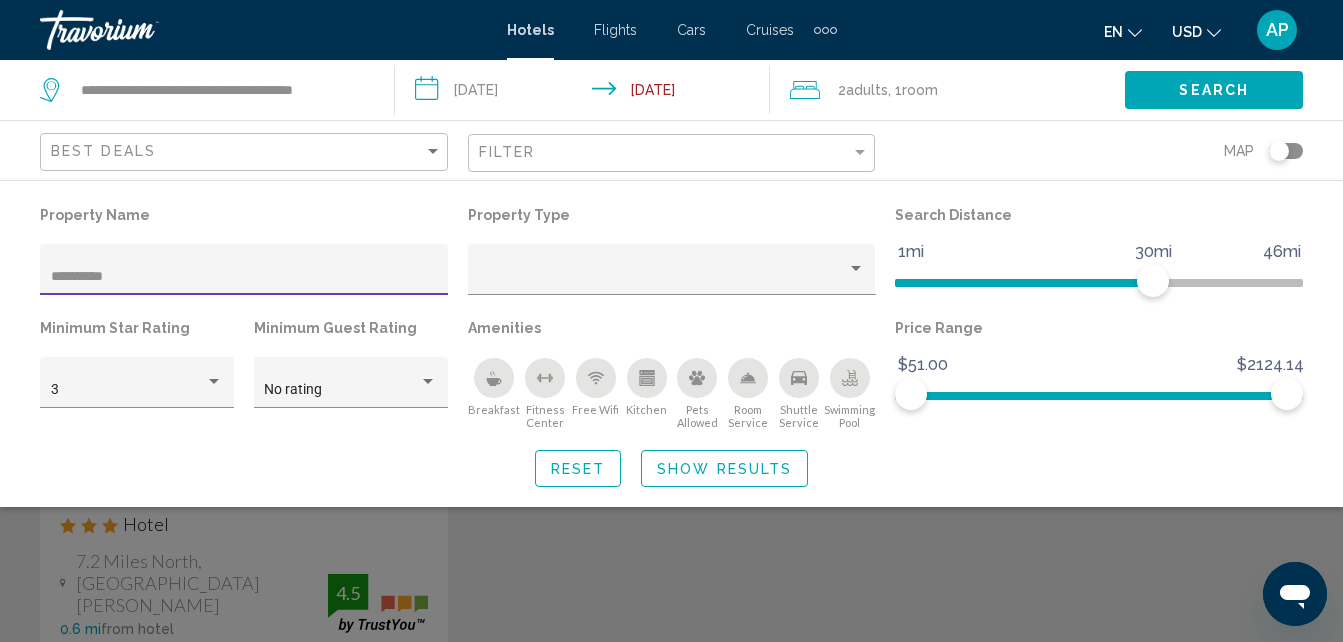 scroll, scrollTop: 100, scrollLeft: 0, axis: vertical 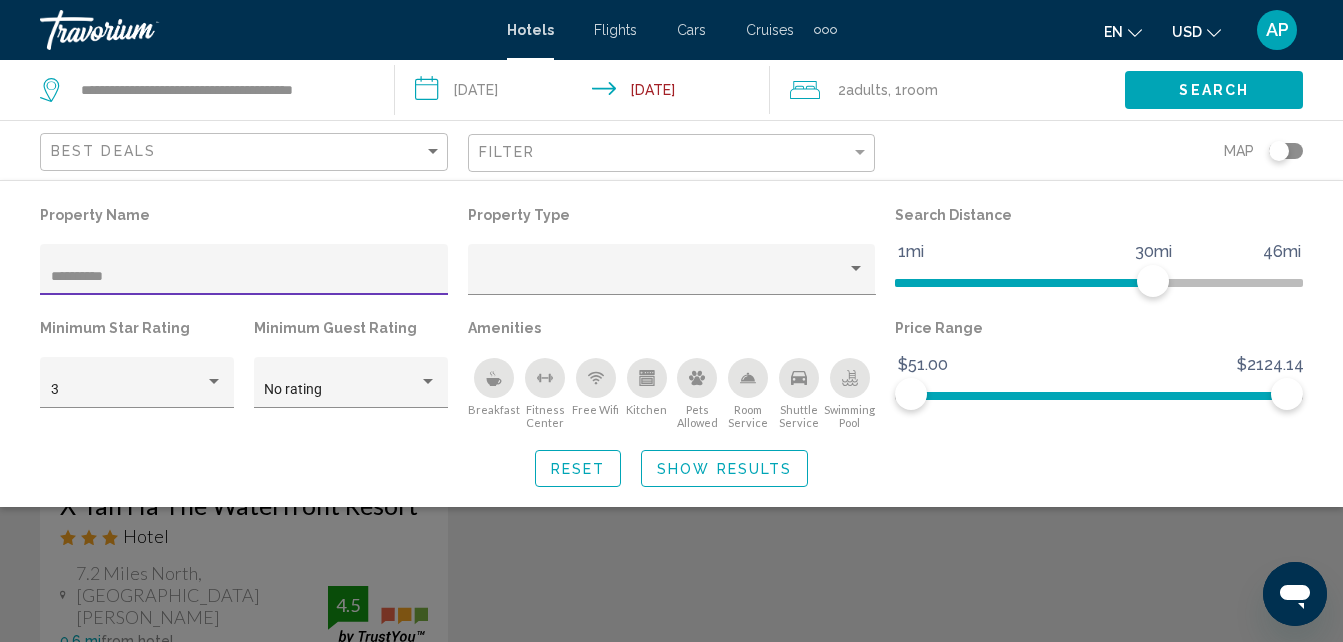 type on "**********" 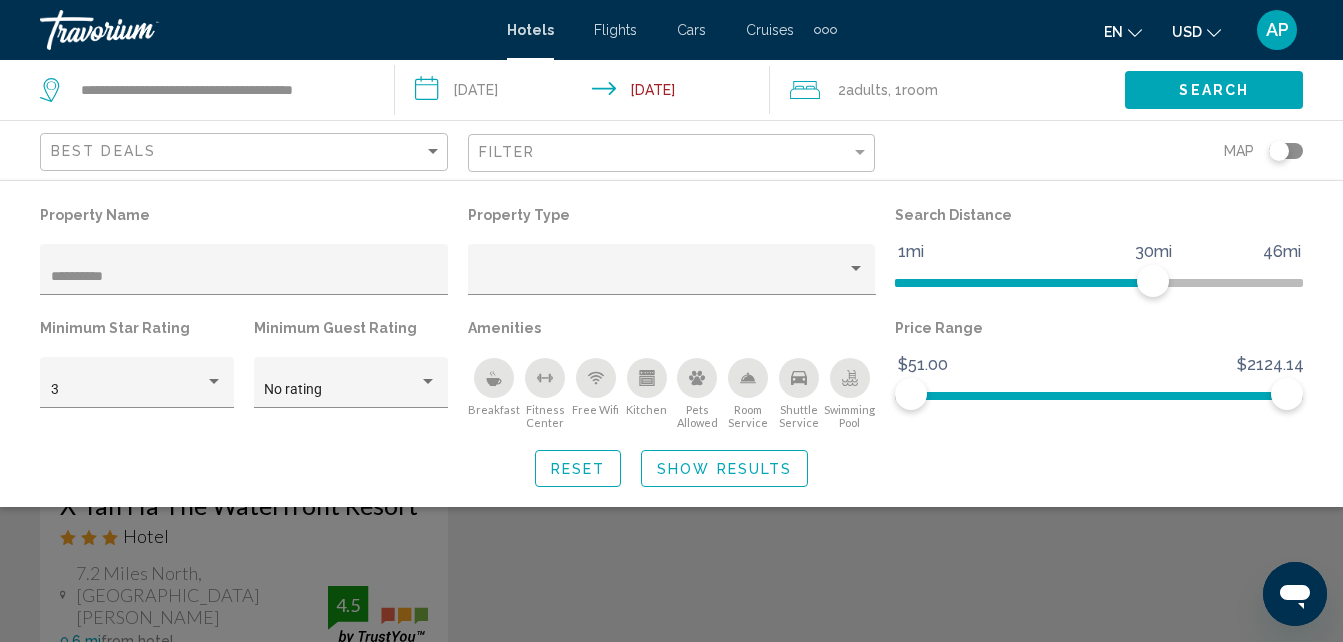 click on "Search" 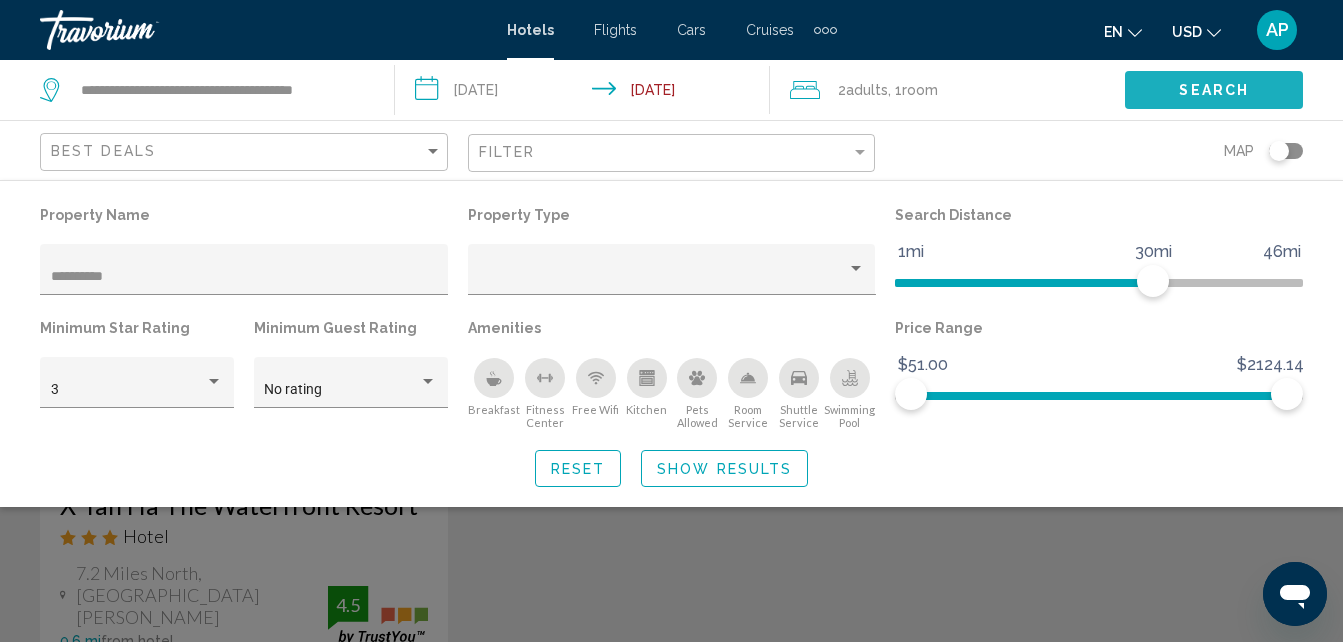 click on "Search" 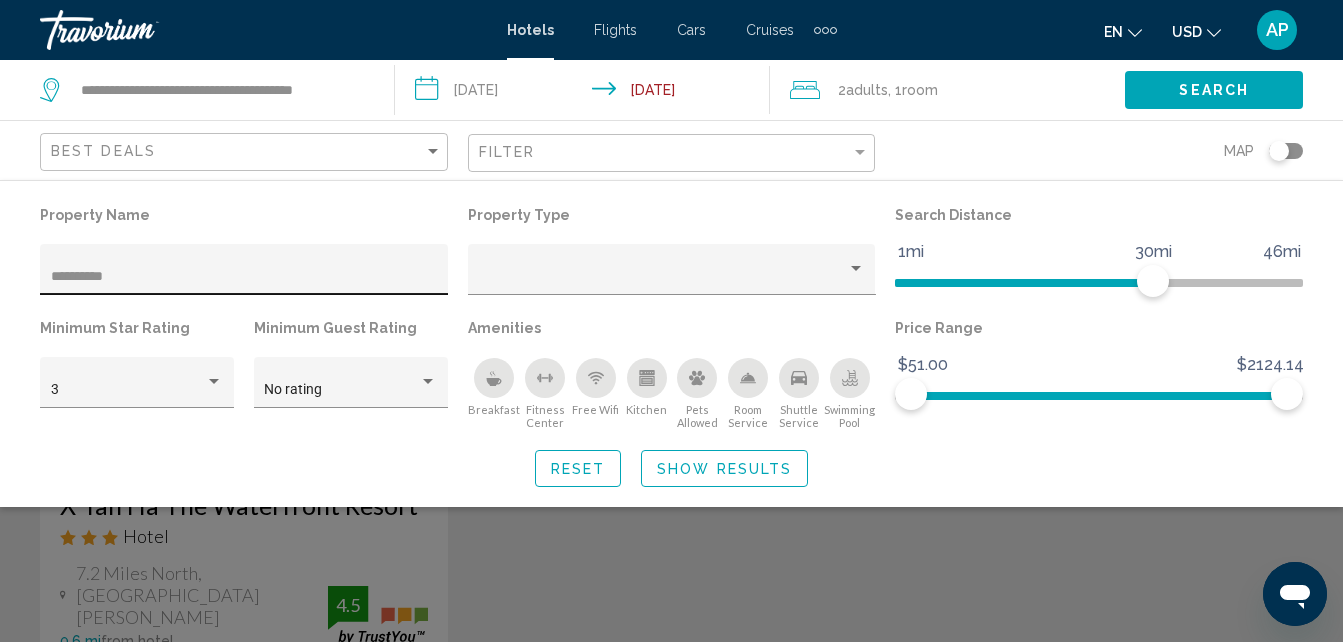 click on "**********" 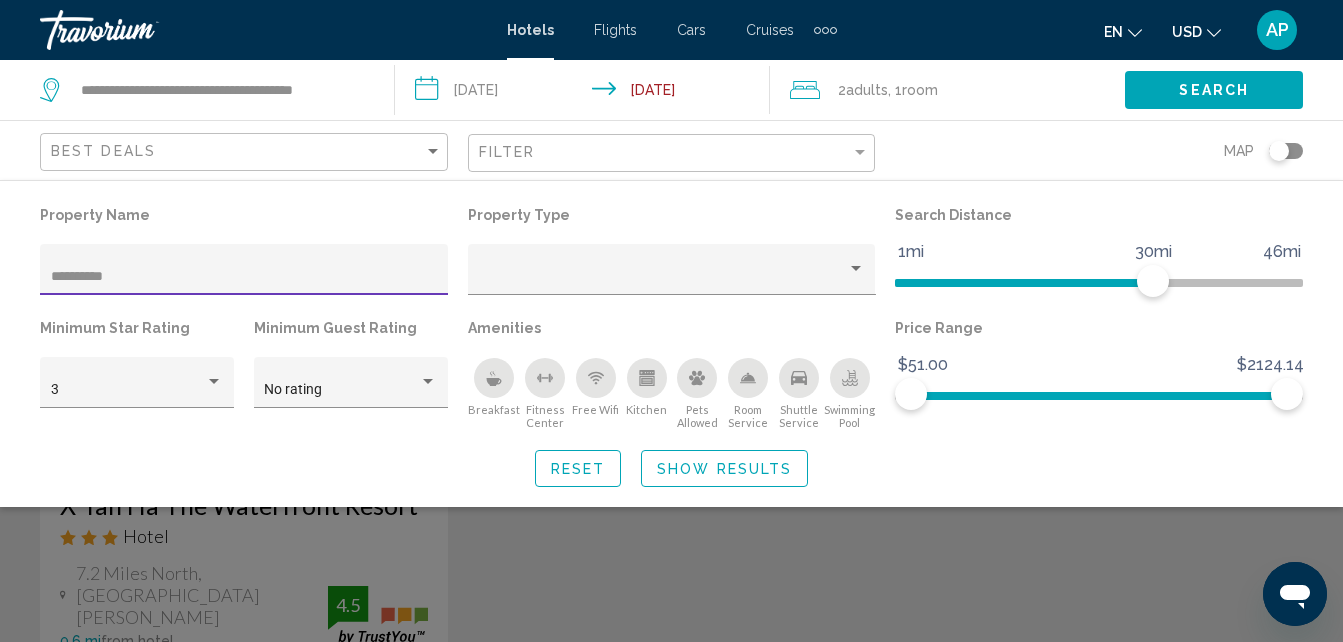 drag, startPoint x: 206, startPoint y: 272, endPoint x: -4, endPoint y: 175, distance: 231.32013 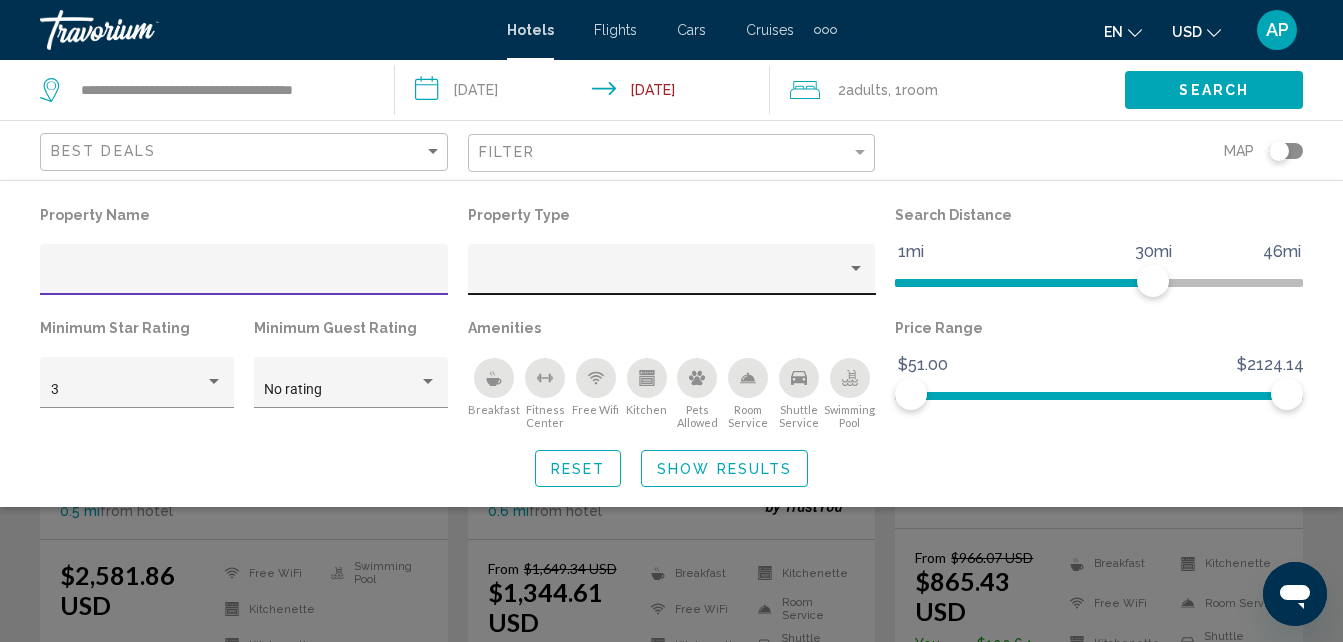 scroll, scrollTop: 200, scrollLeft: 0, axis: vertical 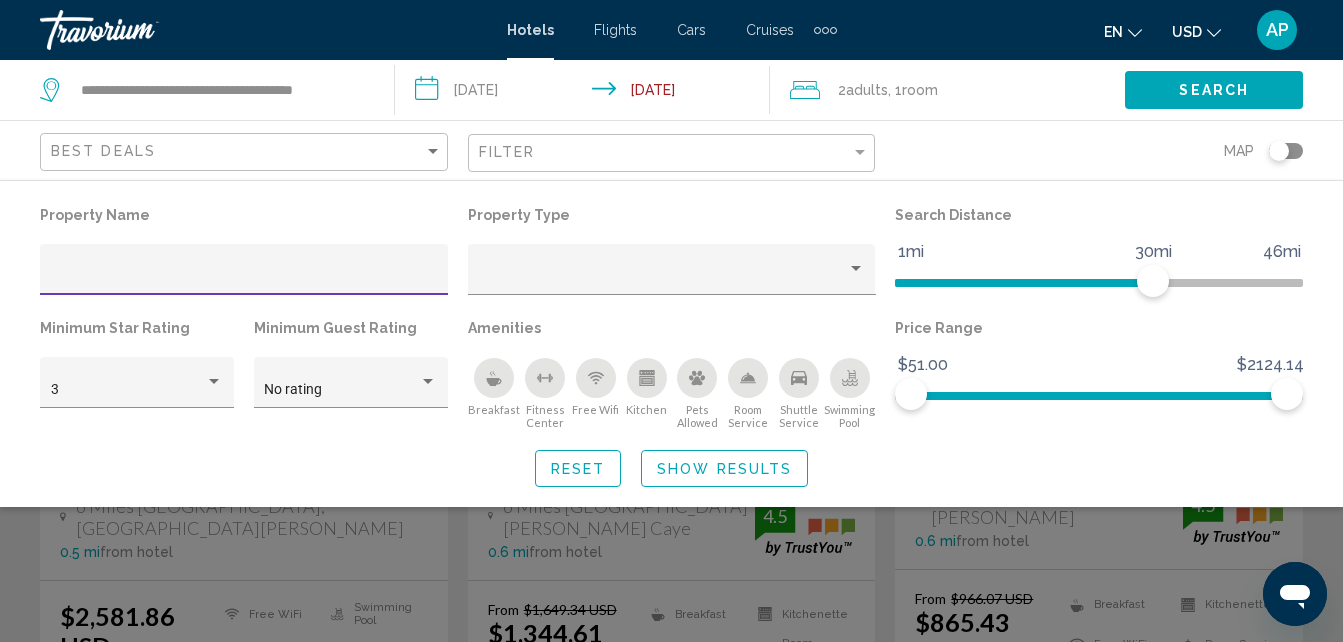 type 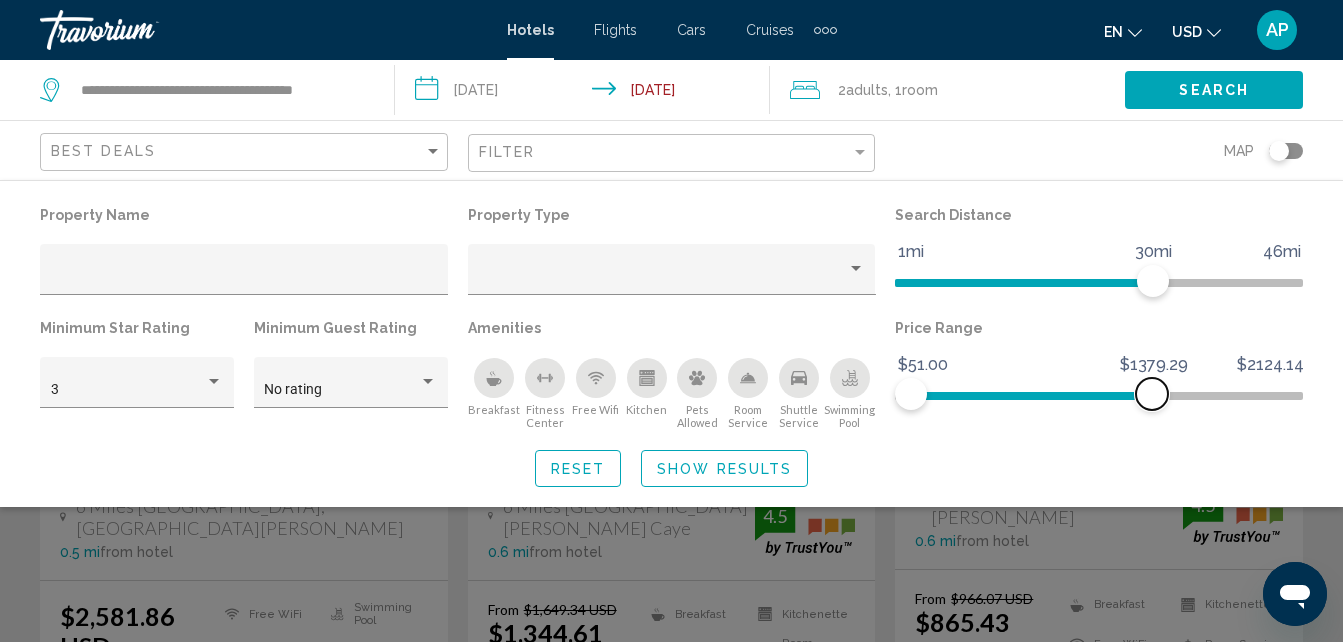 drag, startPoint x: 1293, startPoint y: 397, endPoint x: 1152, endPoint y: 422, distance: 143.19916 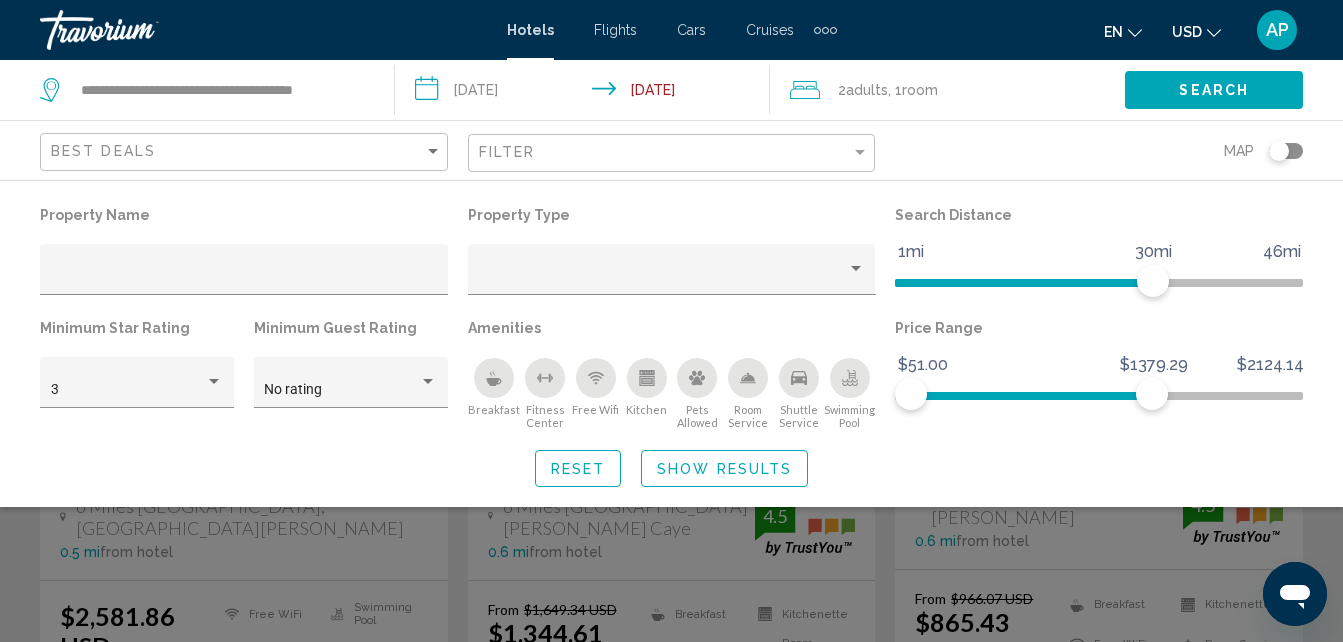 click on "Search" 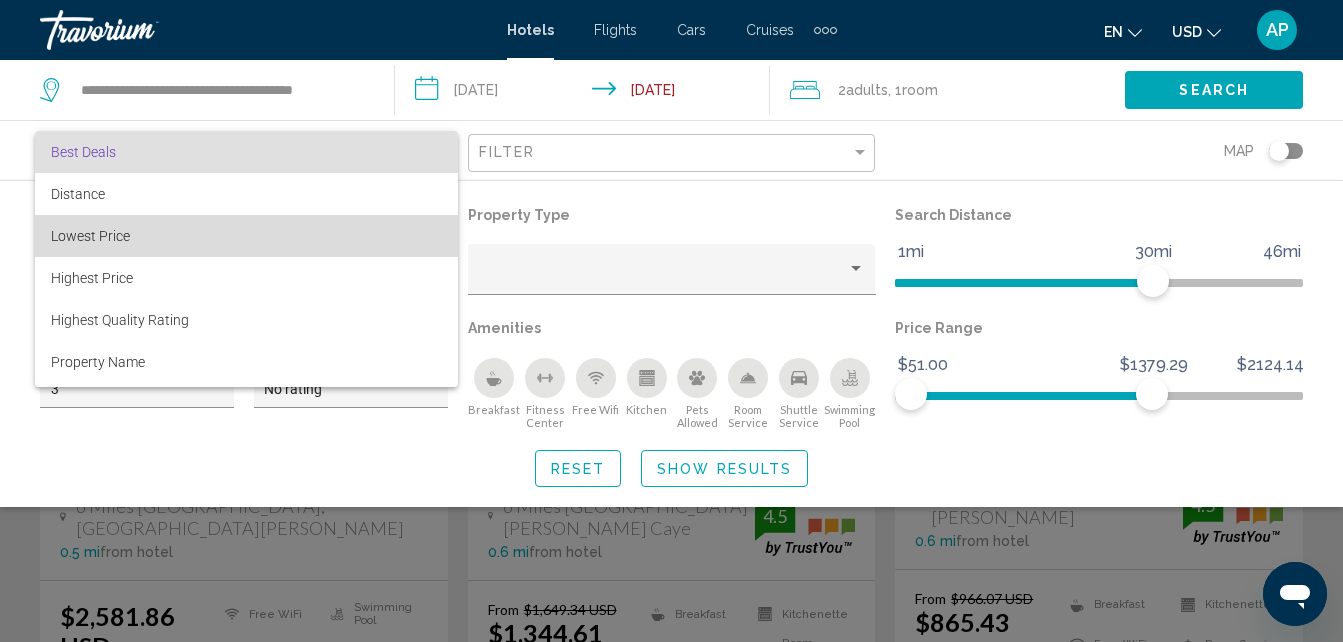 click on "Lowest Price" at bounding box center [246, 236] 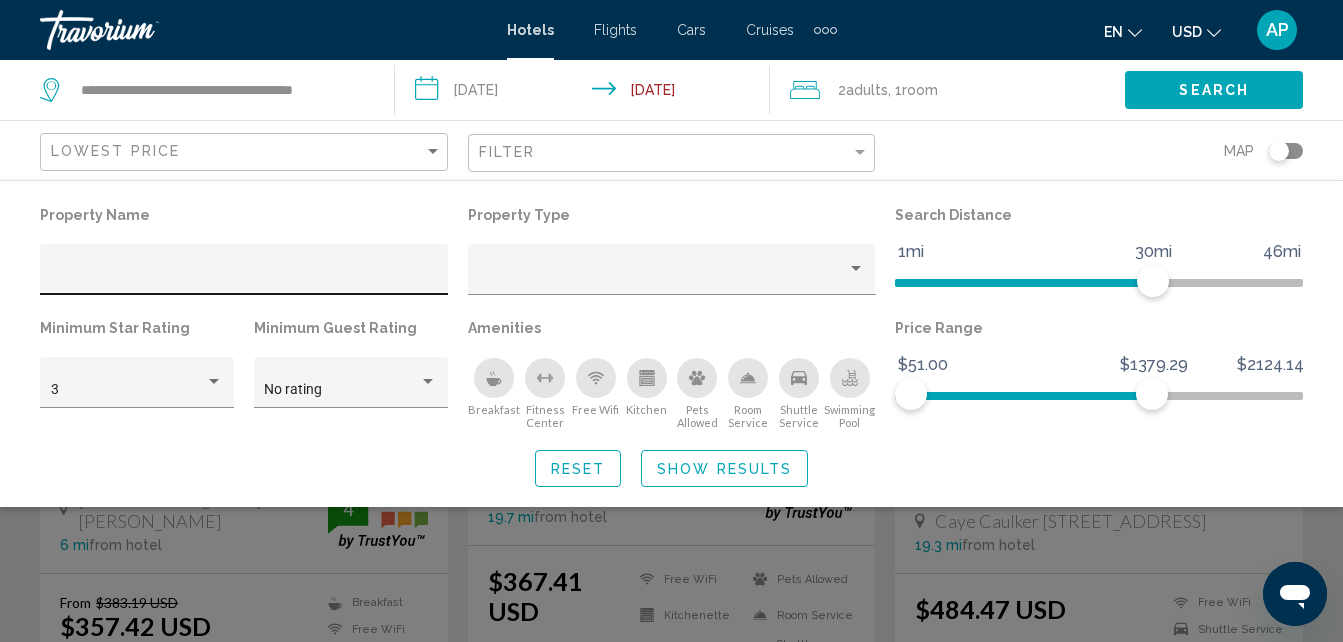 click 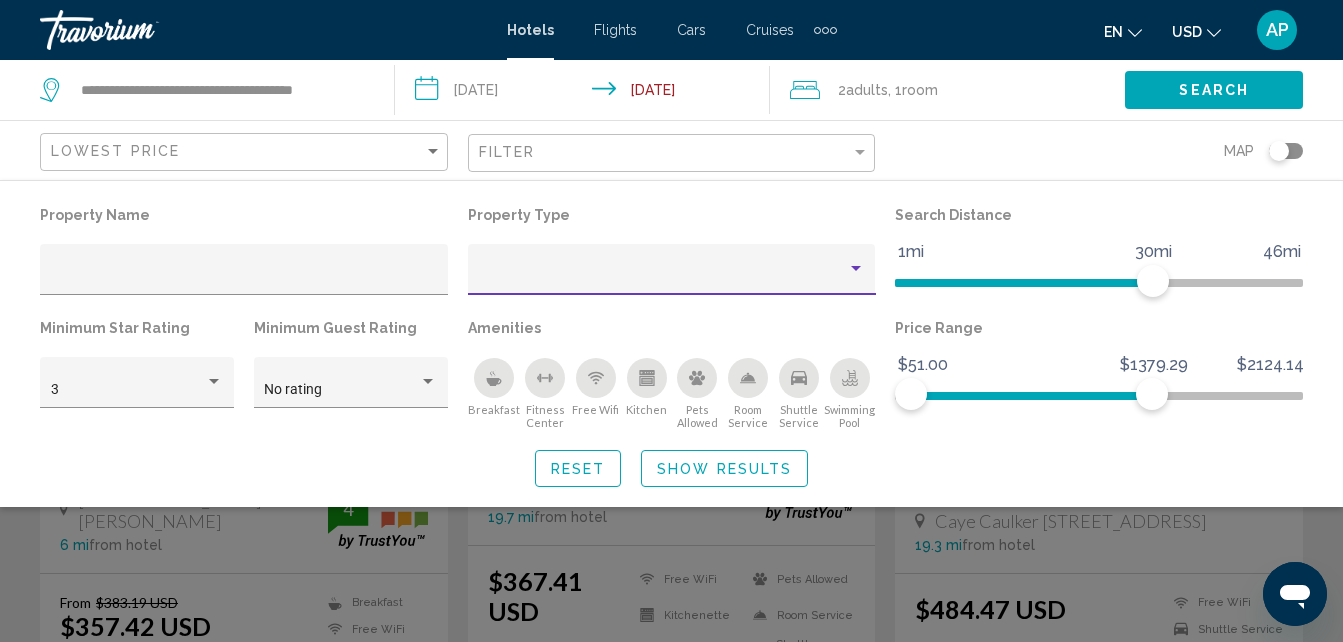 click at bounding box center [662, 277] 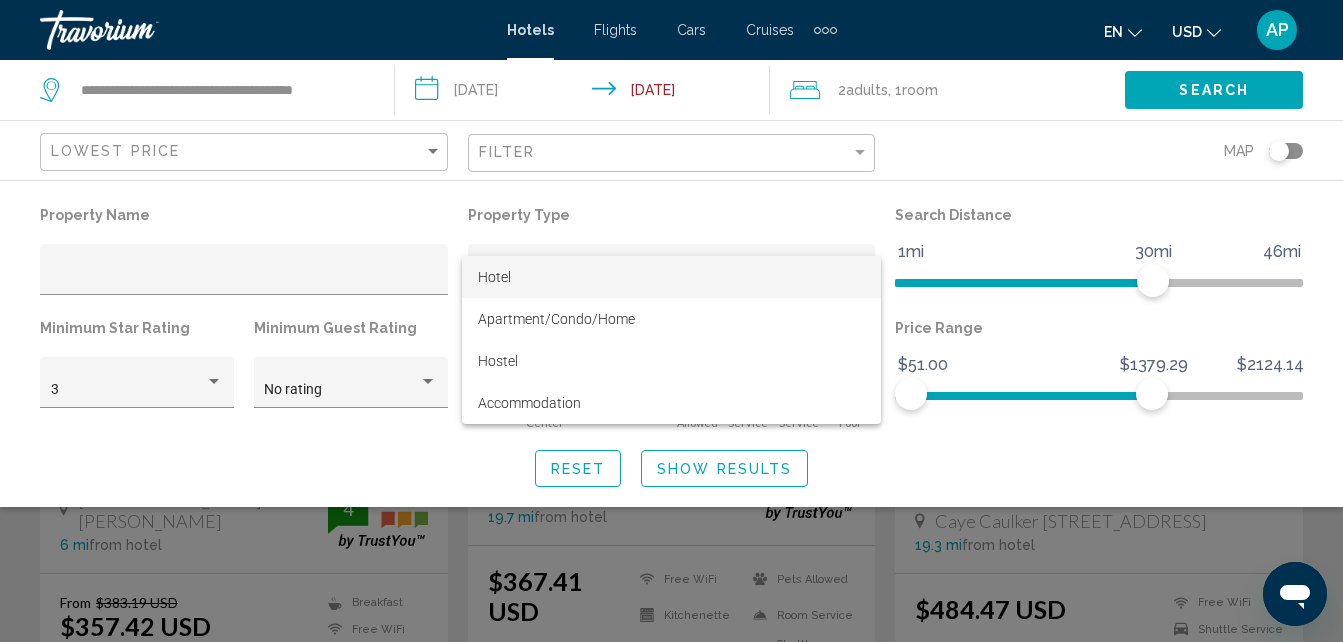 click on "Hotel" at bounding box center (671, 277) 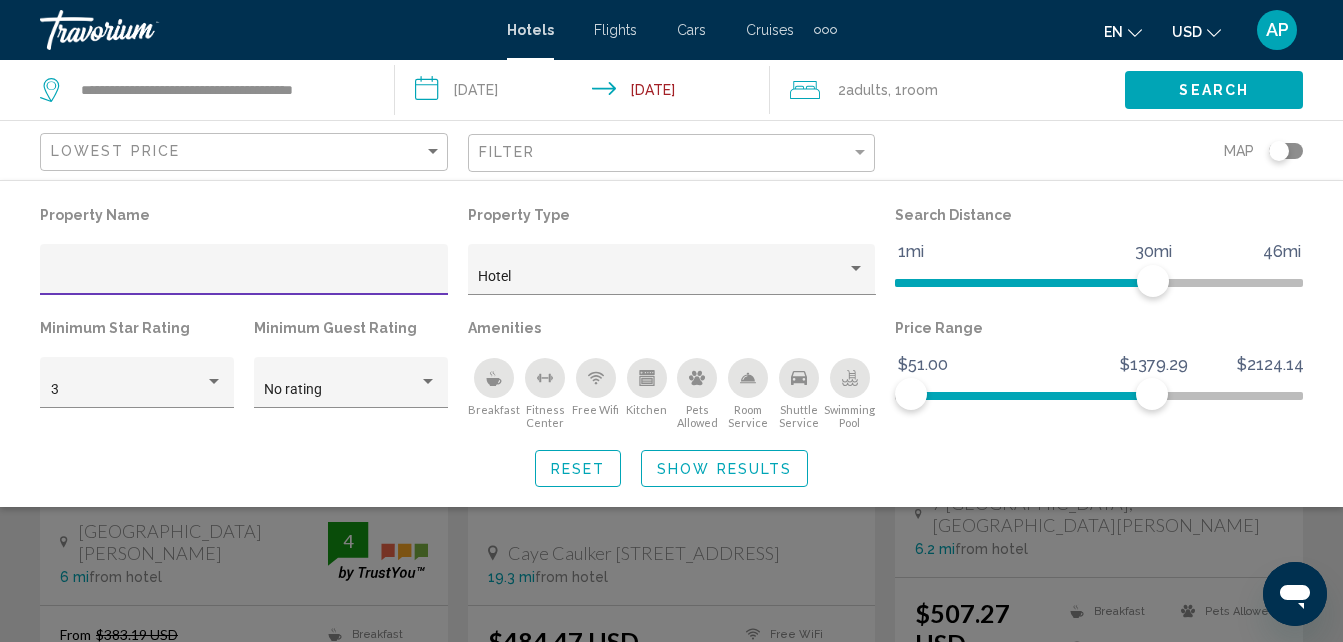 click at bounding box center [244, 277] 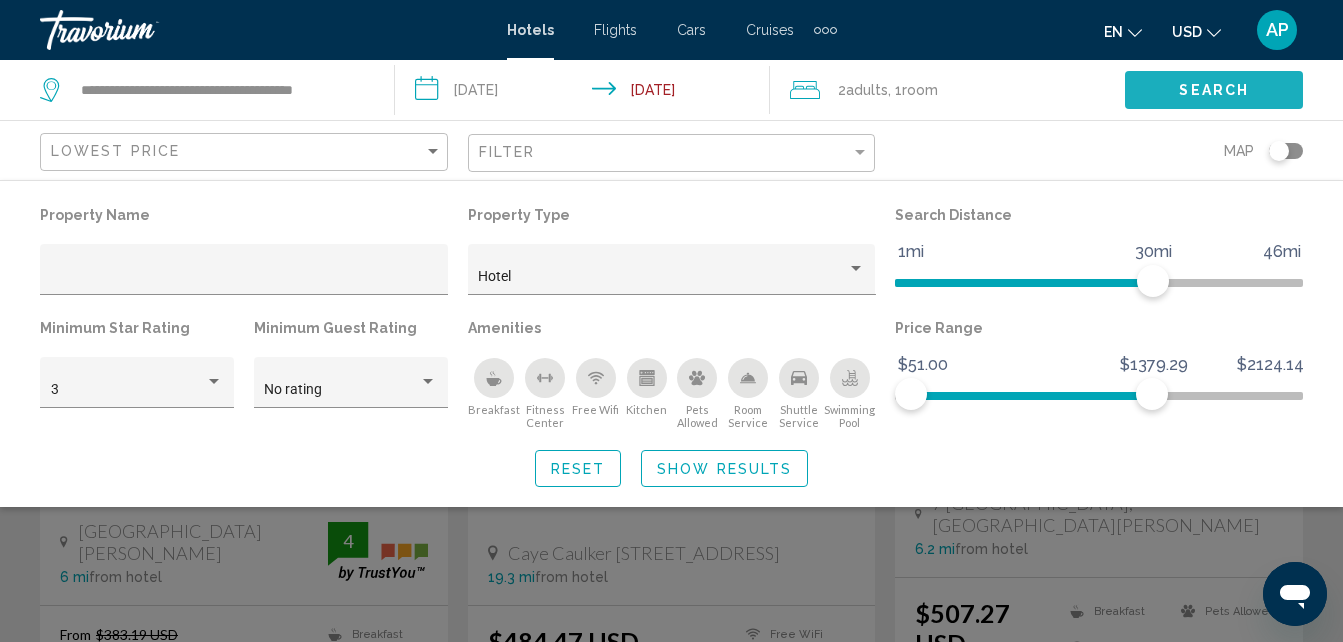 click on "Search" 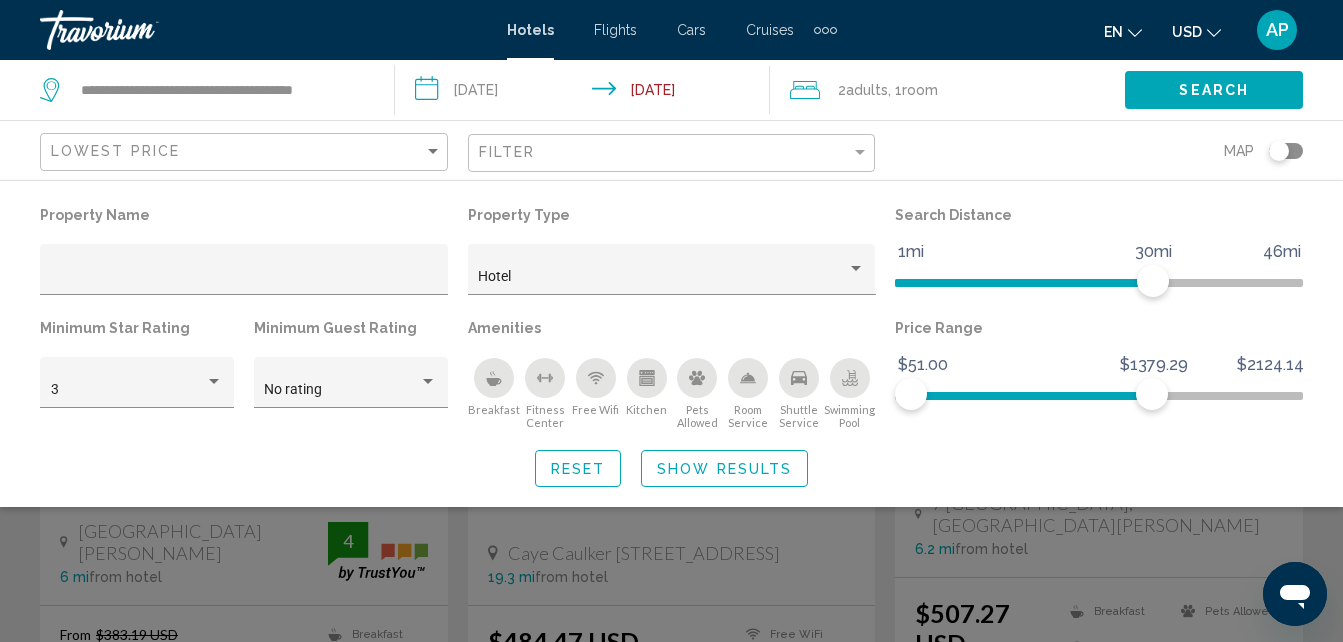 click on "Show Results" 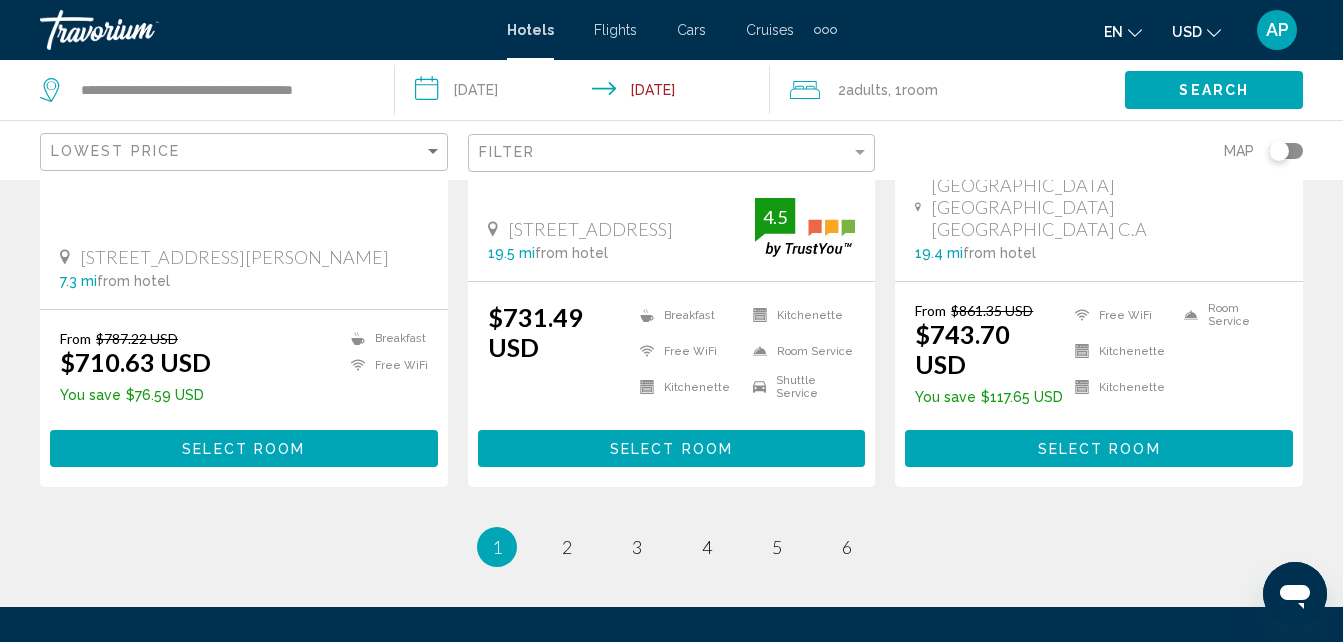 scroll, scrollTop: 2892, scrollLeft: 0, axis: vertical 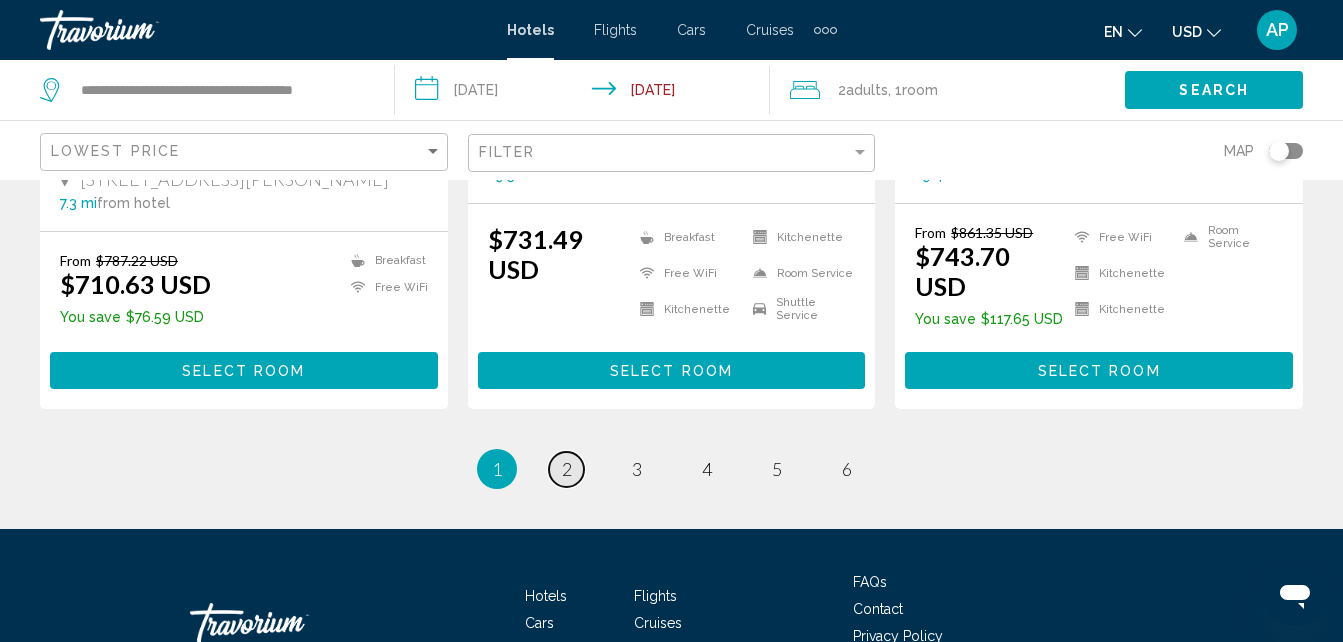 click on "2" at bounding box center (567, 469) 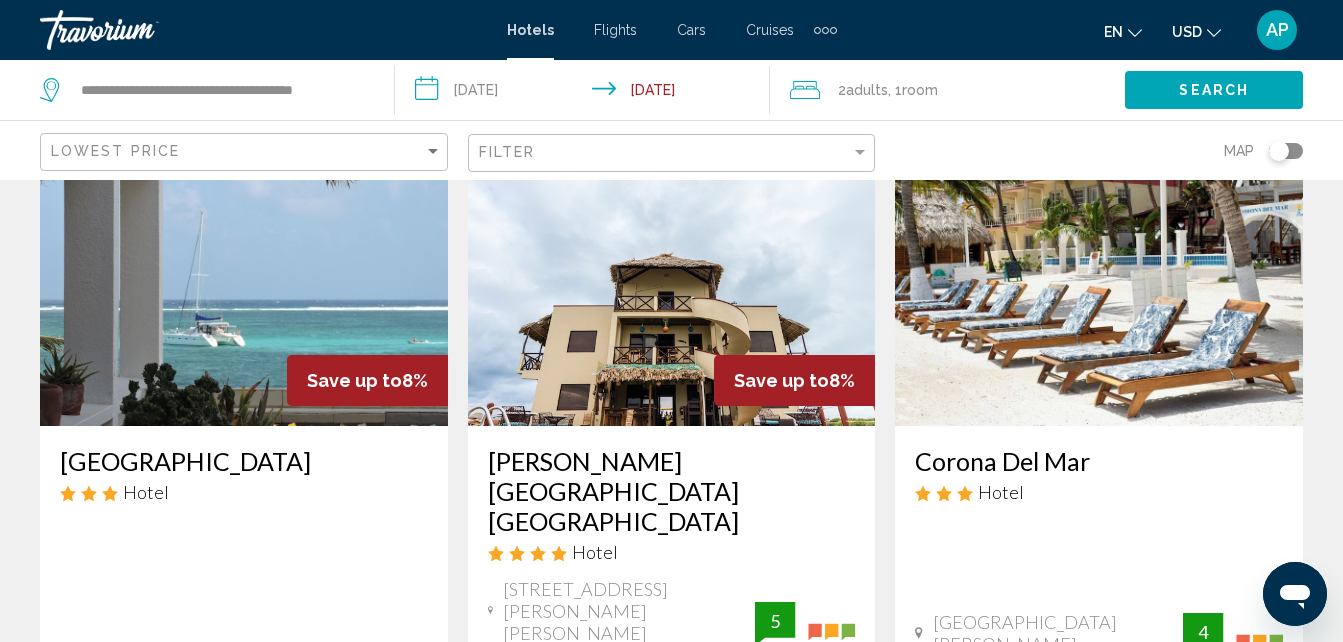scroll, scrollTop: 900, scrollLeft: 0, axis: vertical 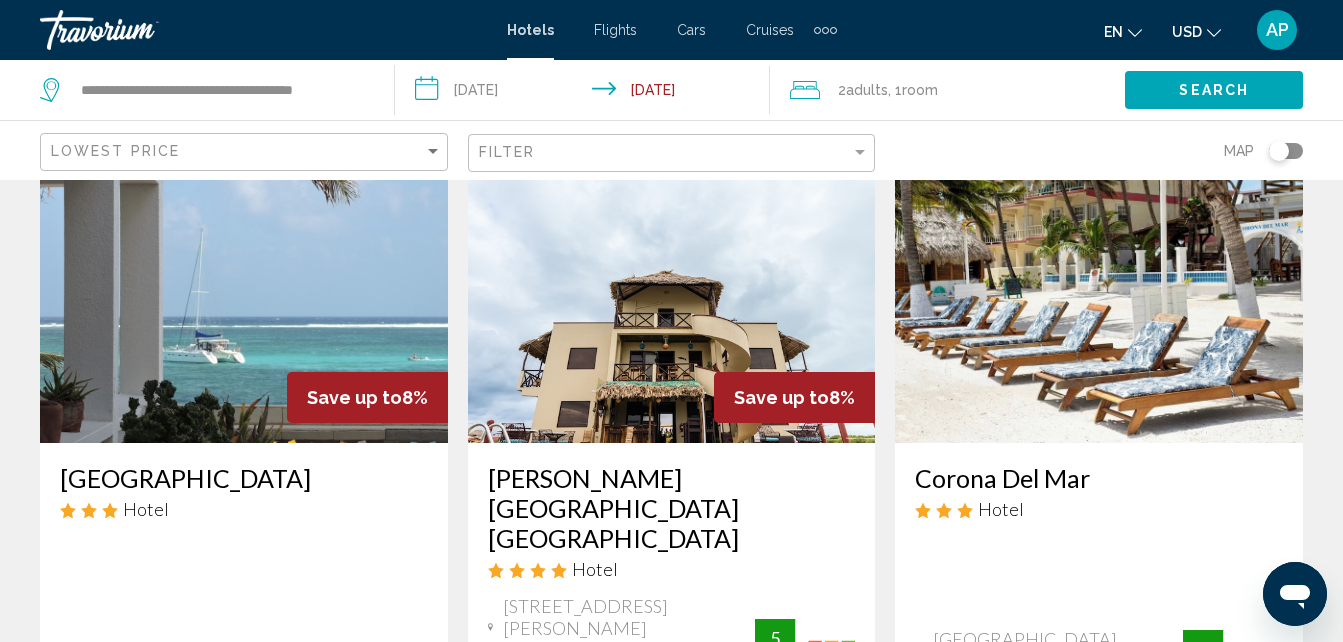 click at bounding box center [672, 283] 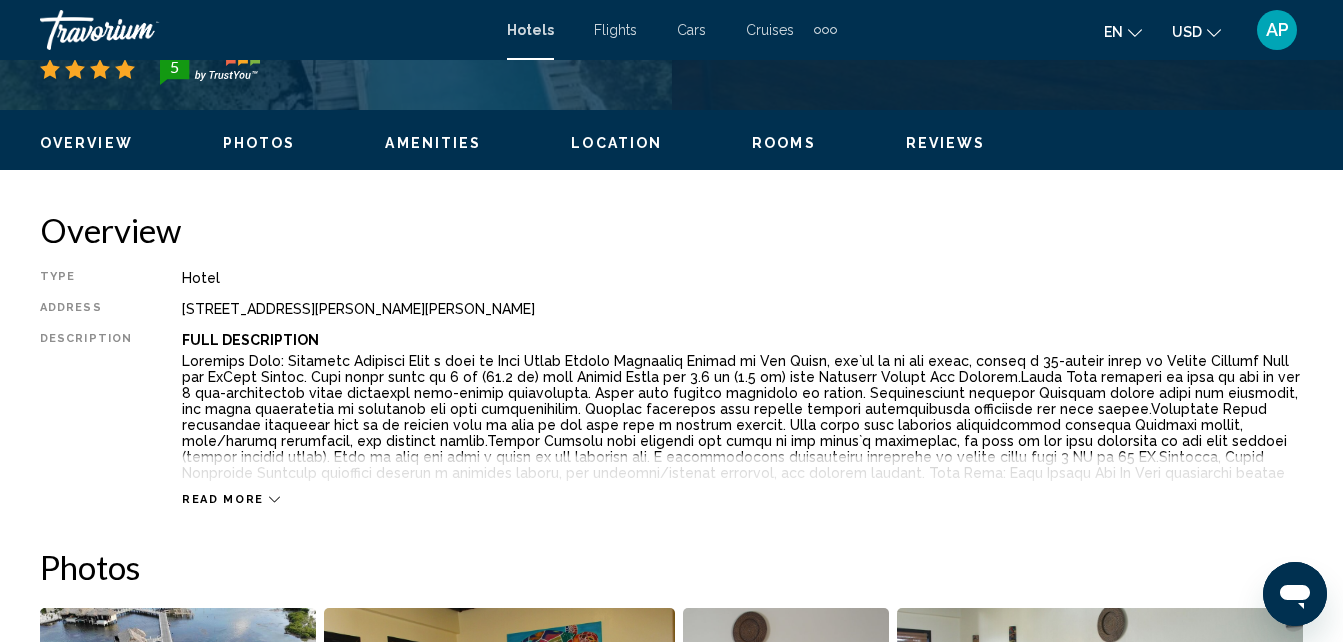 scroll, scrollTop: 214, scrollLeft: 0, axis: vertical 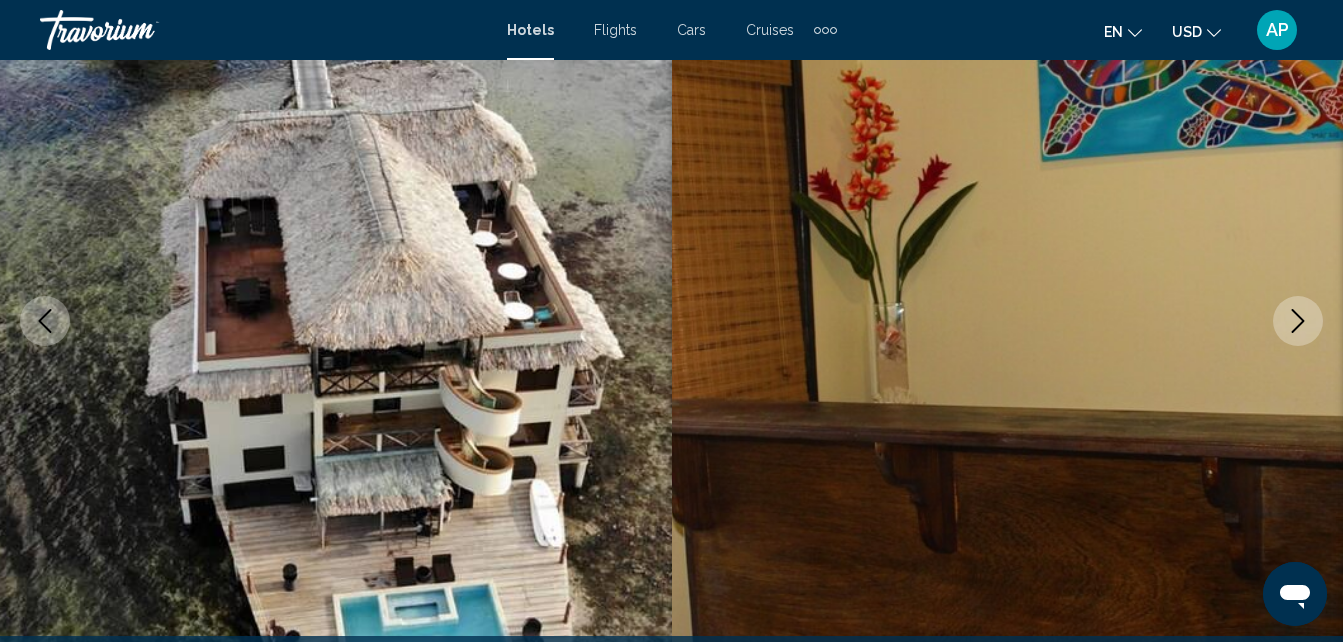 click 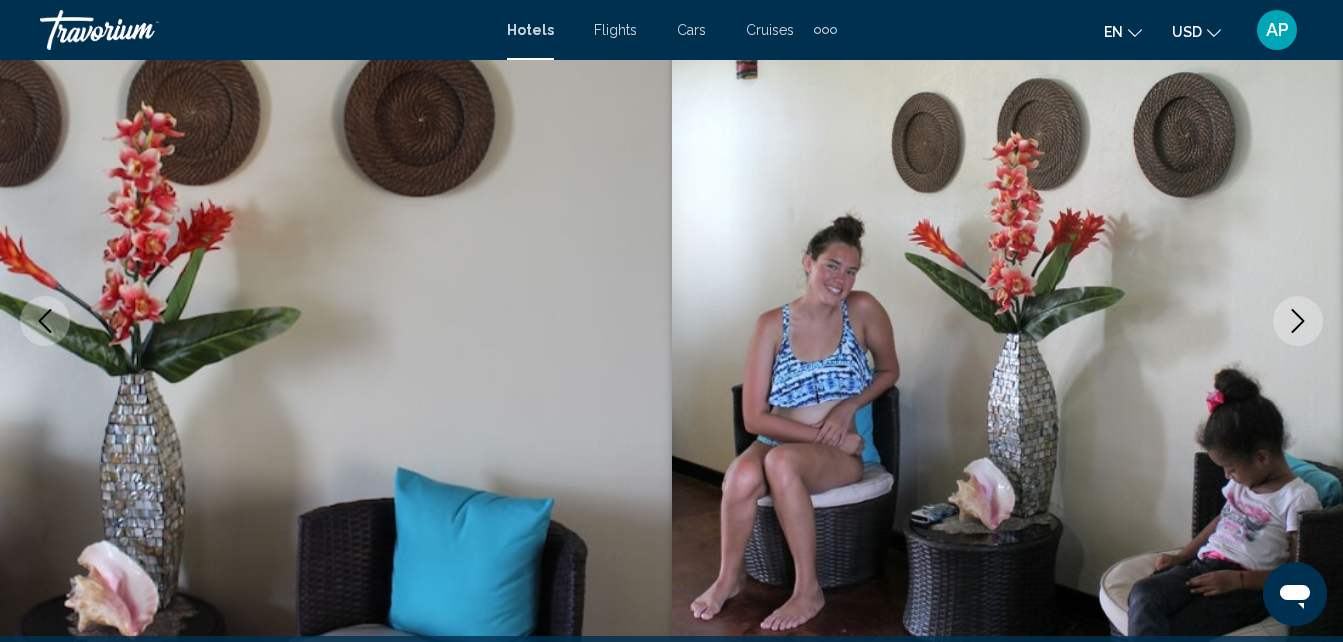 click 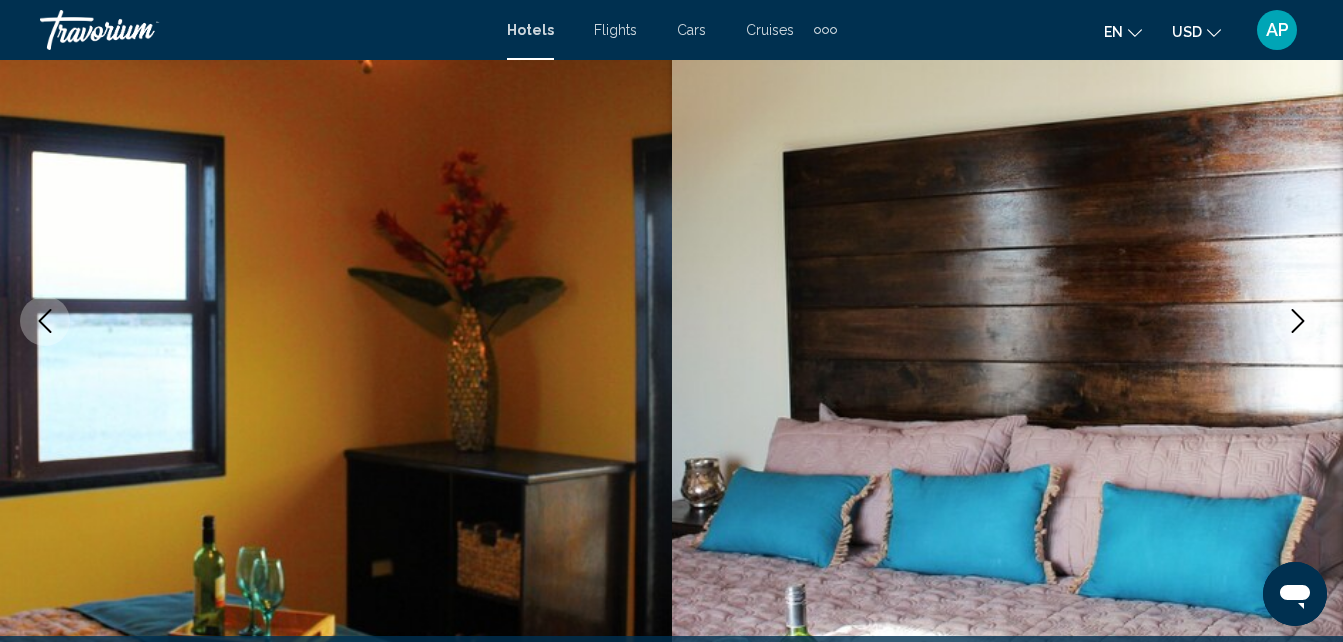 click 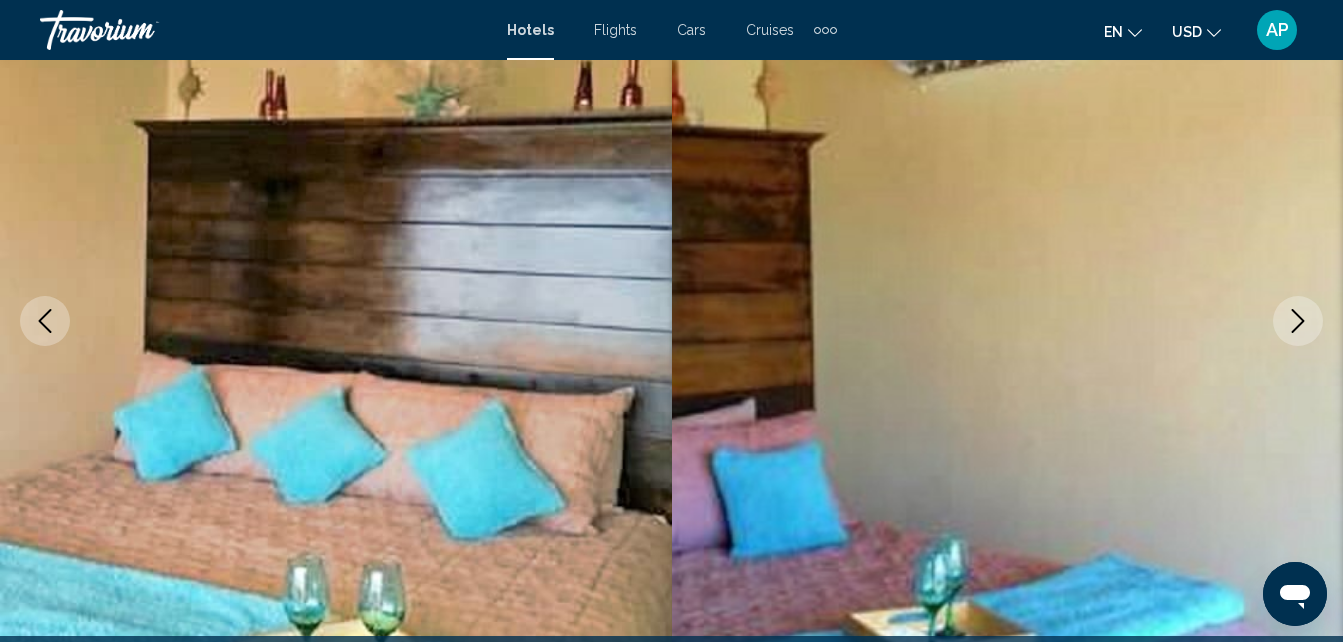 click 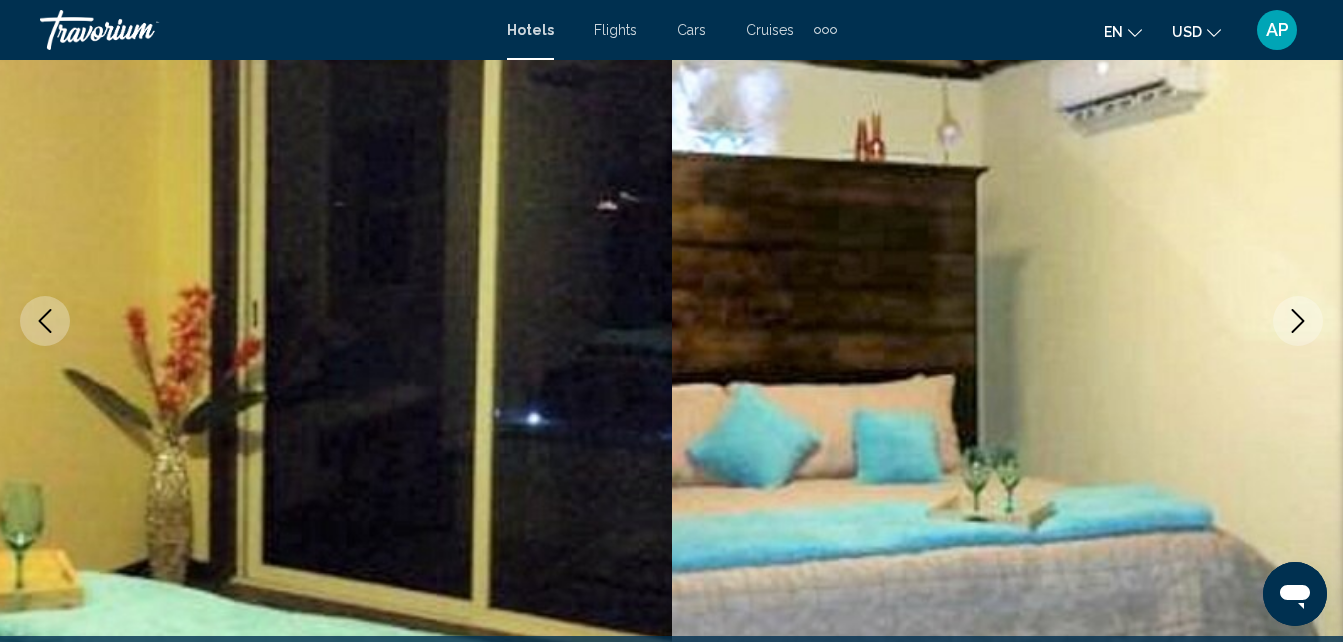 click 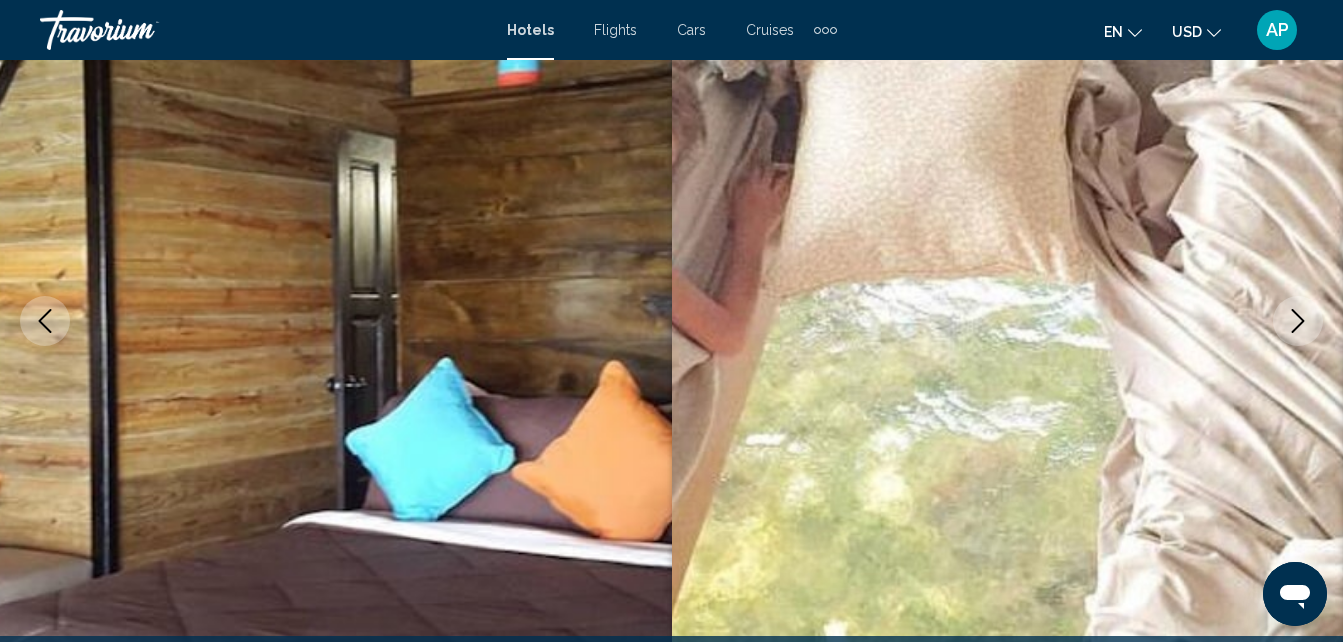 click 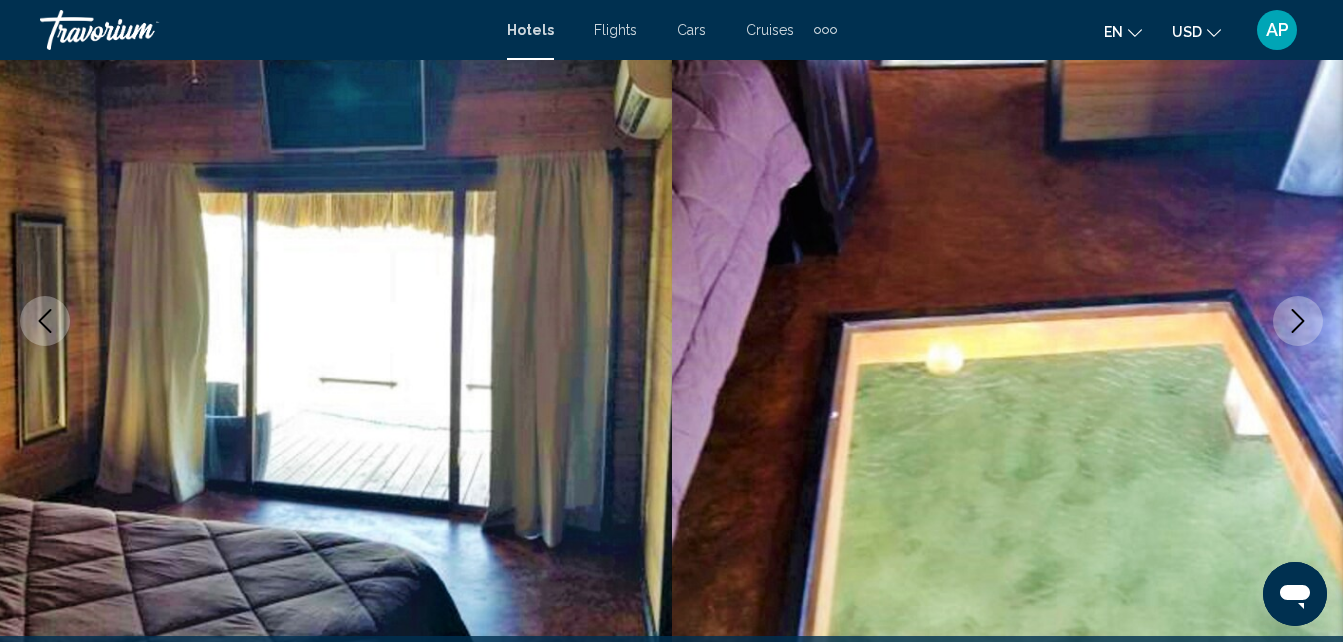 click 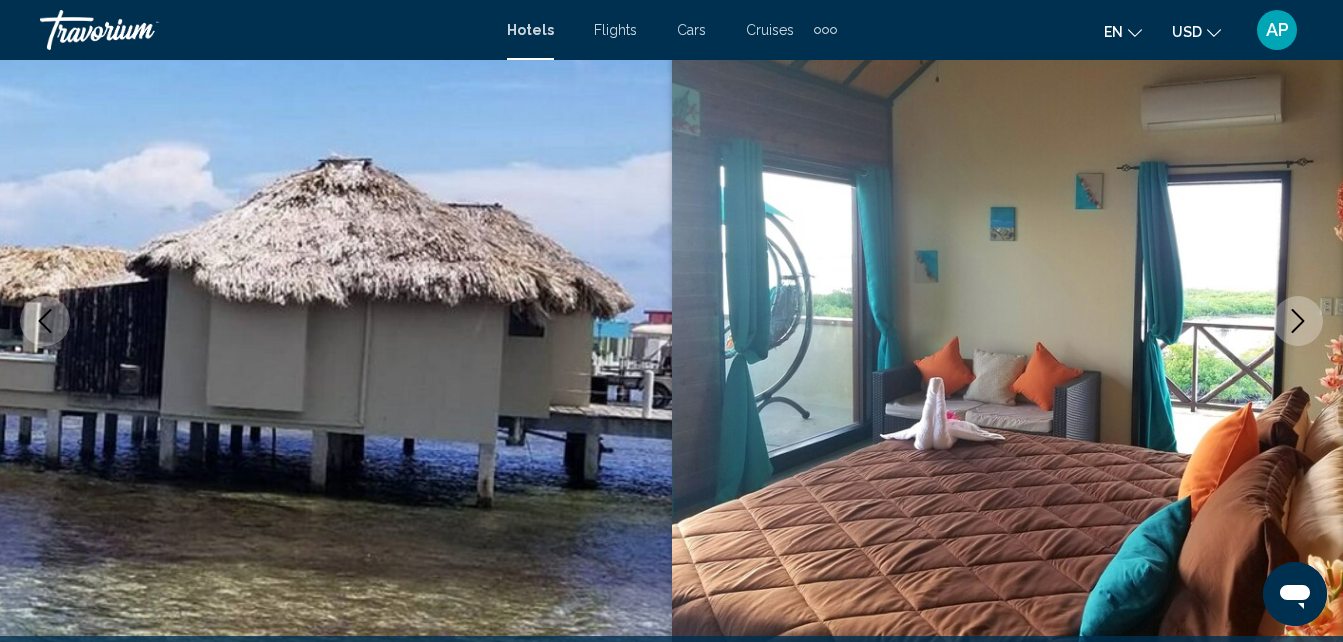 click at bounding box center (1298, 321) 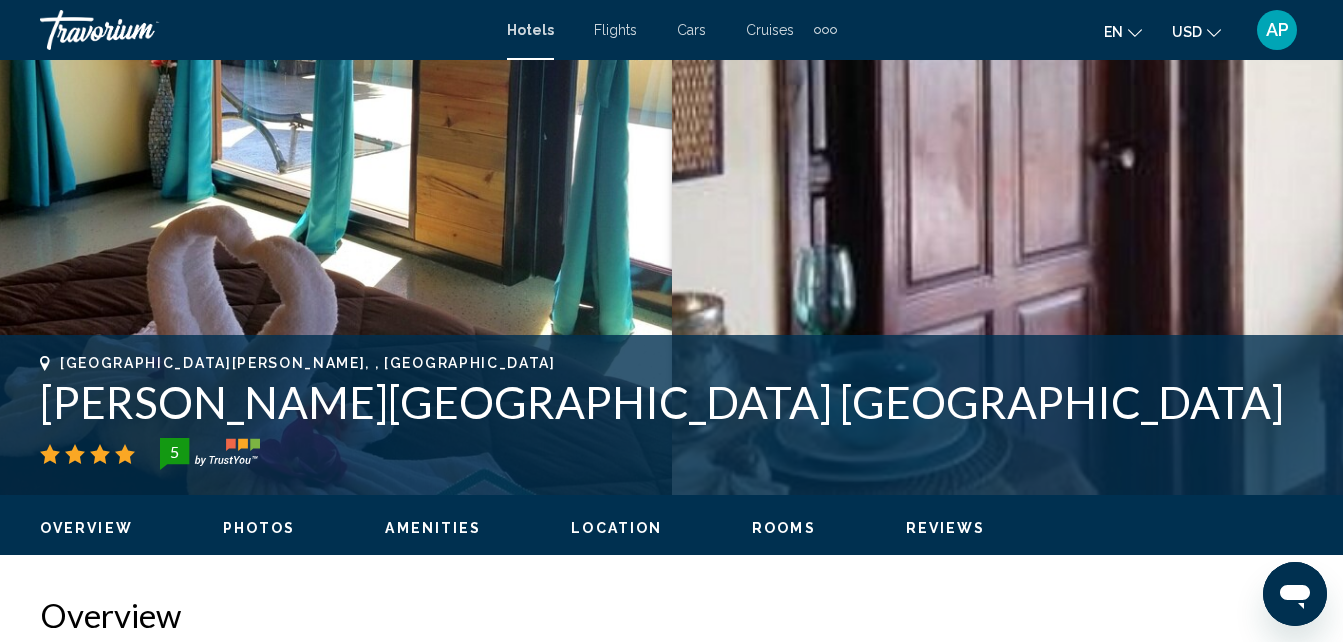 scroll, scrollTop: 0, scrollLeft: 0, axis: both 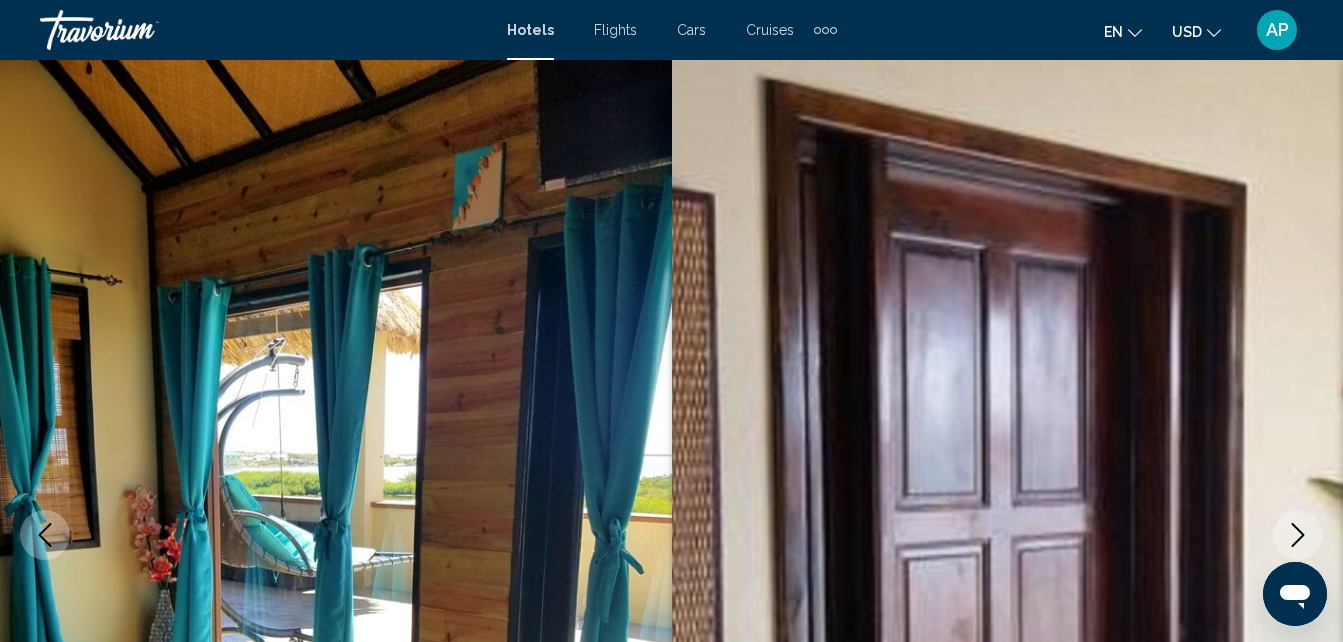 click 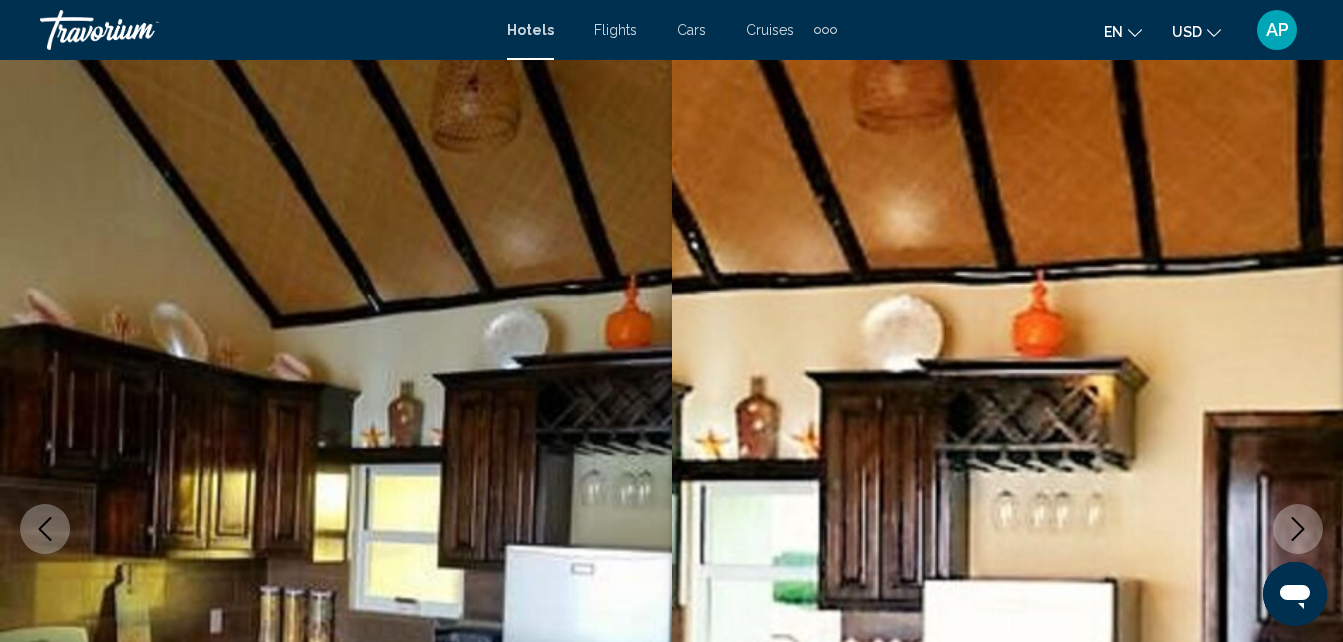 scroll, scrollTop: 300, scrollLeft: 0, axis: vertical 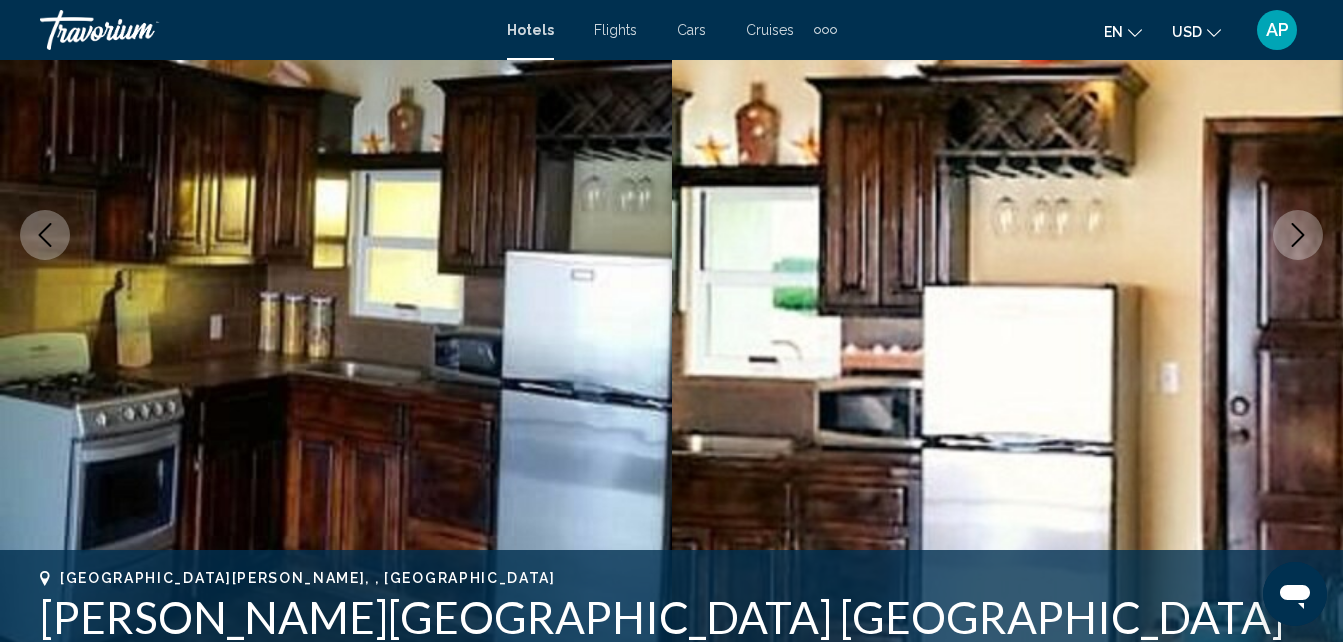 click 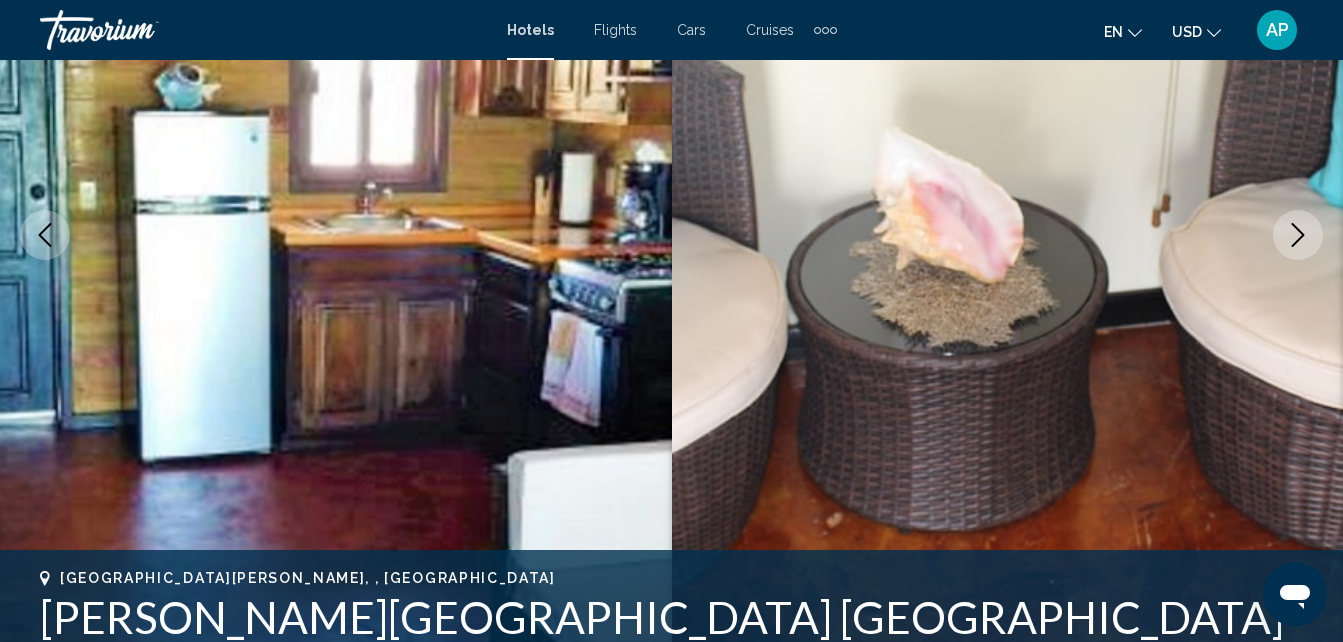 click 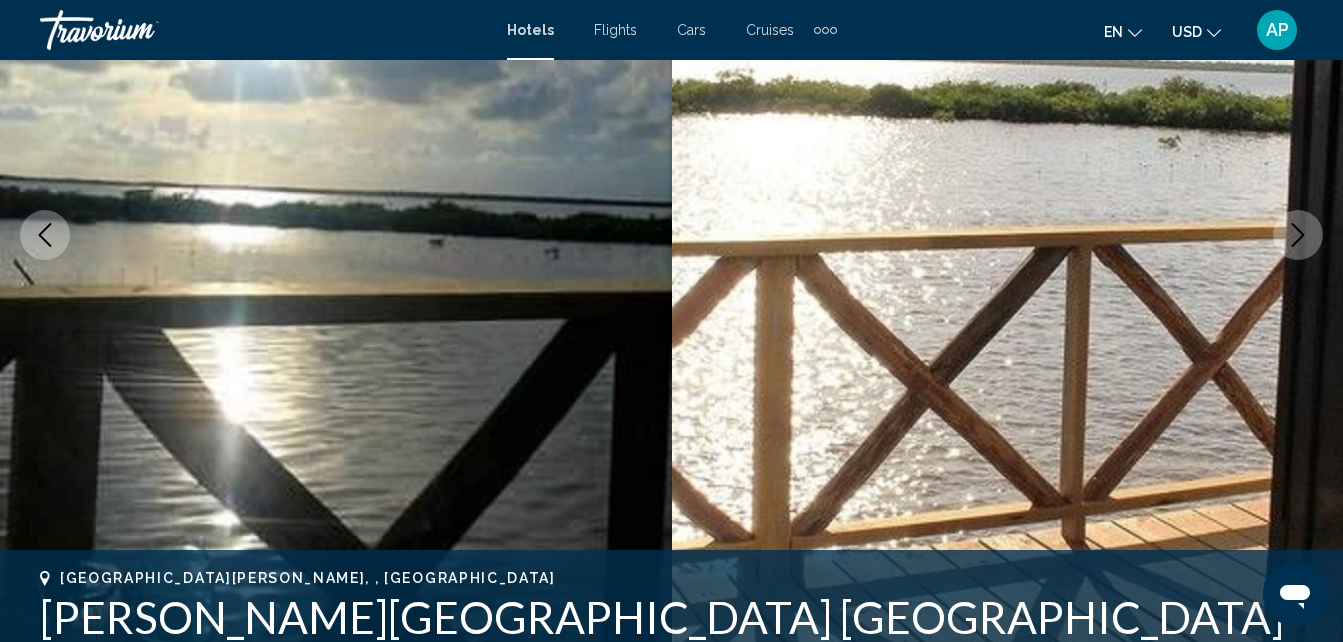 click 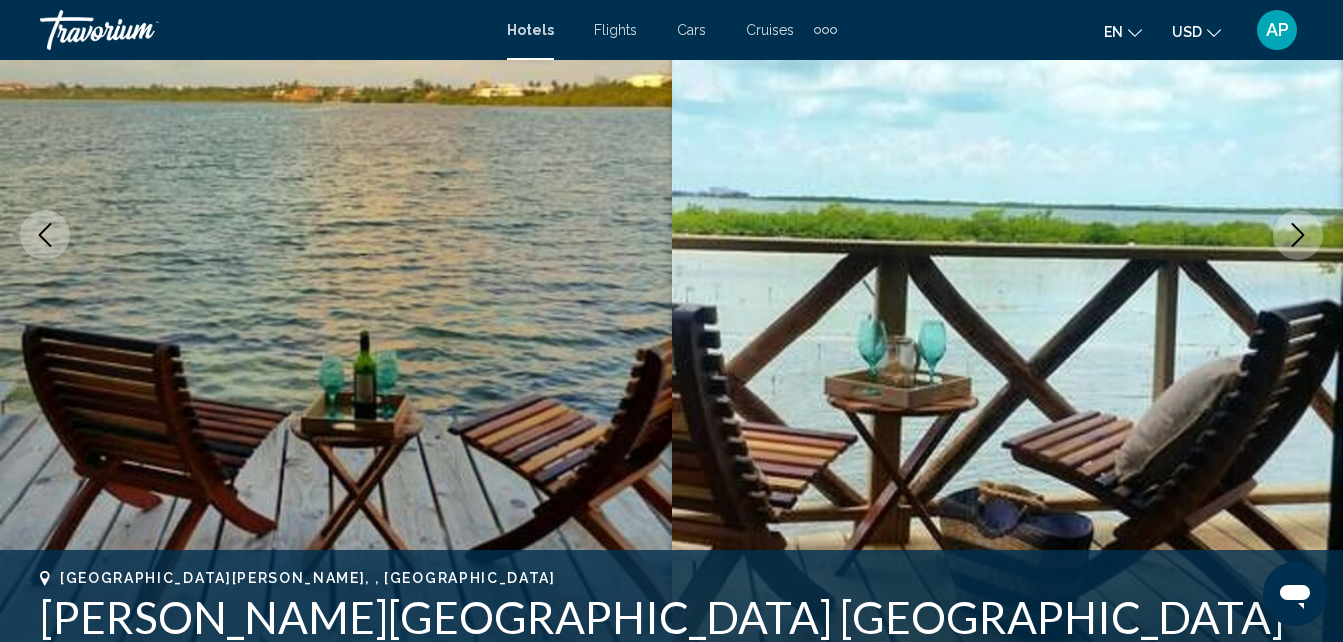 click 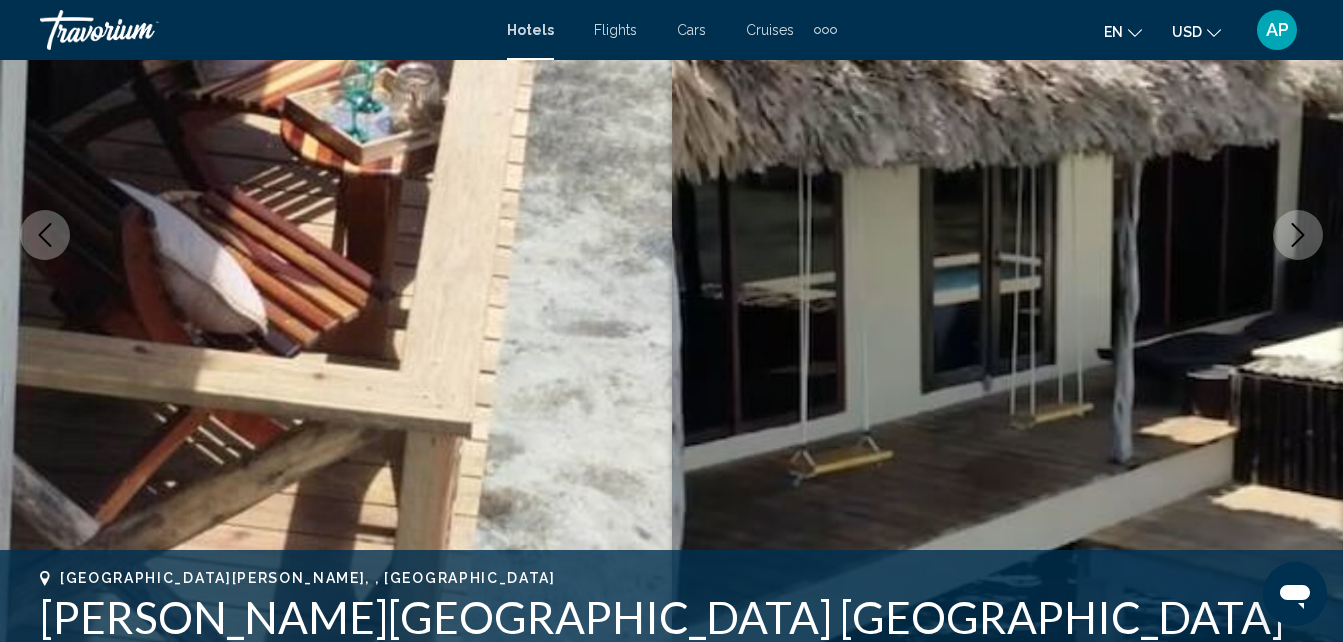 click 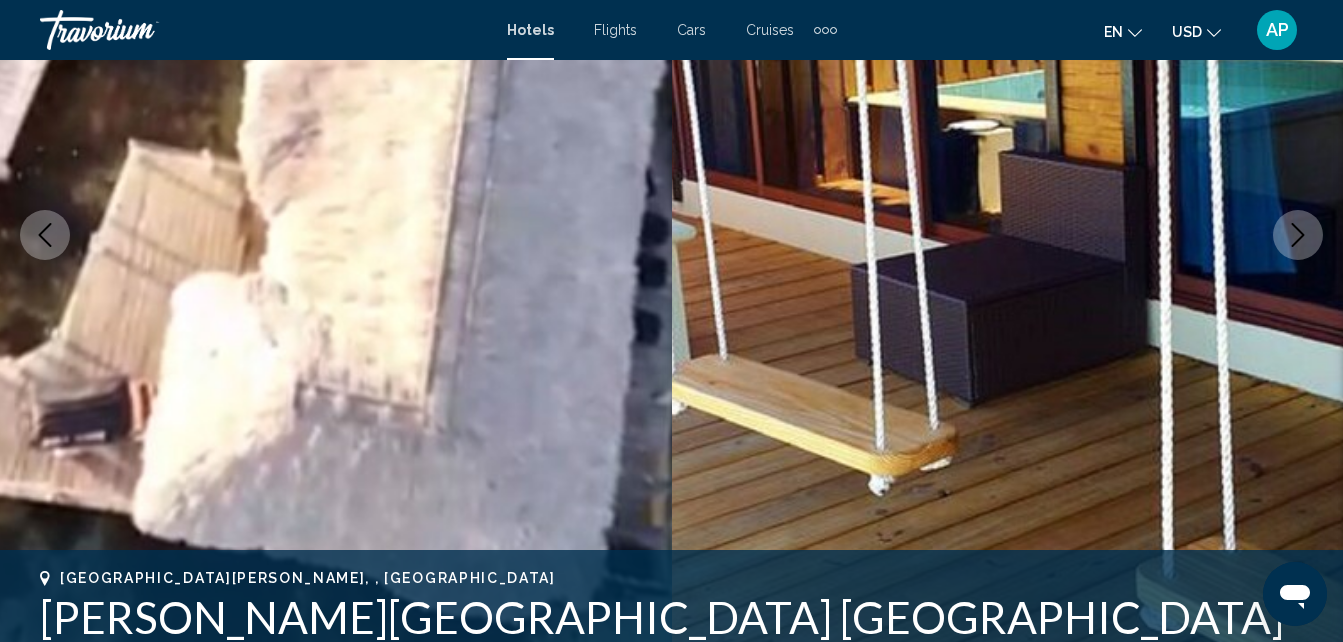 click 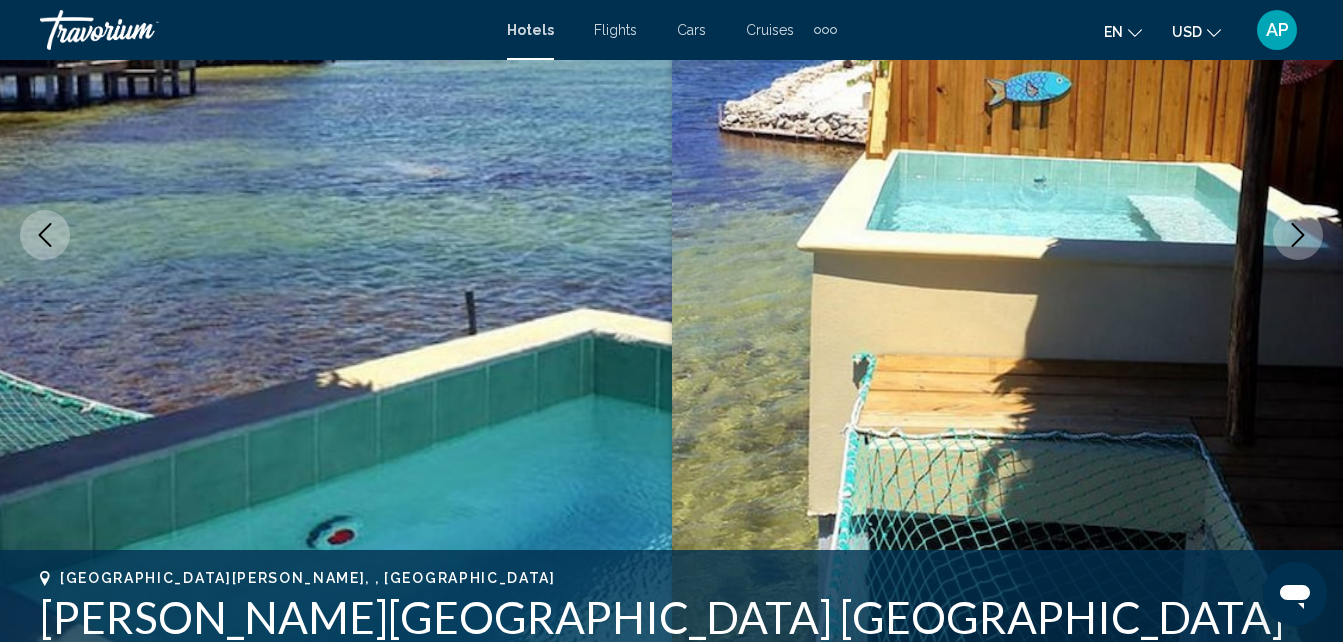 click 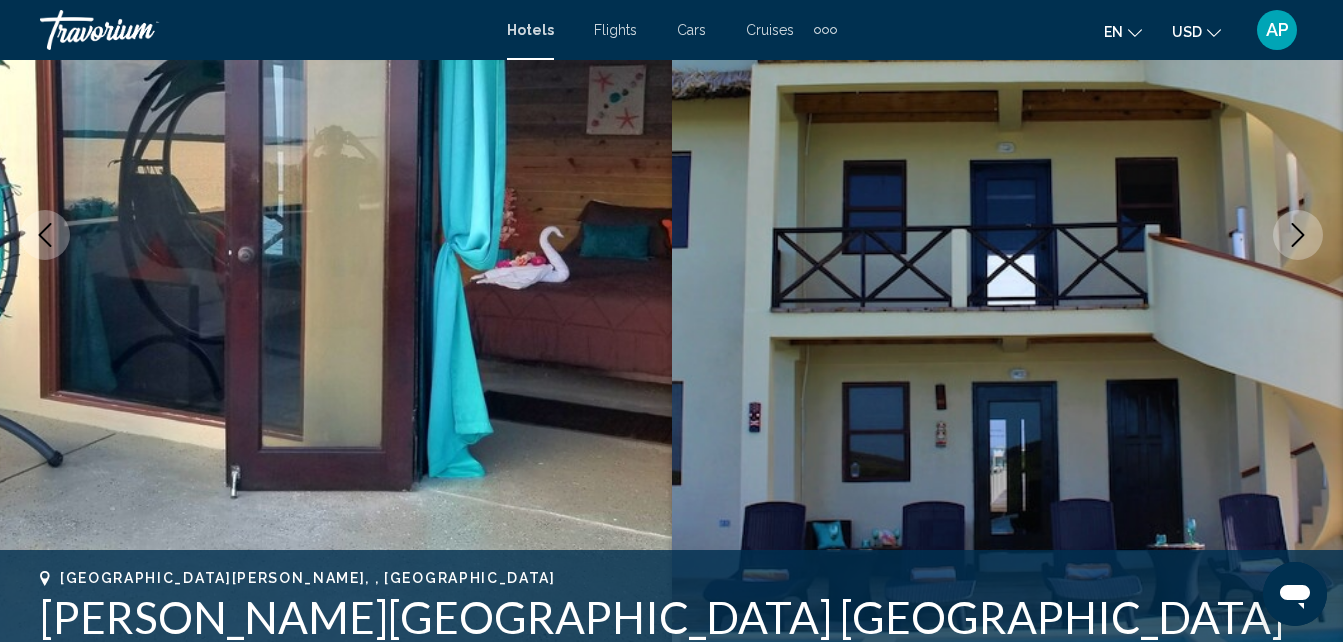 click 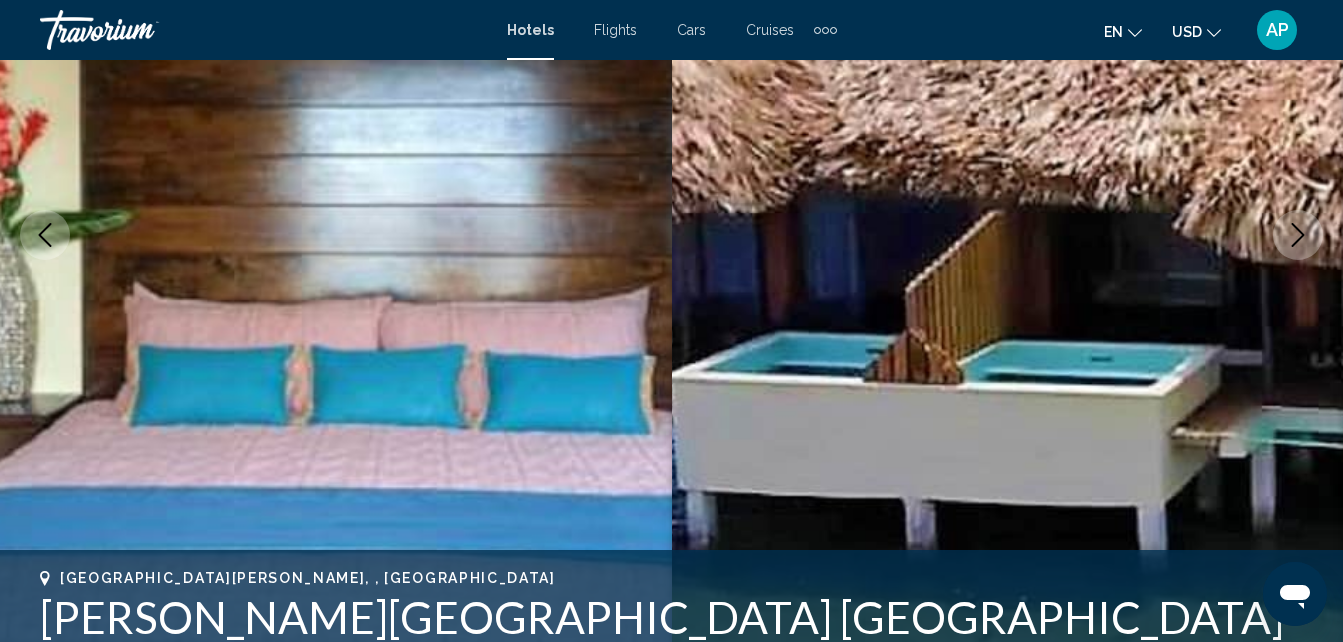 click 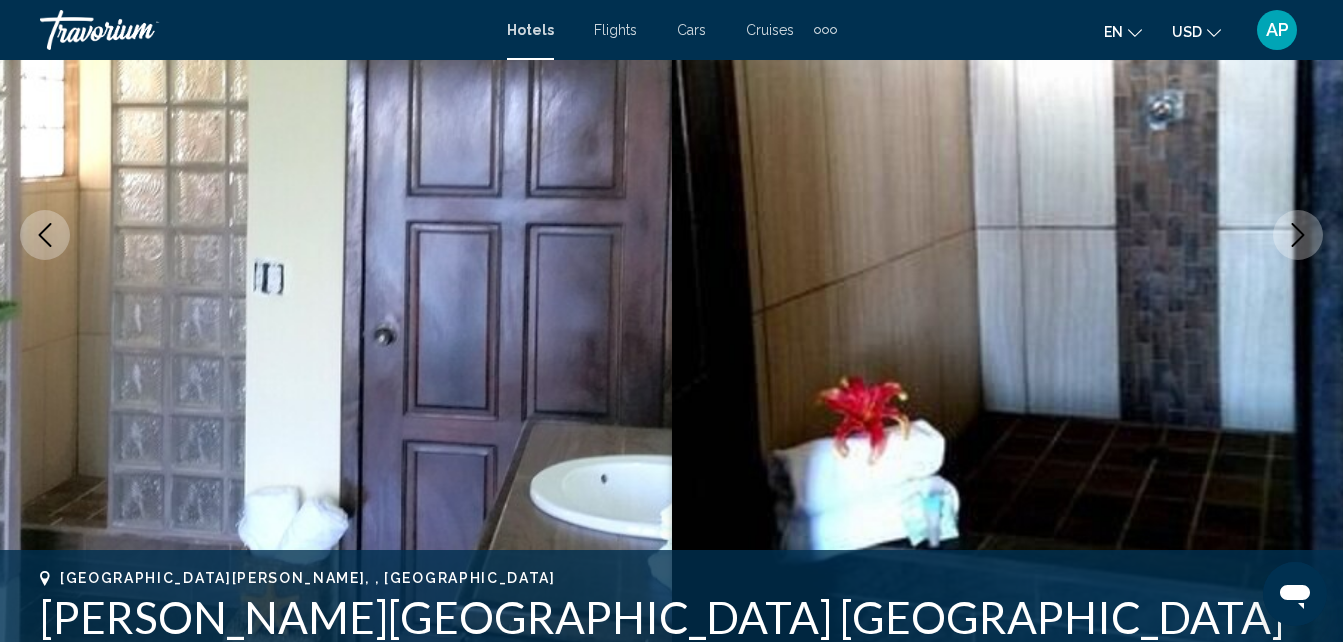 click 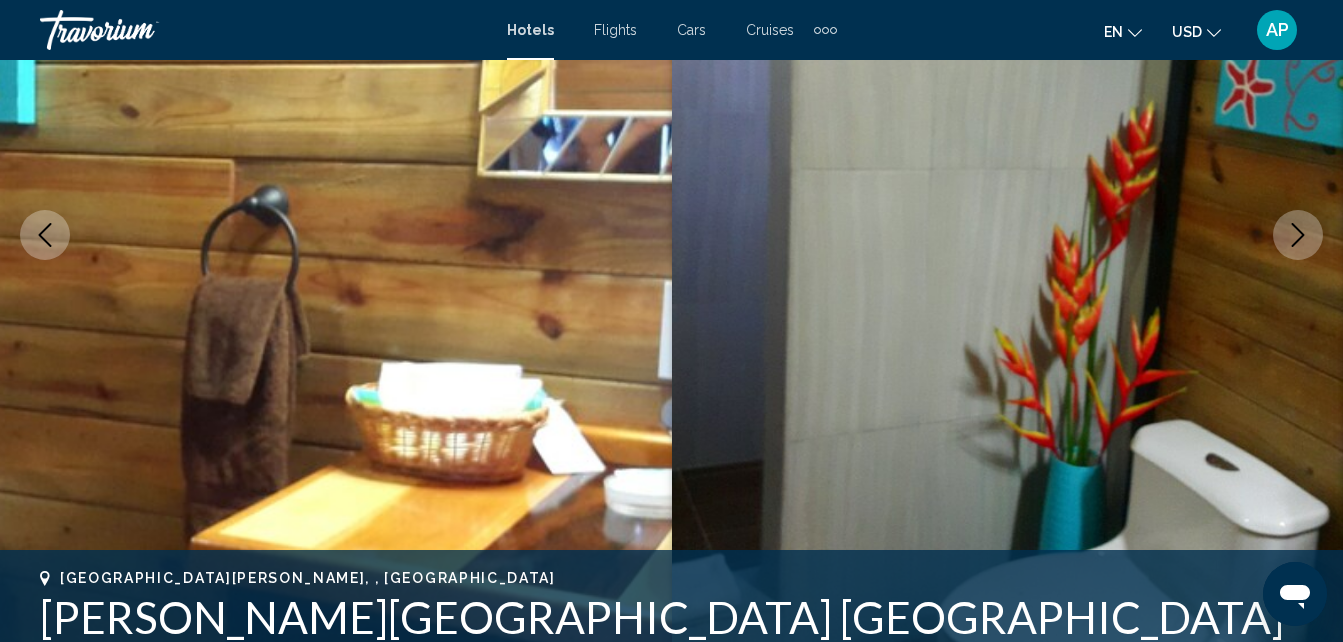 click 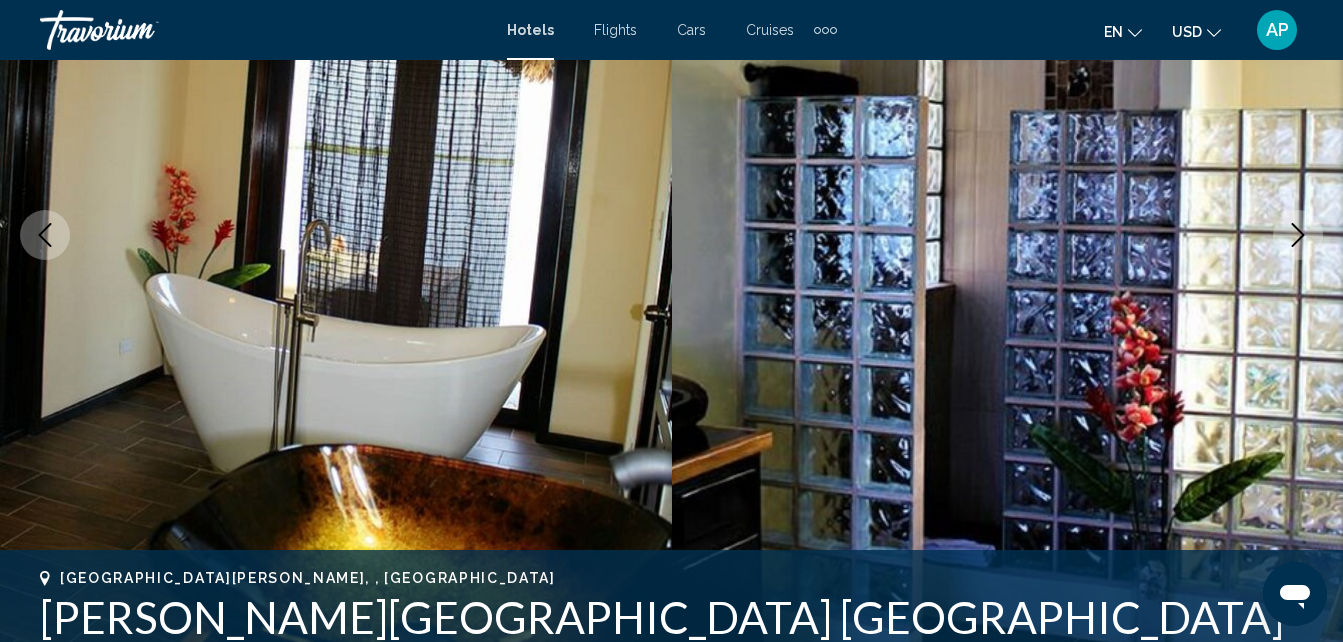 click 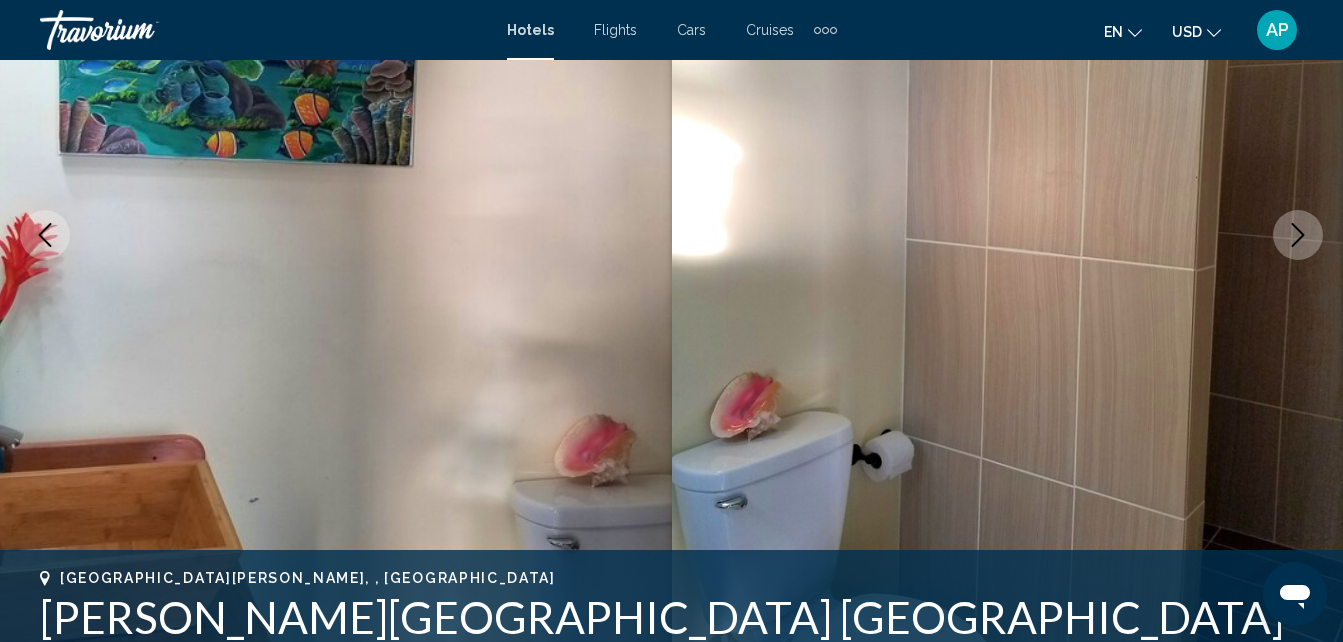click 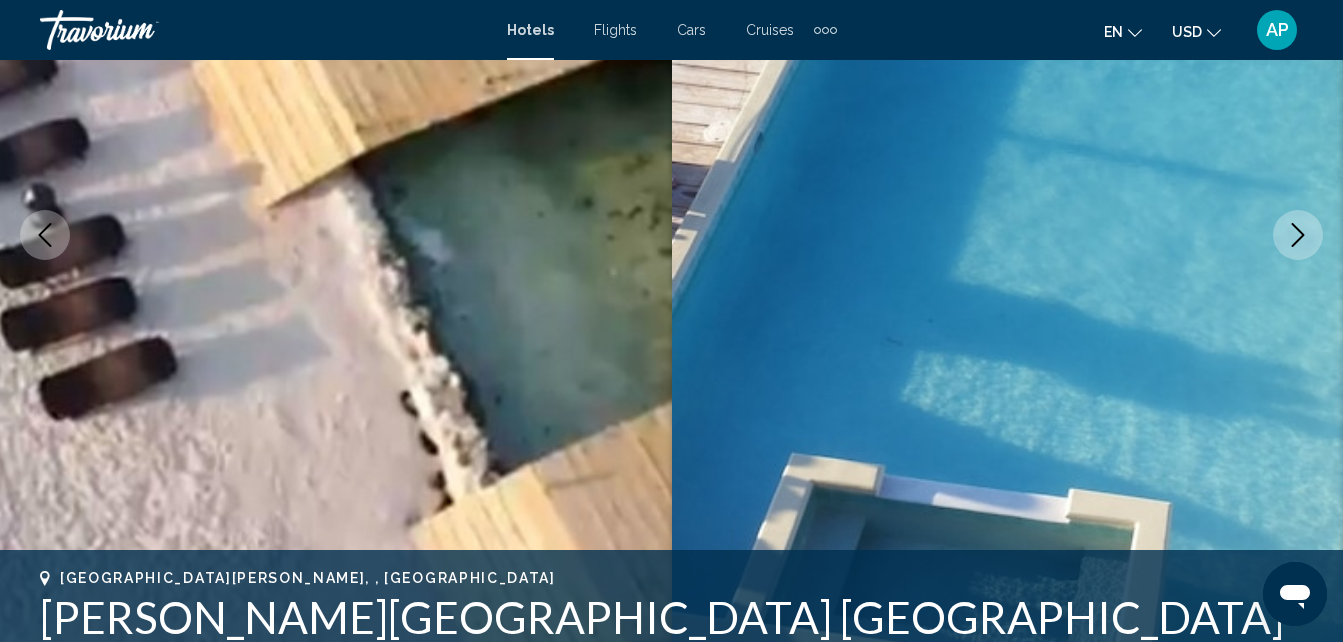 click 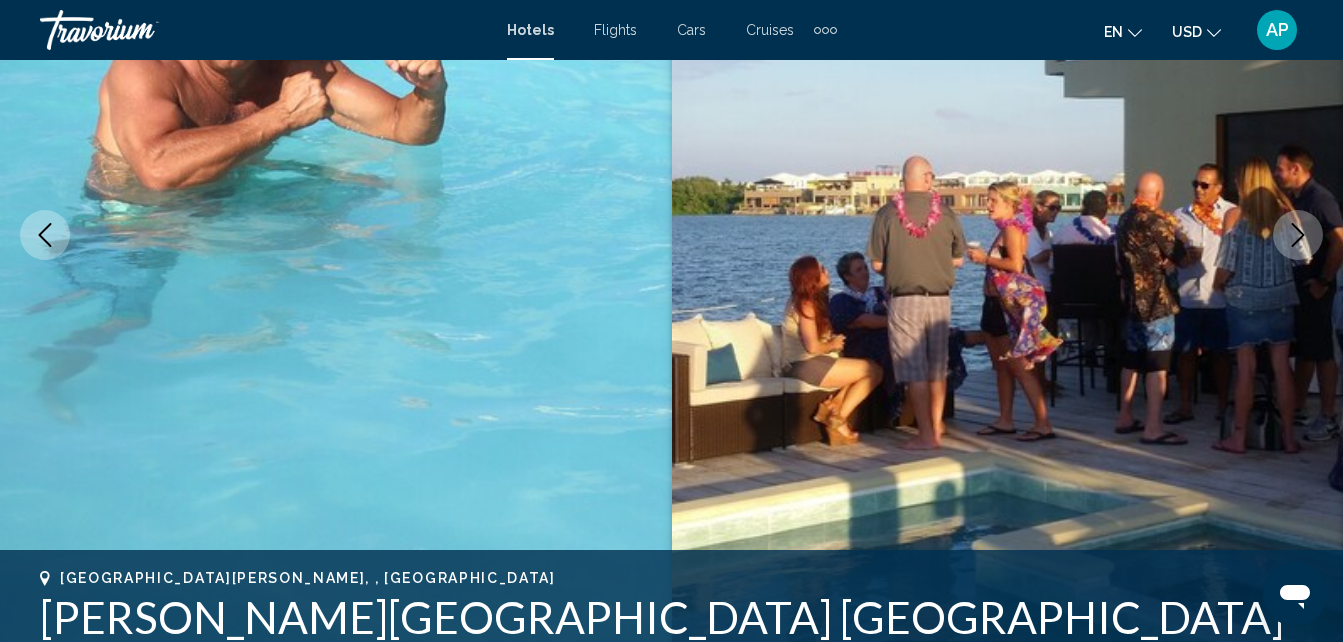 click 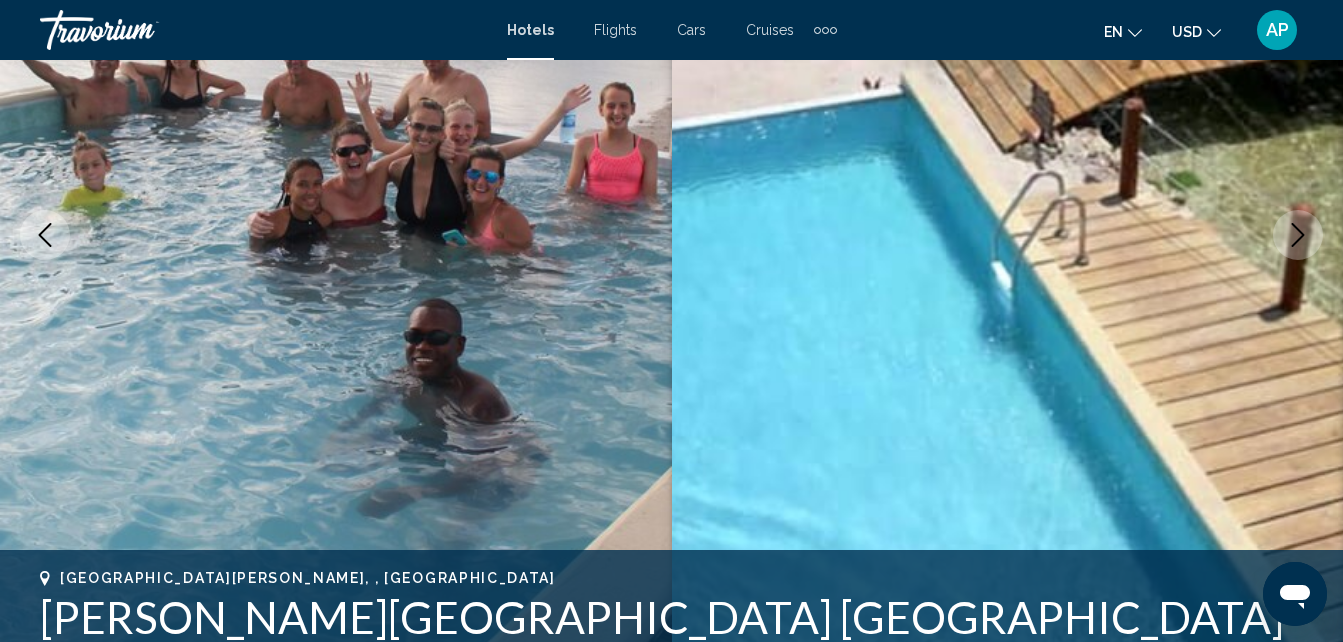 click 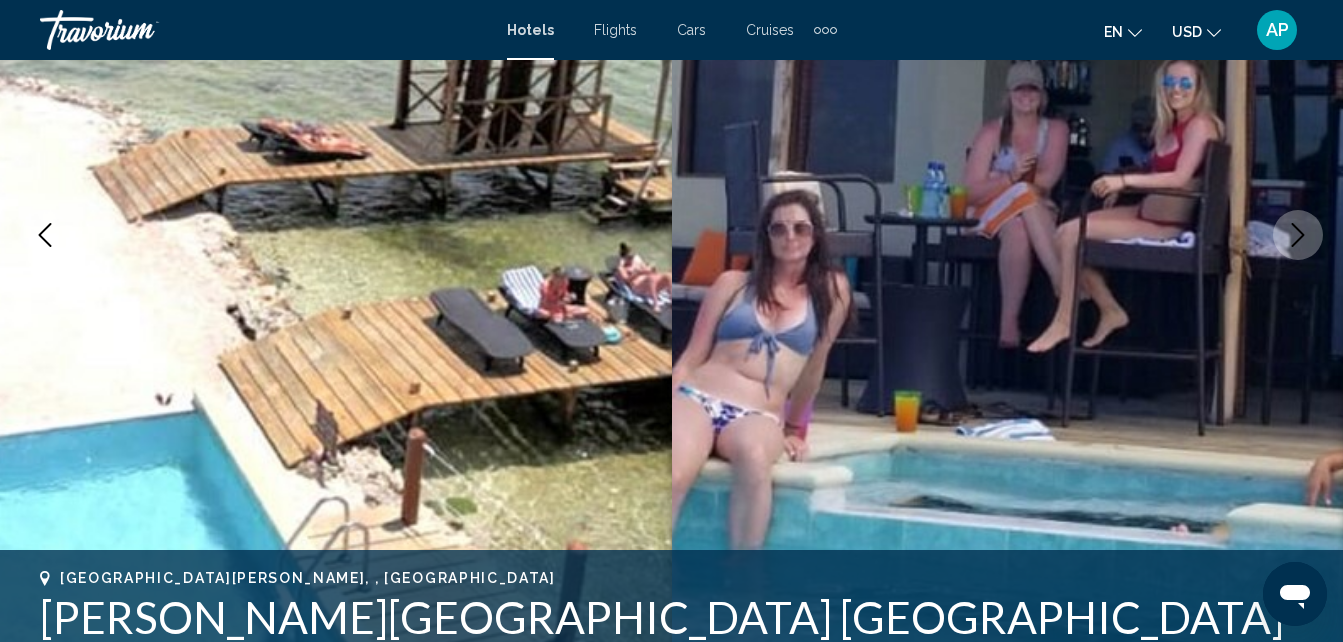 click 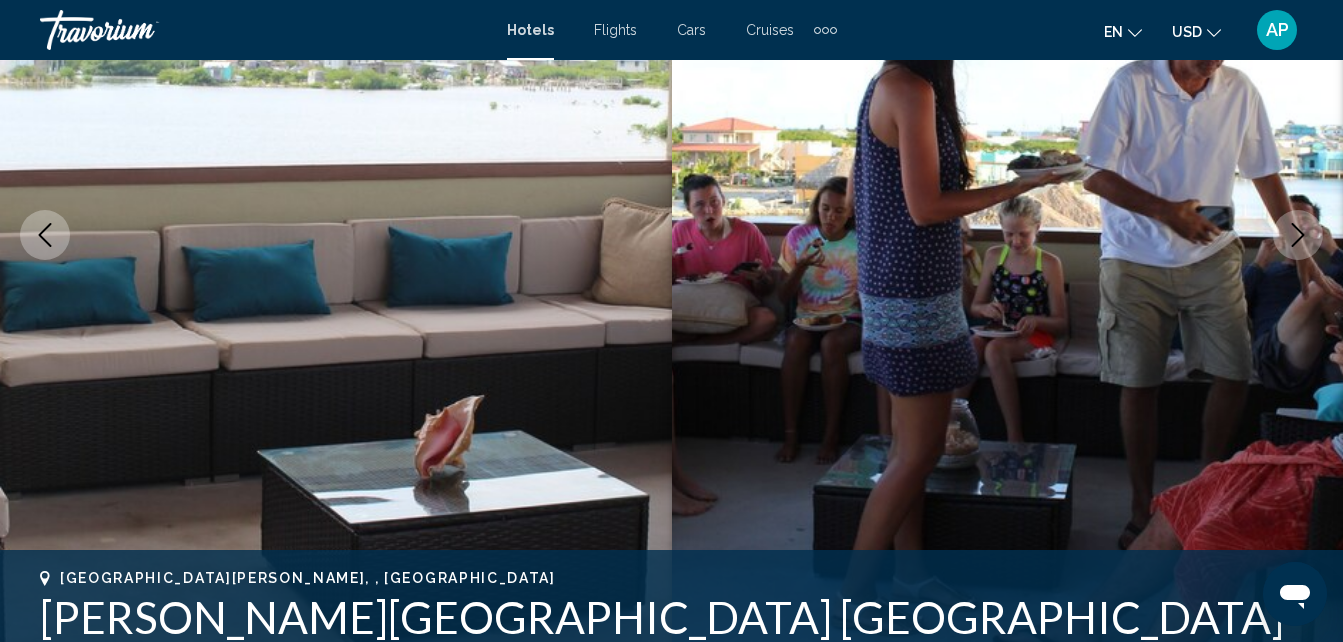 click 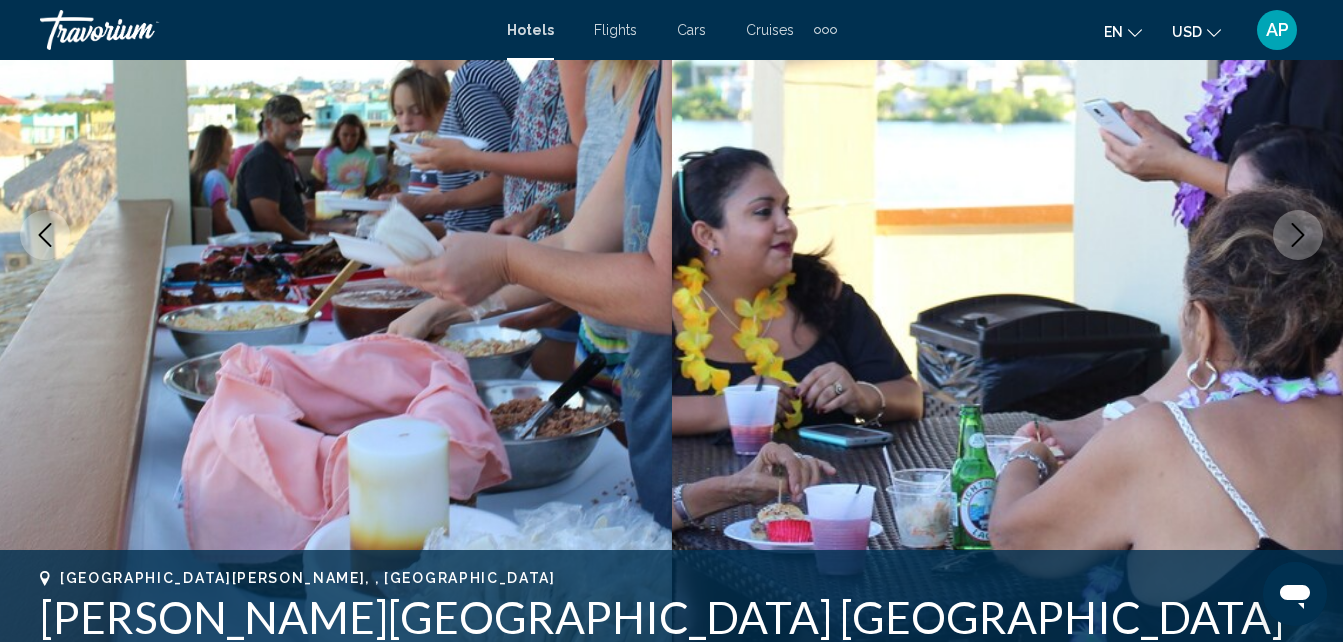 click 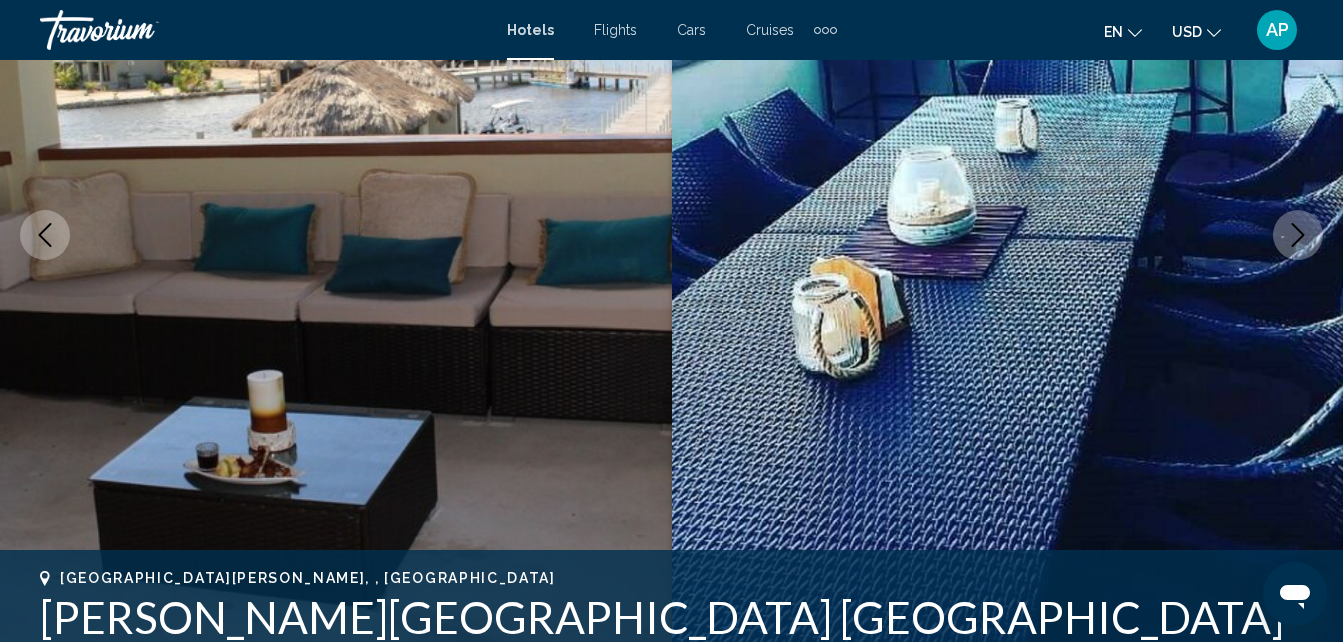 click 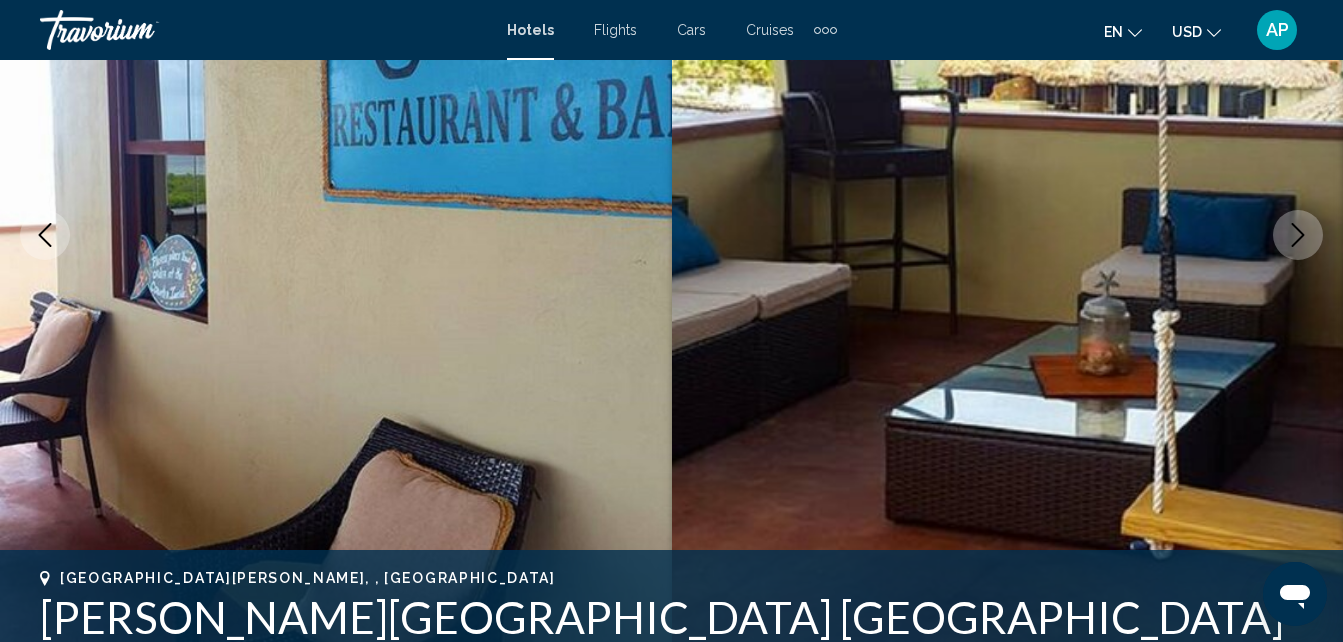 click 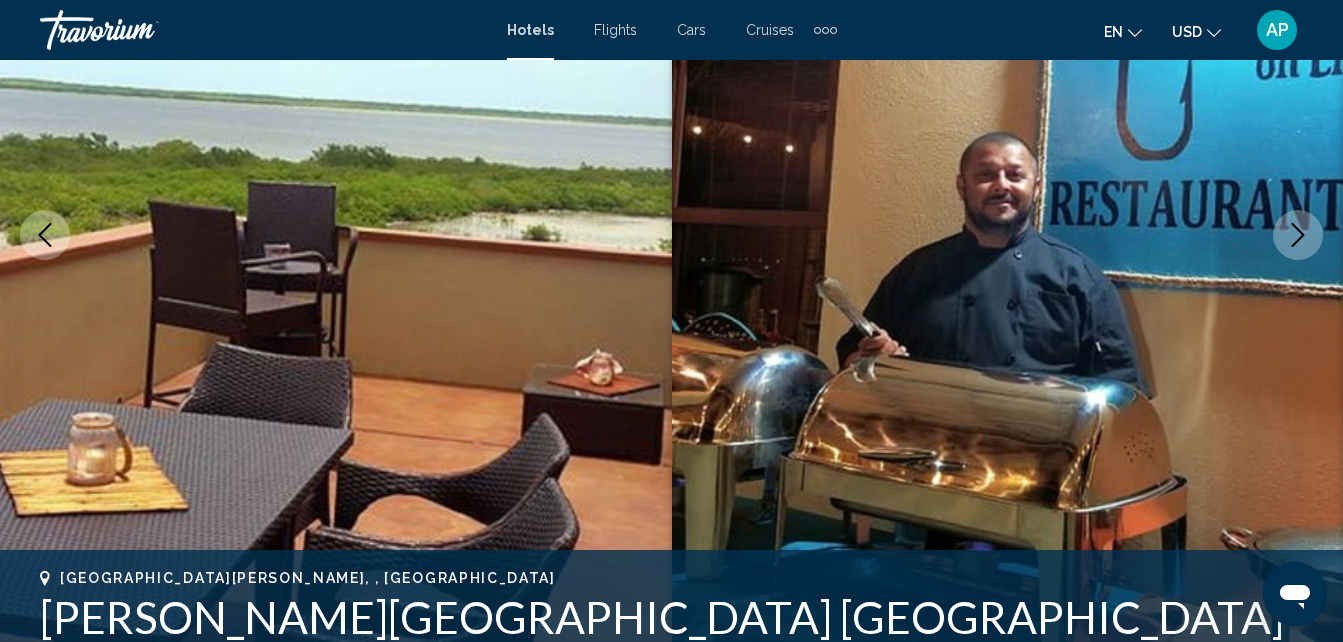 click 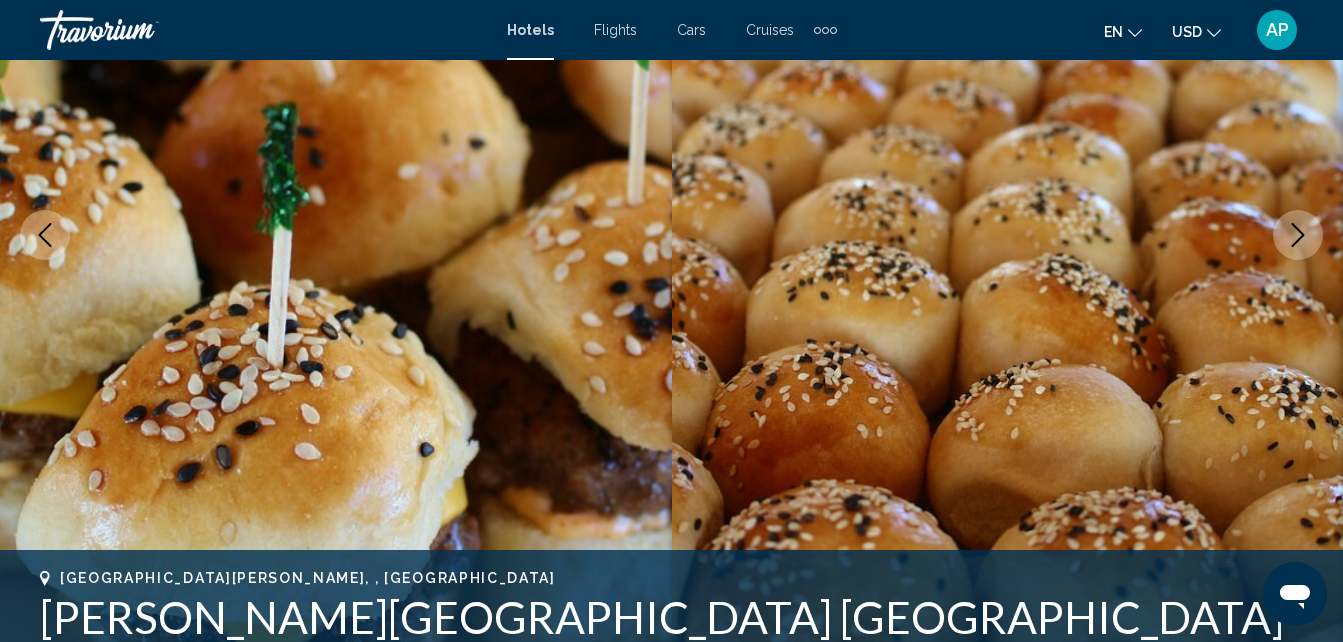 click 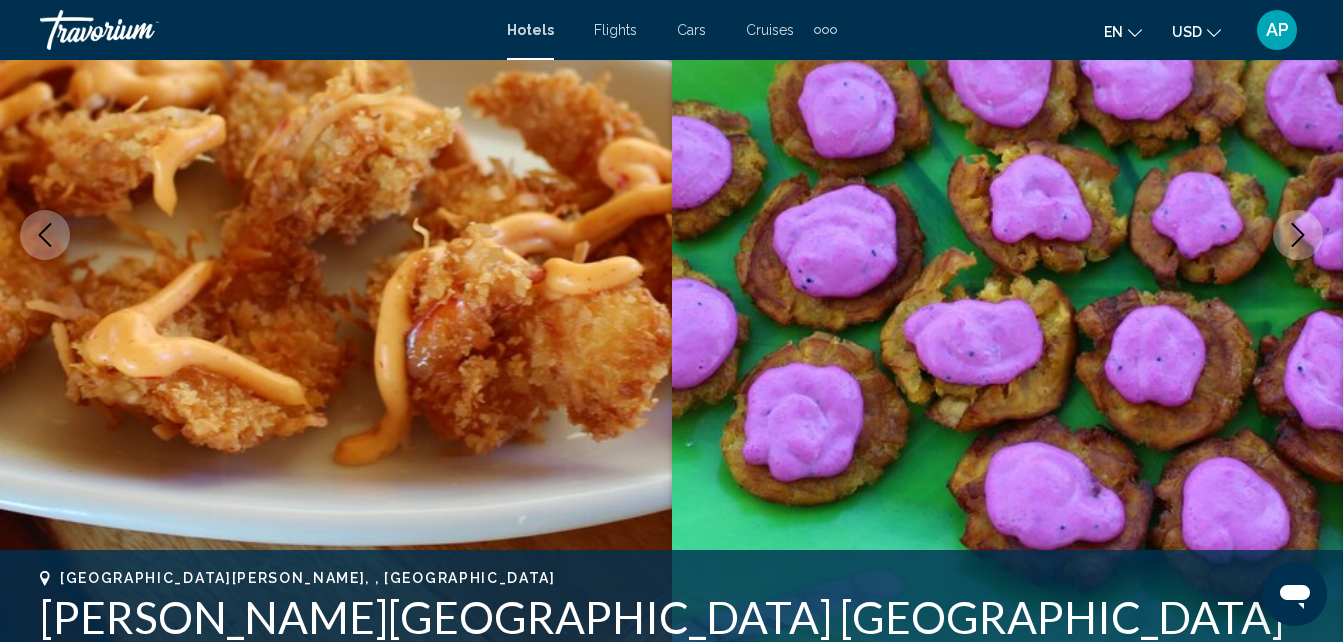click 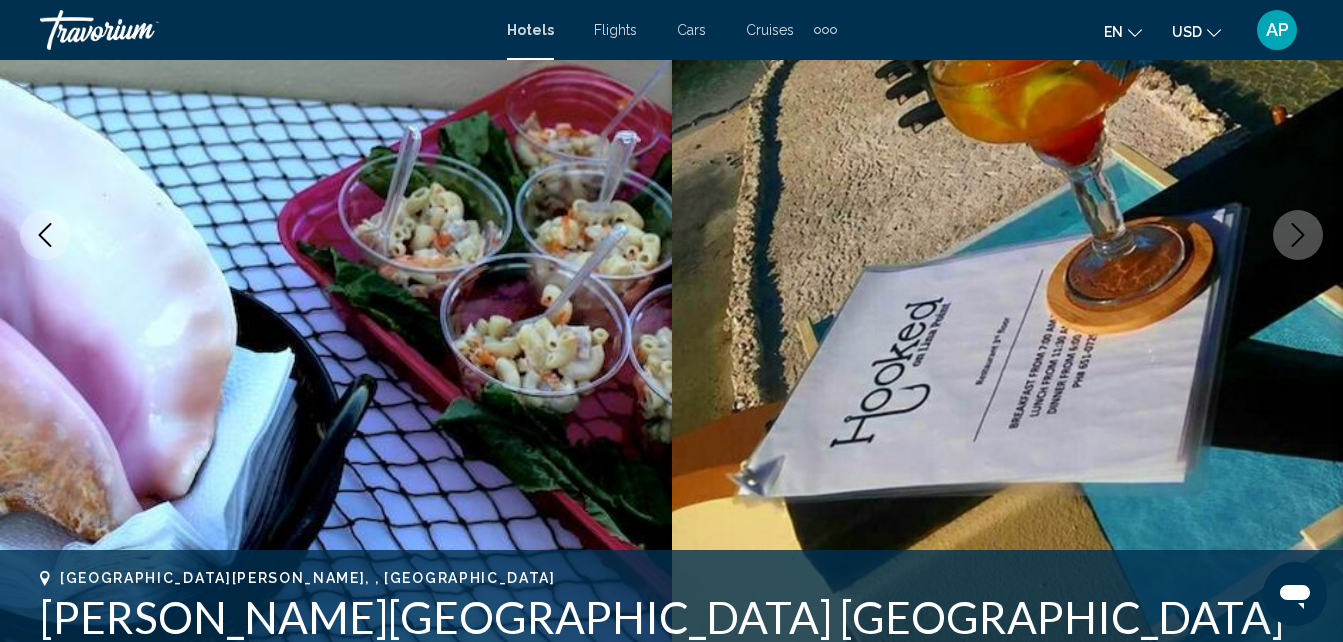 click 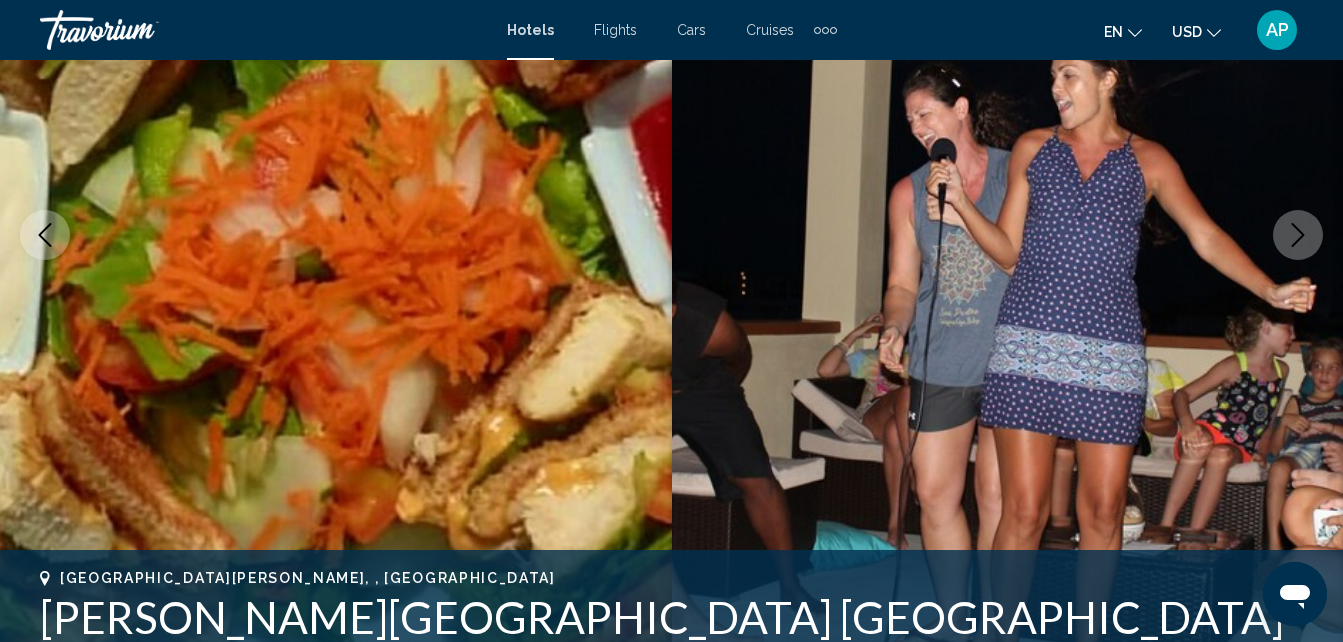 click 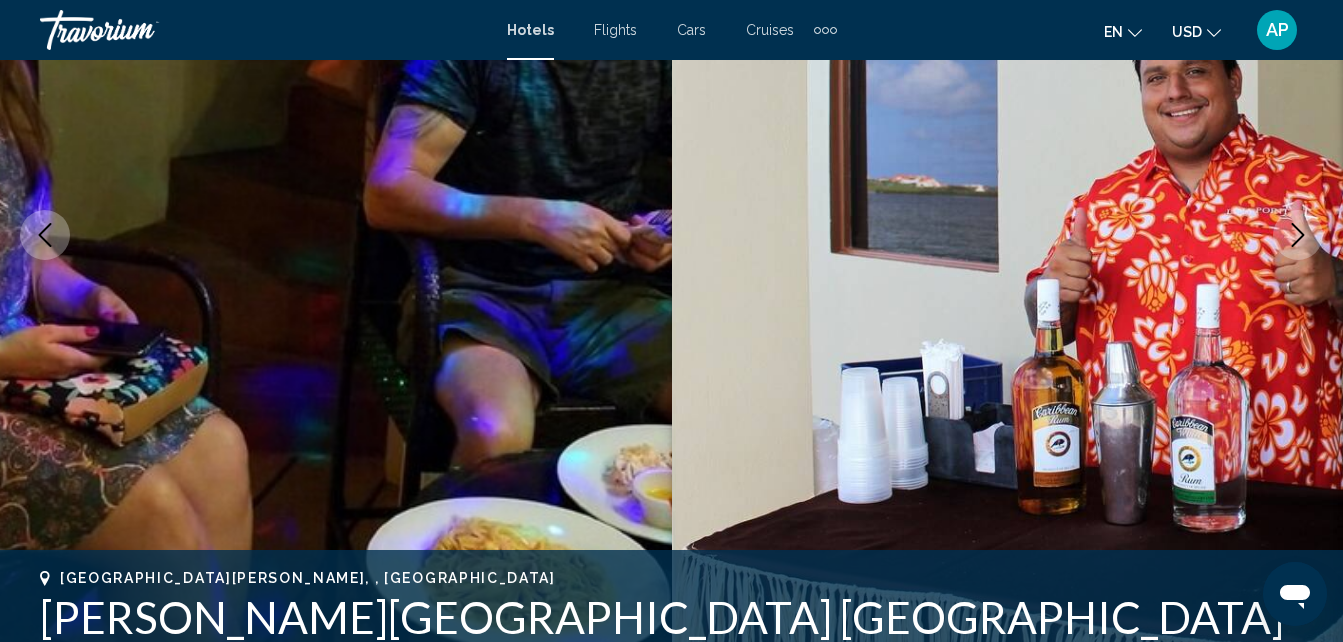click 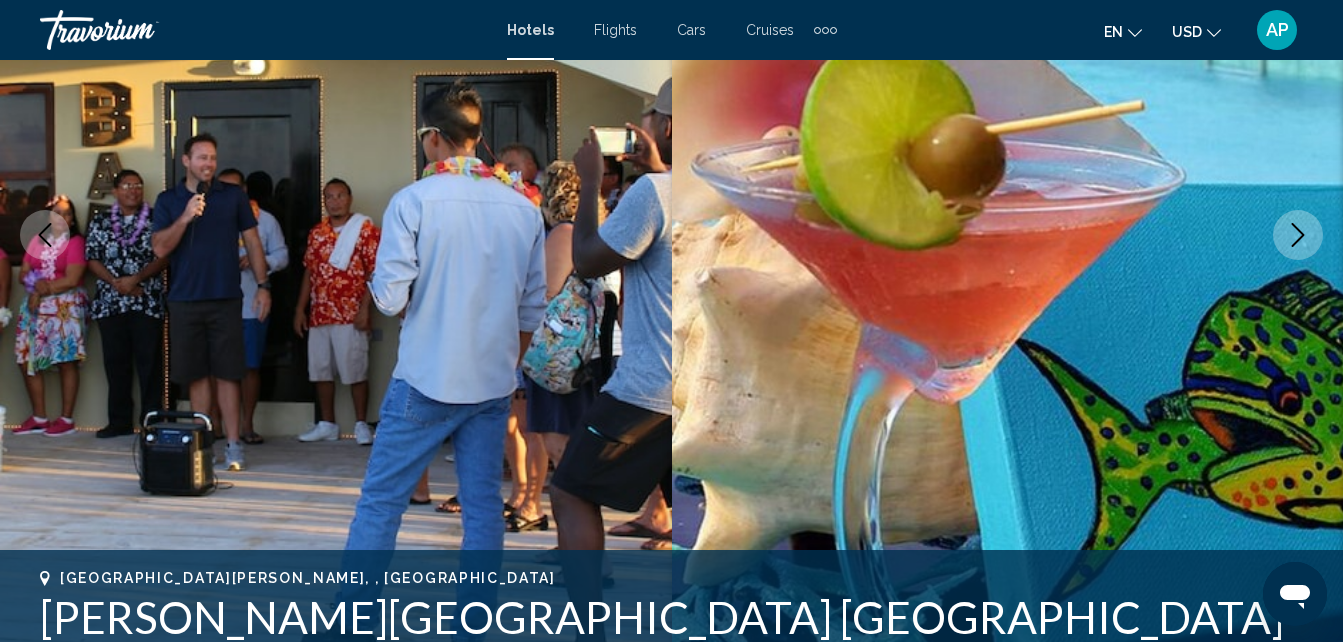 click 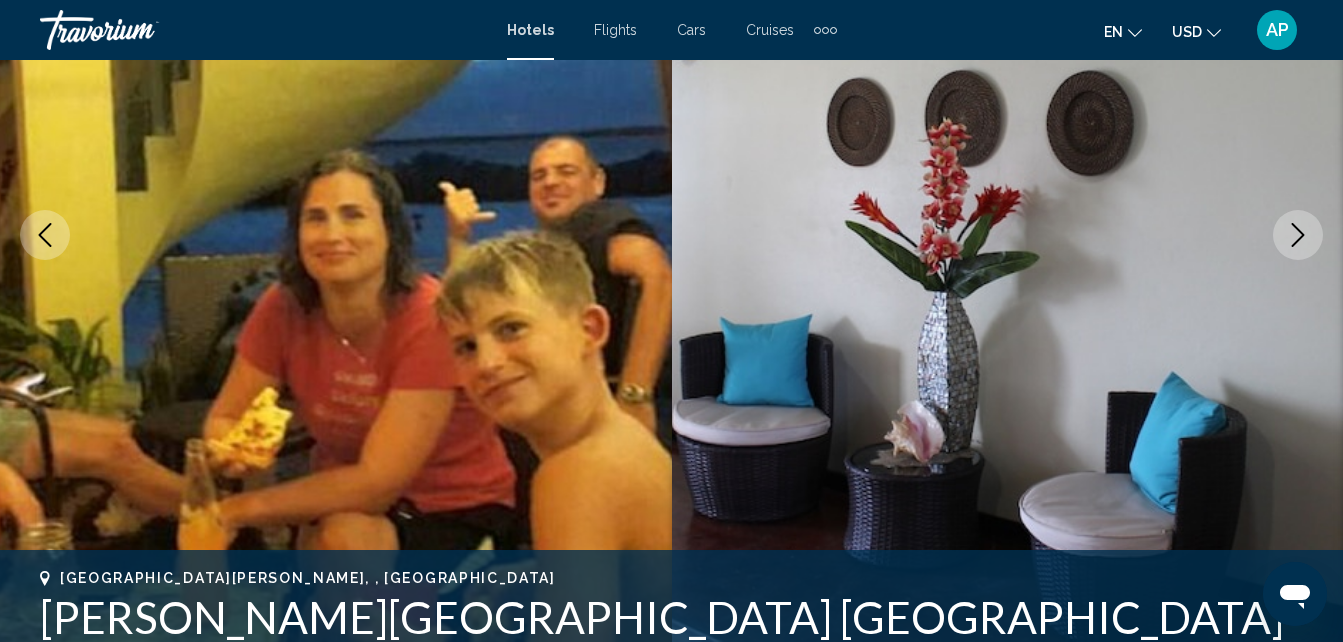 click 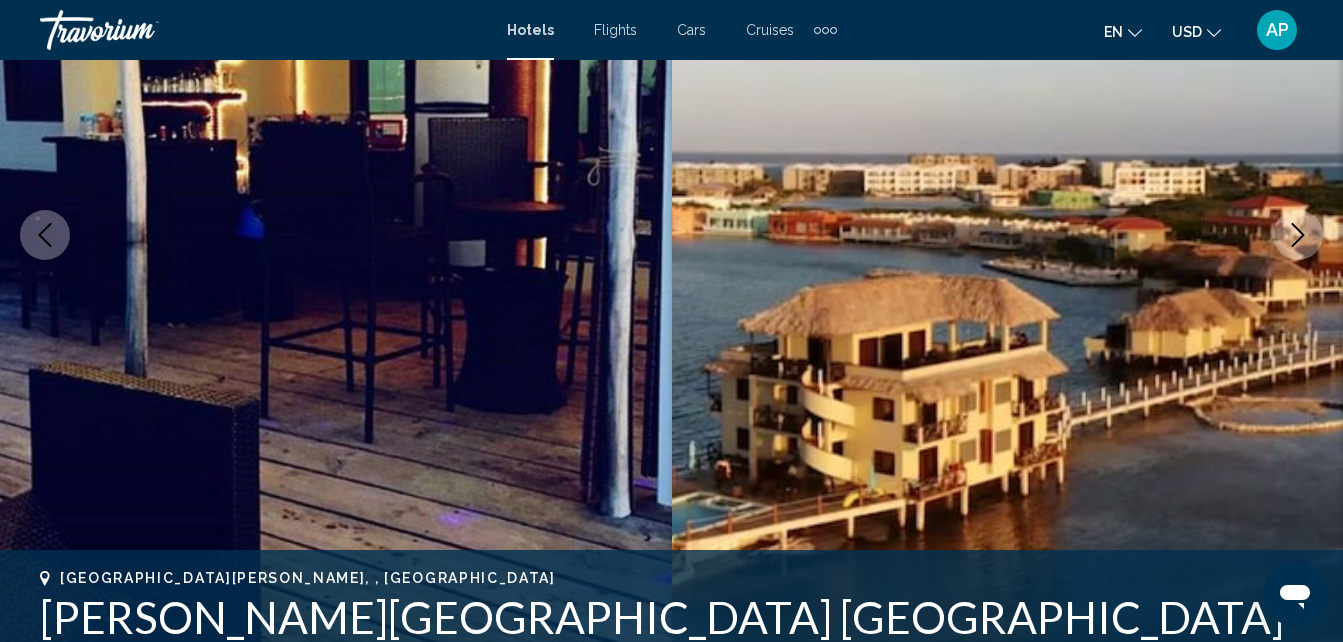 click 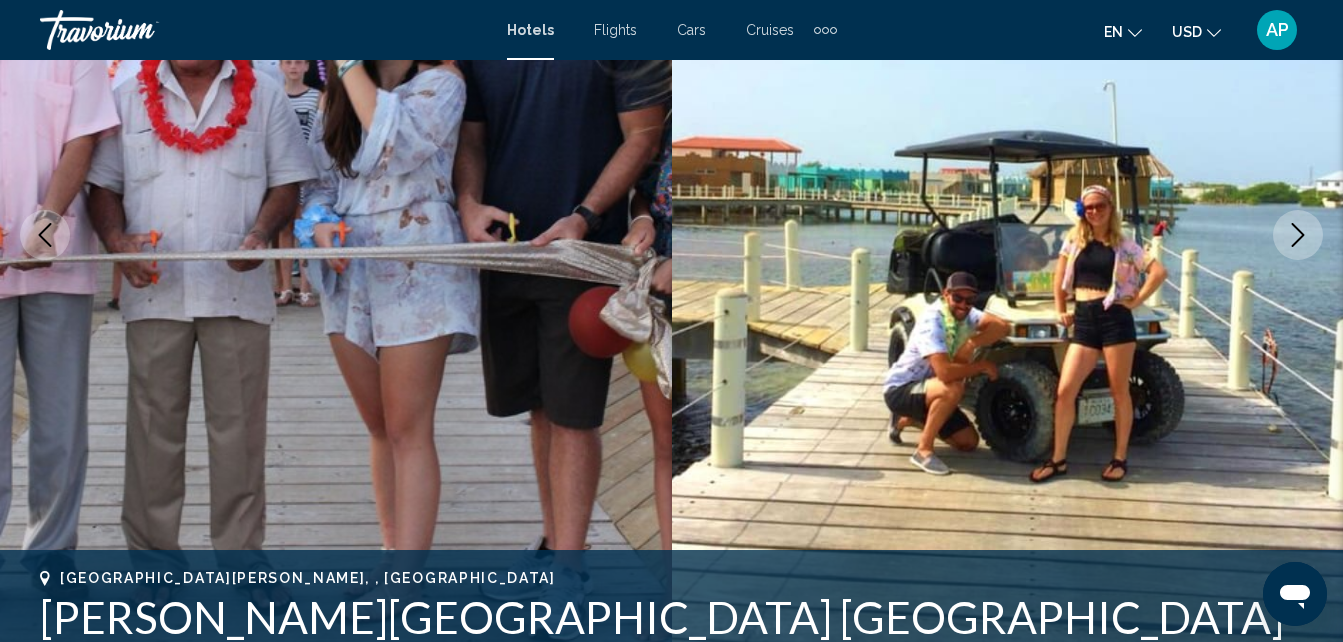 click 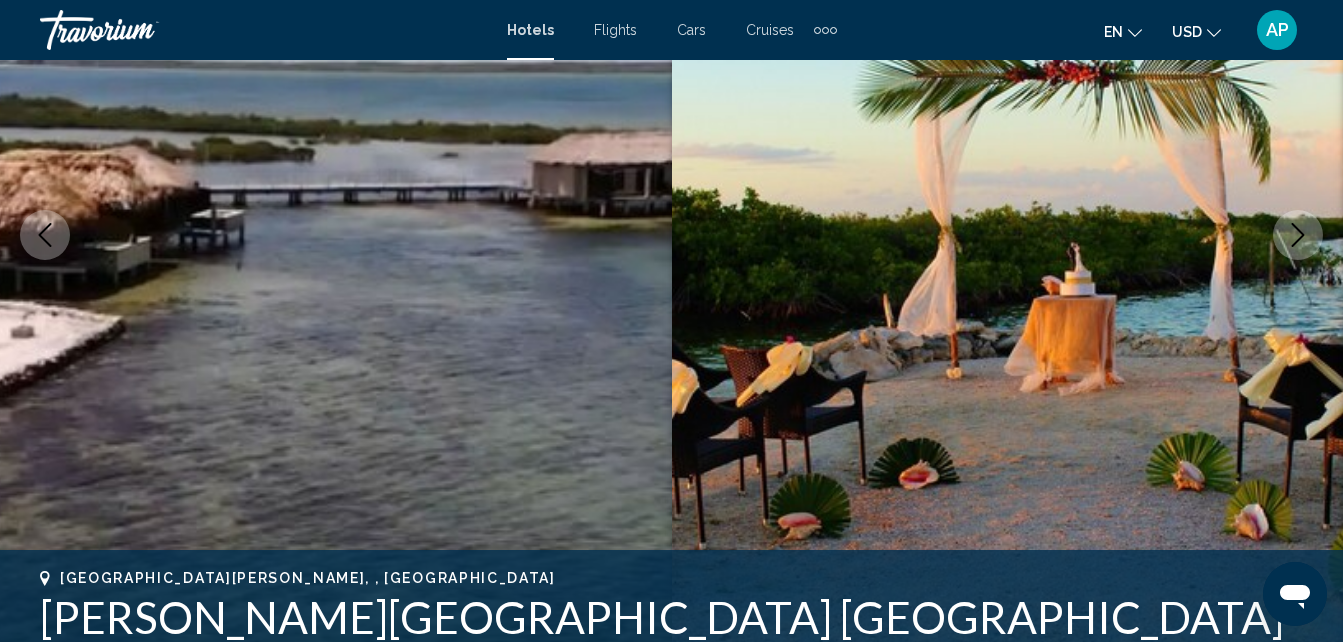 click 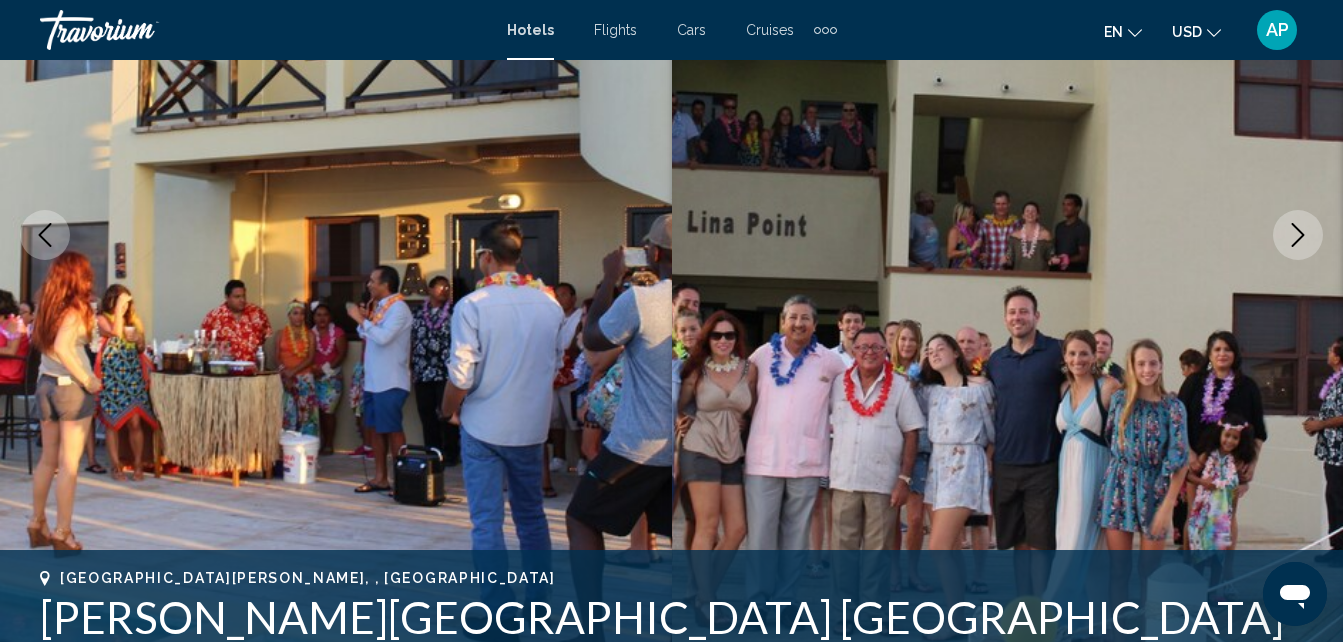 click 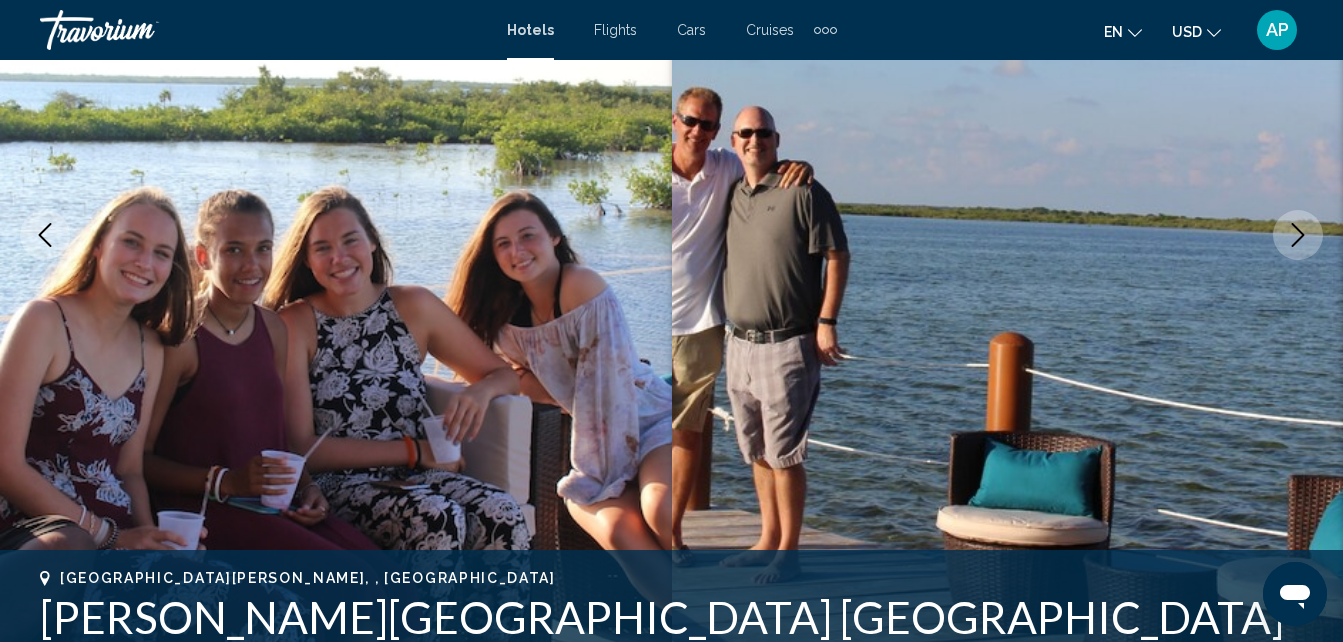 click 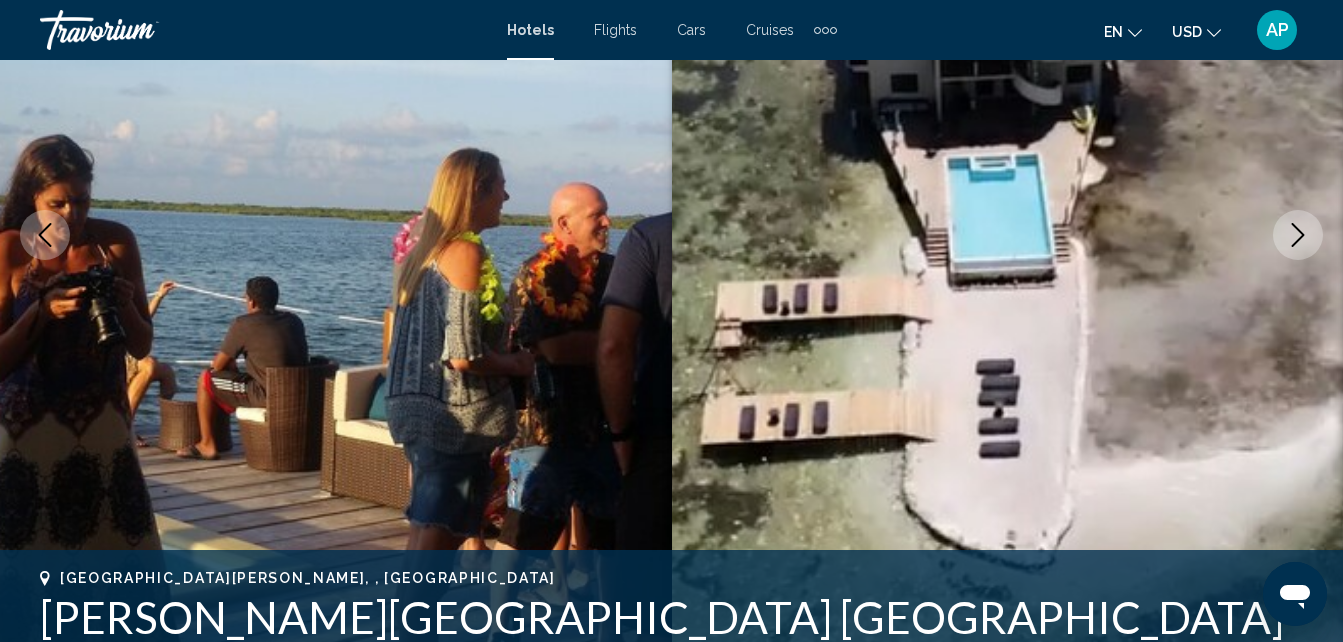 click 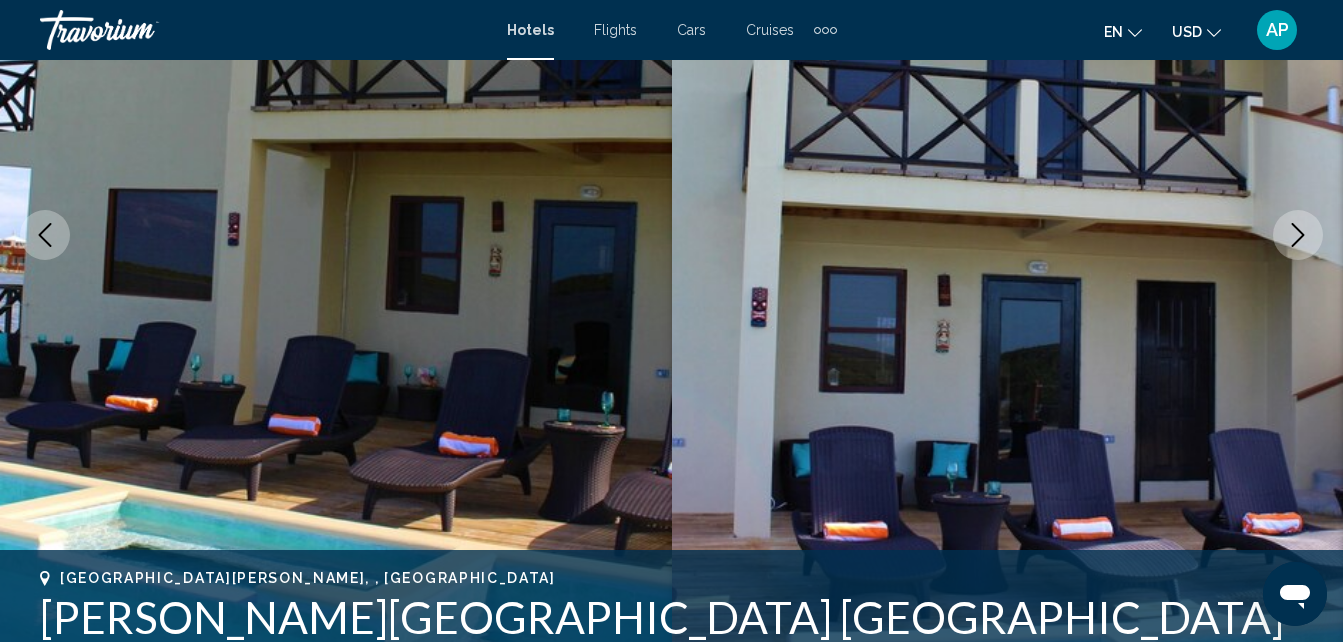 click 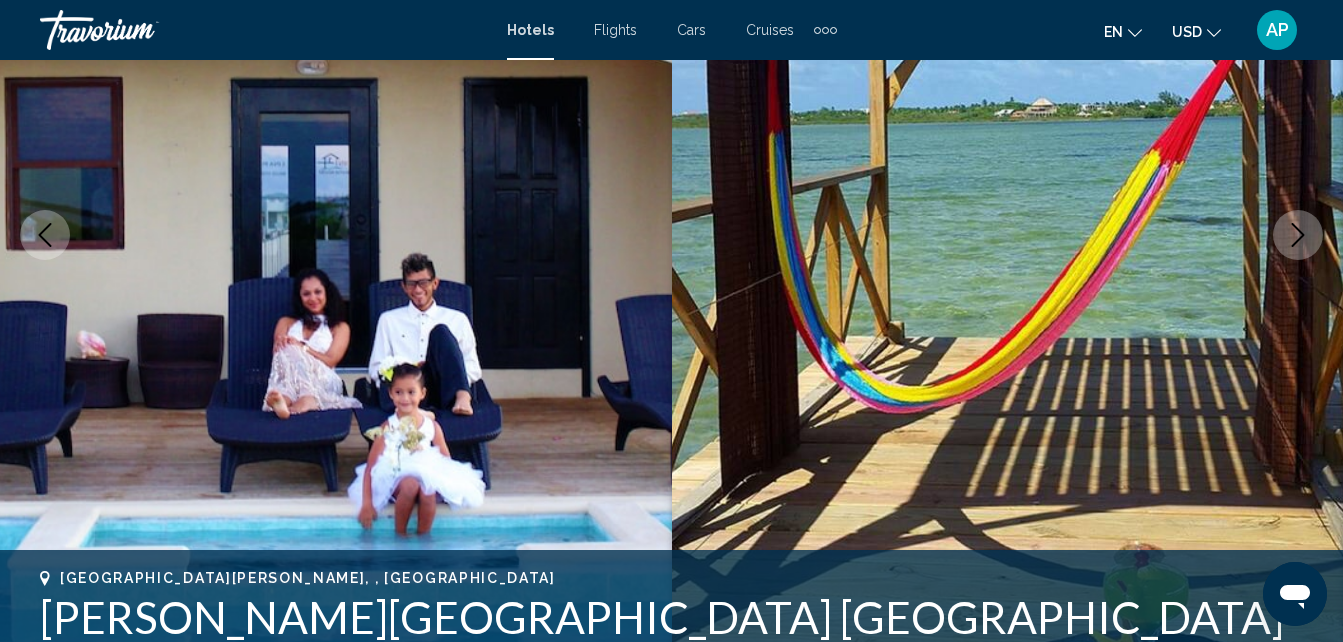 click 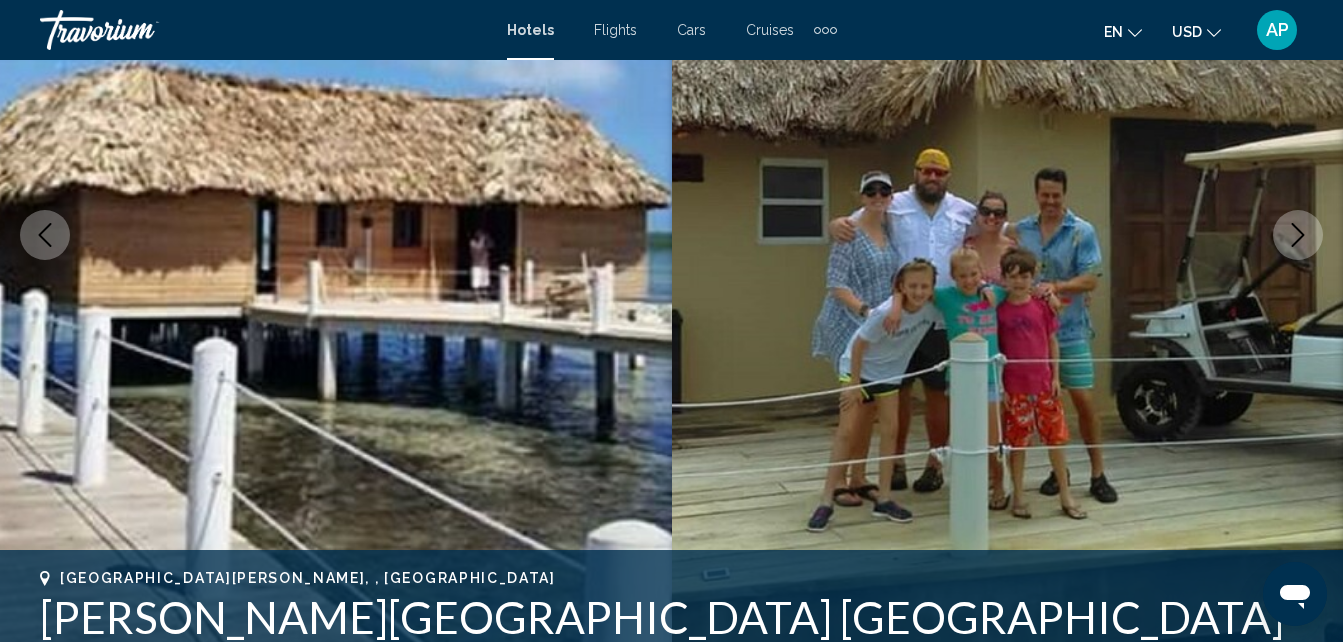 click at bounding box center [1298, 235] 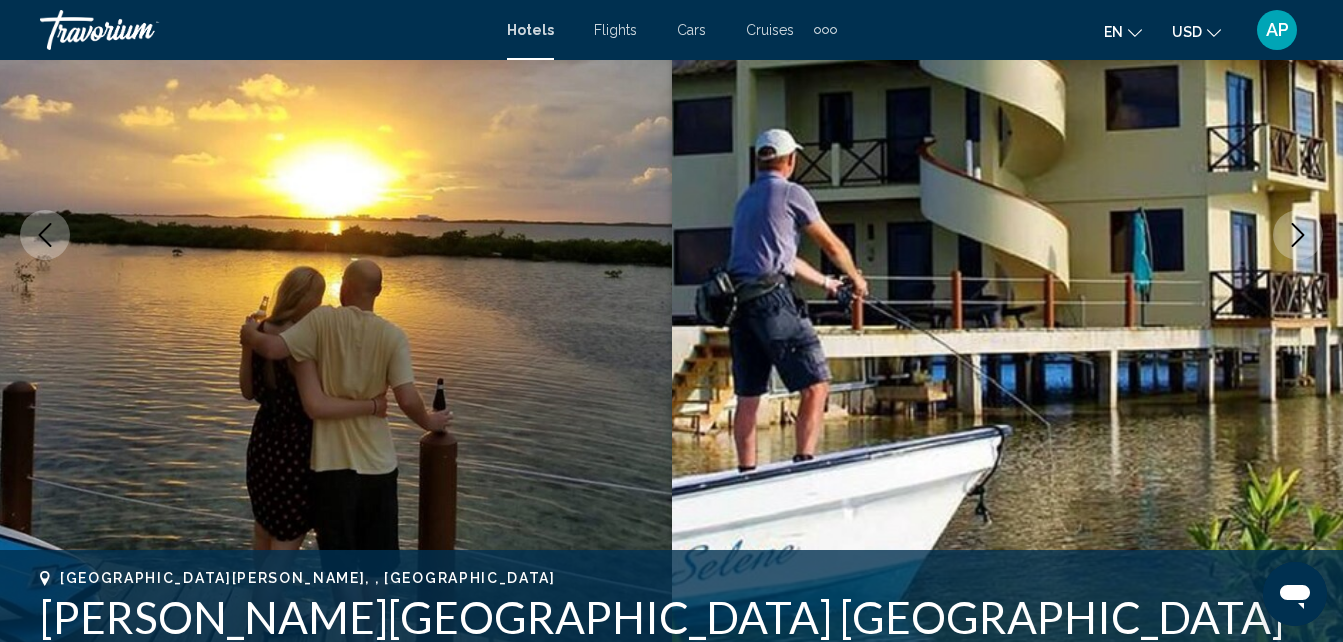 click at bounding box center (1298, 235) 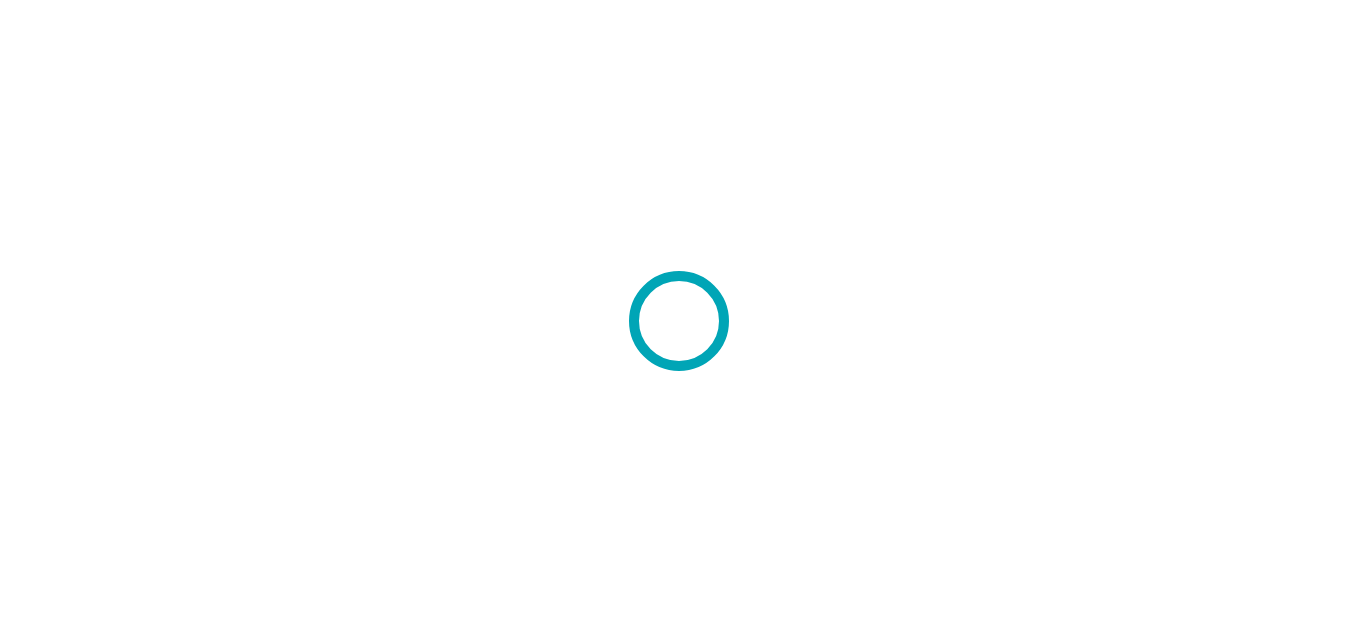 scroll, scrollTop: 0, scrollLeft: 0, axis: both 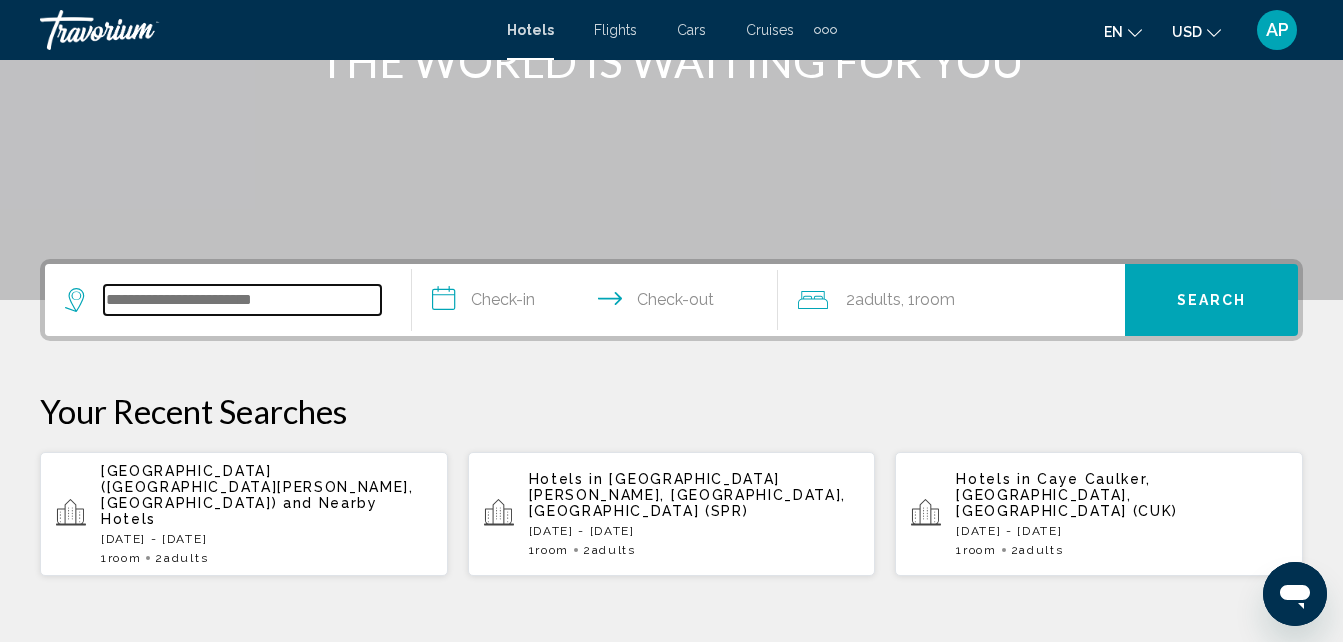click at bounding box center (242, 300) 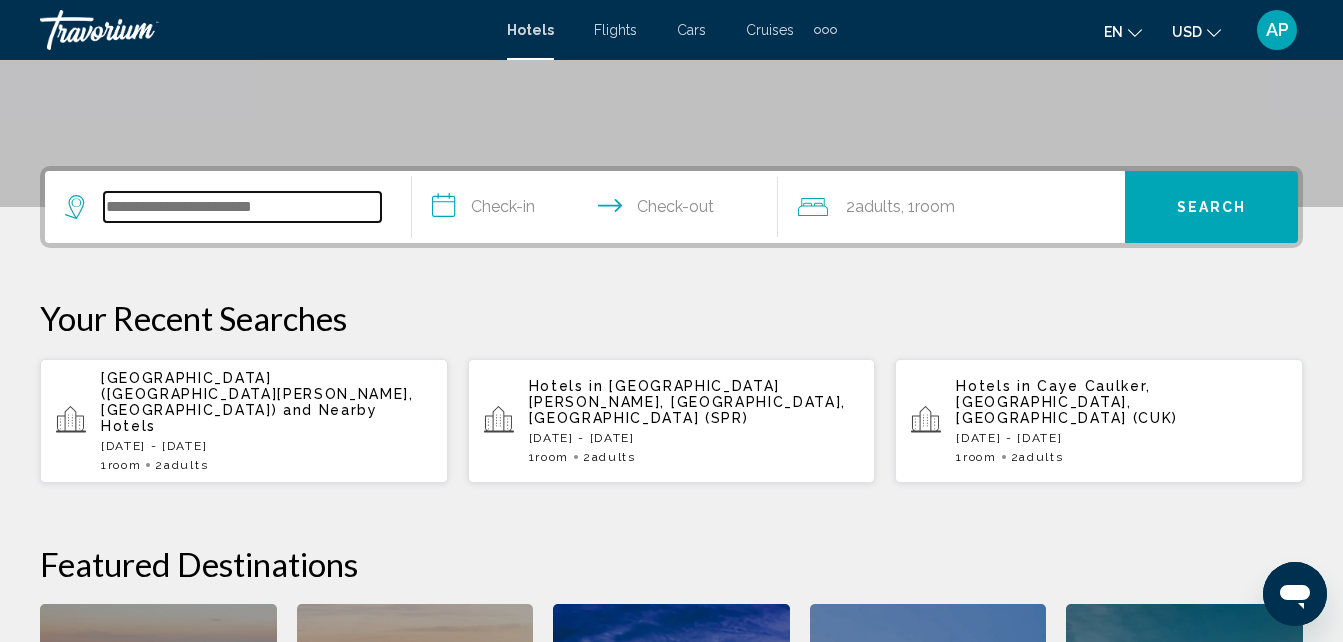 scroll, scrollTop: 494, scrollLeft: 0, axis: vertical 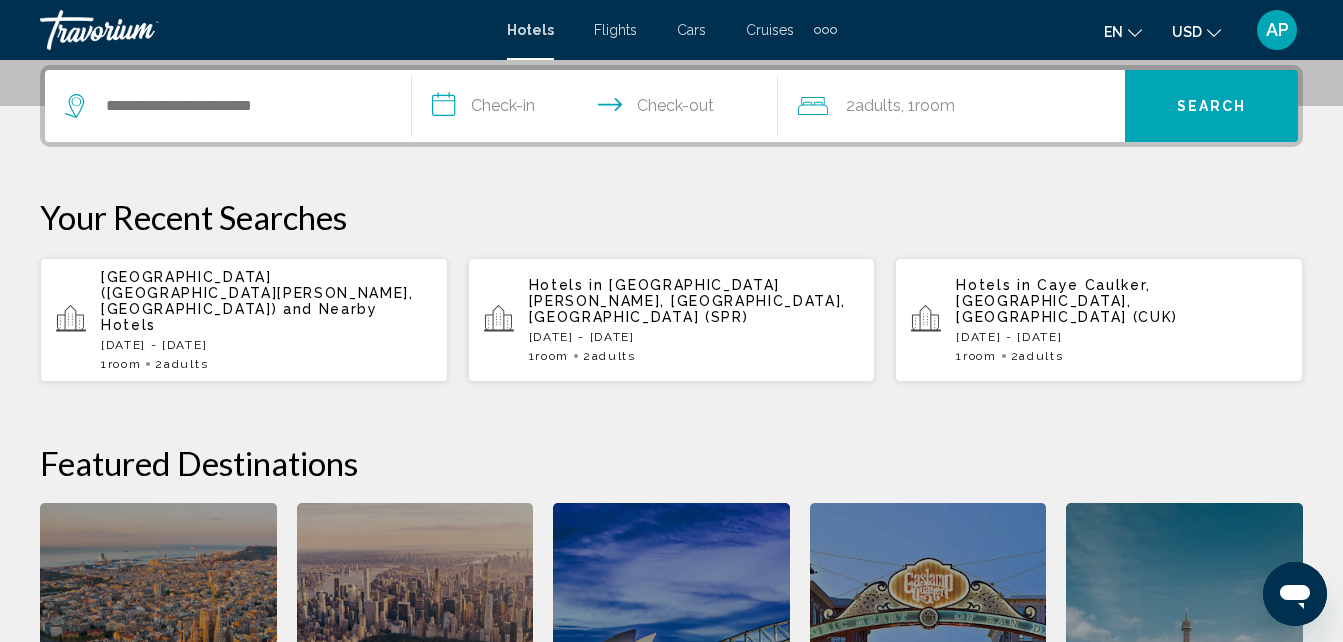 click on "[DATE] - [DATE]" at bounding box center [266, 345] 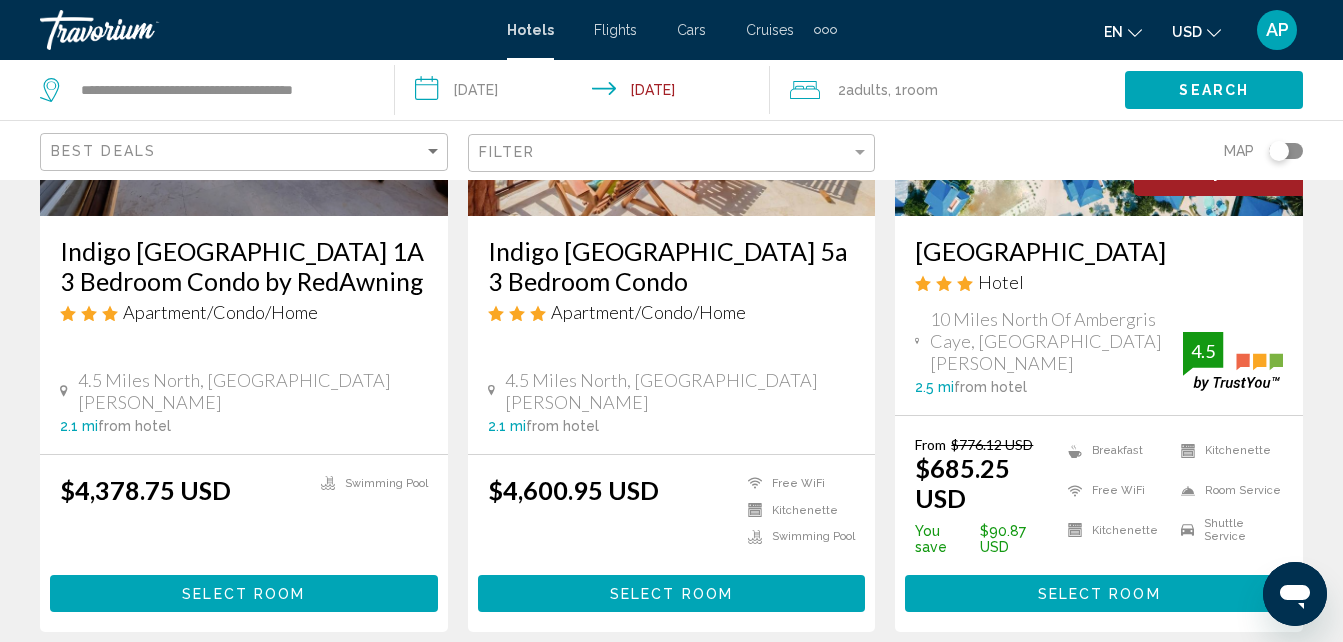 scroll, scrollTop: 2700, scrollLeft: 0, axis: vertical 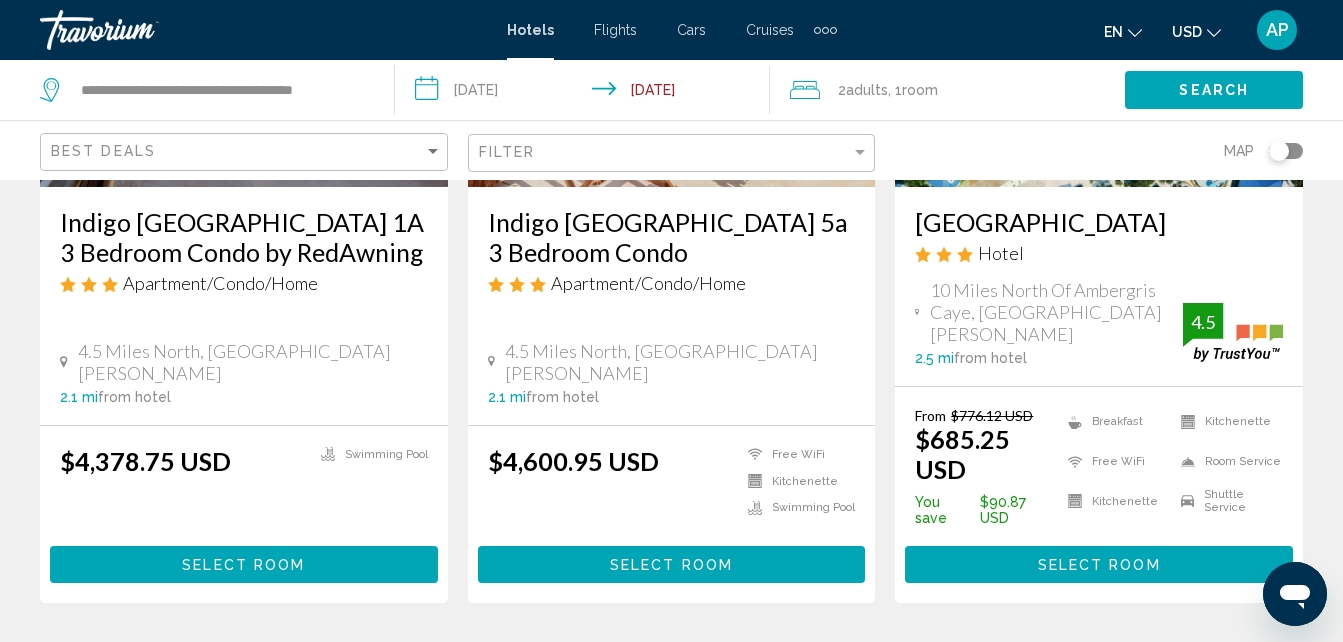 click on "2" at bounding box center (532, 663) 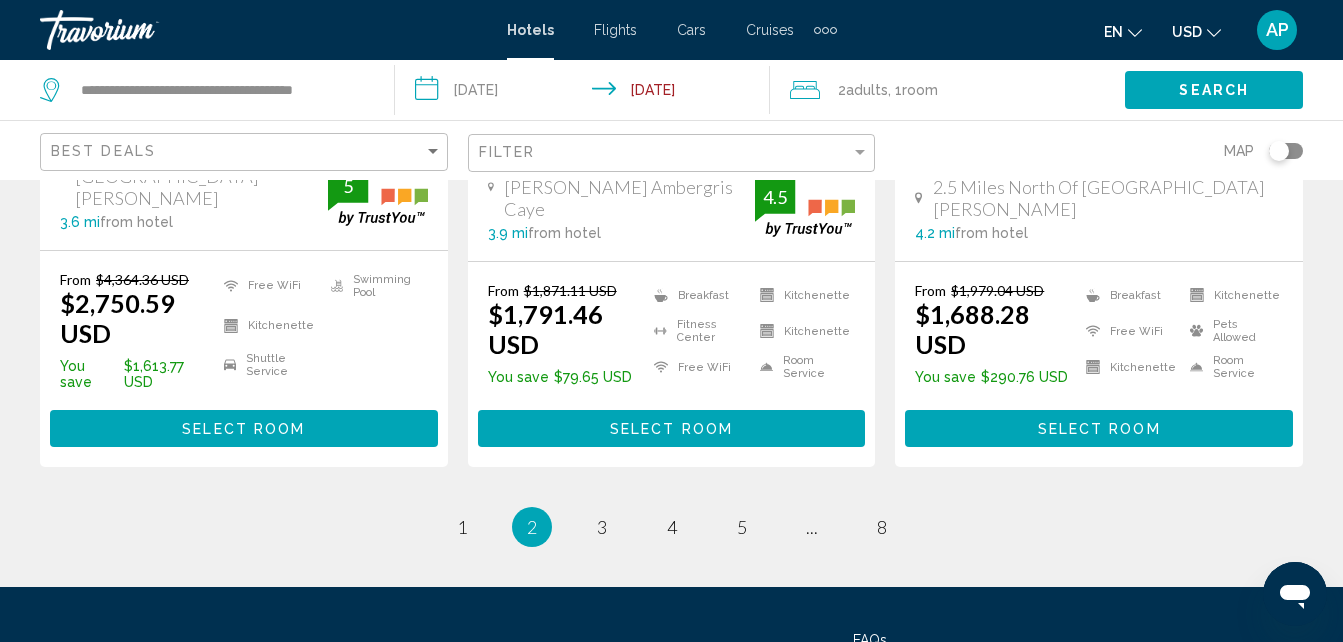 scroll, scrollTop: 2933, scrollLeft: 0, axis: vertical 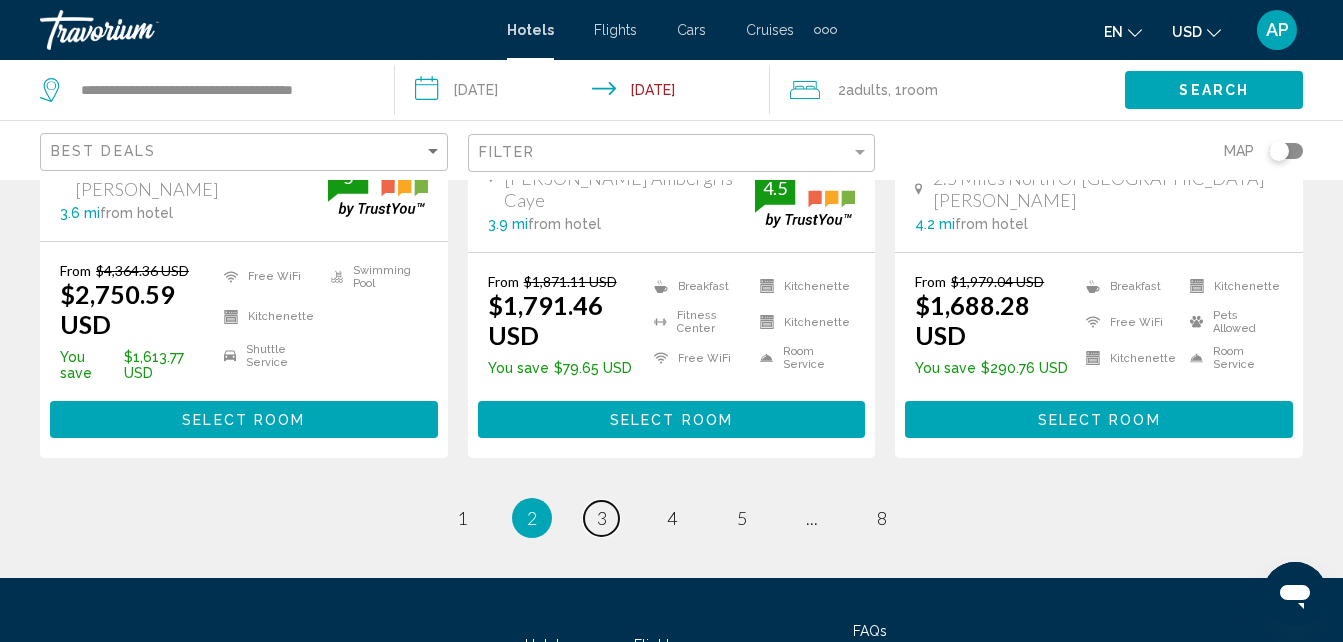 click on "page  3" at bounding box center [601, 518] 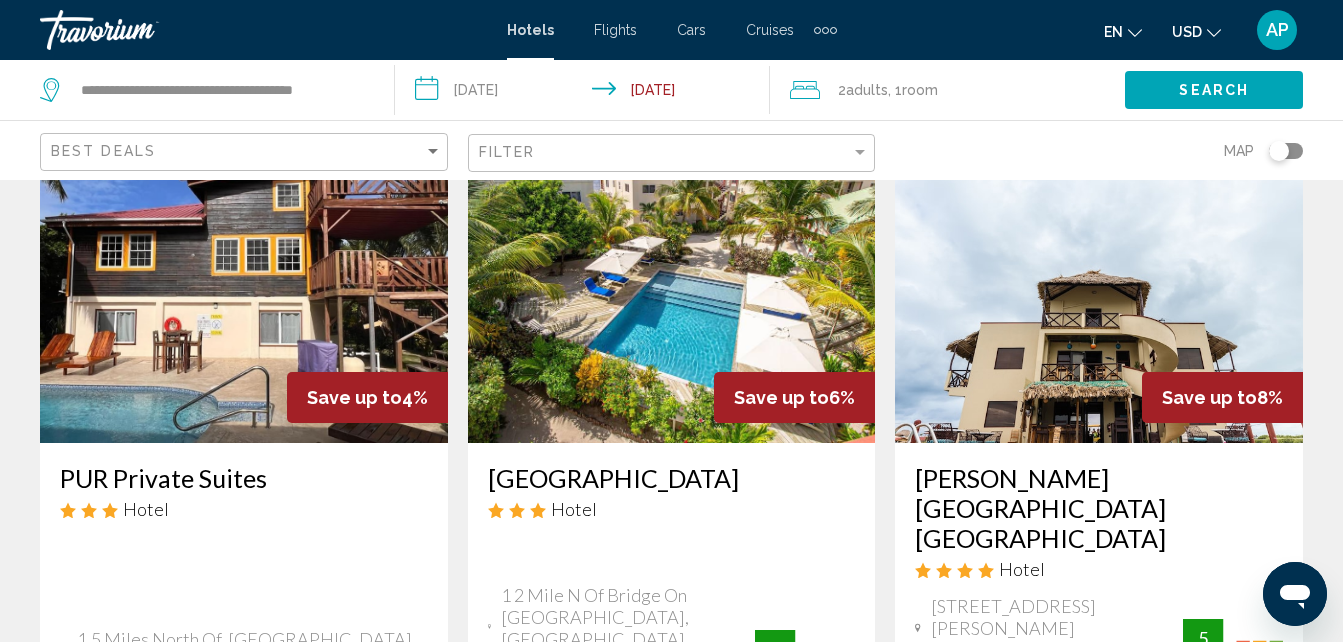 scroll, scrollTop: 800, scrollLeft: 0, axis: vertical 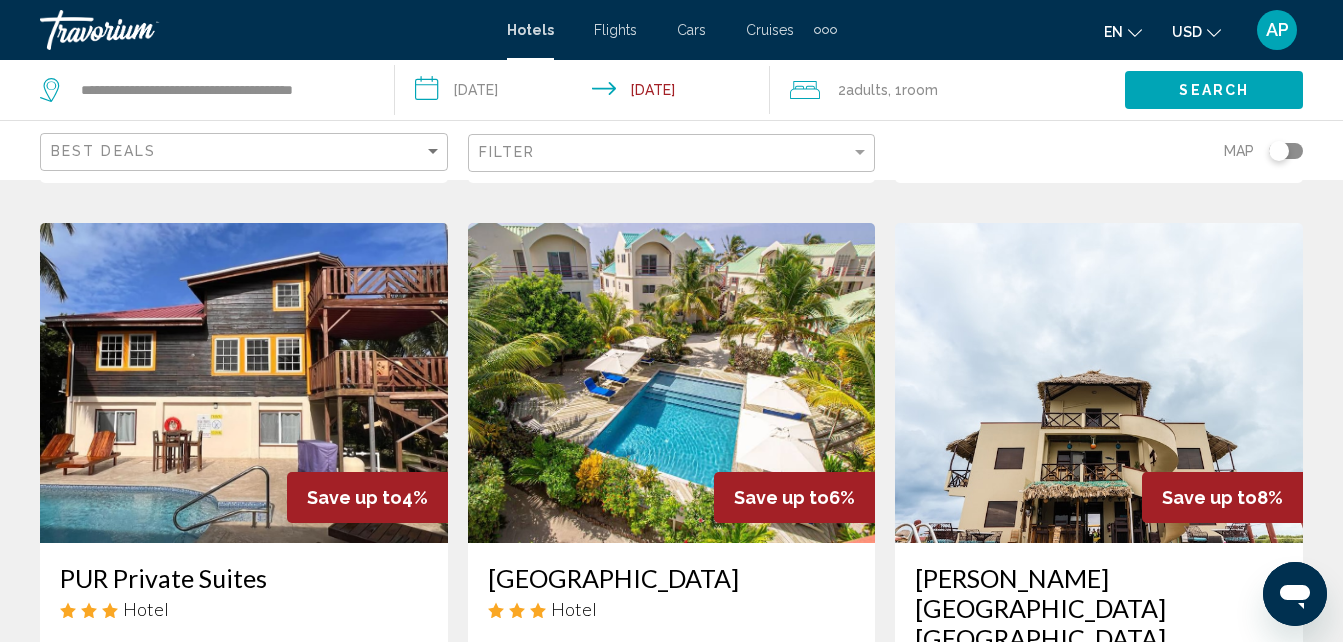 click at bounding box center (672, 383) 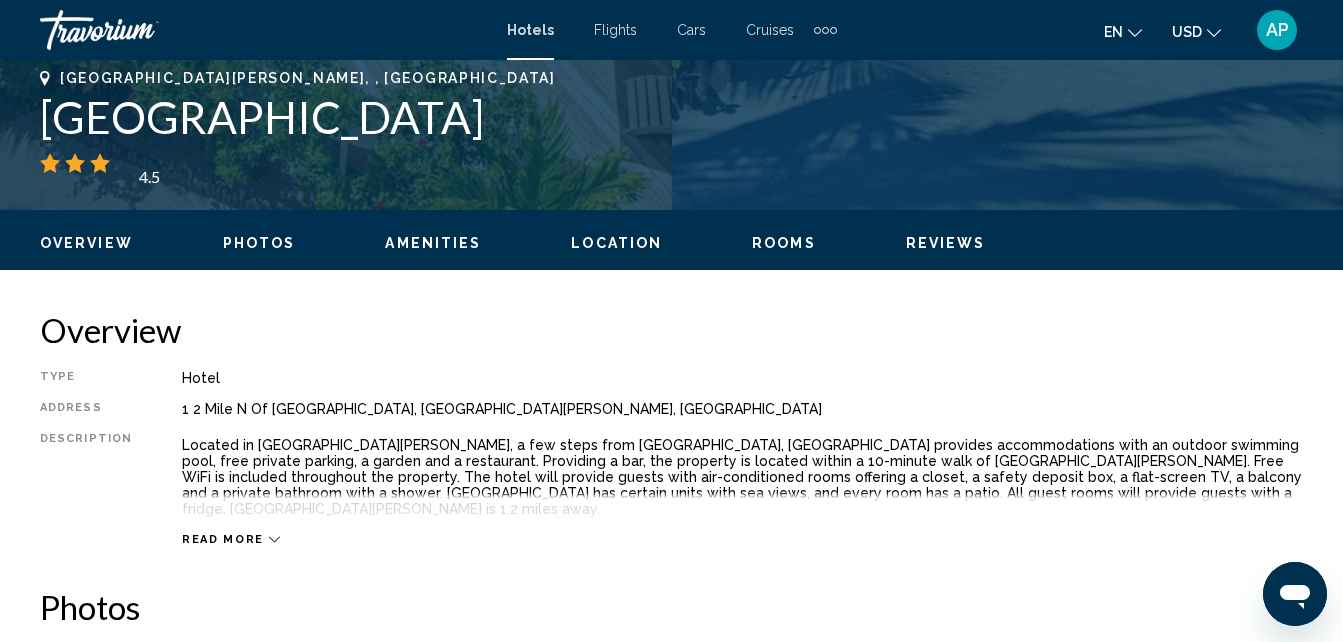 scroll, scrollTop: 214, scrollLeft: 0, axis: vertical 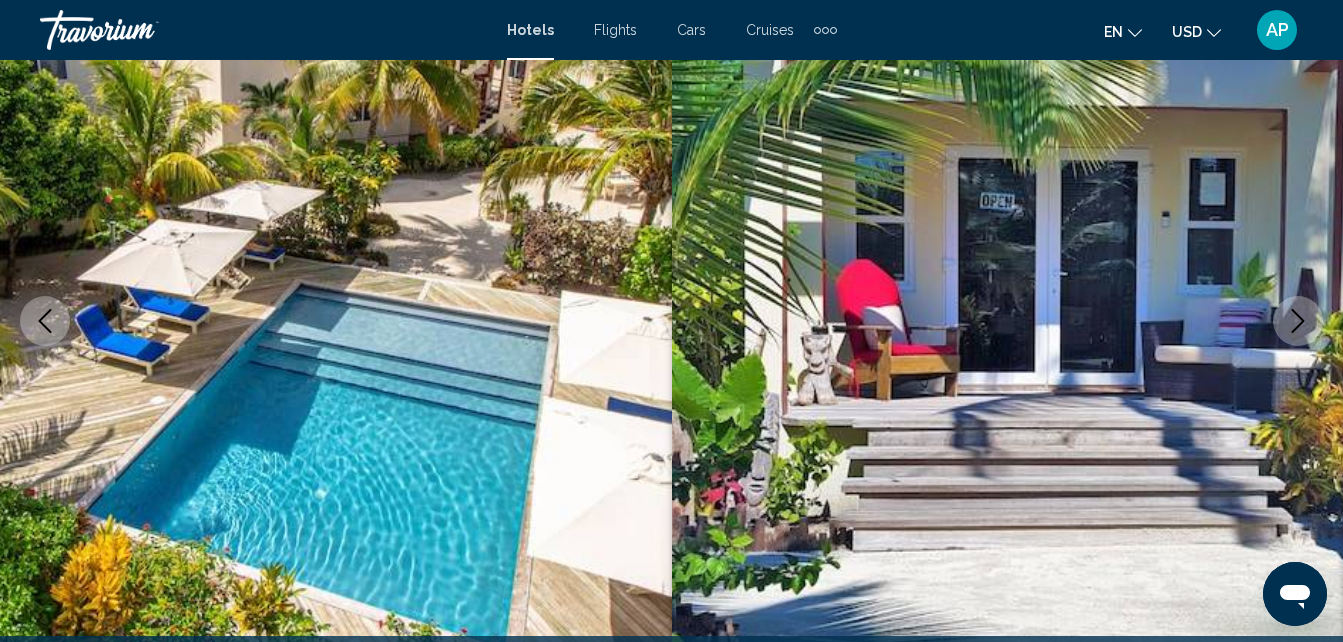 click 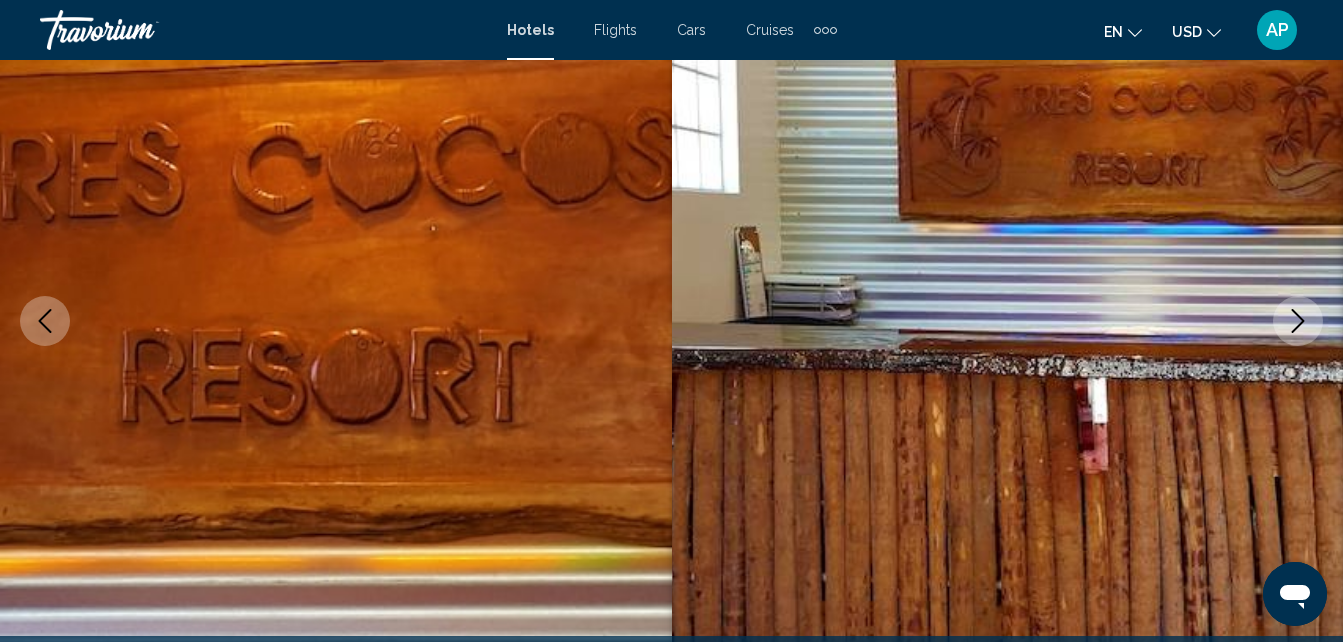 click 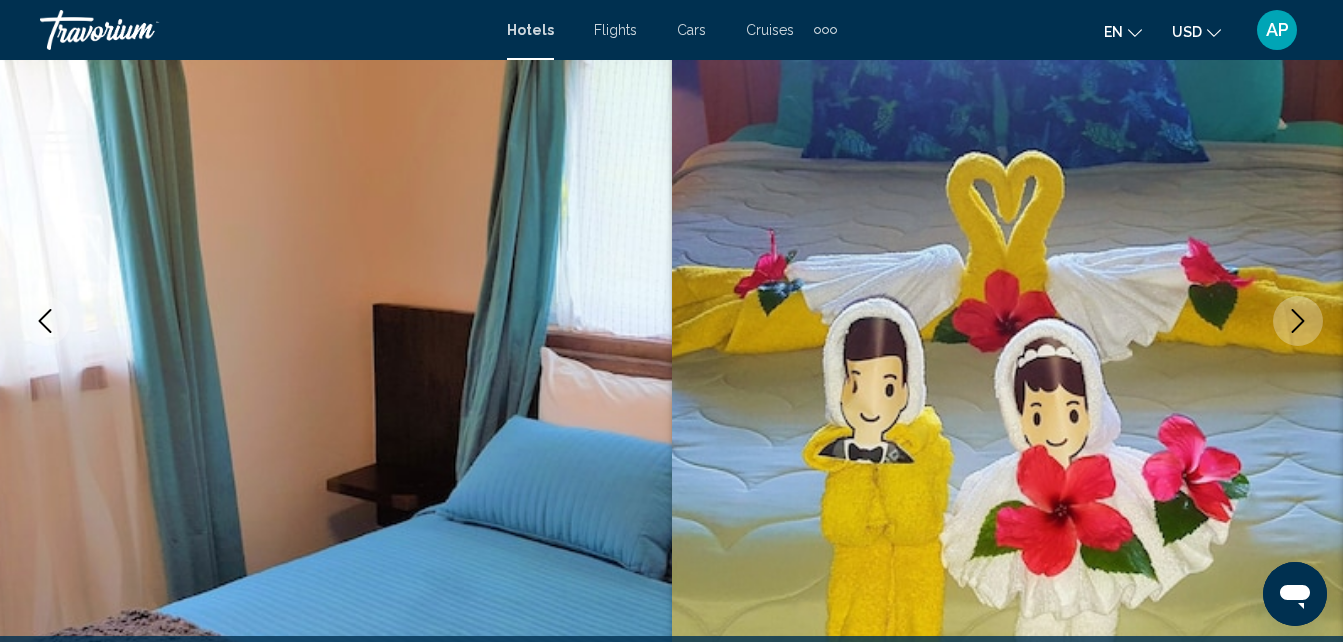 click 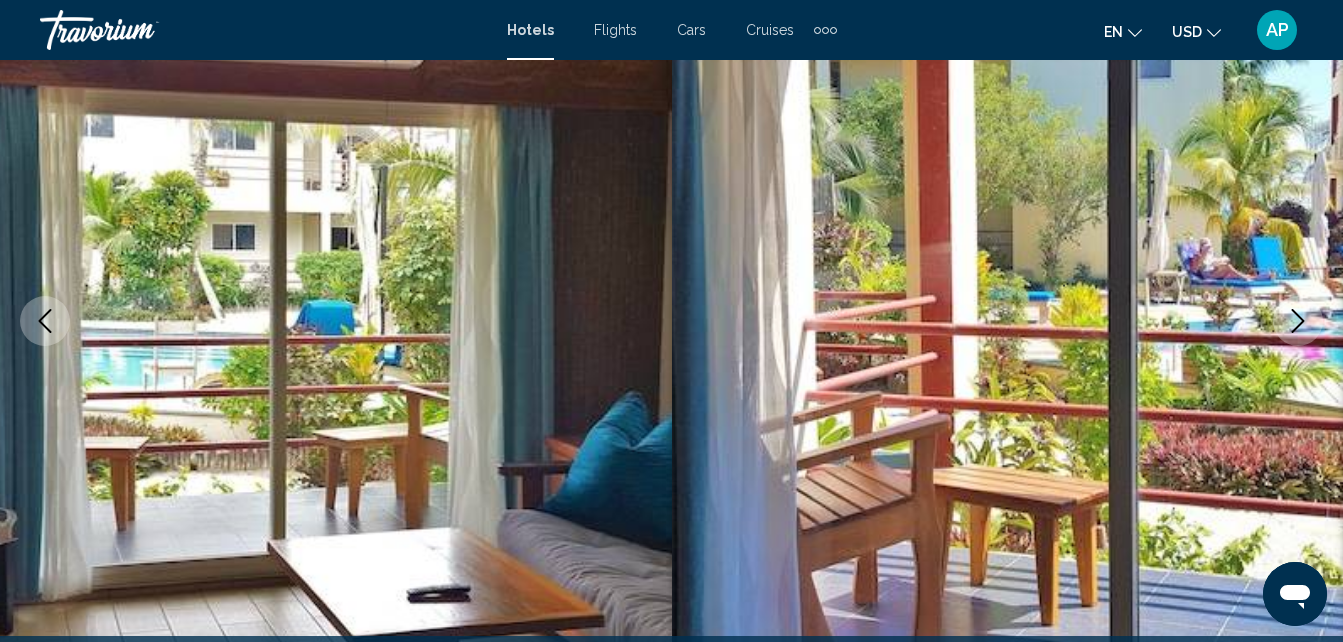 click 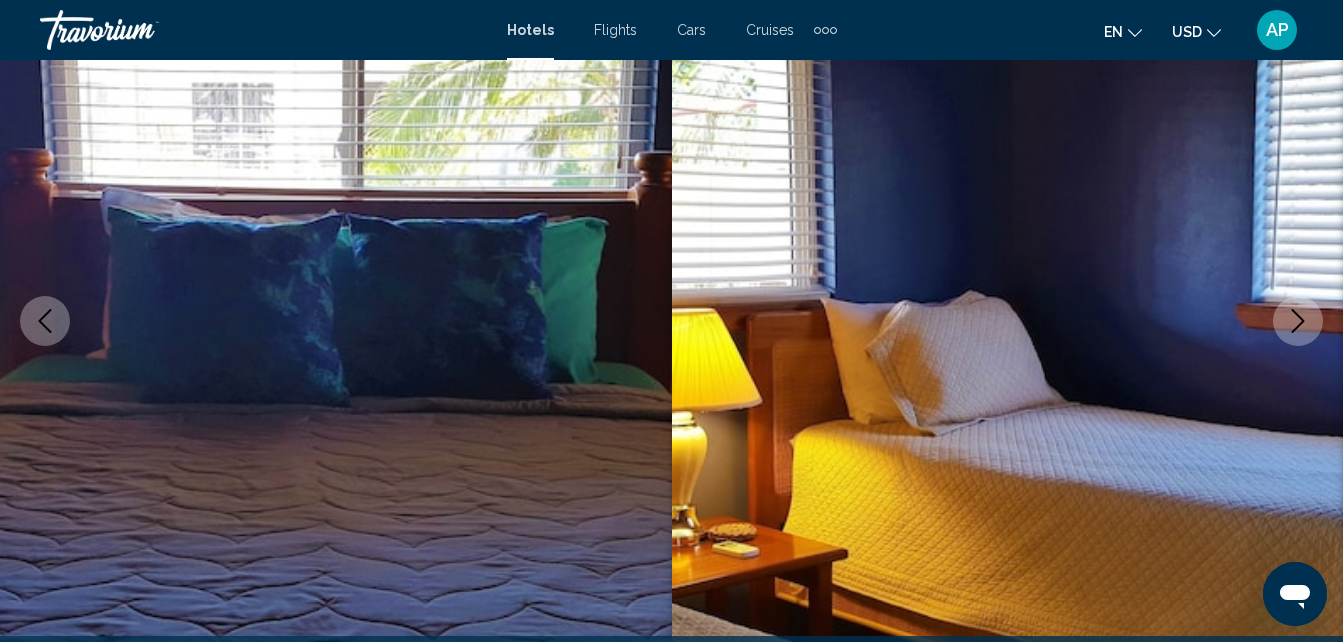 click 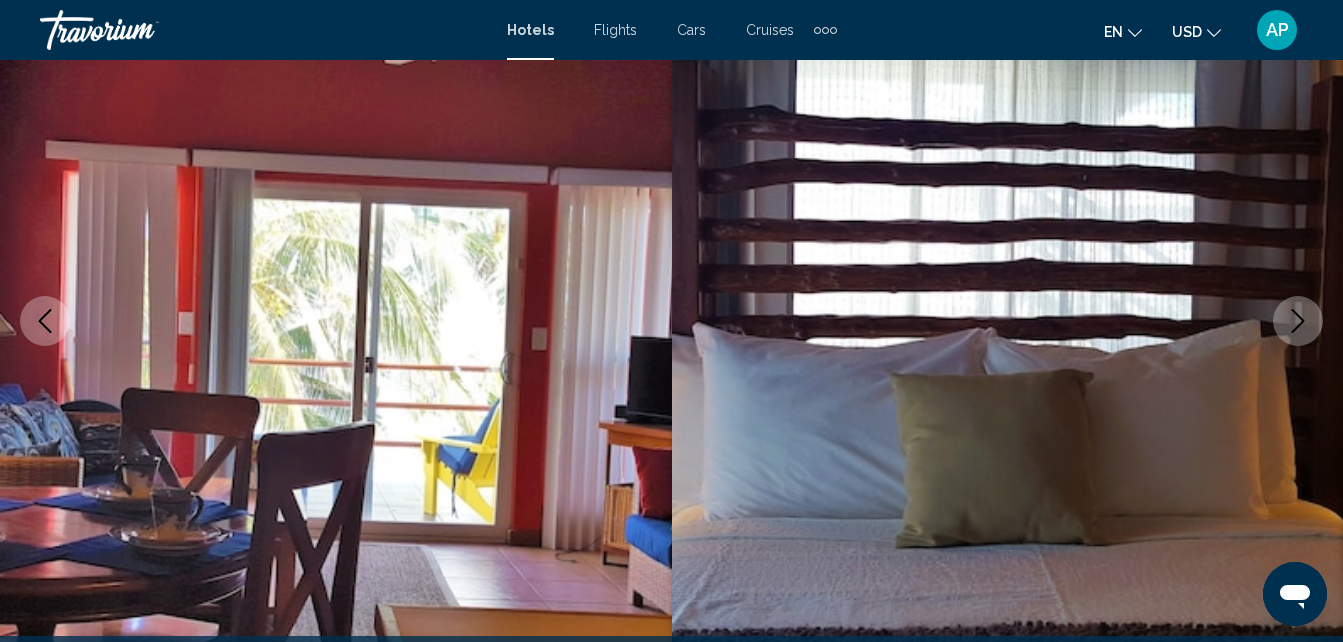 click 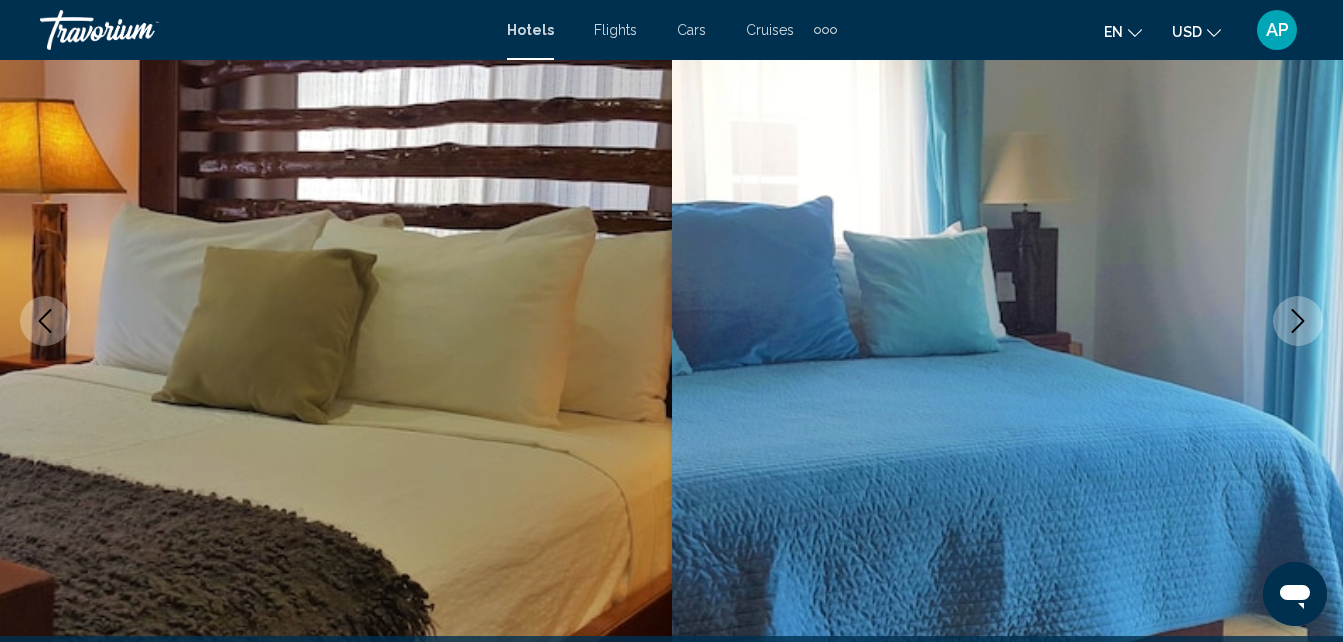 click 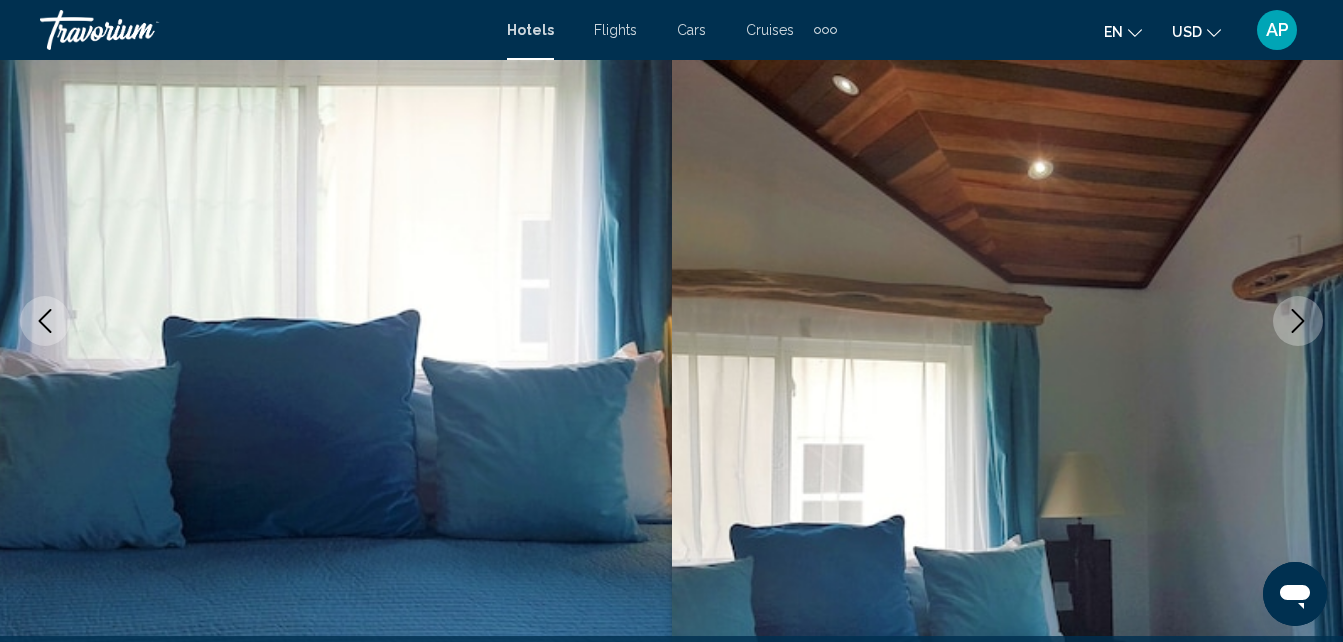 click 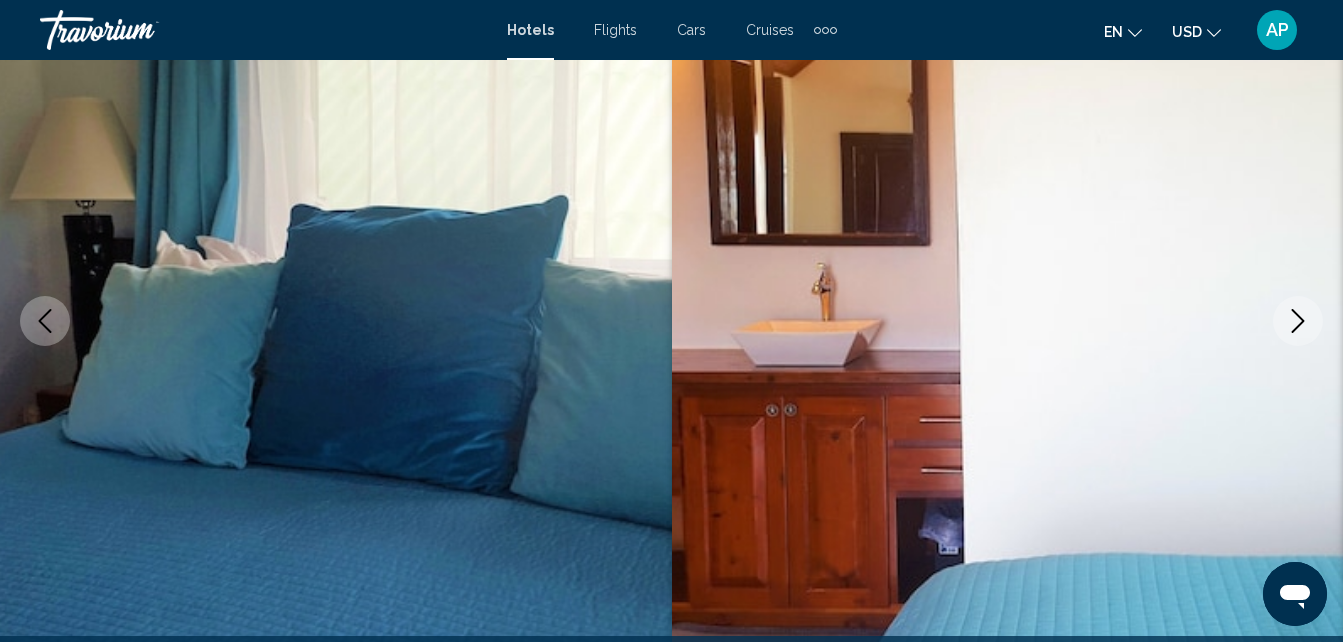 click 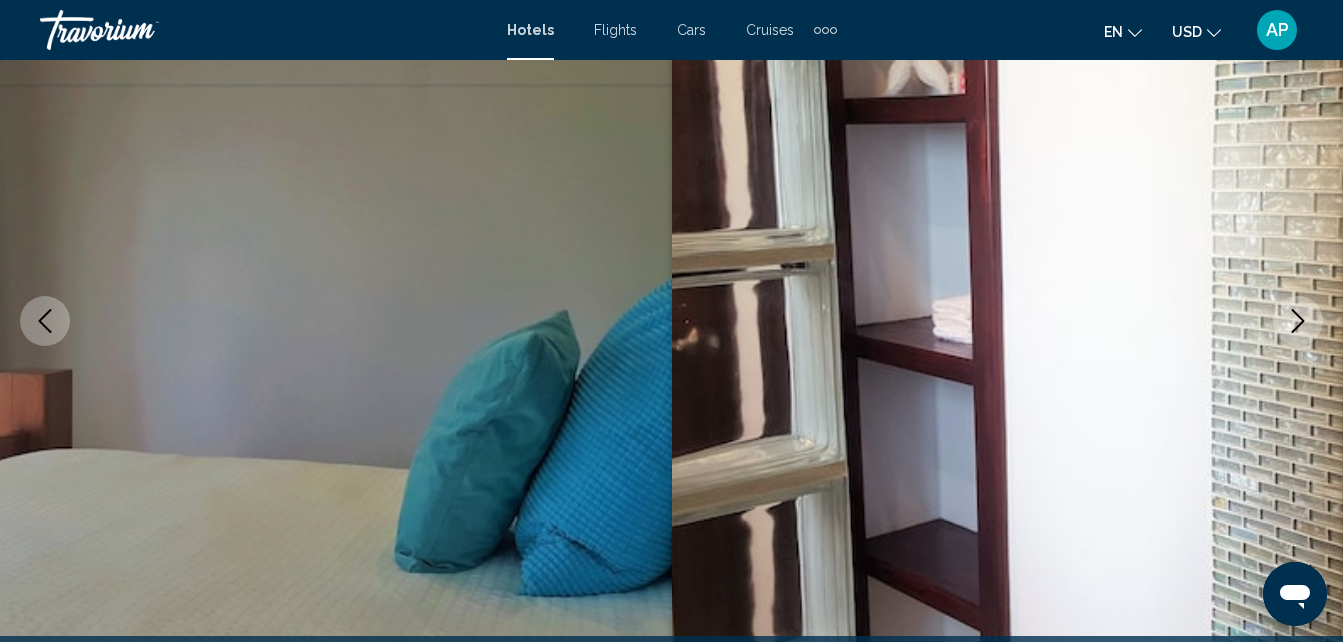 click 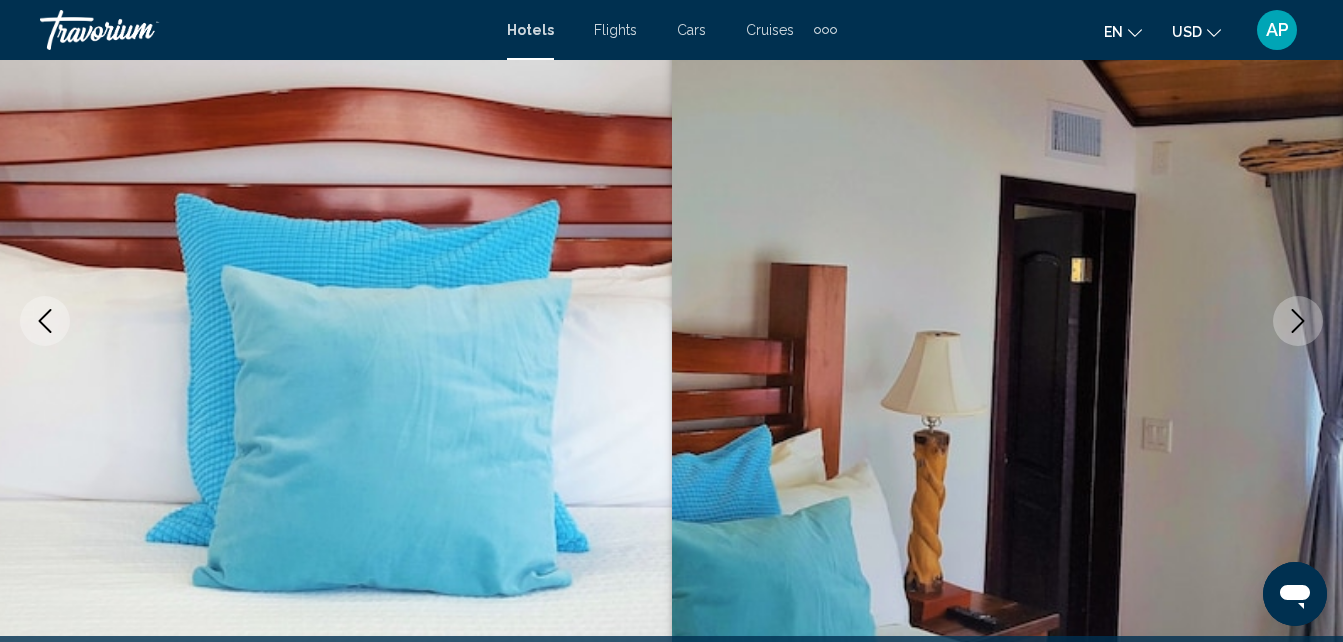 click 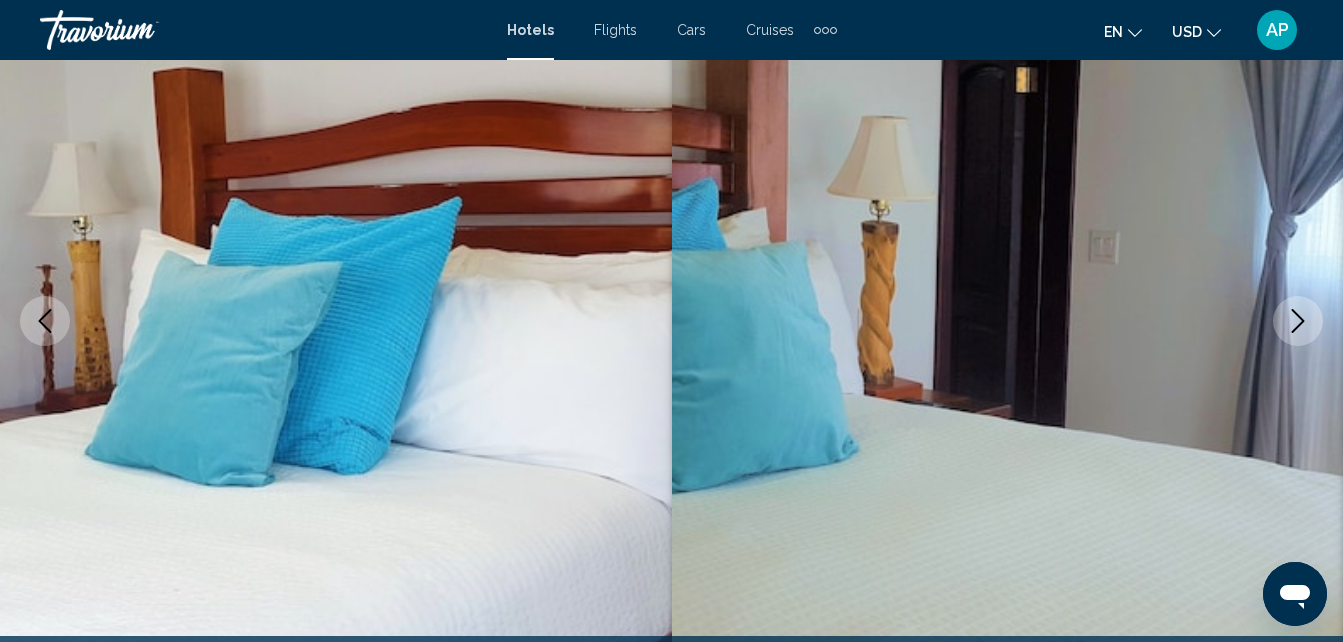click 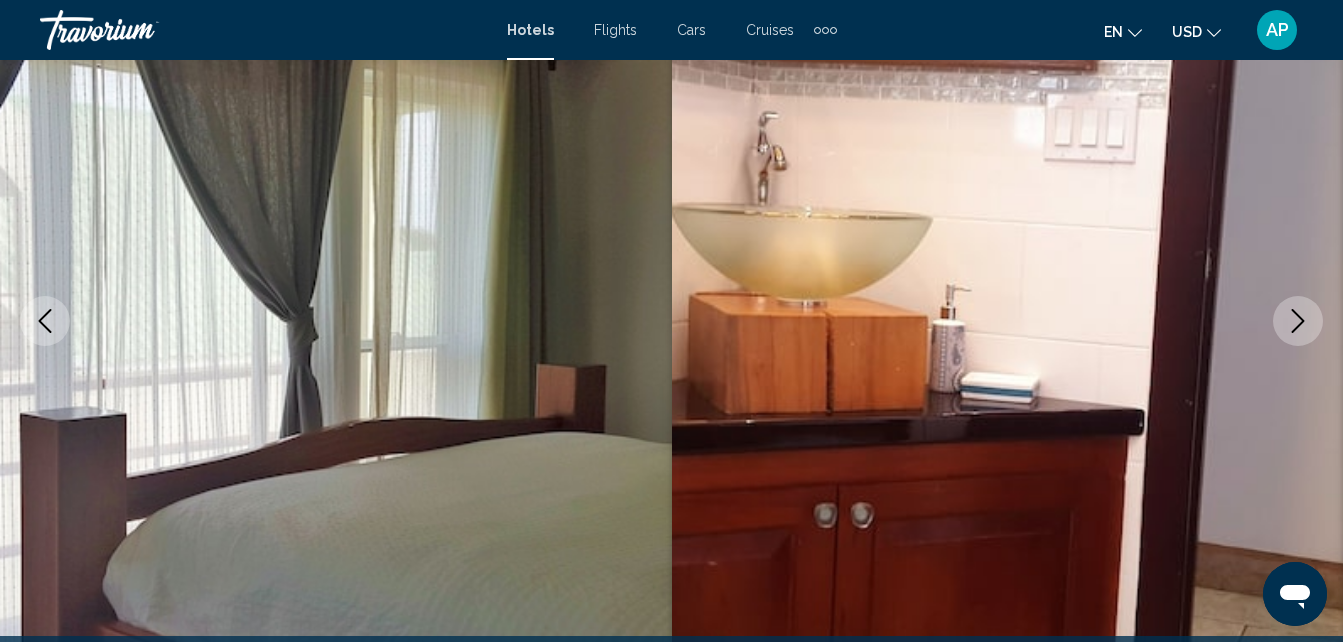 click 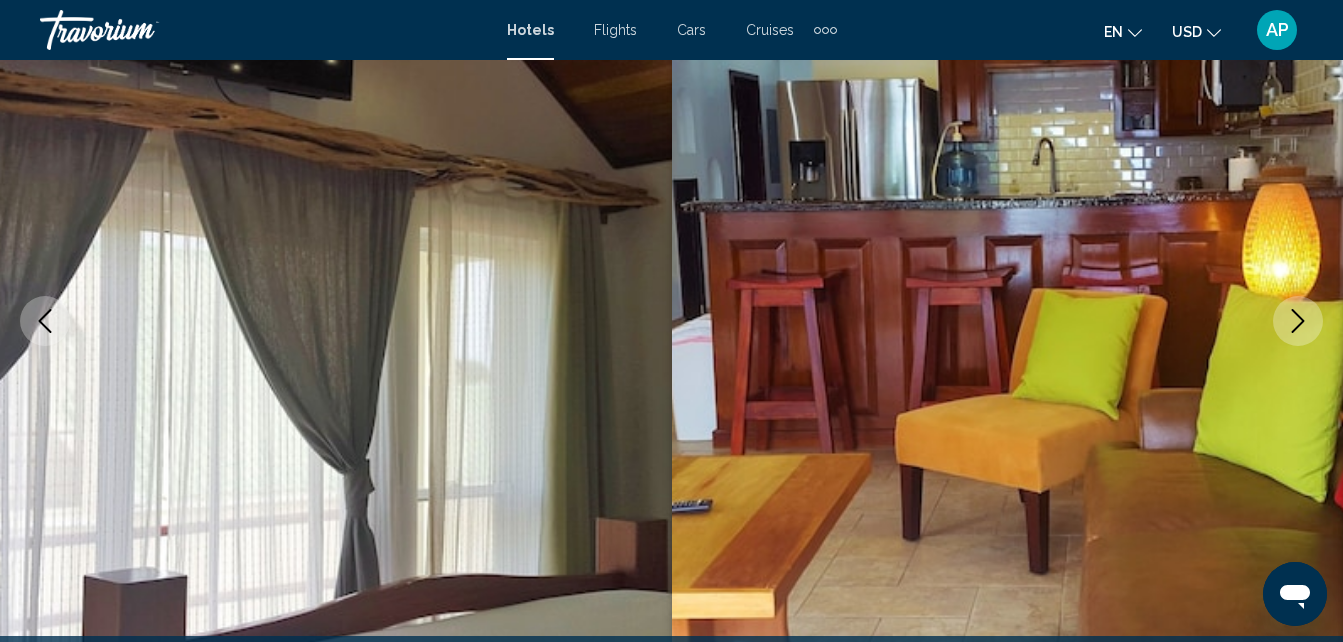 click 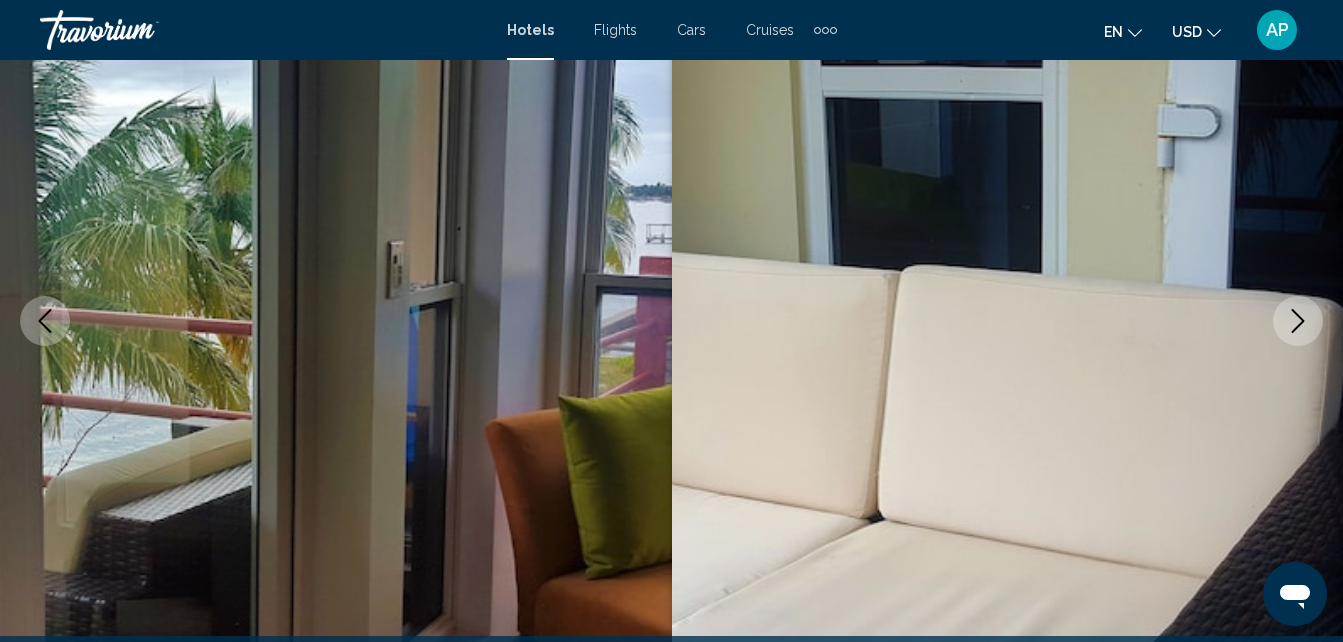 click 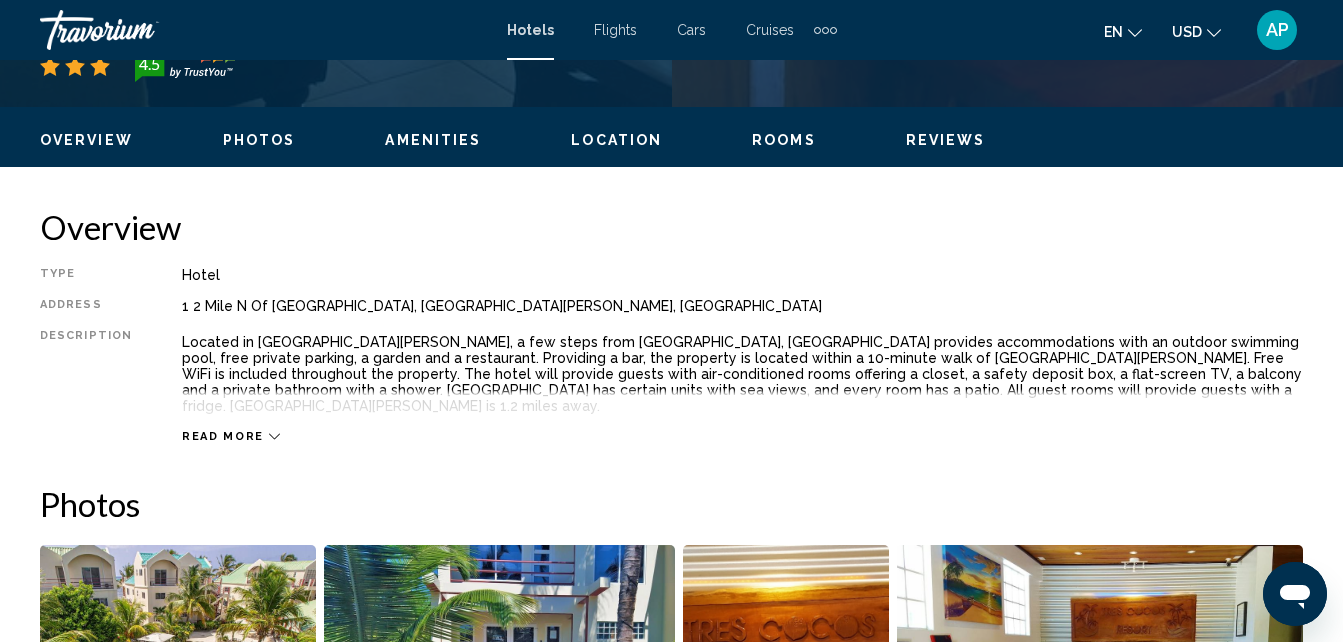 scroll, scrollTop: 900, scrollLeft: 0, axis: vertical 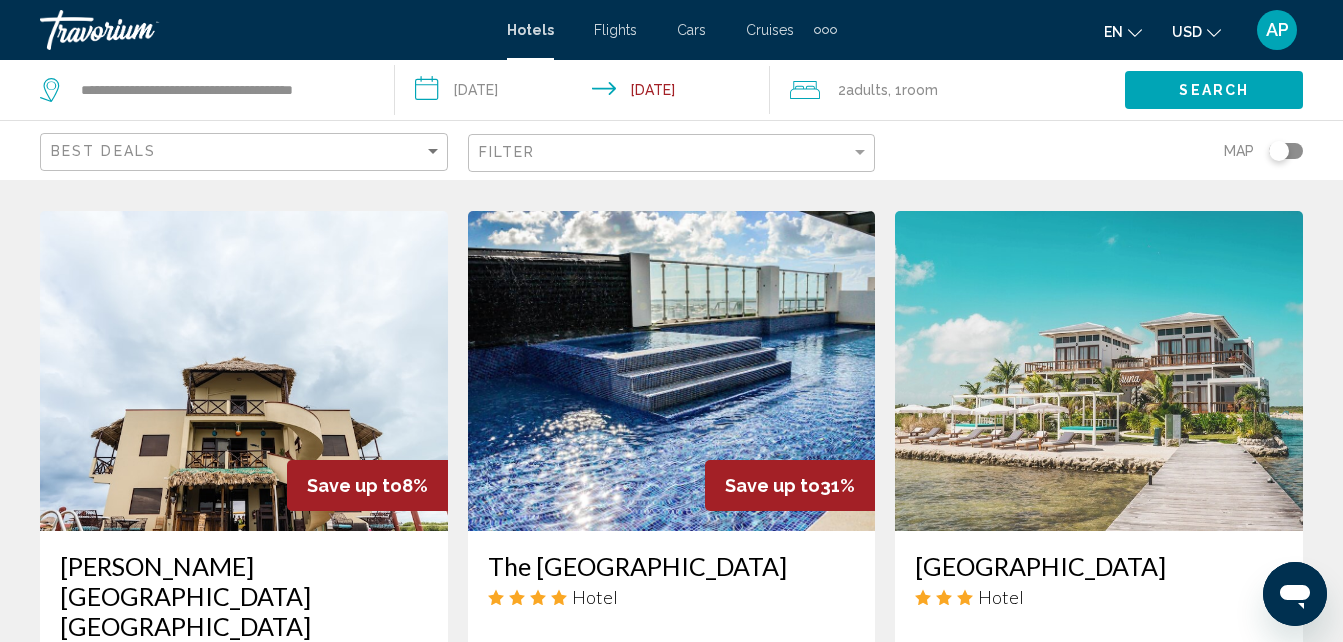 click at bounding box center (672, 371) 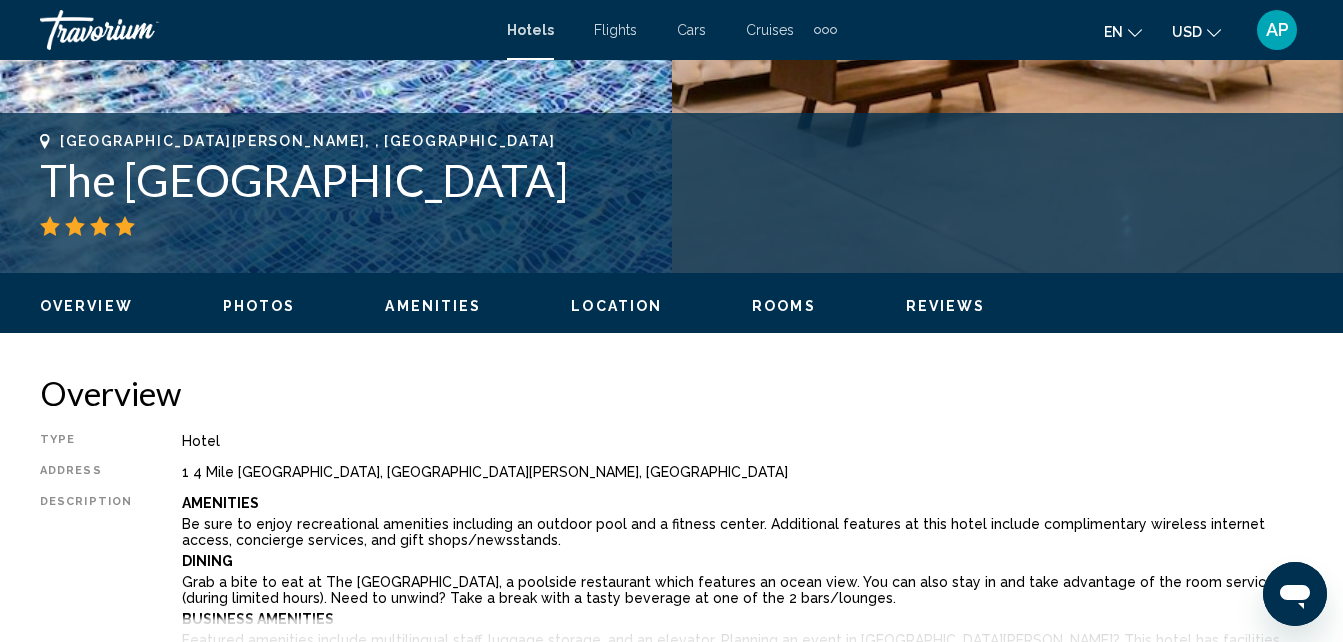 scroll, scrollTop: 714, scrollLeft: 0, axis: vertical 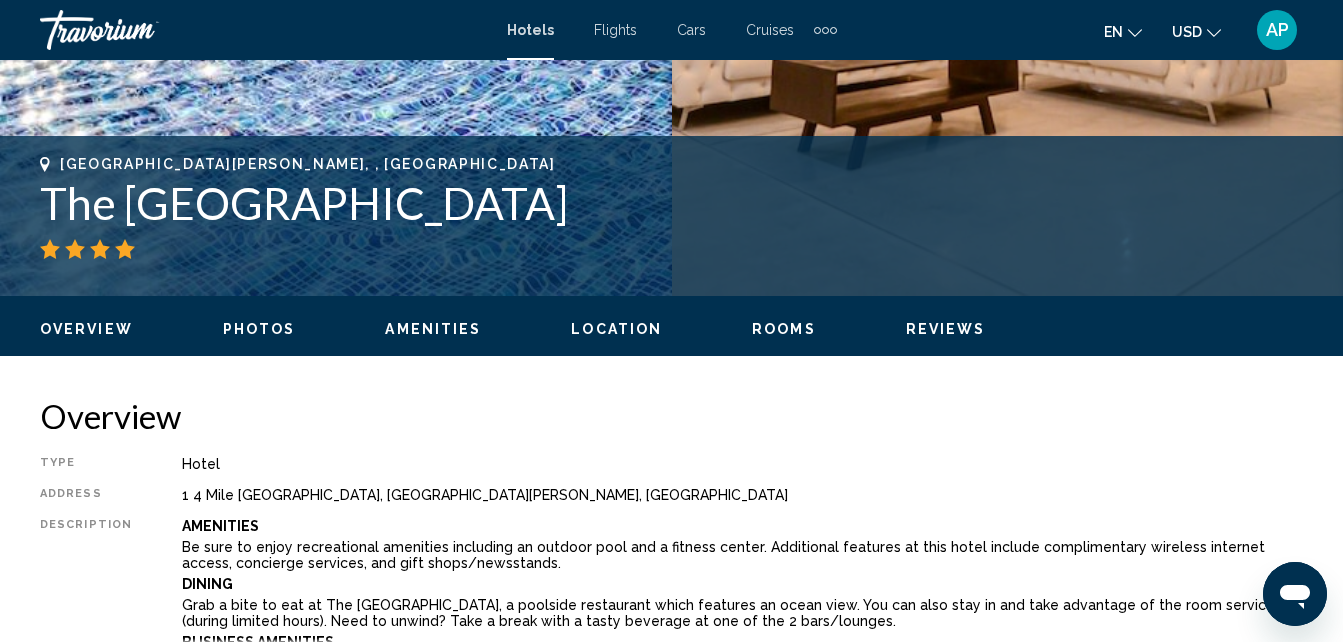 click on "Overview
Photos
Amenities
Location
Rooms
Reviews
Check Availability" 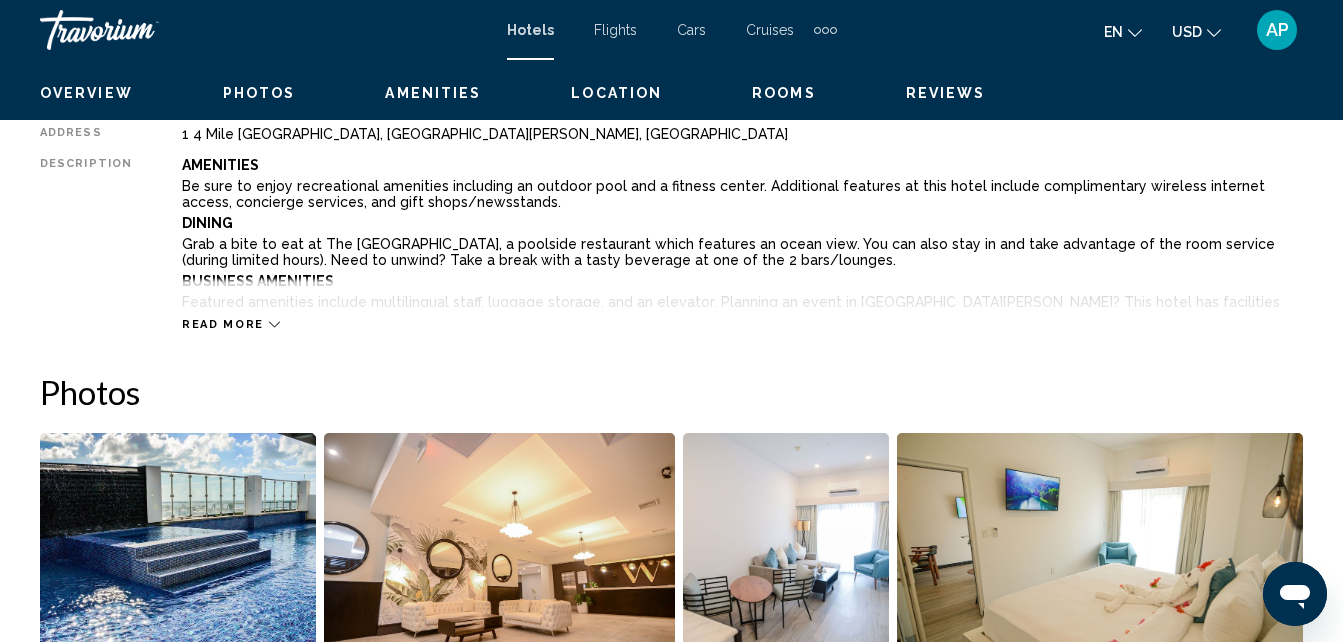 scroll, scrollTop: 643, scrollLeft: 0, axis: vertical 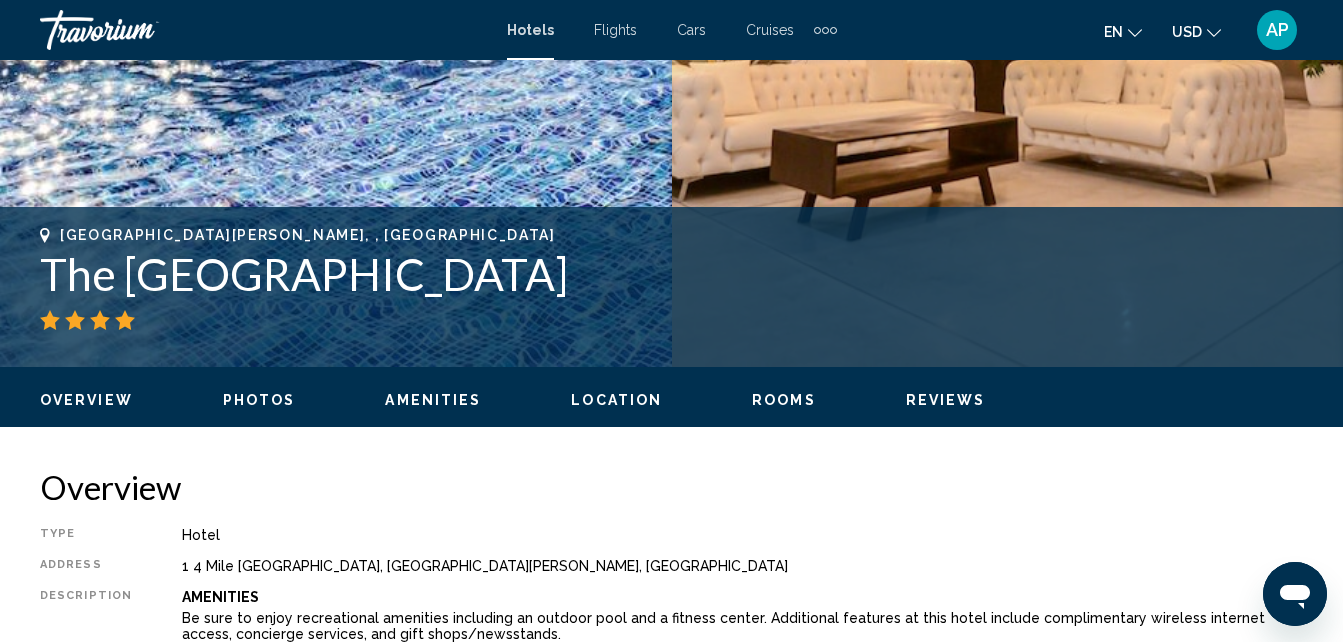 click on "Rooms" at bounding box center (784, 400) 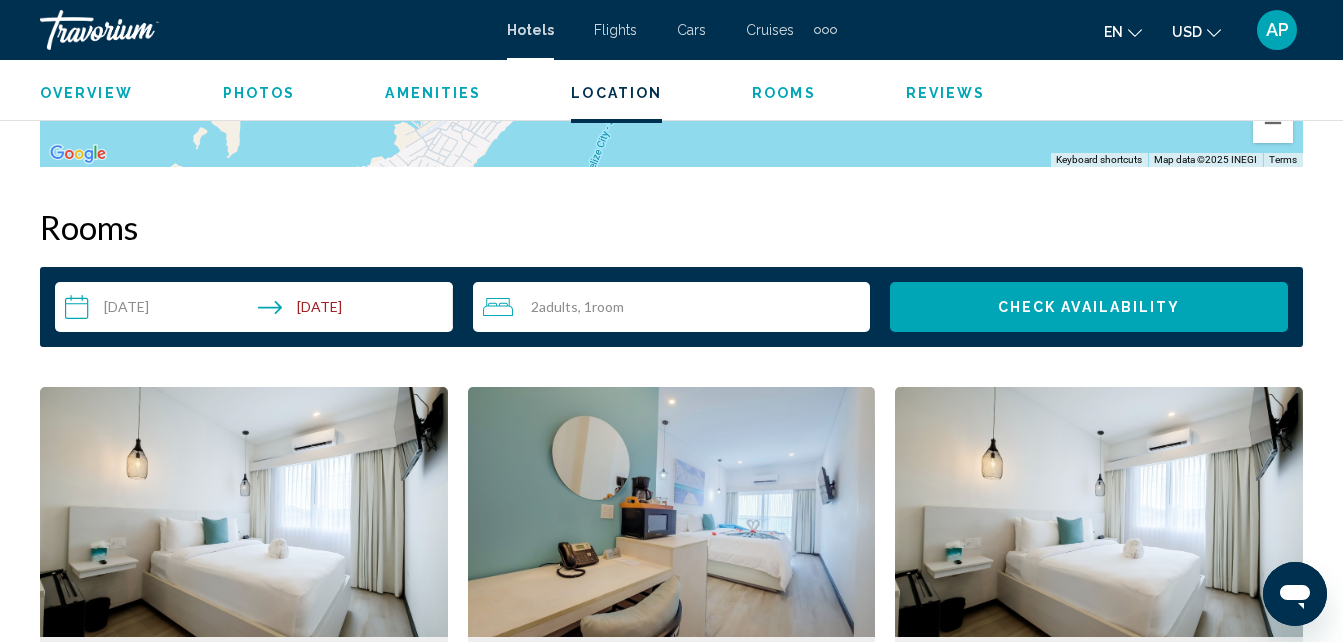 scroll, scrollTop: 2781, scrollLeft: 0, axis: vertical 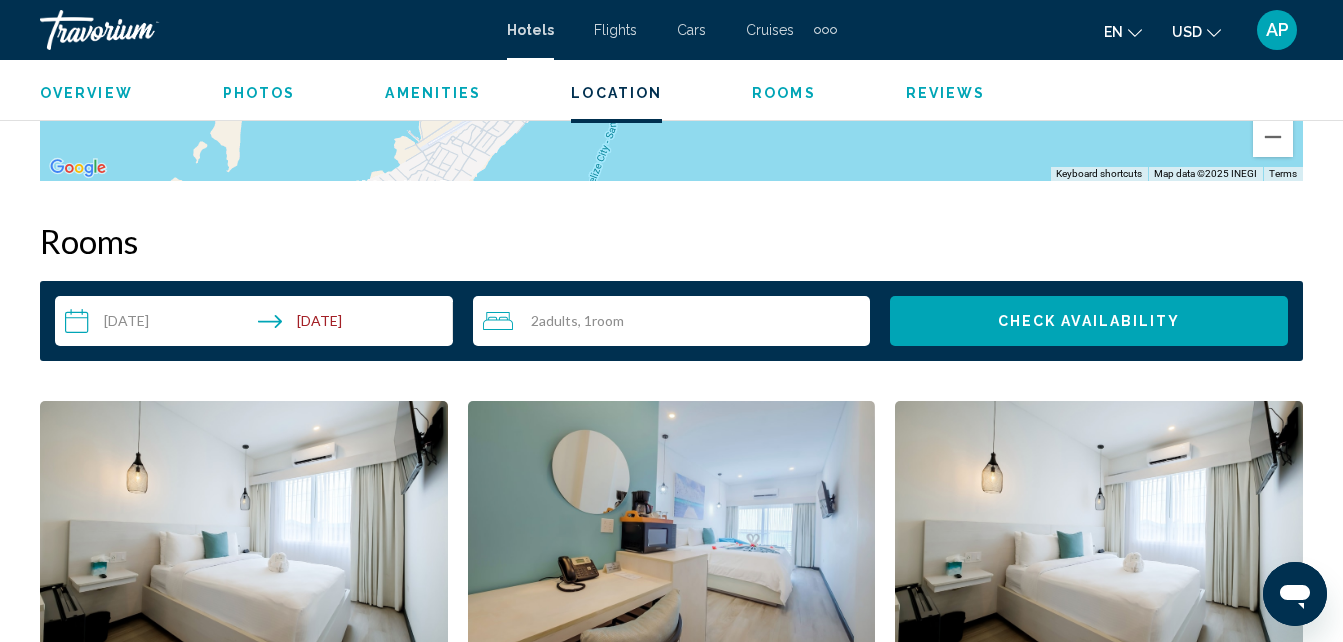 click at bounding box center [244, 526] 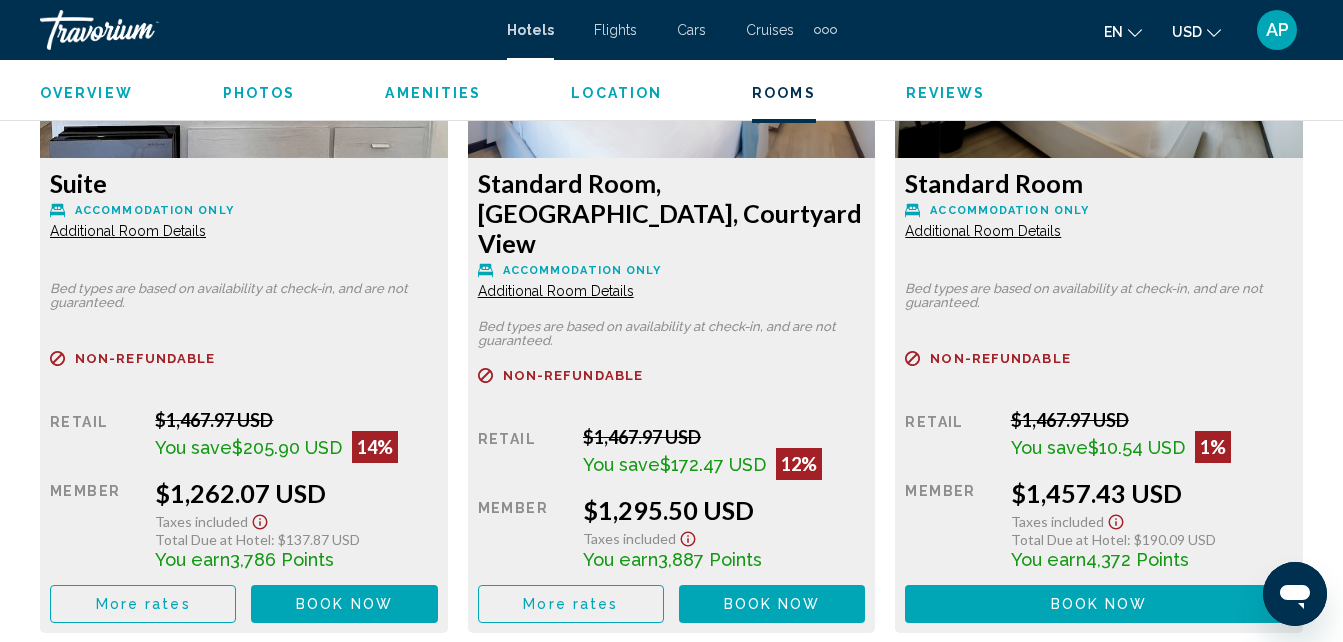 scroll, scrollTop: 3981, scrollLeft: 0, axis: vertical 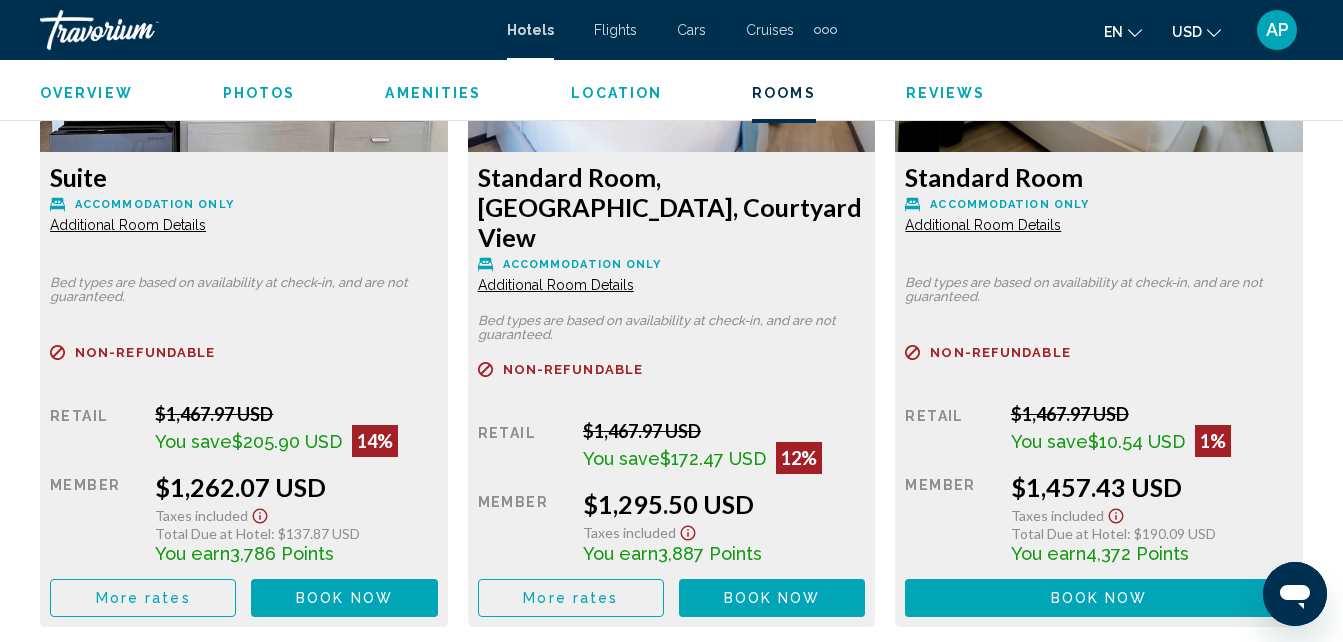 click on "Suite
Accommodation Only Additional Room Details" at bounding box center [244, -503] 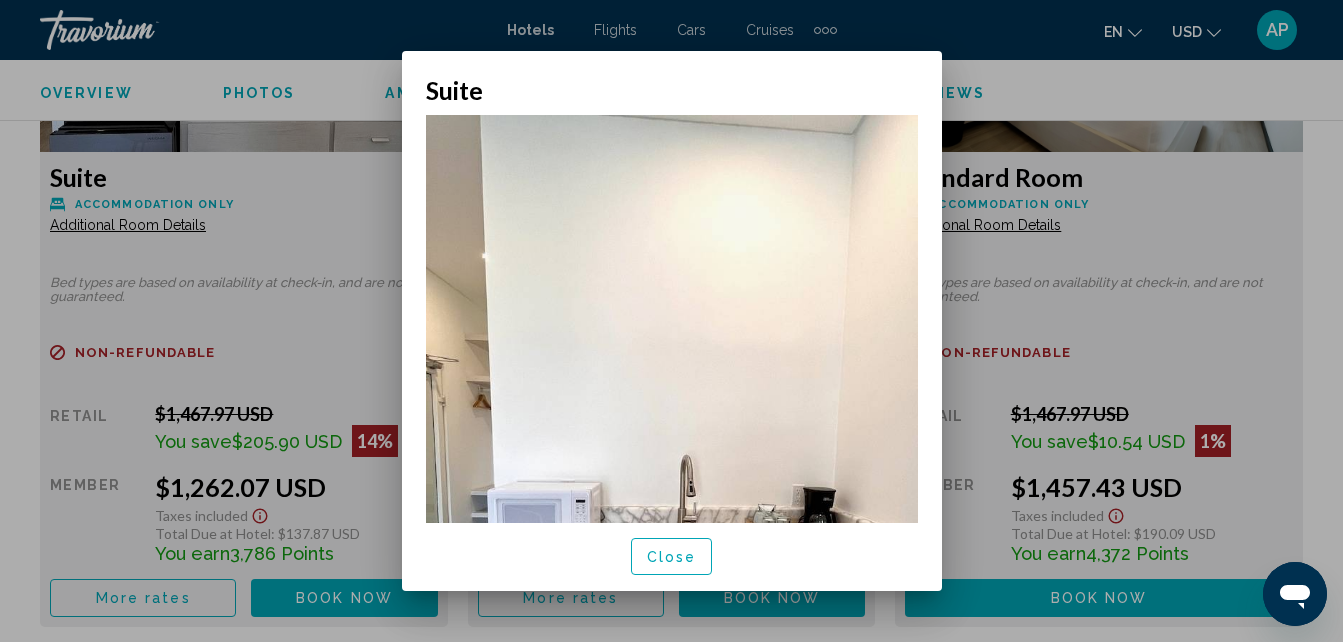 click at bounding box center [672, 472] 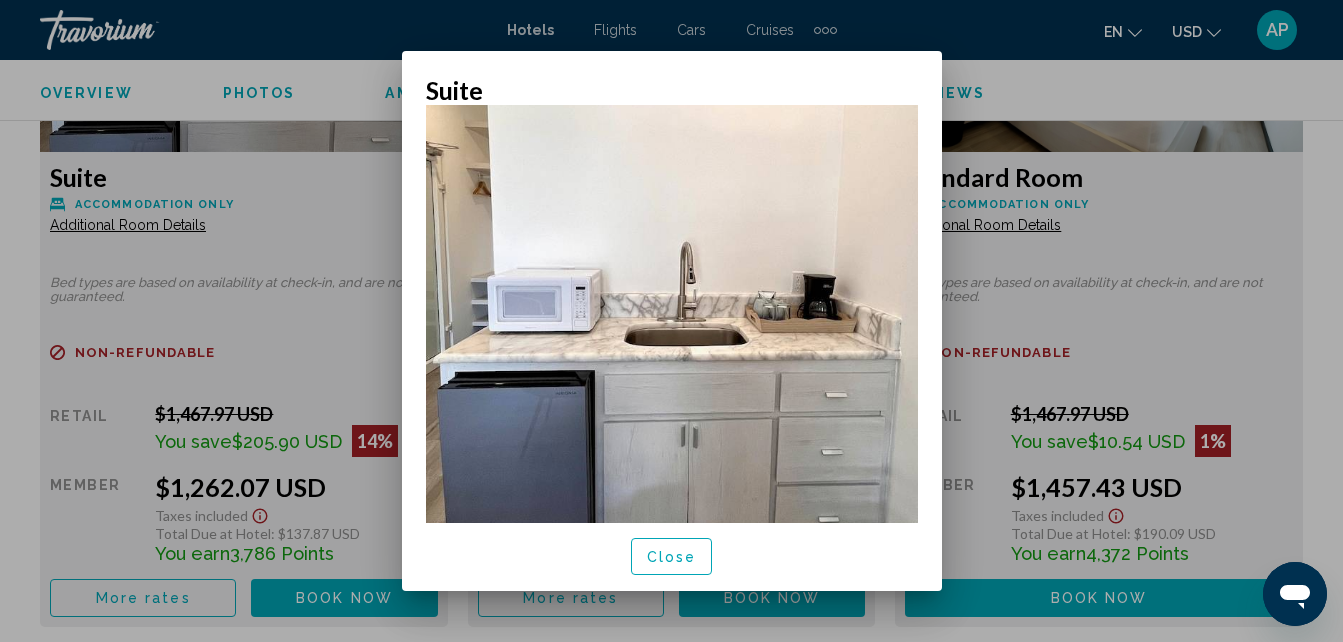 scroll, scrollTop: 0, scrollLeft: 0, axis: both 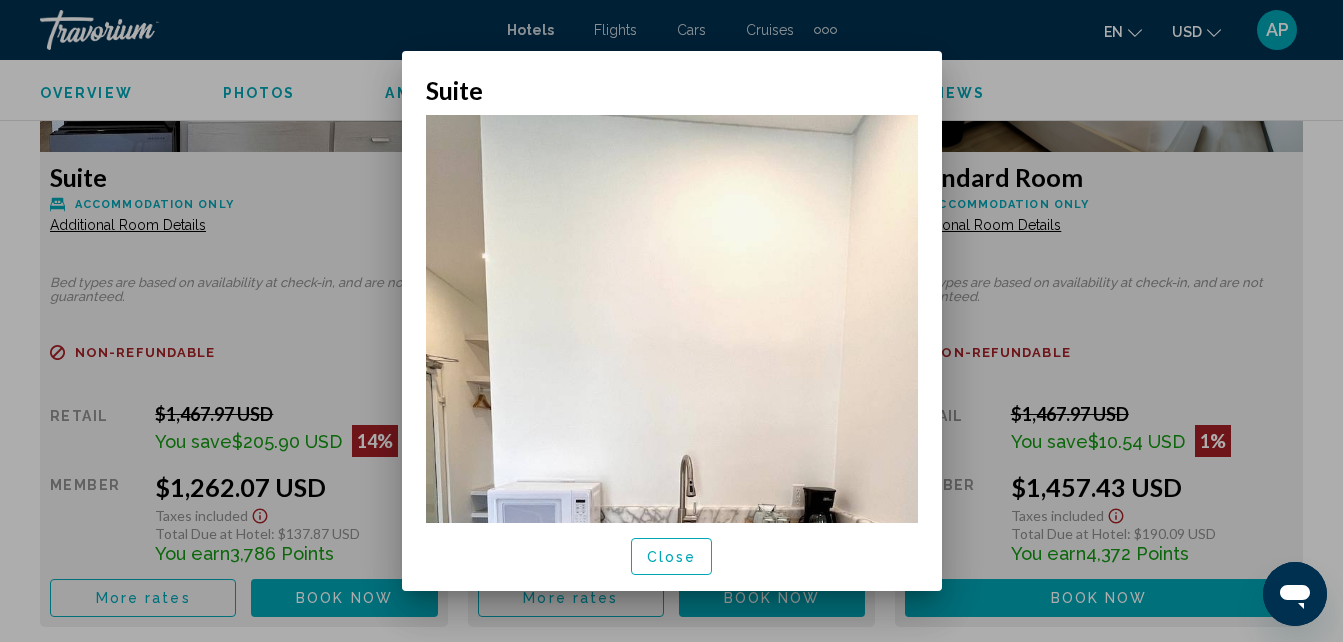 click at bounding box center (671, 321) 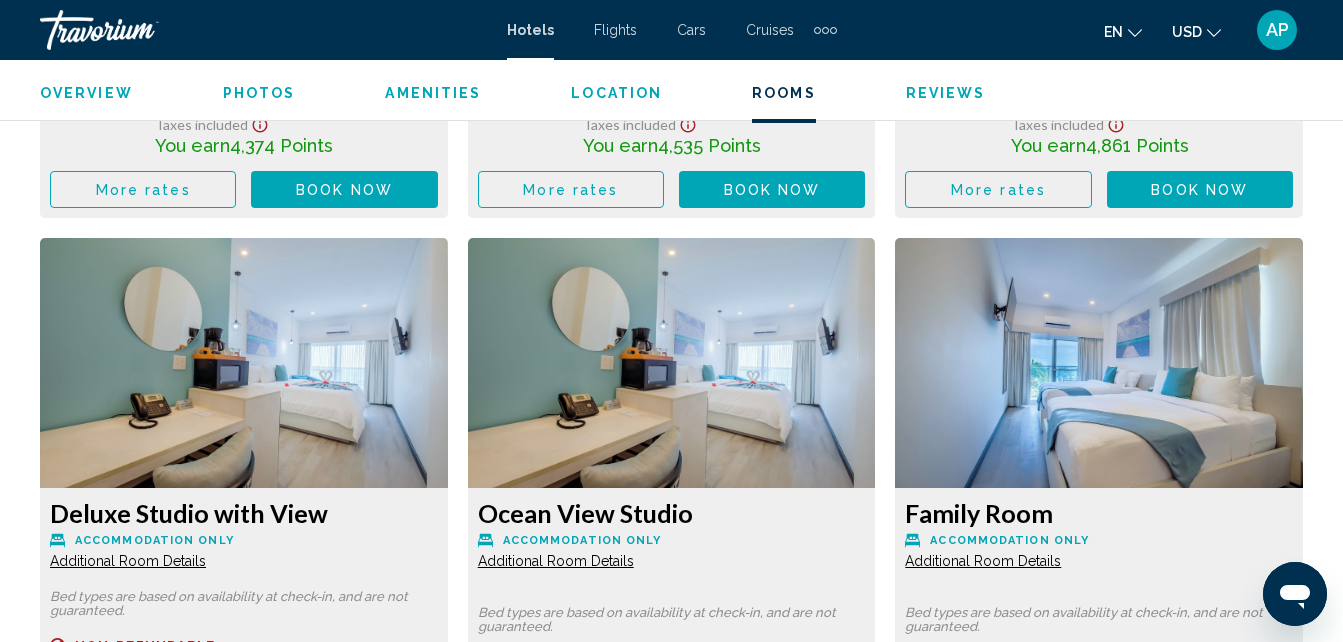 scroll, scrollTop: 5181, scrollLeft: 0, axis: vertical 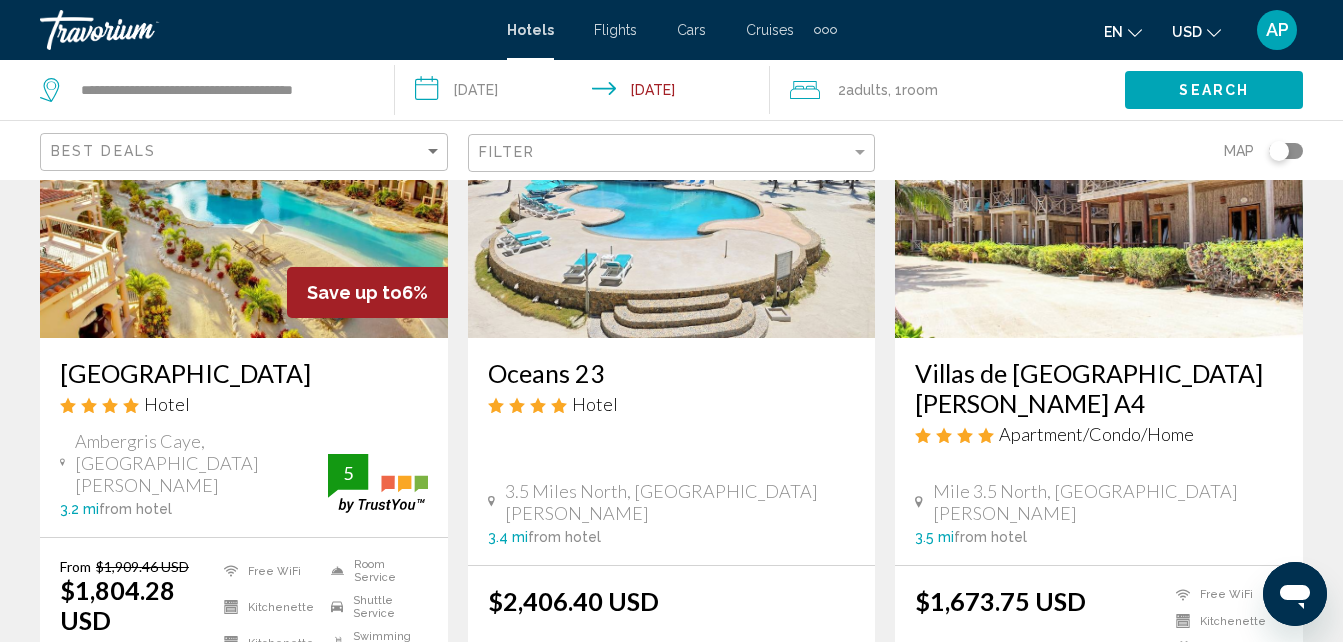 click at bounding box center [244, 178] 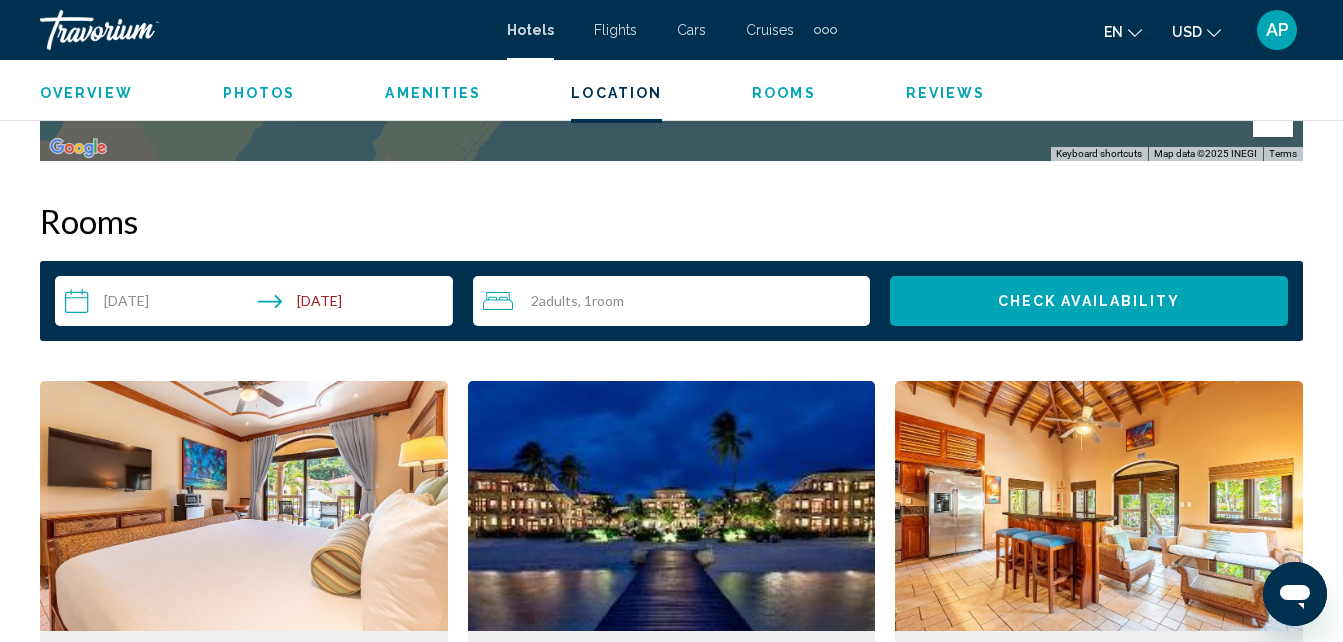 scroll, scrollTop: 3114, scrollLeft: 0, axis: vertical 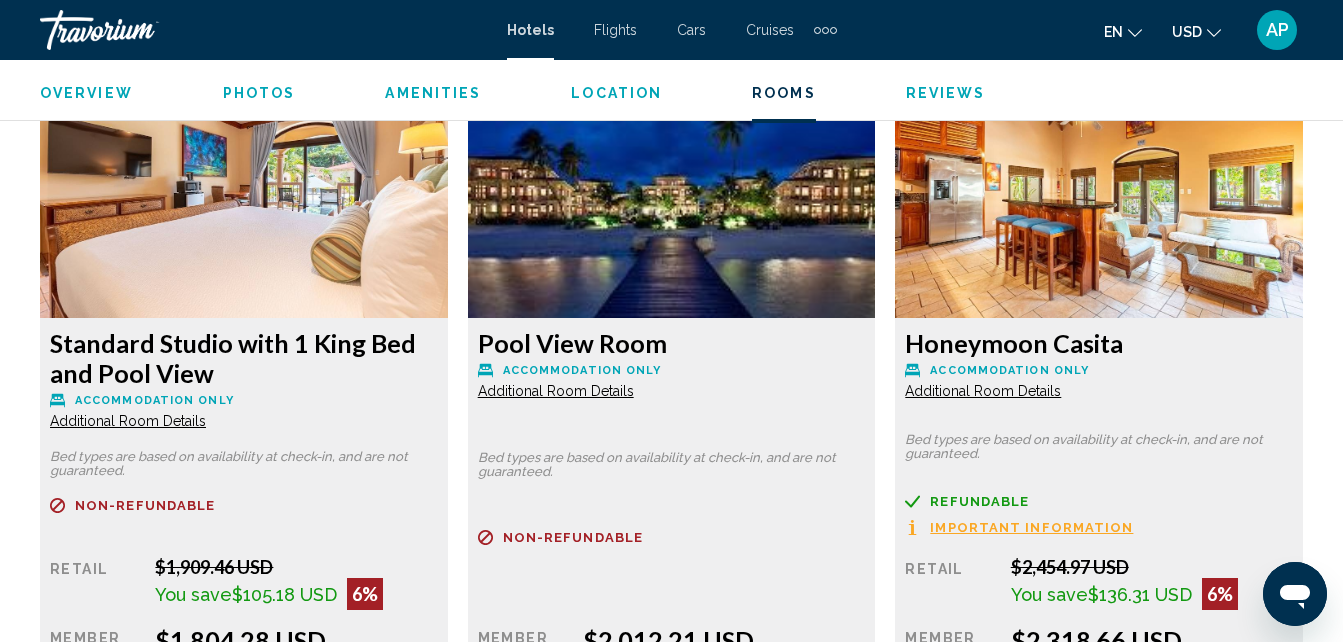 click on "Additional Room Details" at bounding box center [128, 421] 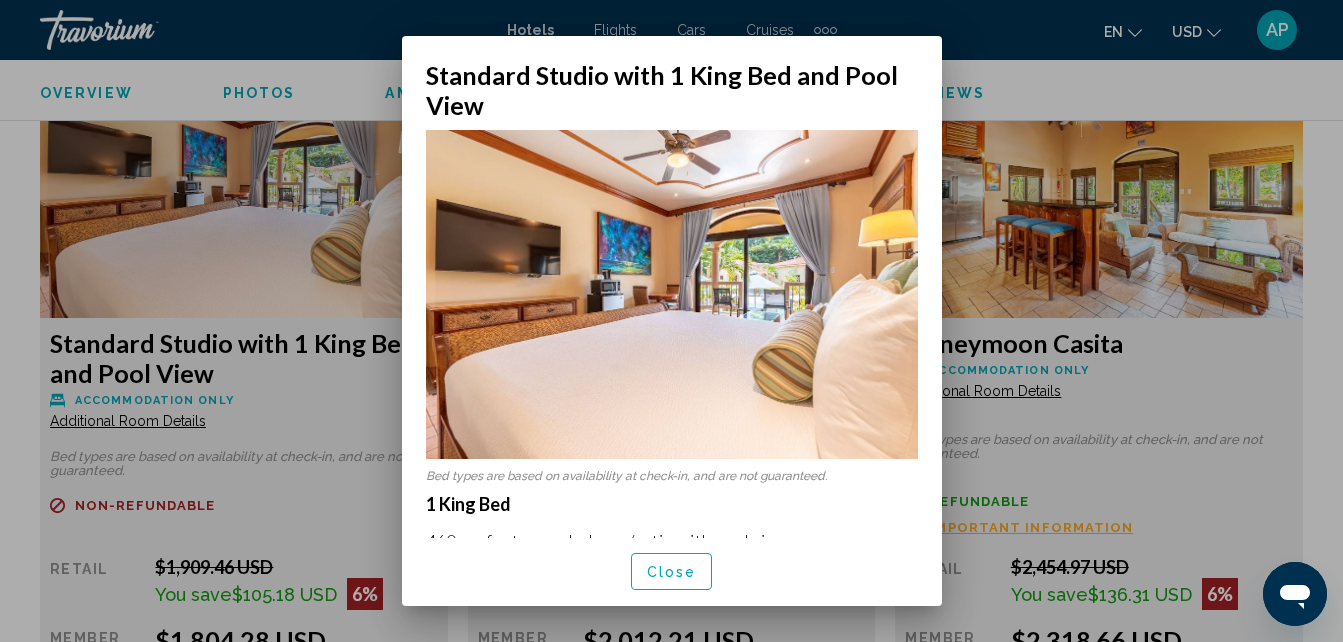 scroll, scrollTop: 0, scrollLeft: 0, axis: both 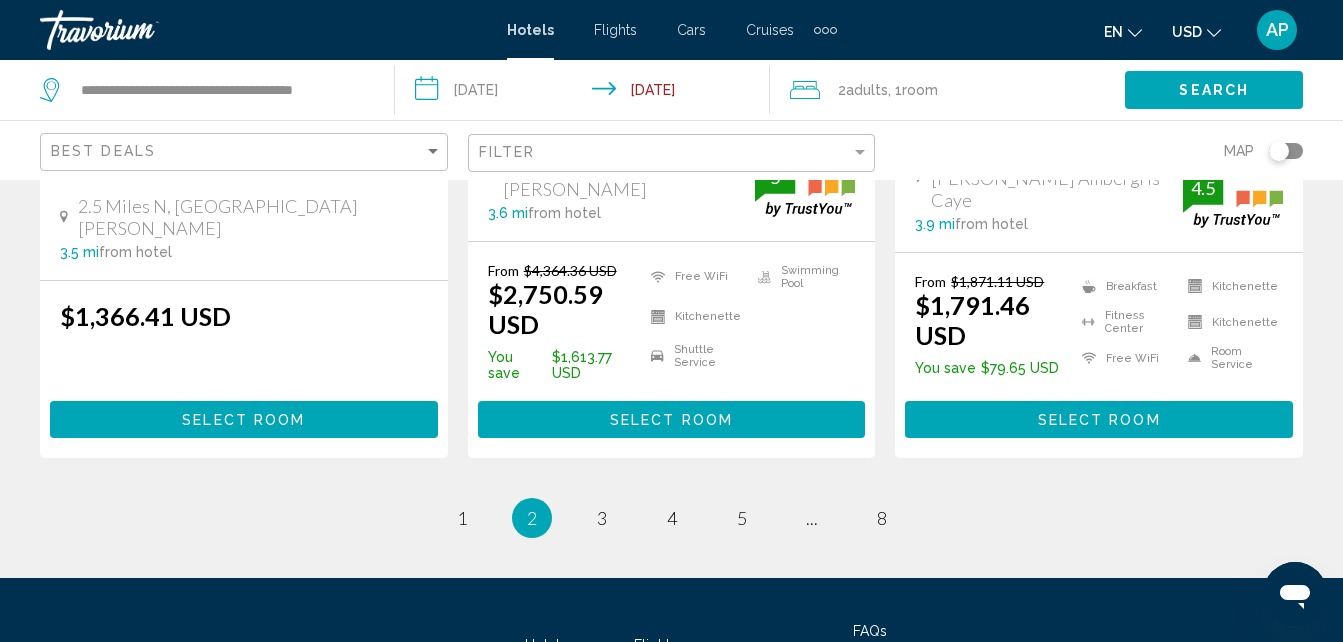 click on "2 / 8  page  1 You're on page  2 page  3 page  4 page  5 page  ... page  8" at bounding box center (671, 518) 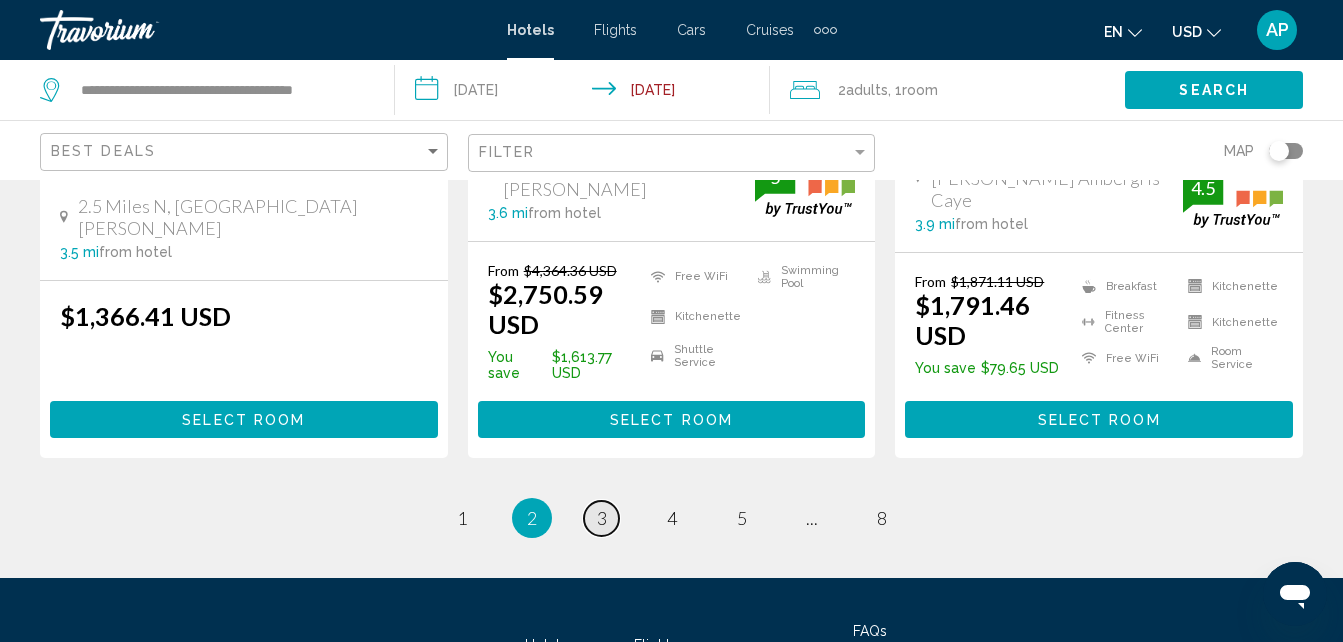 click on "page  3" at bounding box center (601, 518) 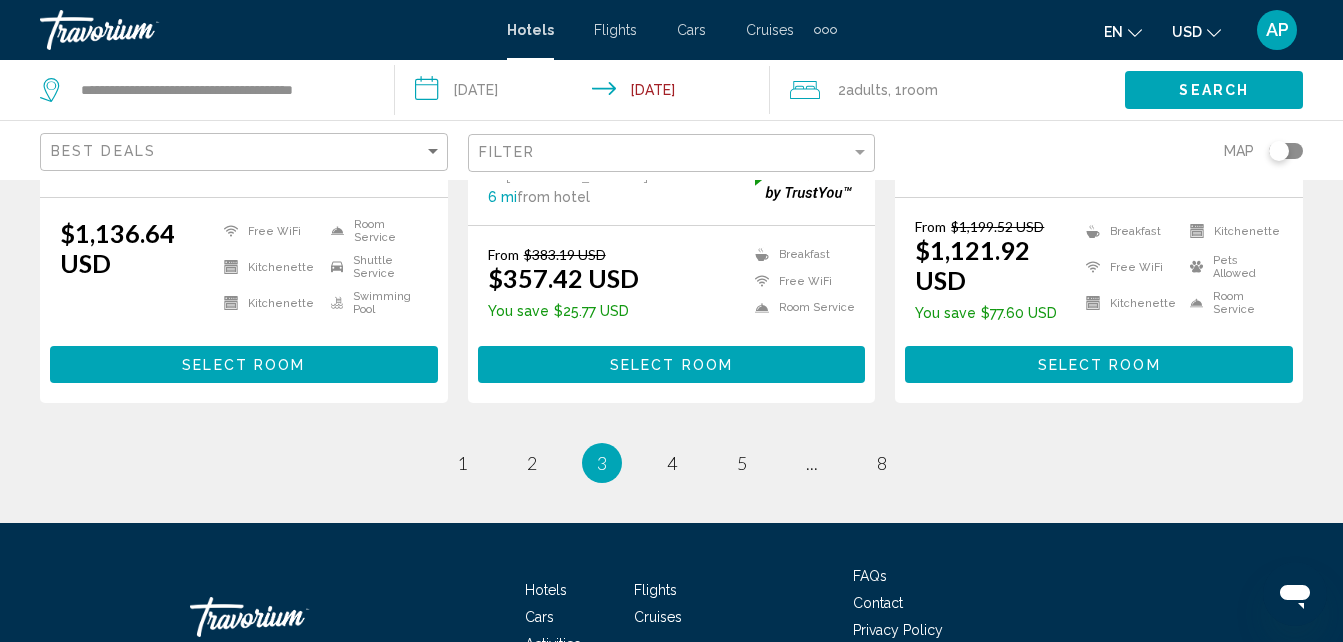 scroll, scrollTop: 2911, scrollLeft: 0, axis: vertical 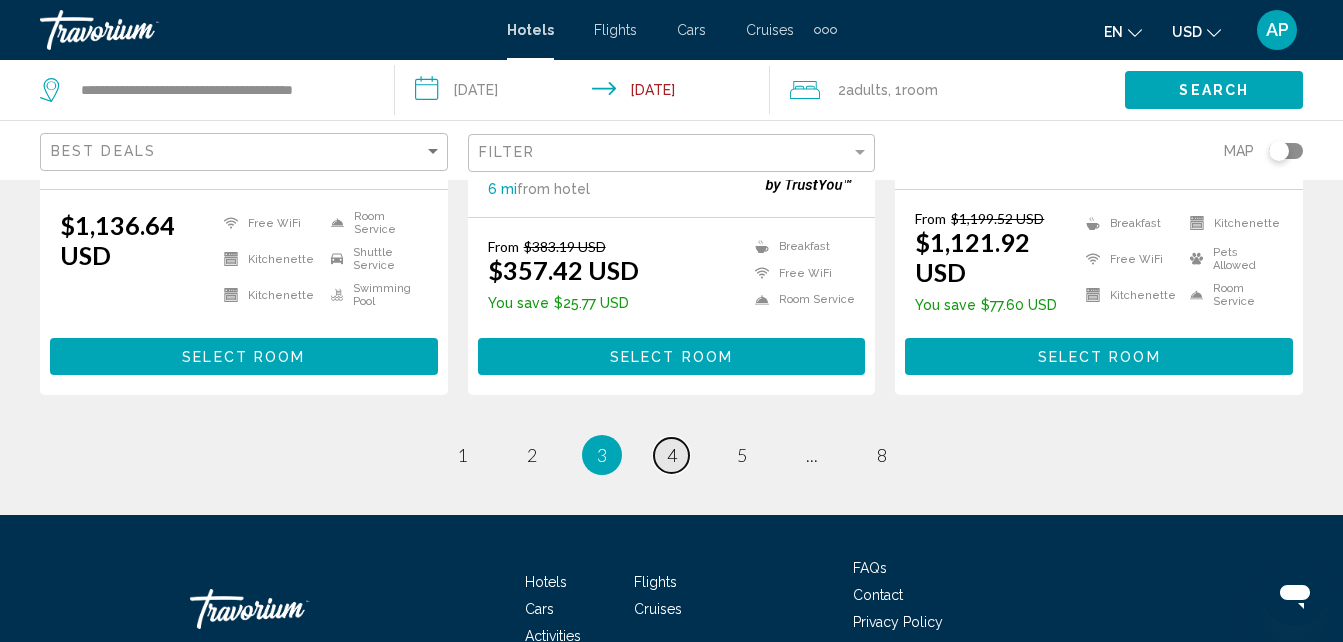 click on "4" at bounding box center (672, 455) 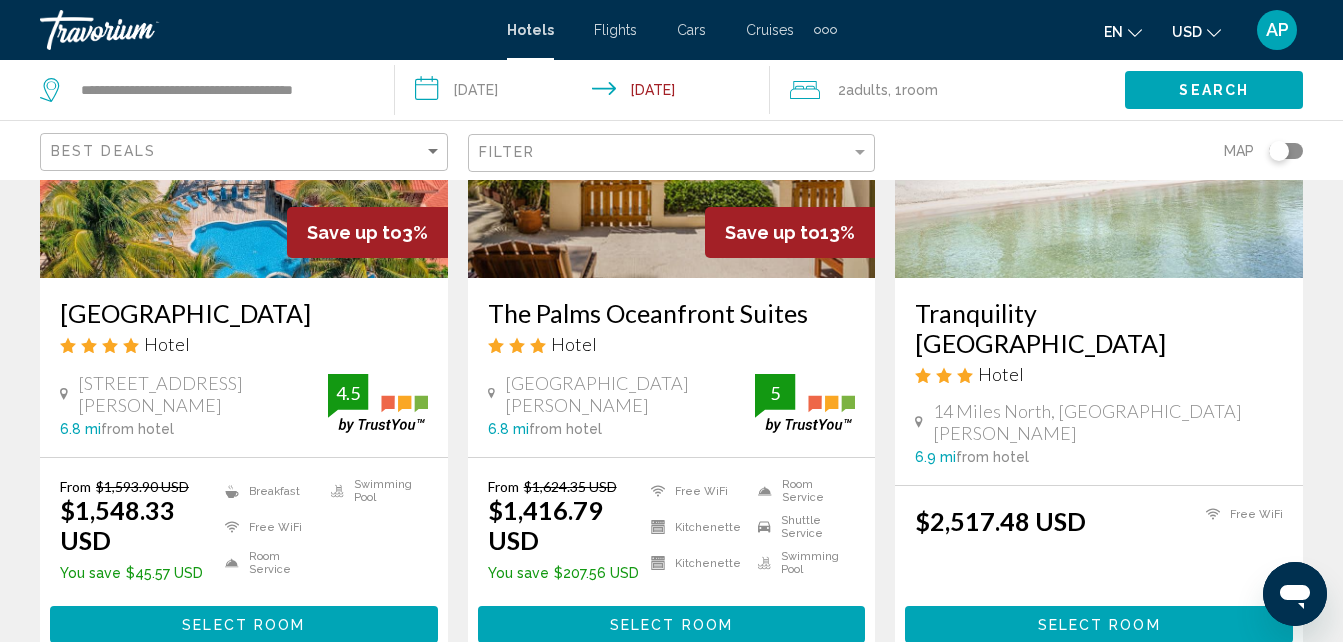 scroll, scrollTop: 2600, scrollLeft: 0, axis: vertical 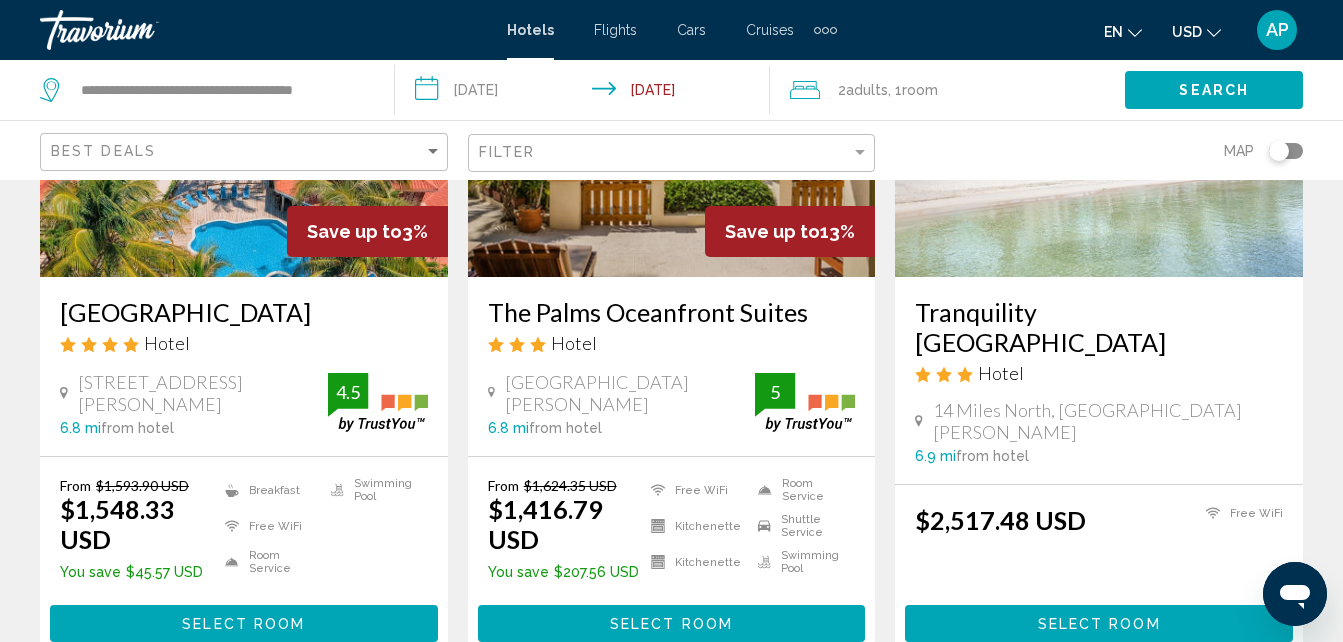 click on "The Palms Oceanfront Suites" at bounding box center (672, 312) 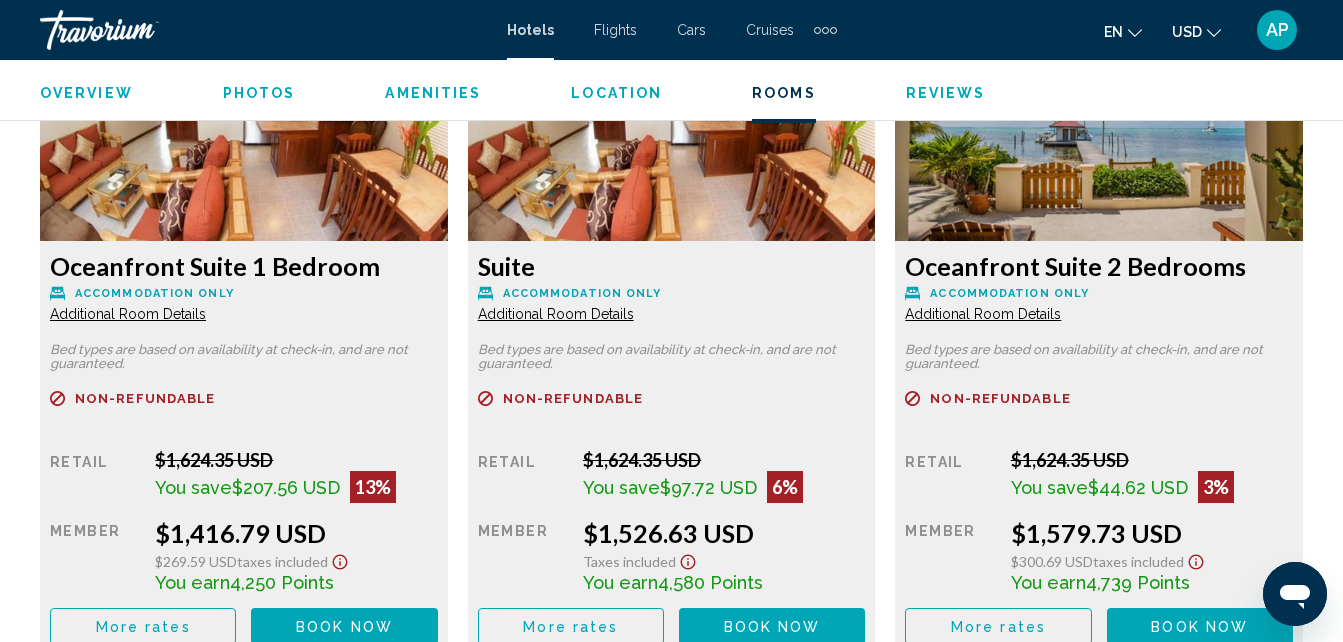 scroll, scrollTop: 3490, scrollLeft: 0, axis: vertical 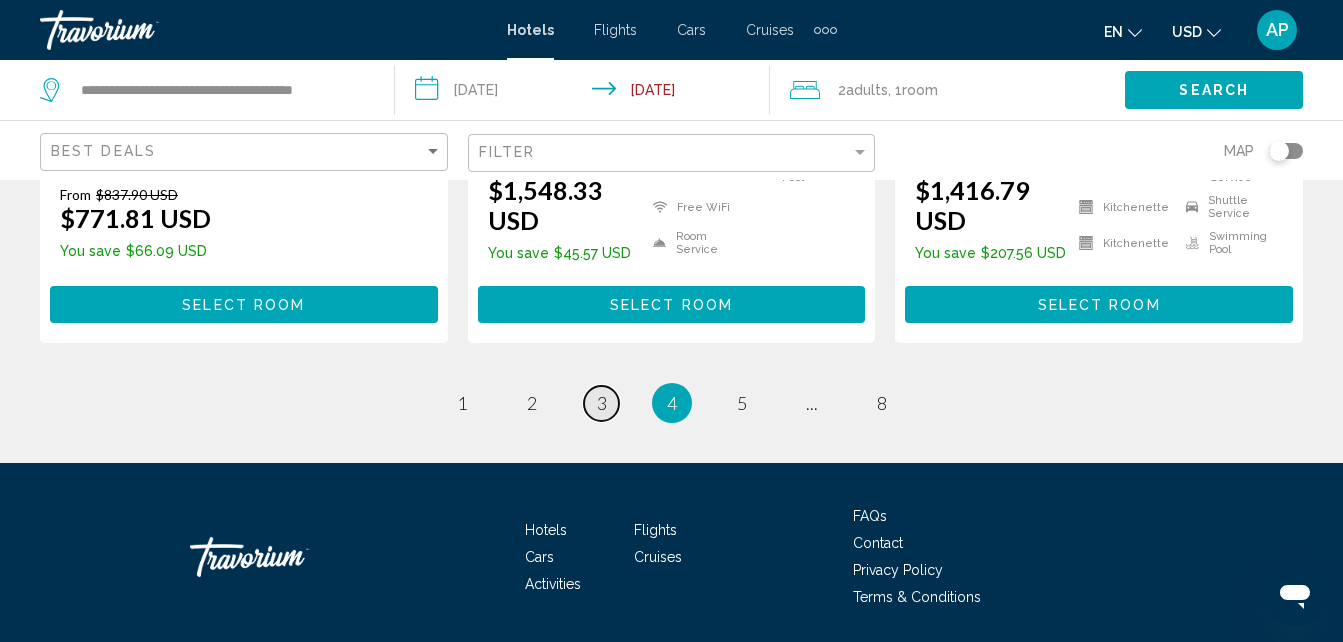 click on "page  3" at bounding box center (601, 403) 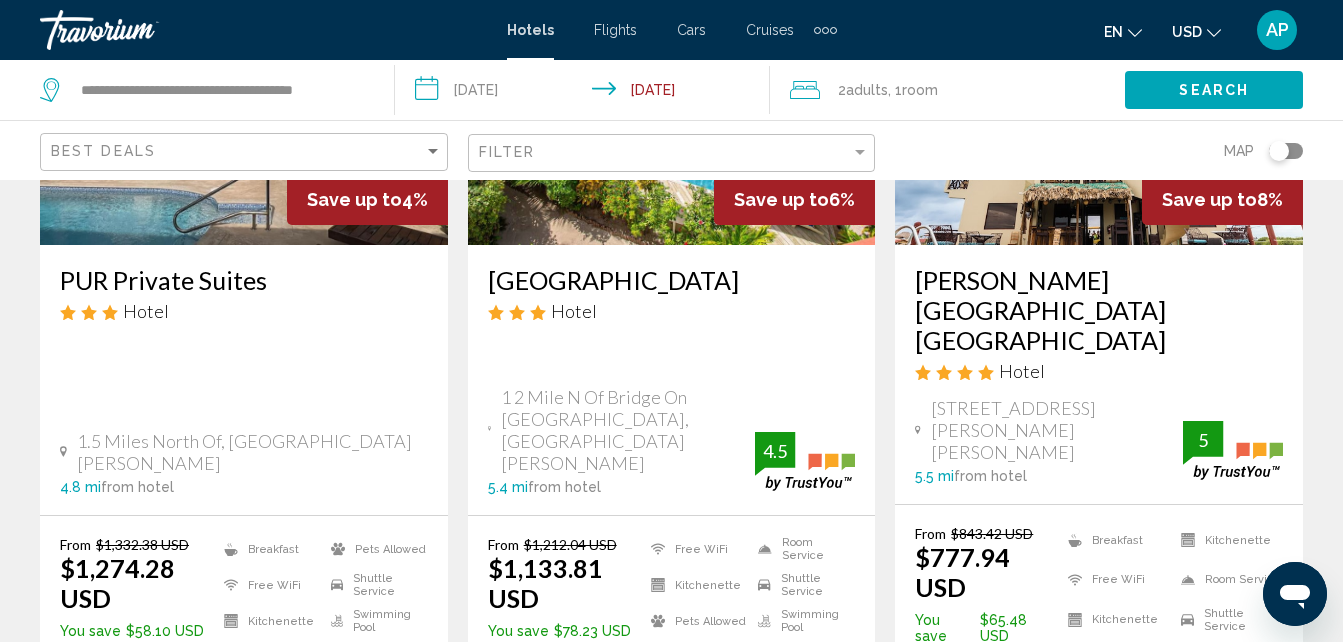 scroll, scrollTop: 1100, scrollLeft: 0, axis: vertical 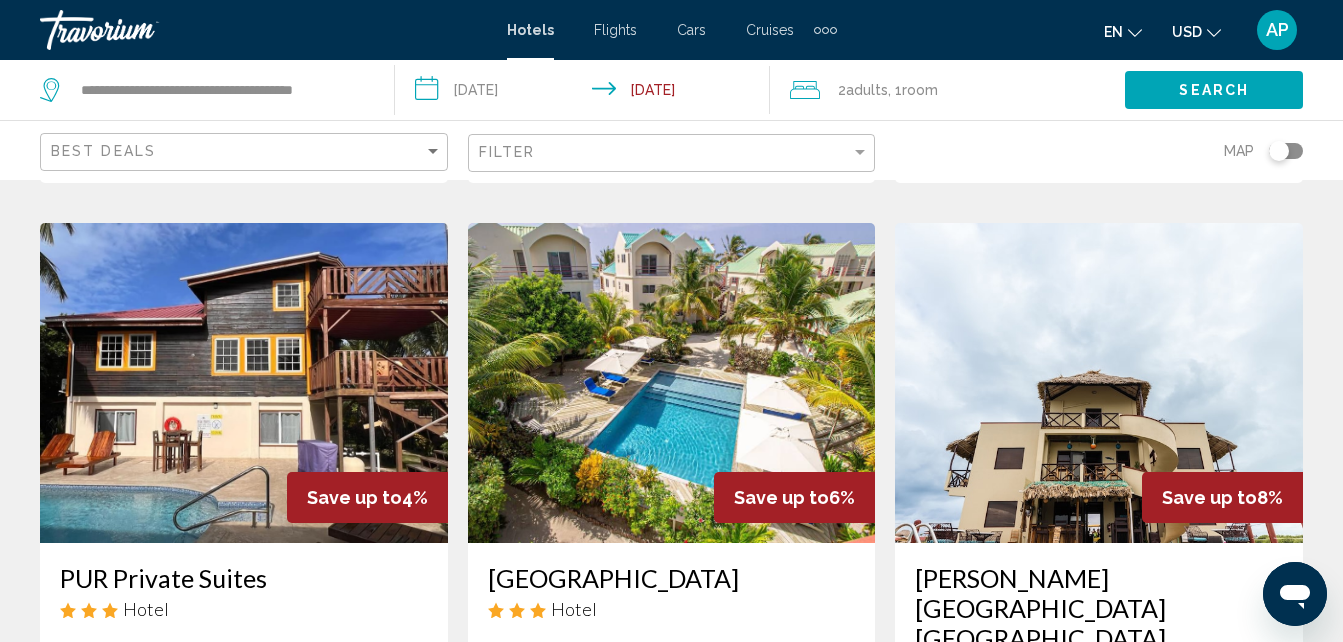 click at bounding box center (672, 383) 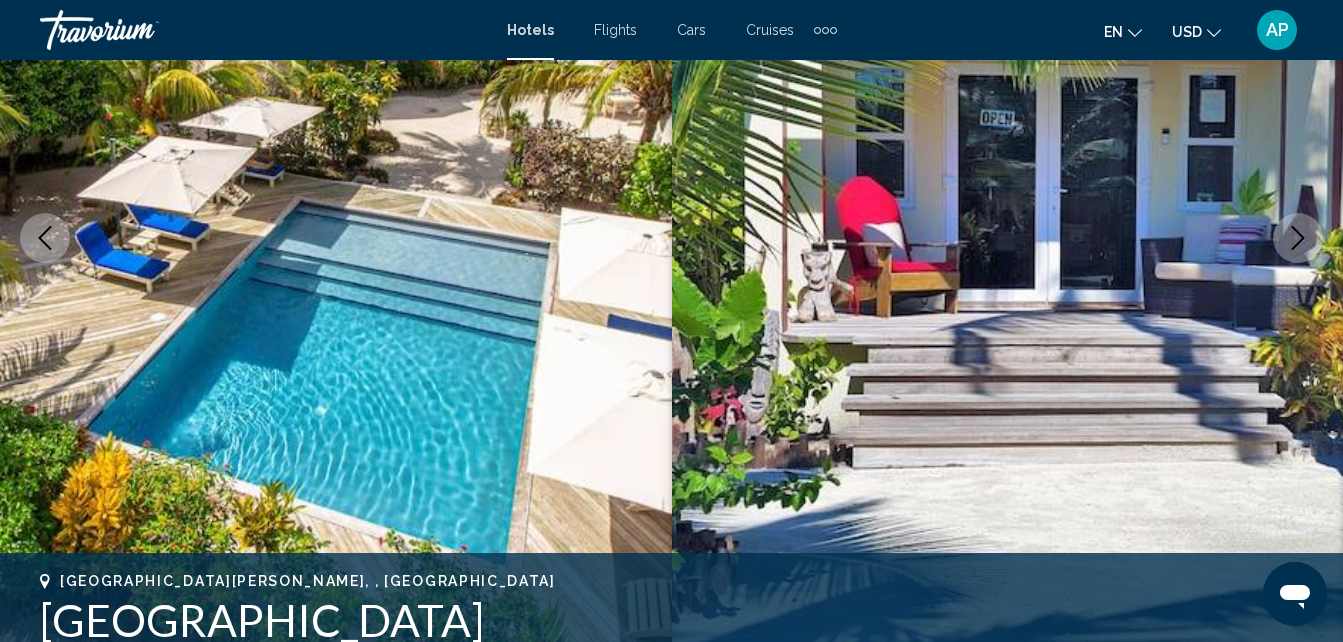 scroll, scrollTop: 414, scrollLeft: 0, axis: vertical 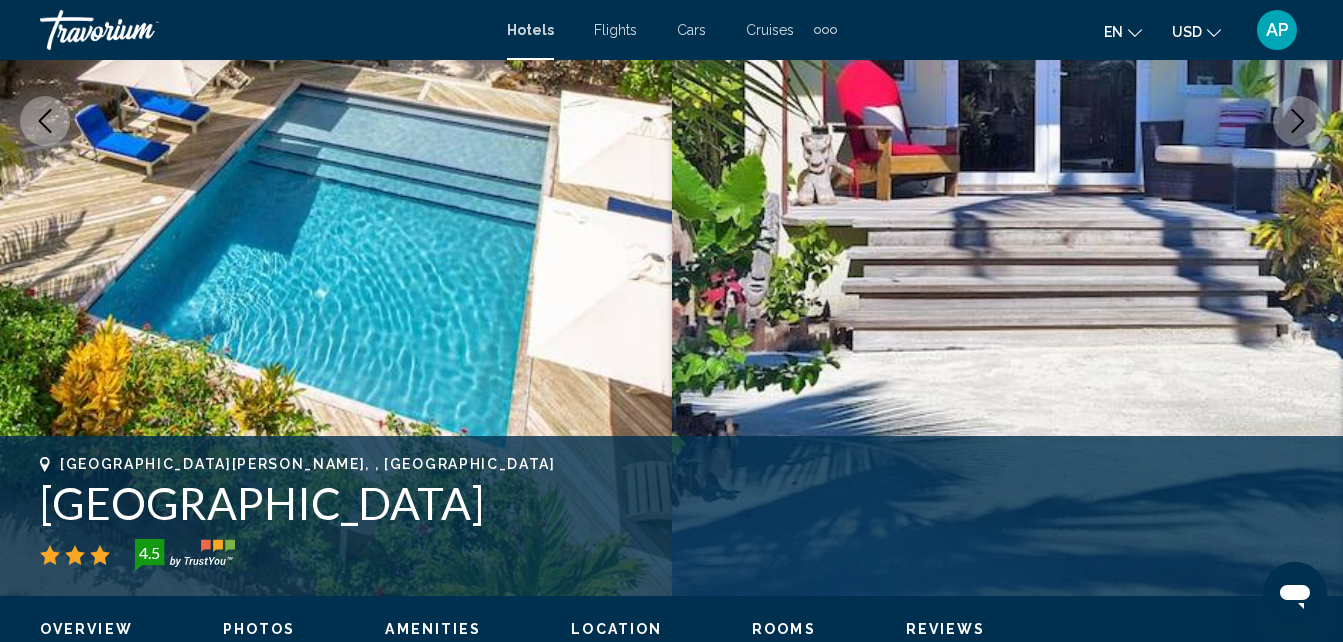 click at bounding box center (1008, 121) 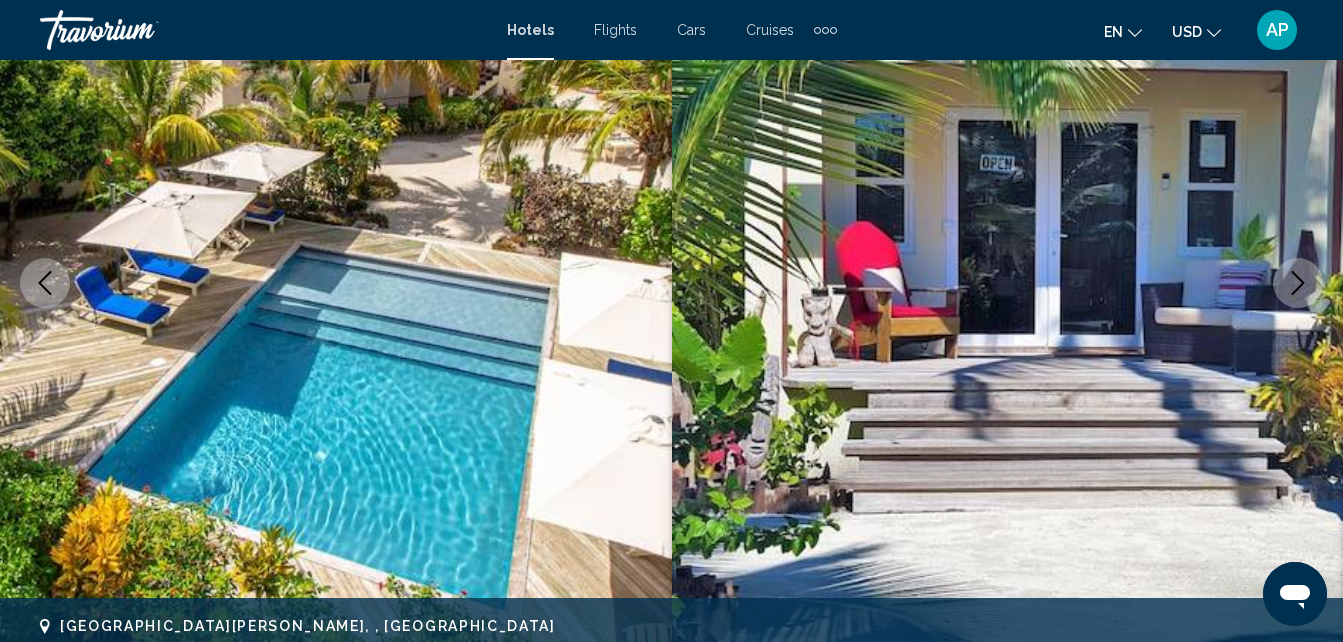 scroll, scrollTop: 114, scrollLeft: 0, axis: vertical 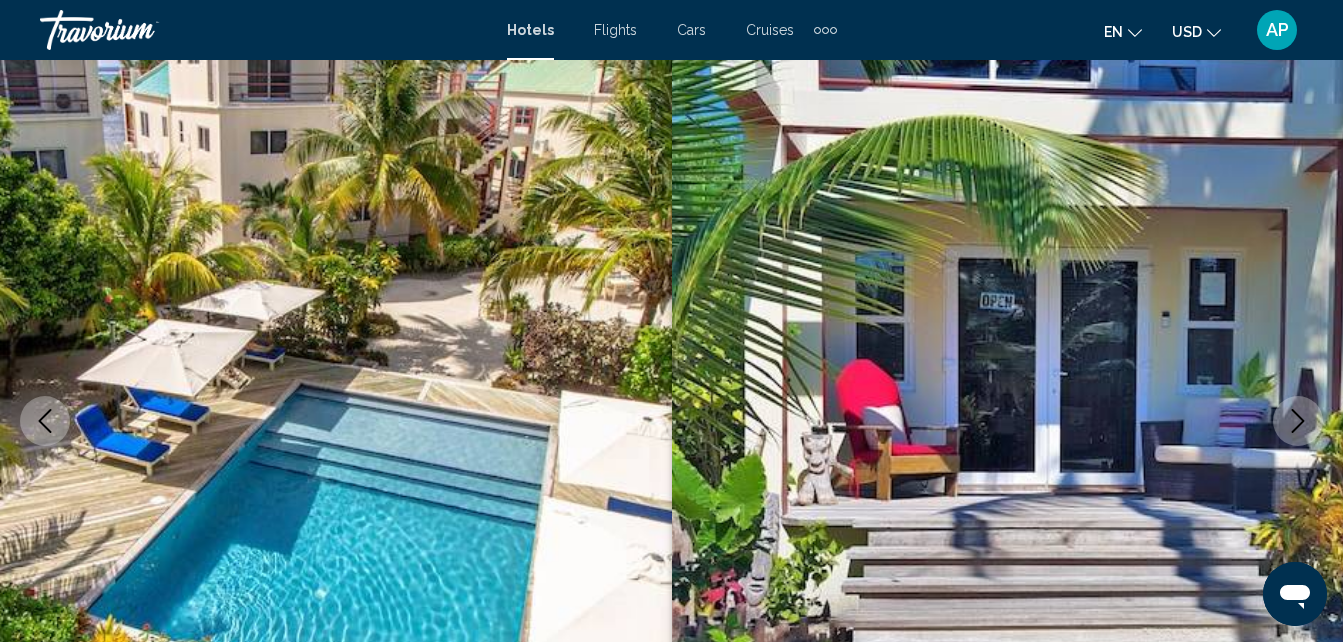 click at bounding box center [1008, 421] 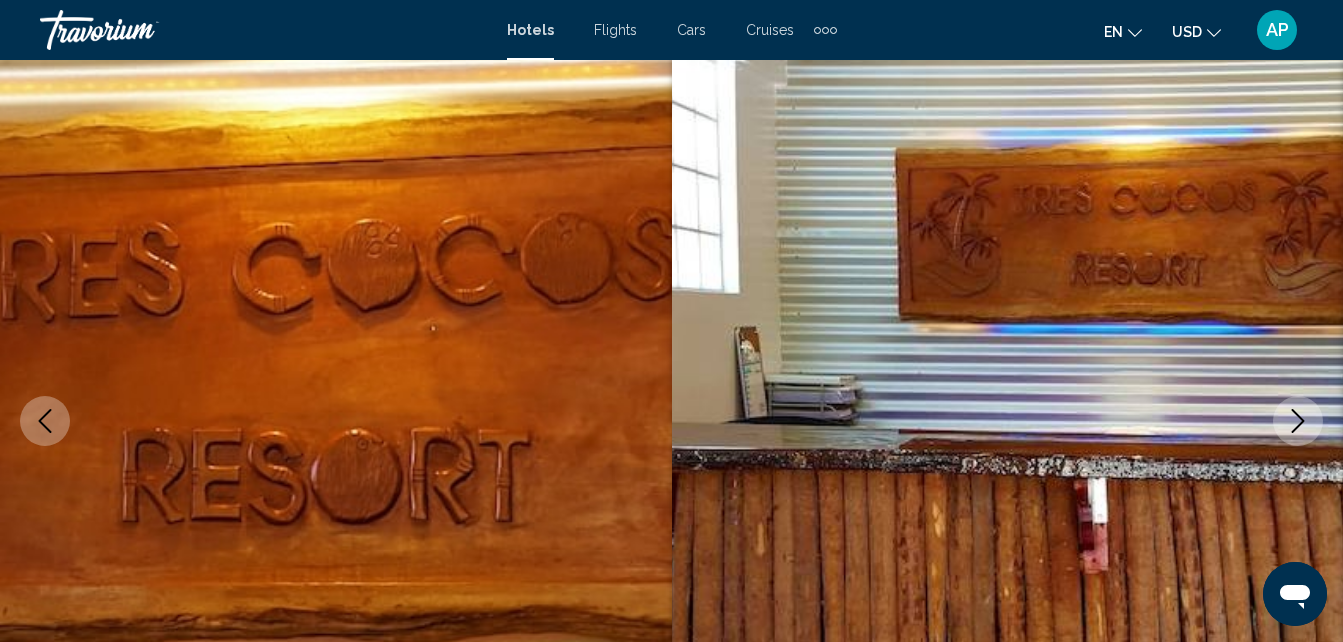 click 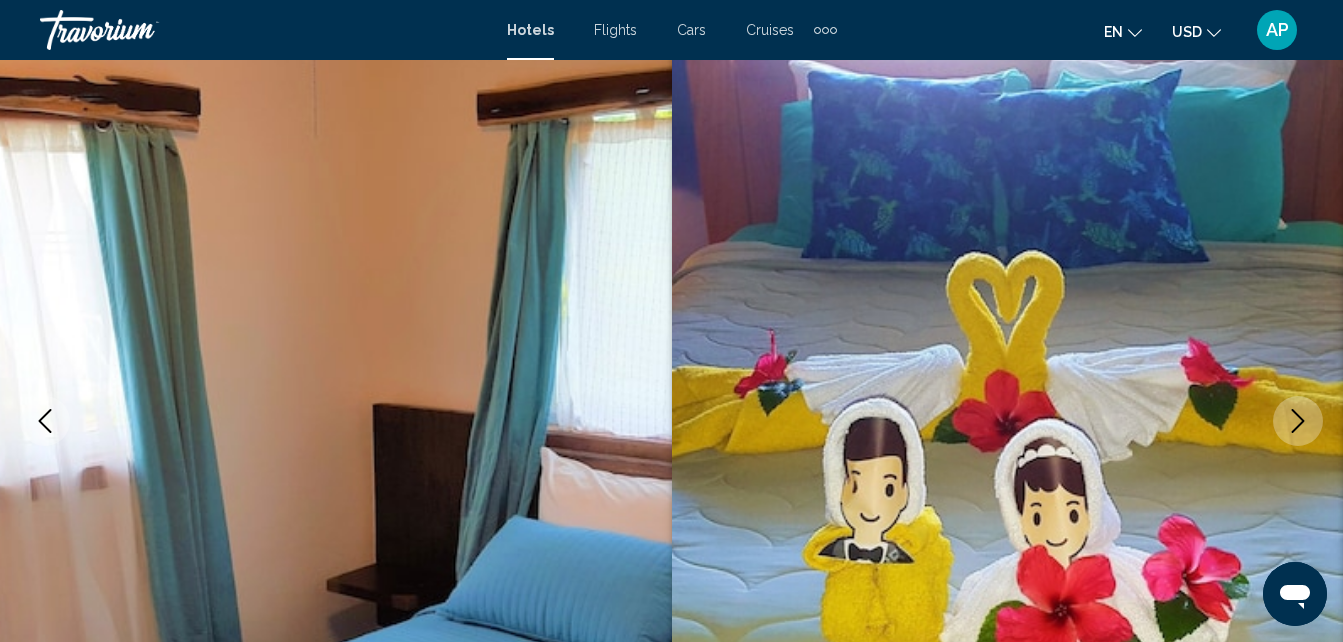 click 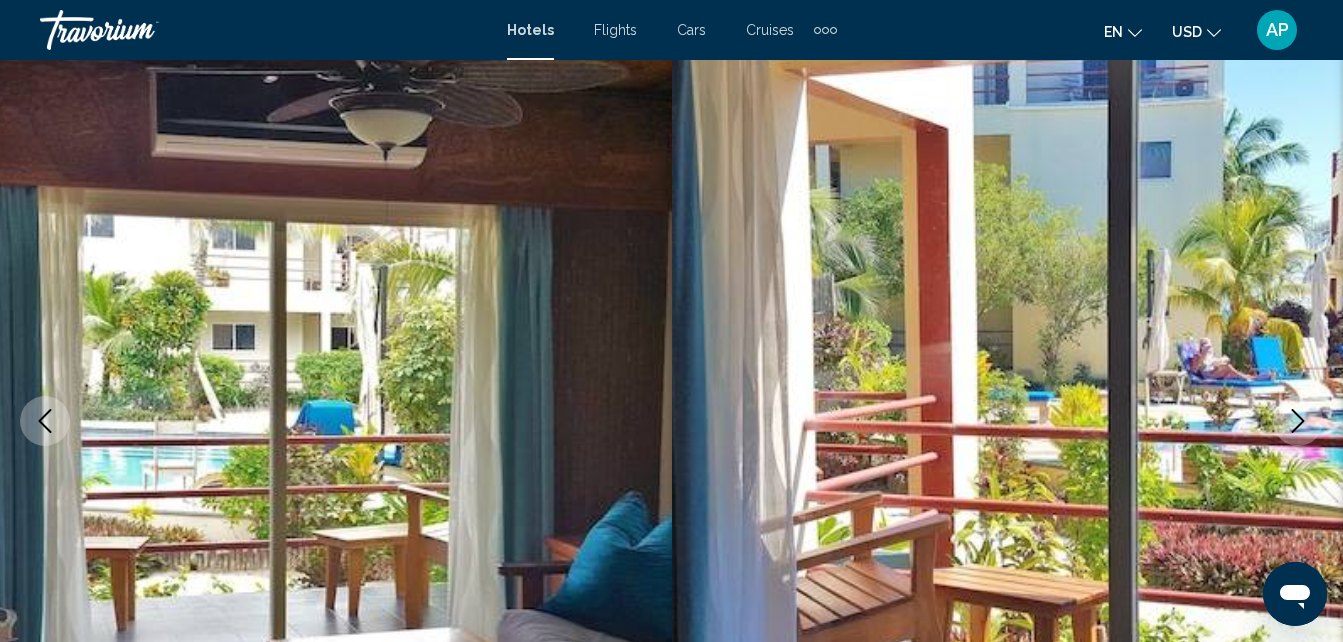 click 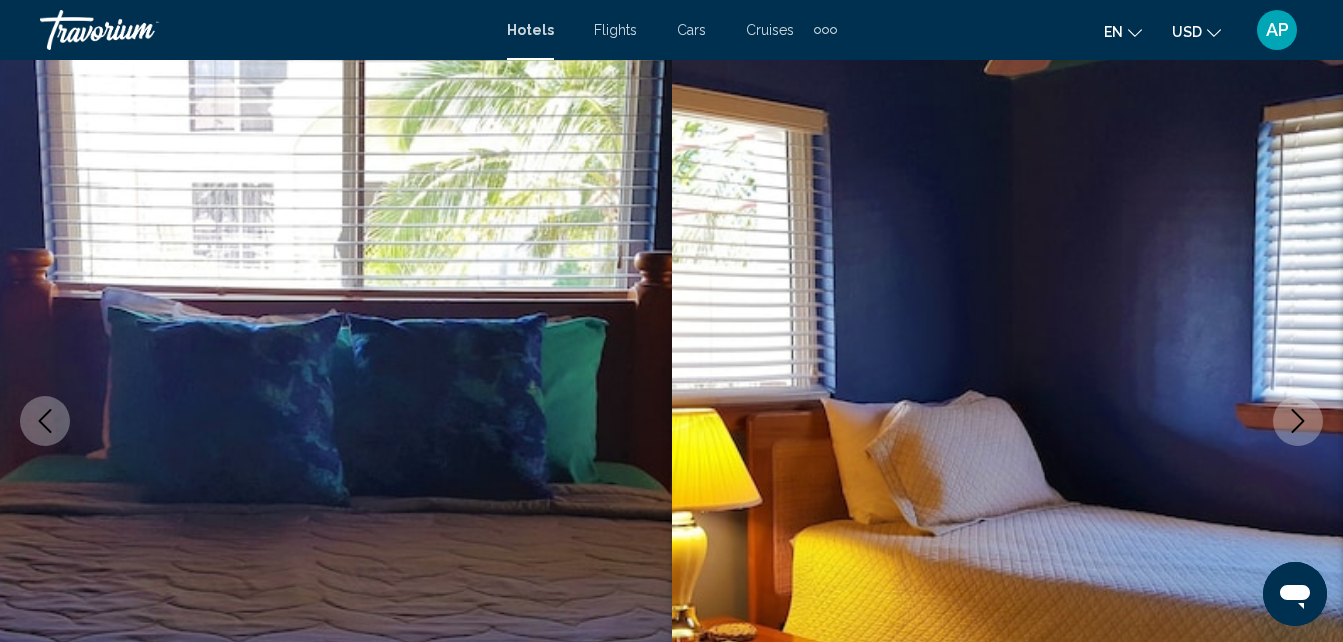 click 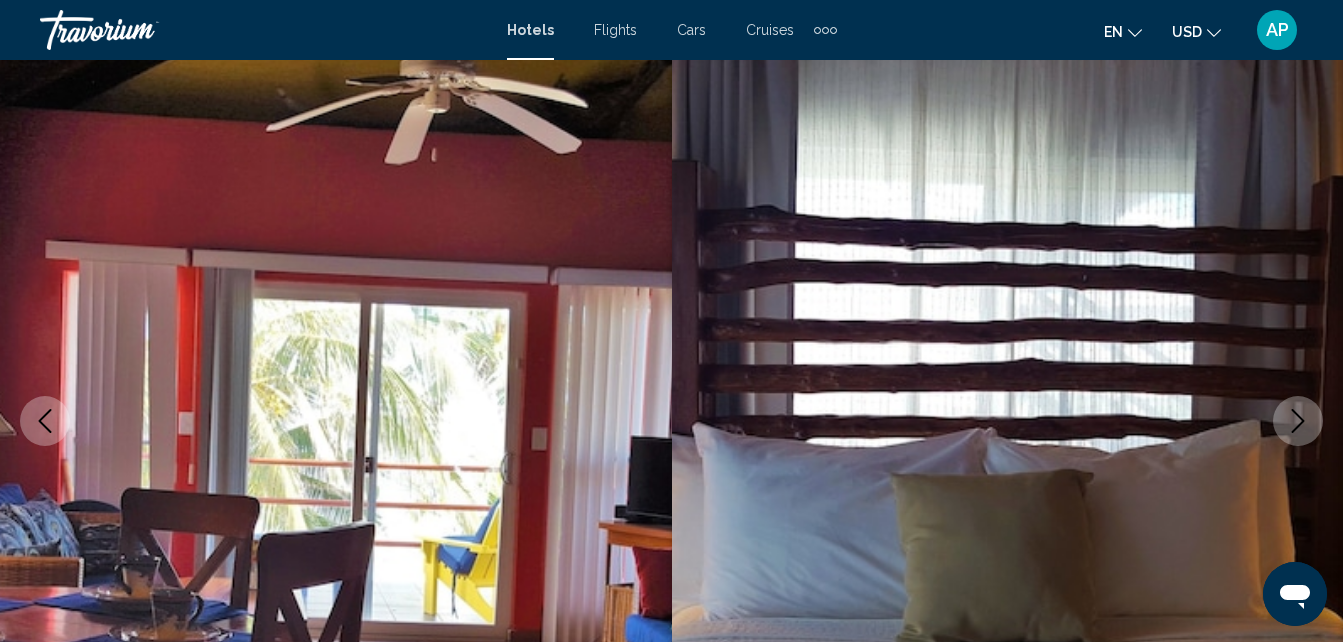 click 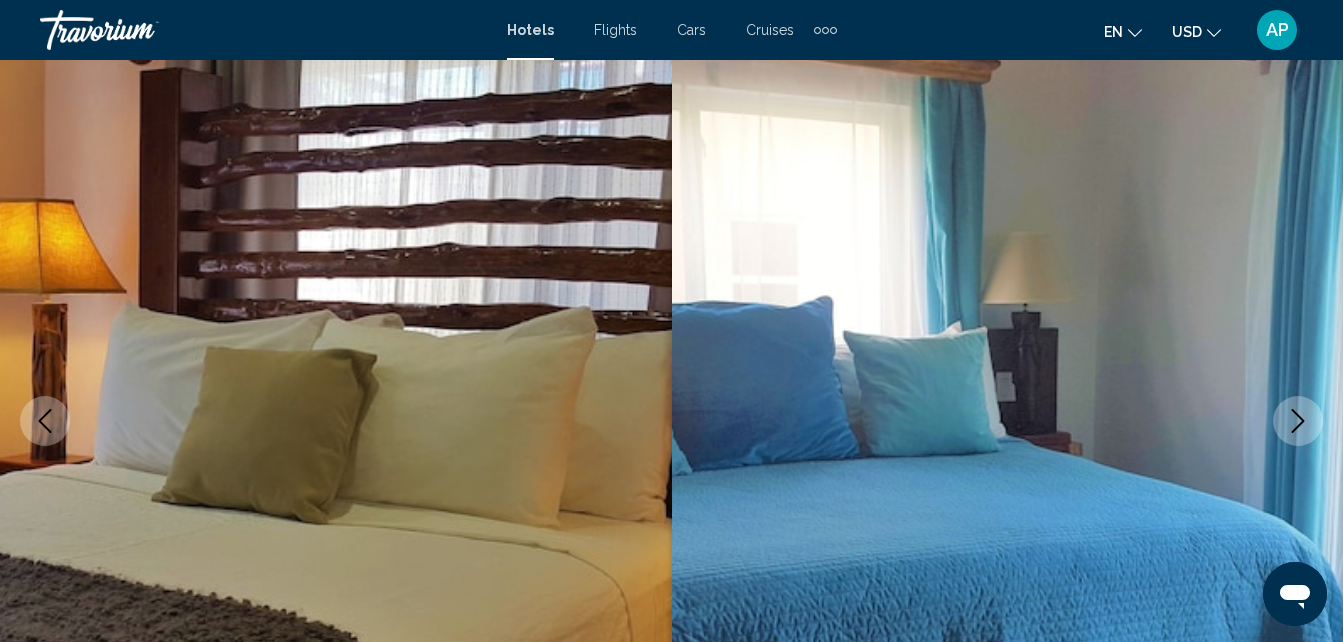 click at bounding box center [1298, 421] 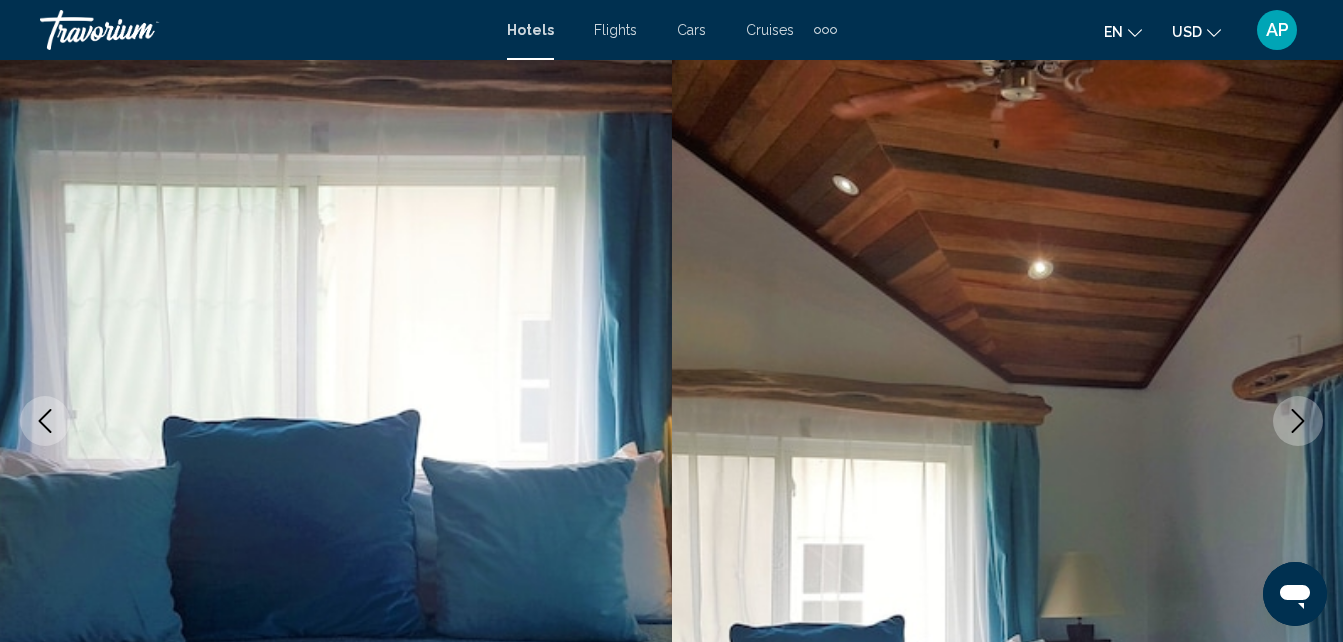 click at bounding box center (1298, 421) 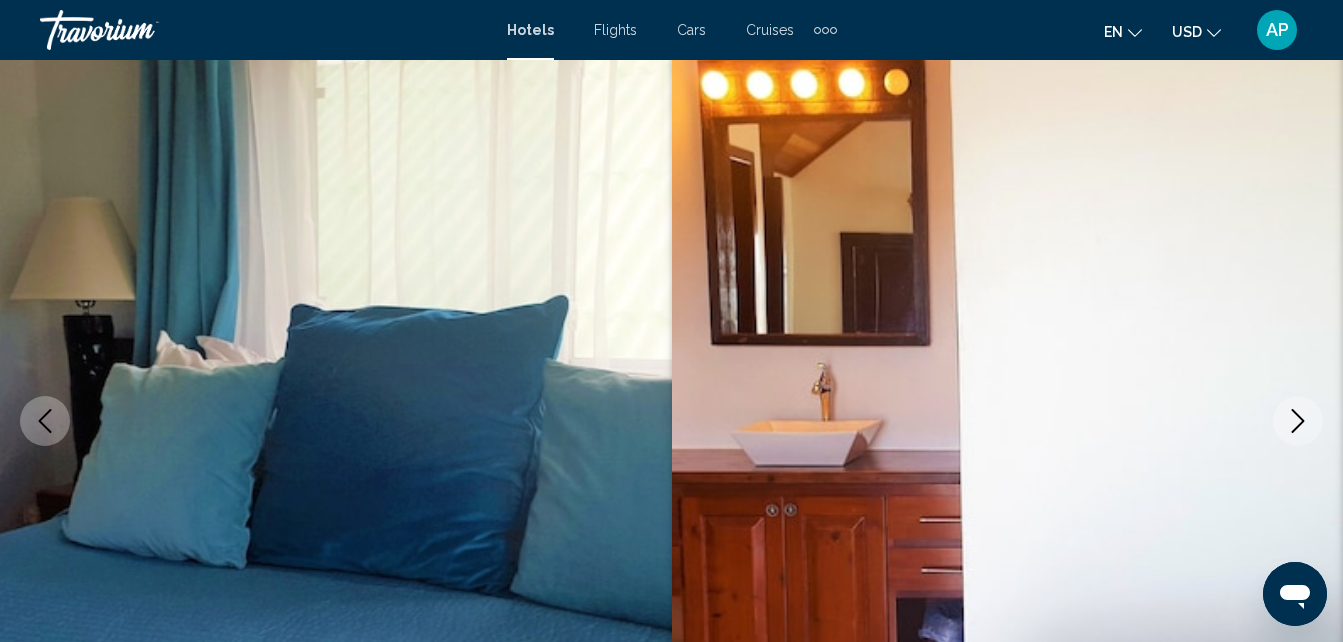 click at bounding box center [1298, 421] 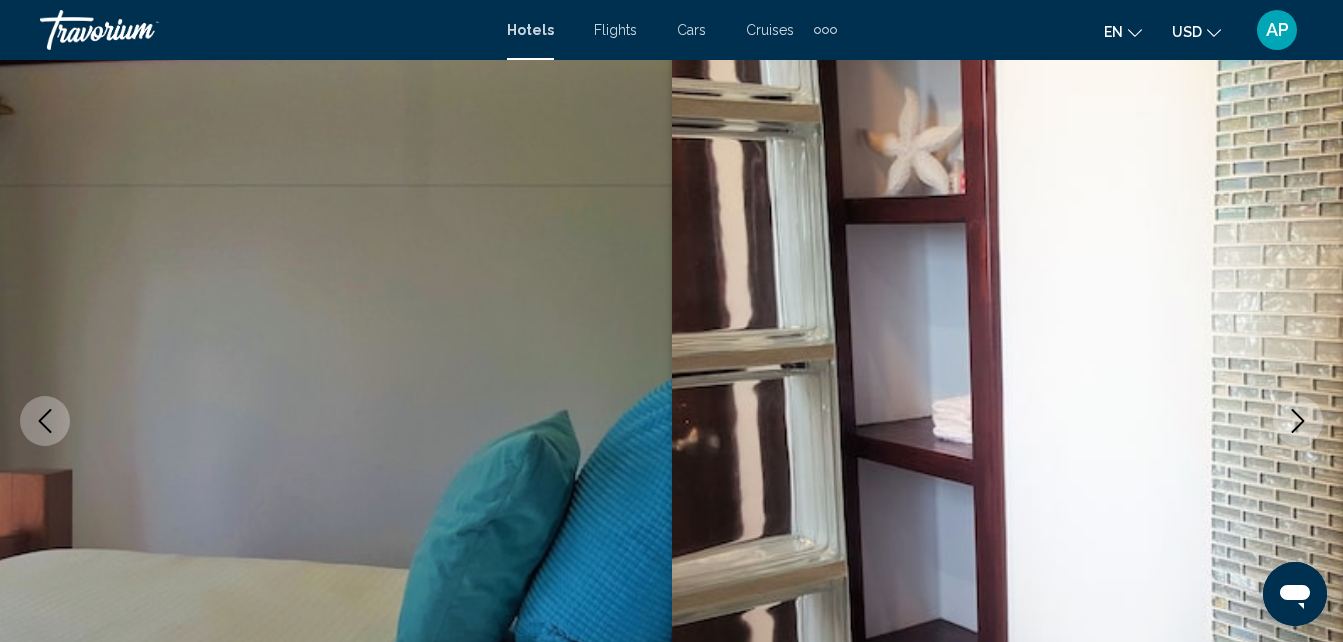 click at bounding box center (1298, 421) 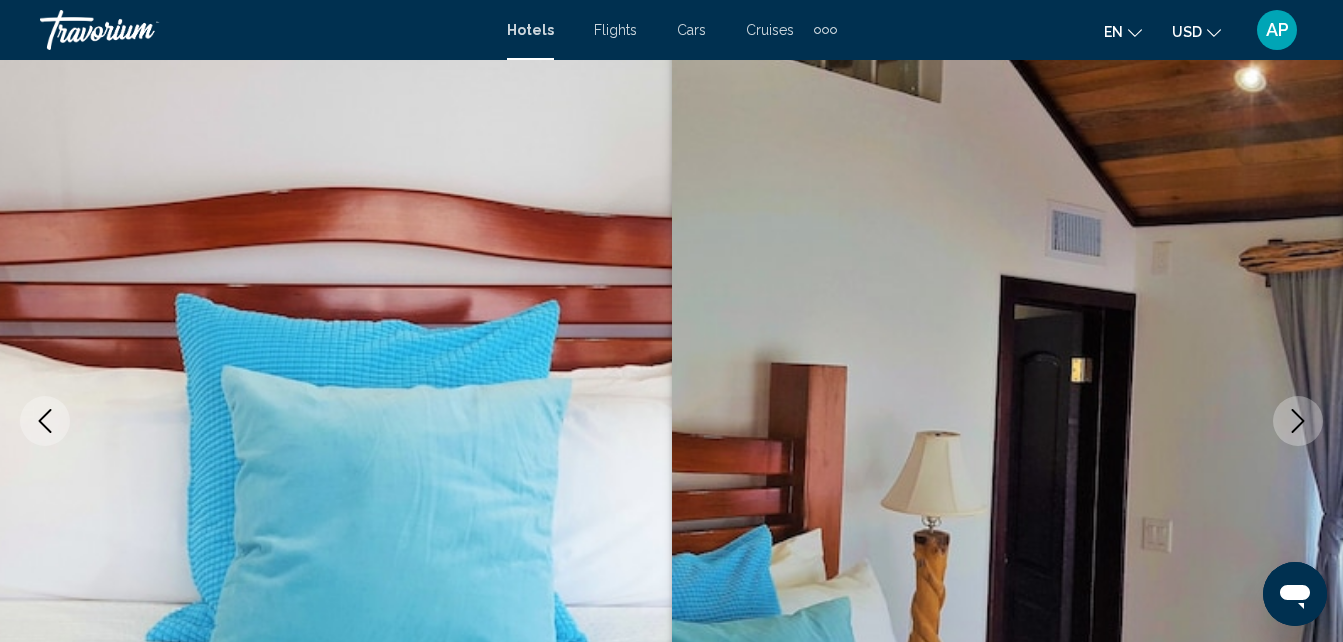 click at bounding box center (1298, 421) 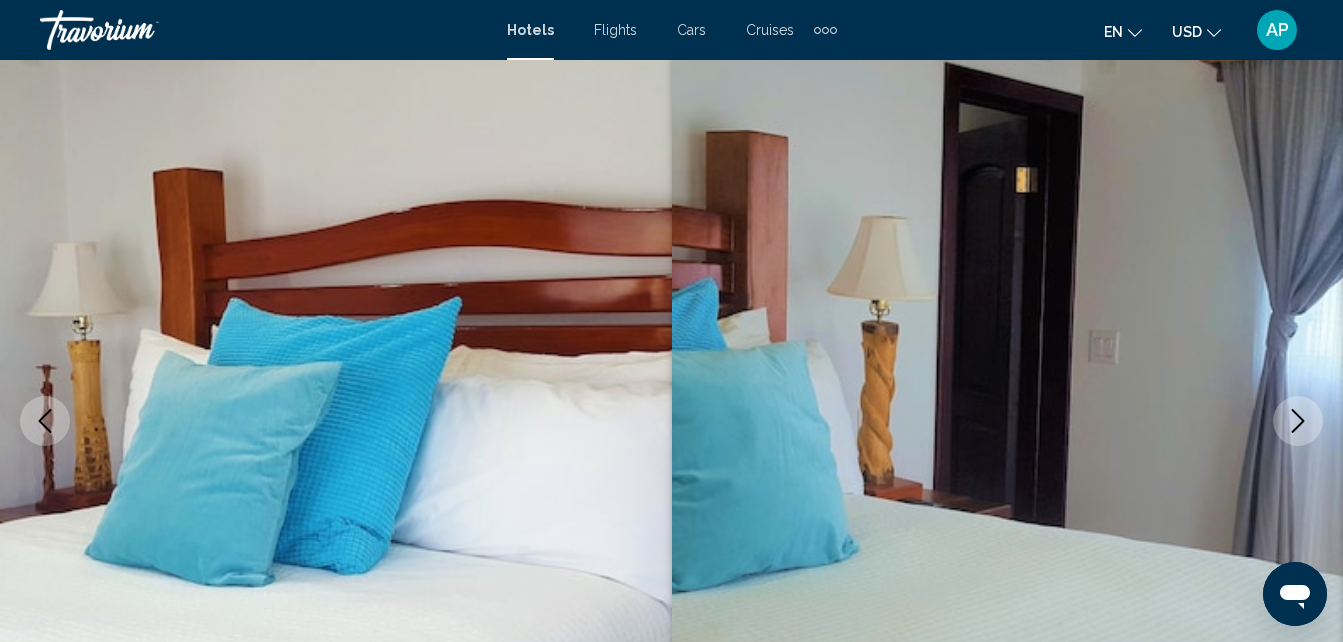 click at bounding box center (1298, 421) 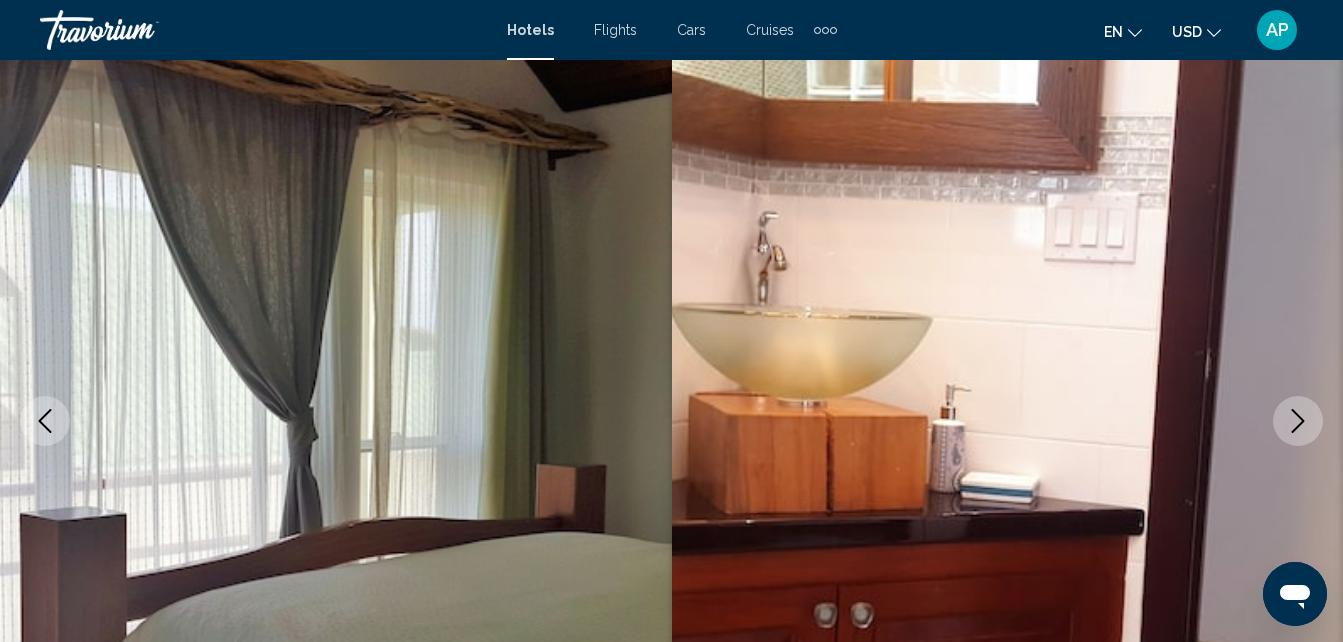 click at bounding box center (1298, 421) 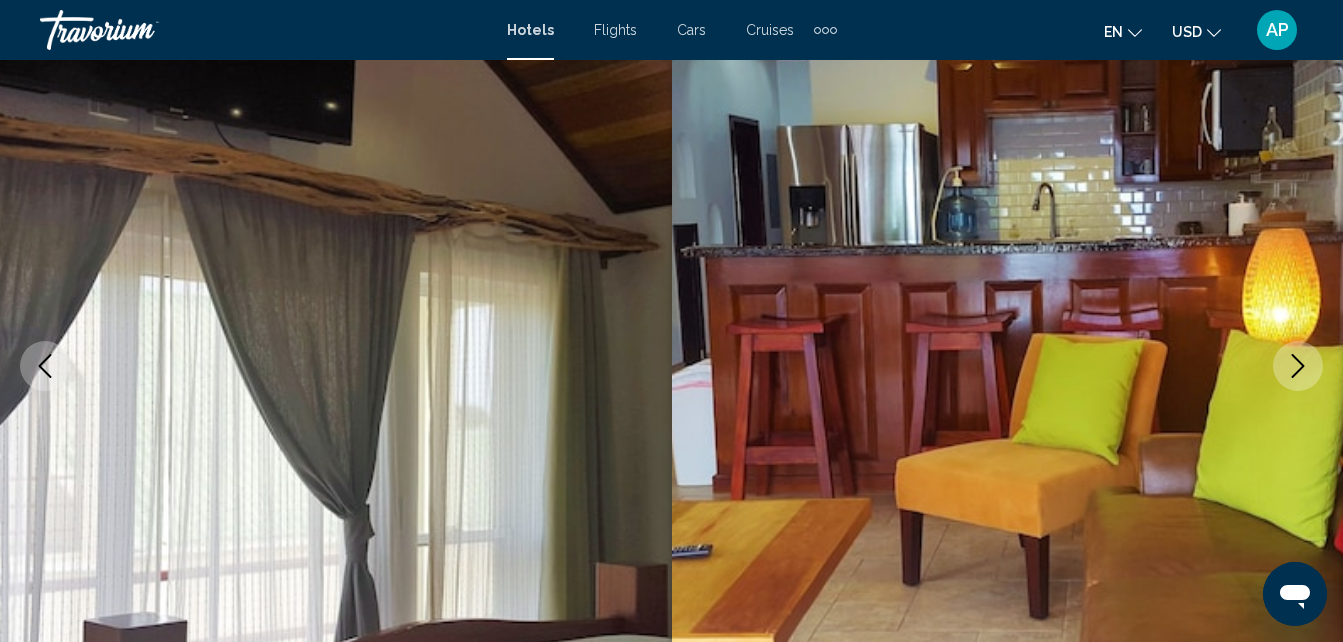 scroll, scrollTop: 214, scrollLeft: 0, axis: vertical 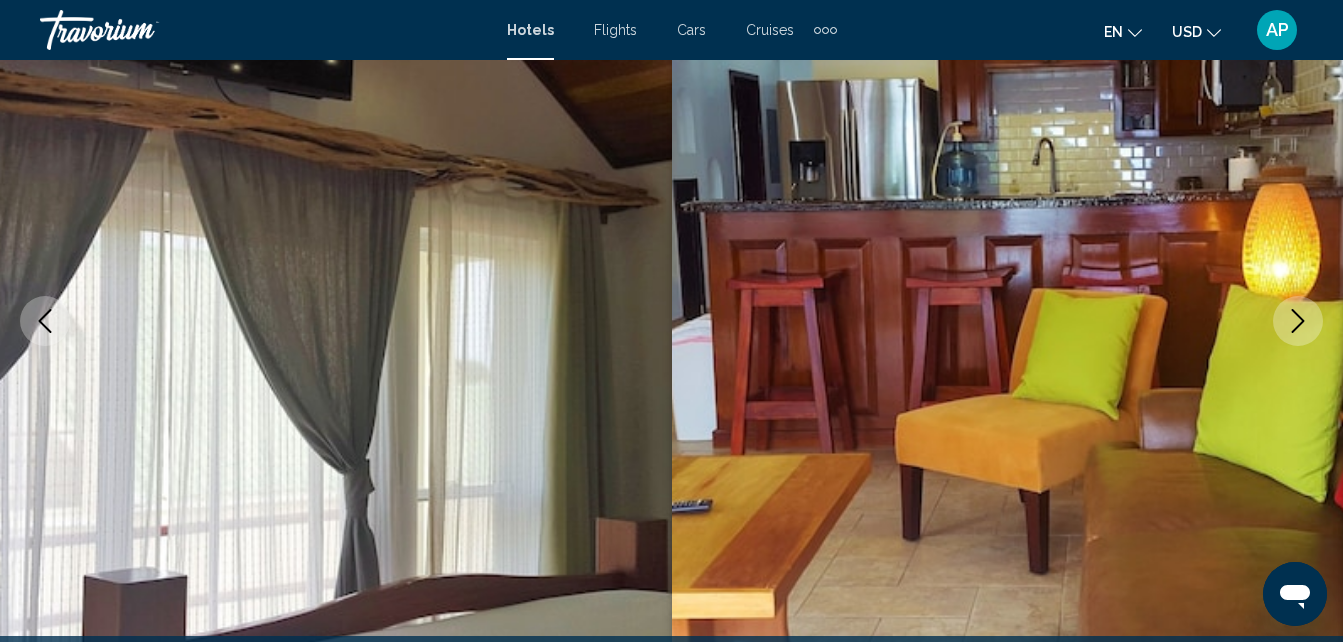 click on "[GEOGRAPHIC_DATA][PERSON_NAME], , [GEOGRAPHIC_DATA] [GEOGRAPHIC_DATA]
4.5 Address [STREET_ADDRESS][PERSON_NAME]" at bounding box center (671, 321) 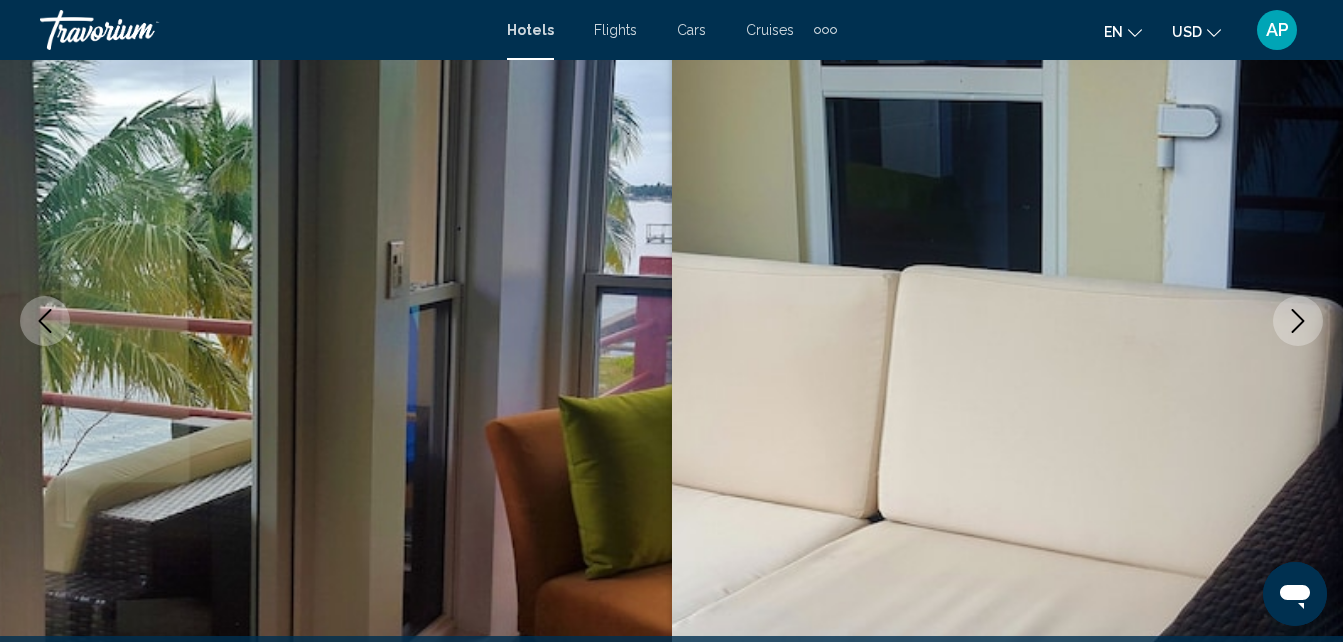 click at bounding box center (1298, 321) 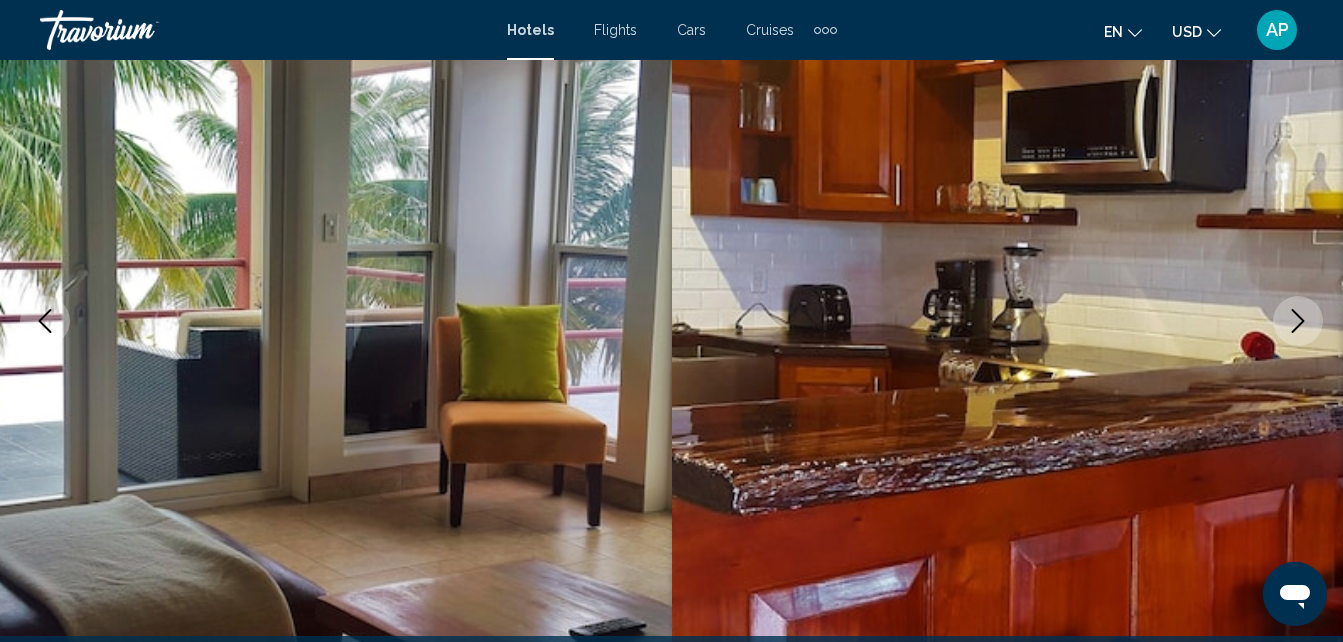 click at bounding box center [1298, 321] 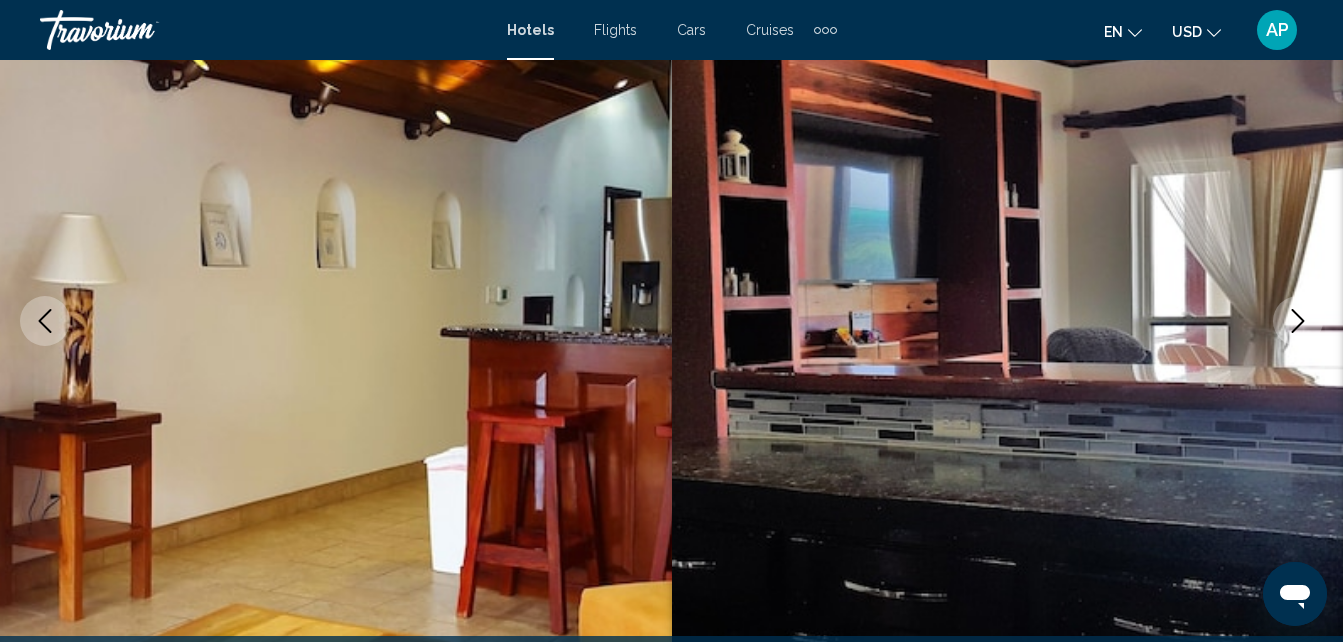 click at bounding box center [1298, 321] 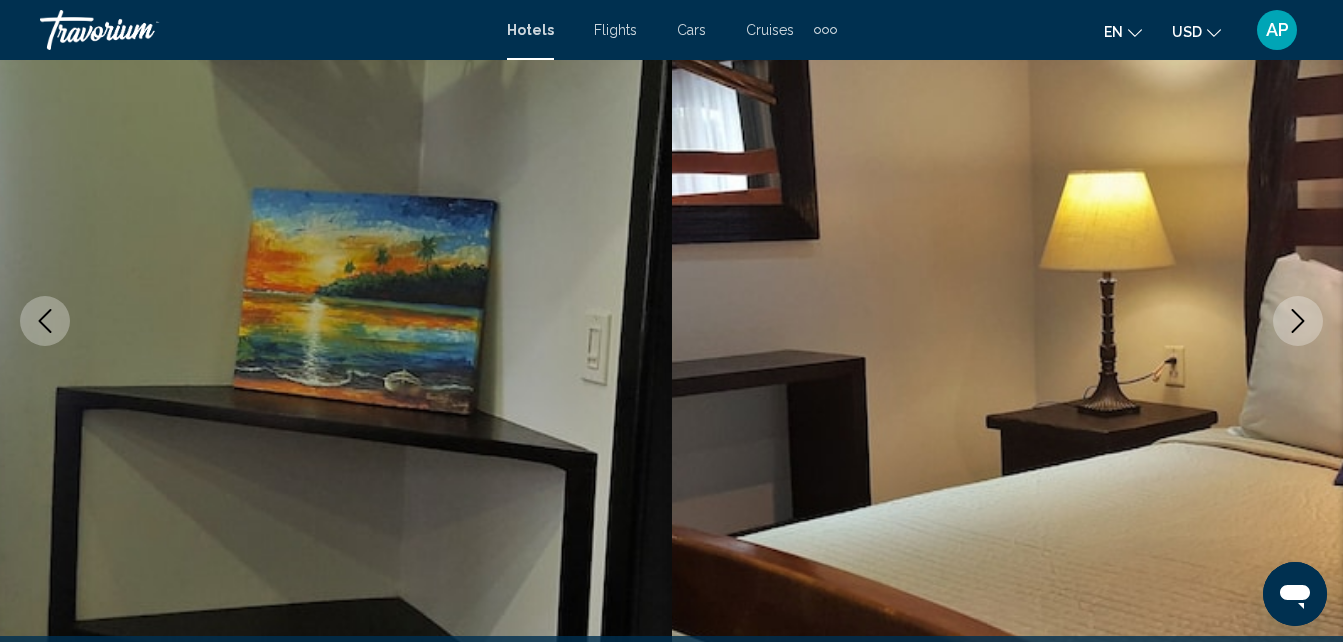 click at bounding box center (1298, 321) 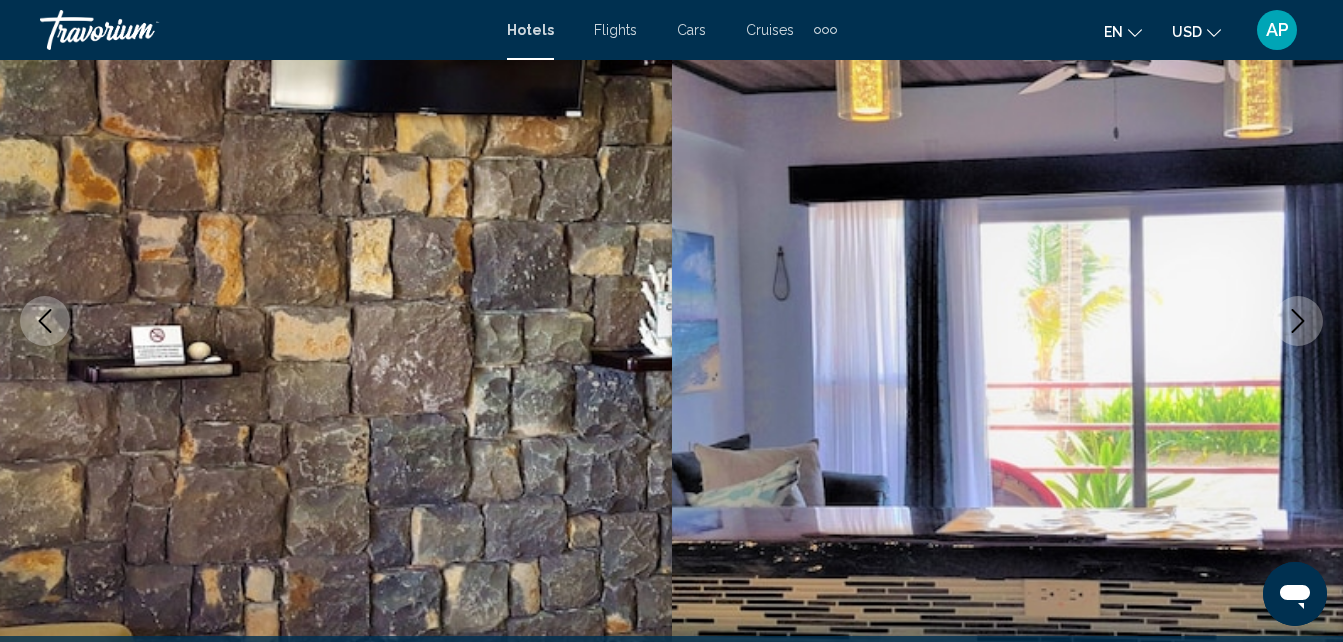 click at bounding box center [1298, 321] 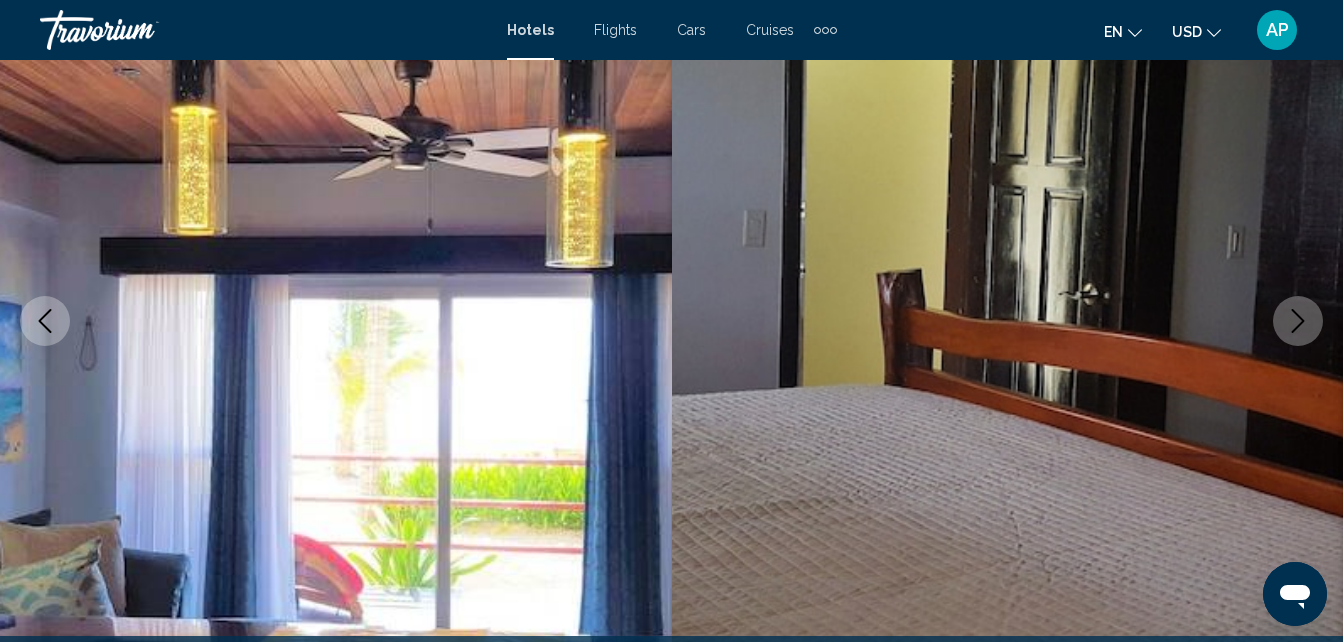 click at bounding box center [1298, 321] 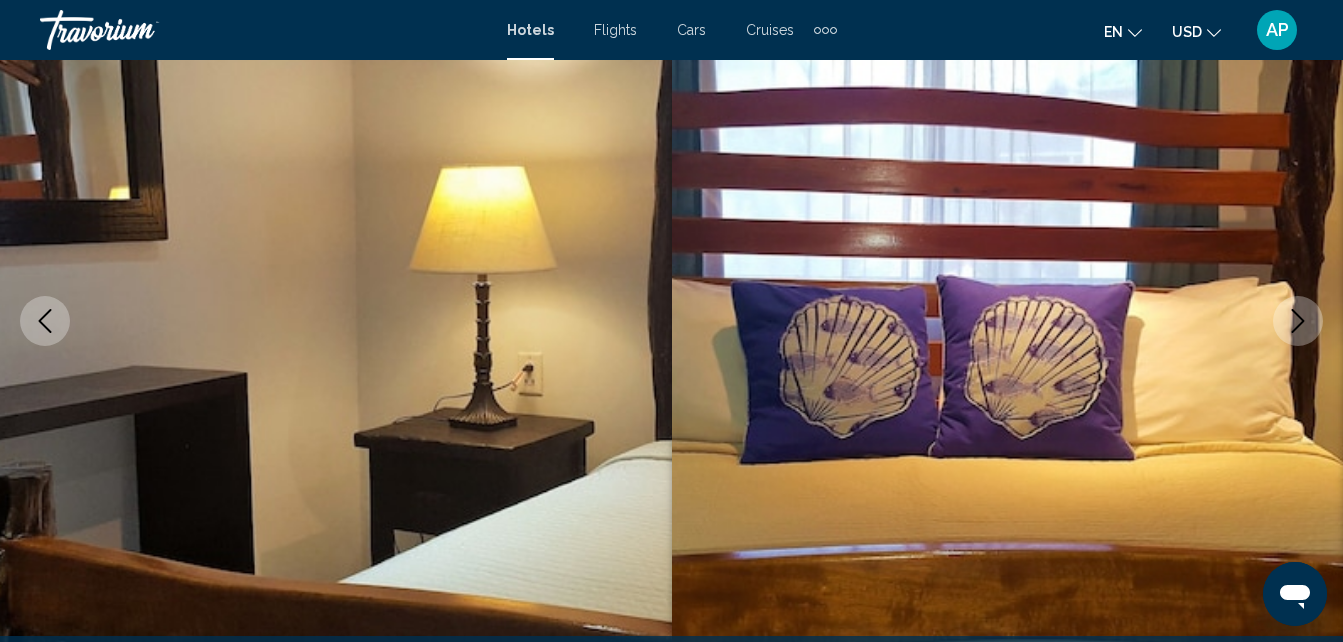 click at bounding box center (1298, 321) 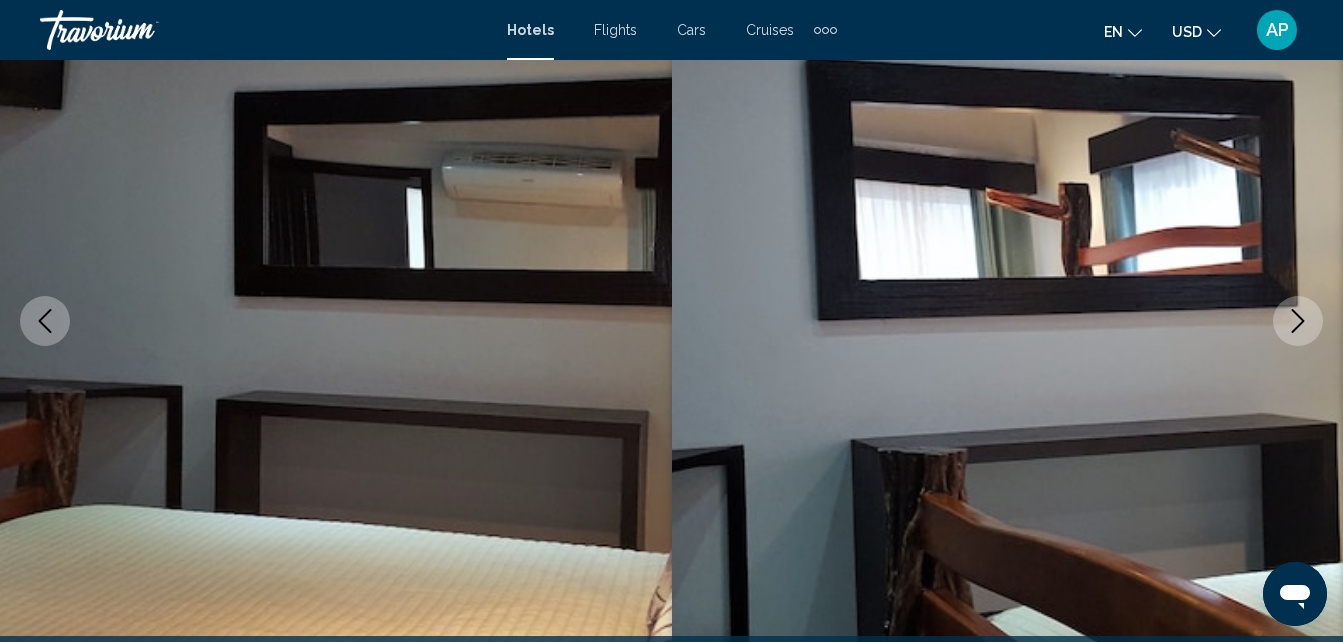 click at bounding box center [1298, 321] 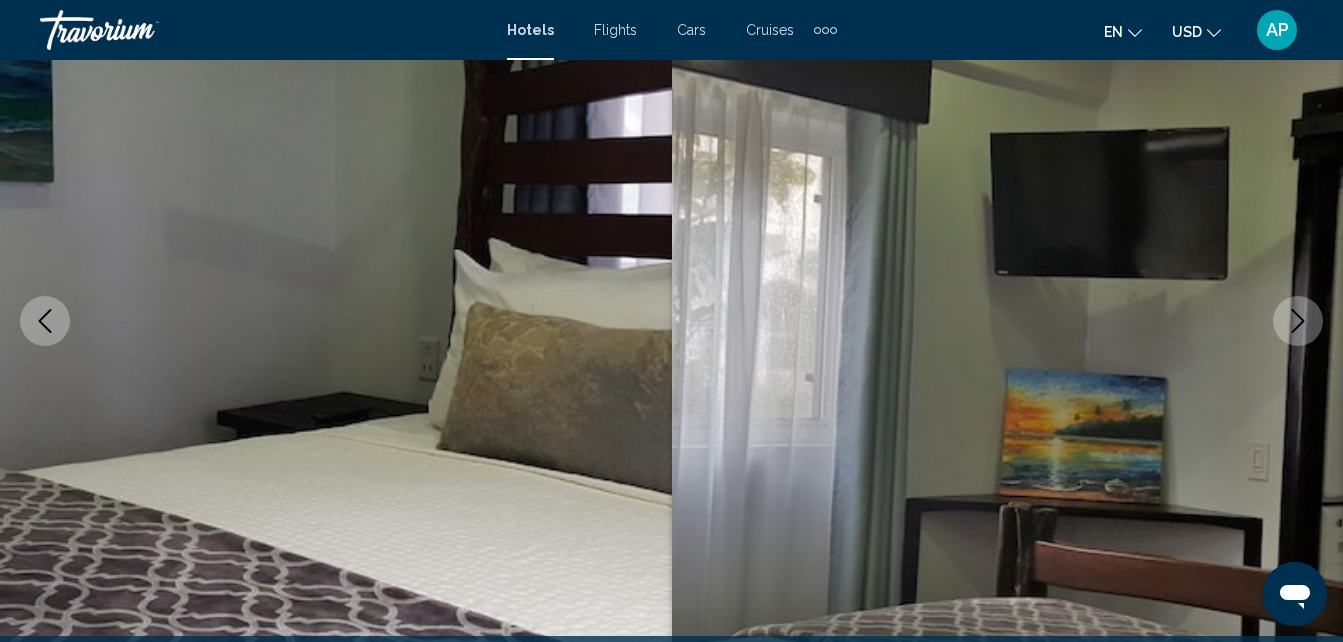click at bounding box center (1298, 321) 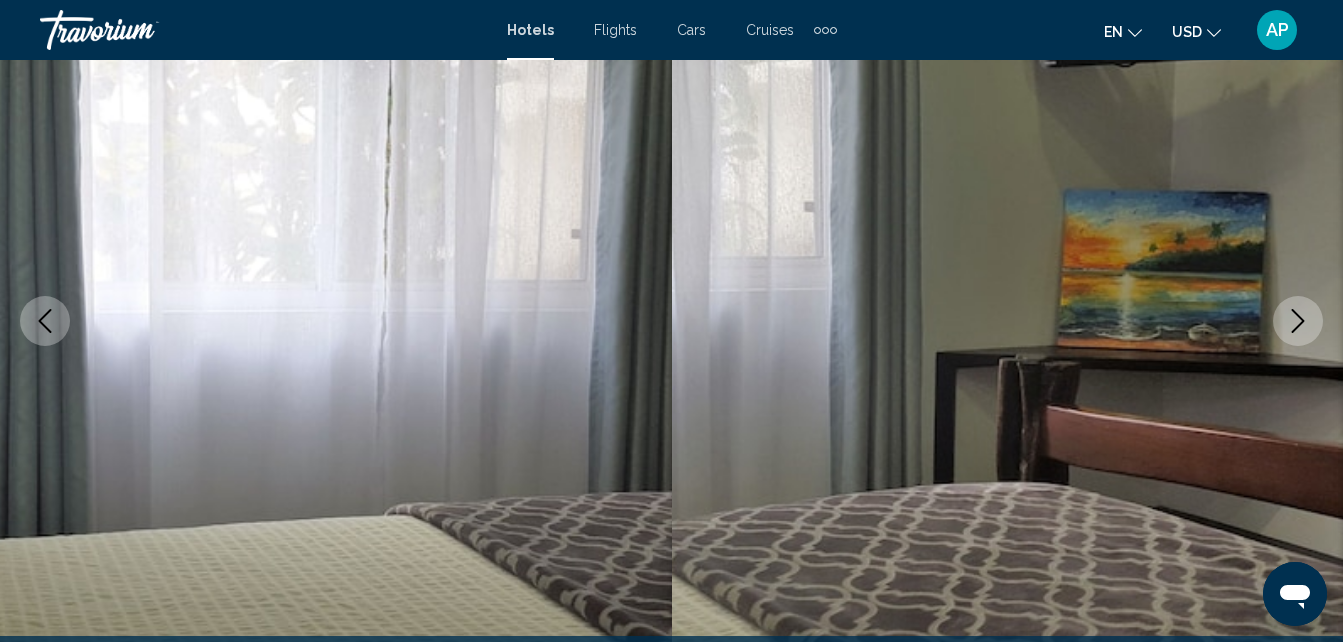 click at bounding box center (1298, 321) 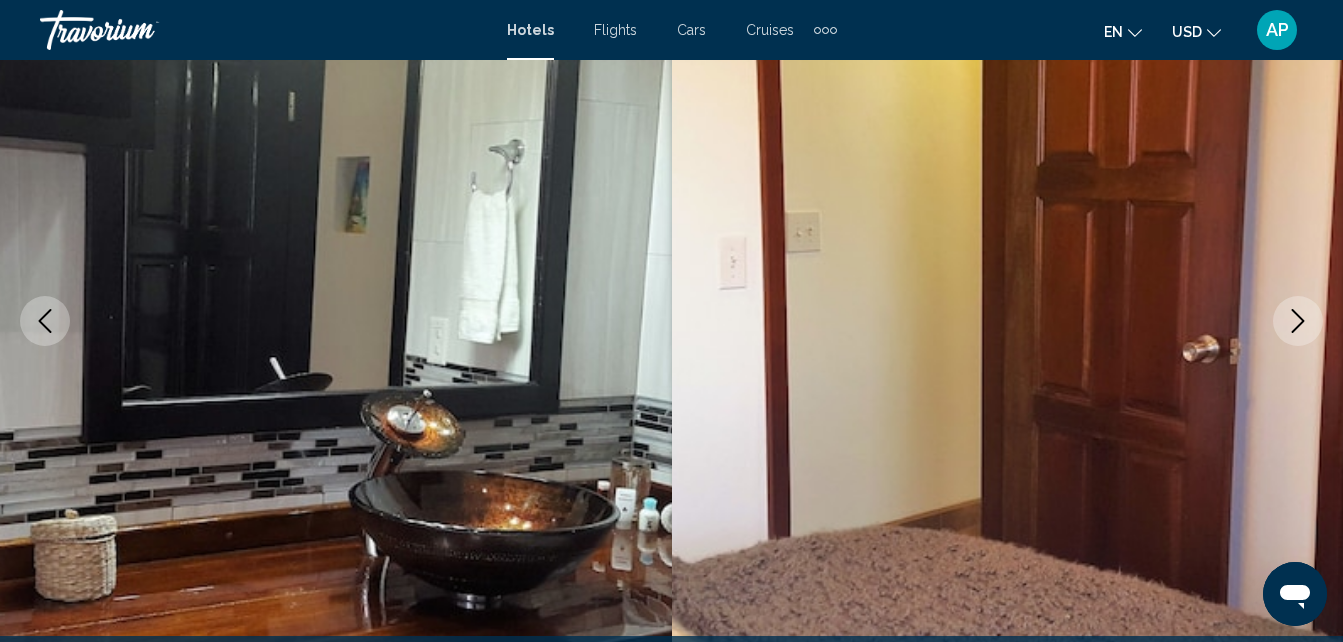 click at bounding box center (1298, 321) 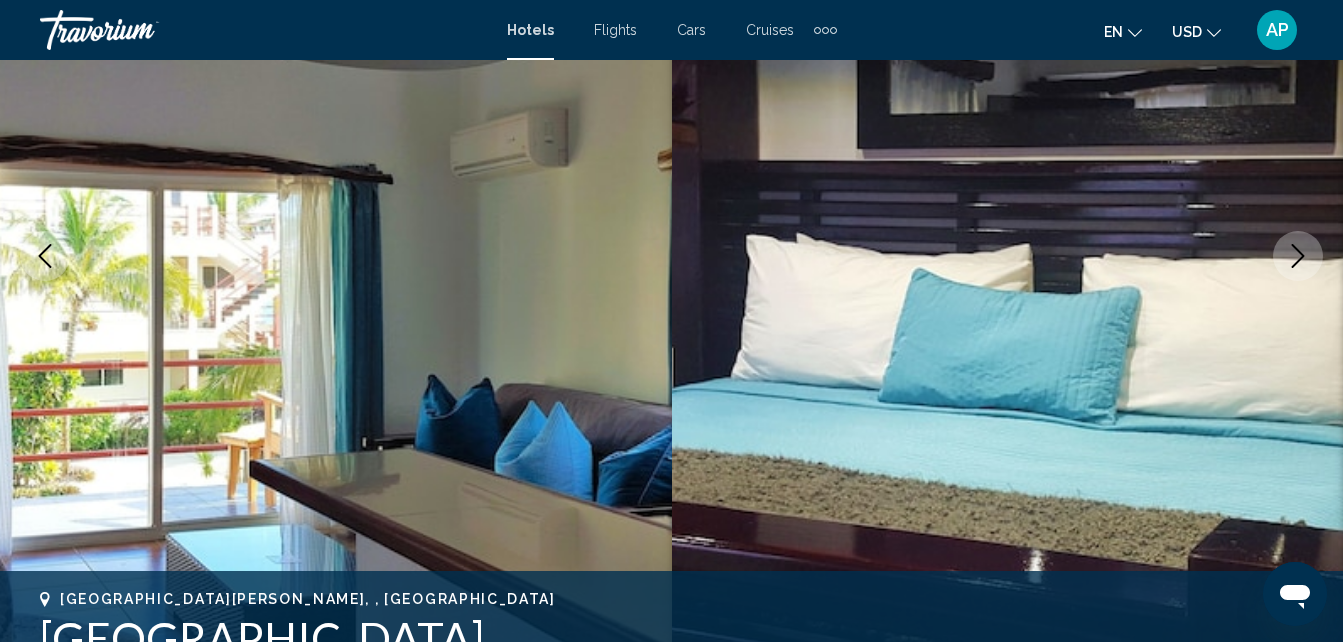 scroll, scrollTop: 314, scrollLeft: 0, axis: vertical 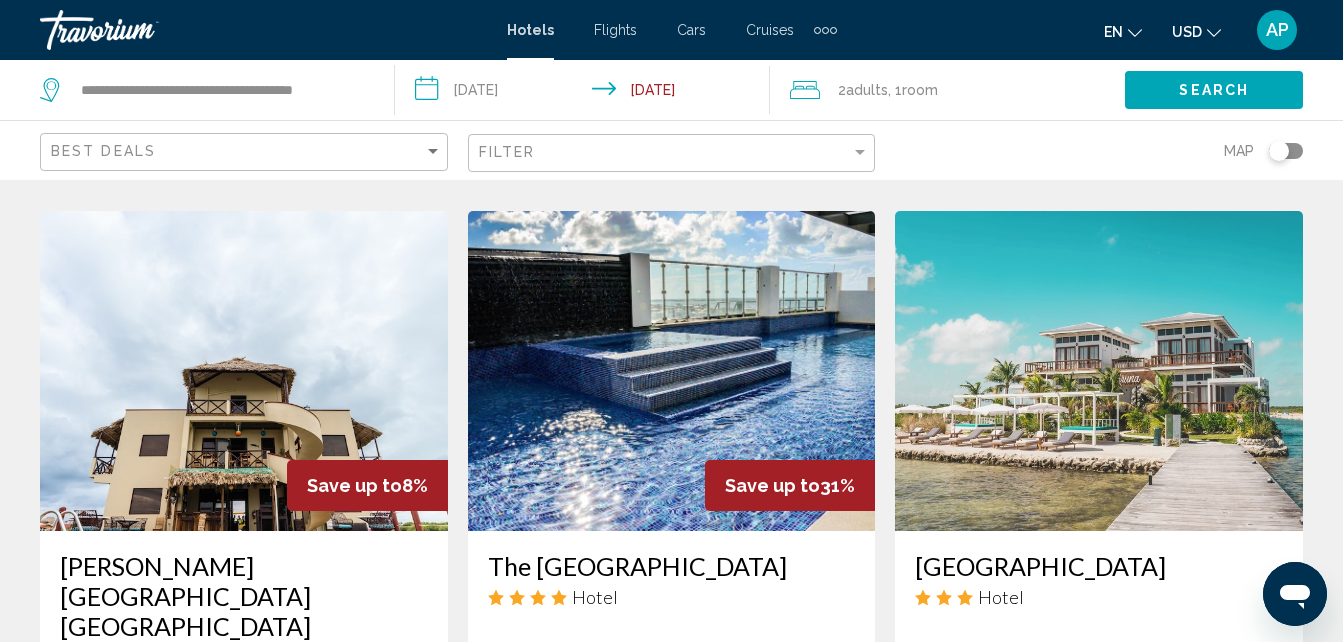 click at bounding box center [244, 371] 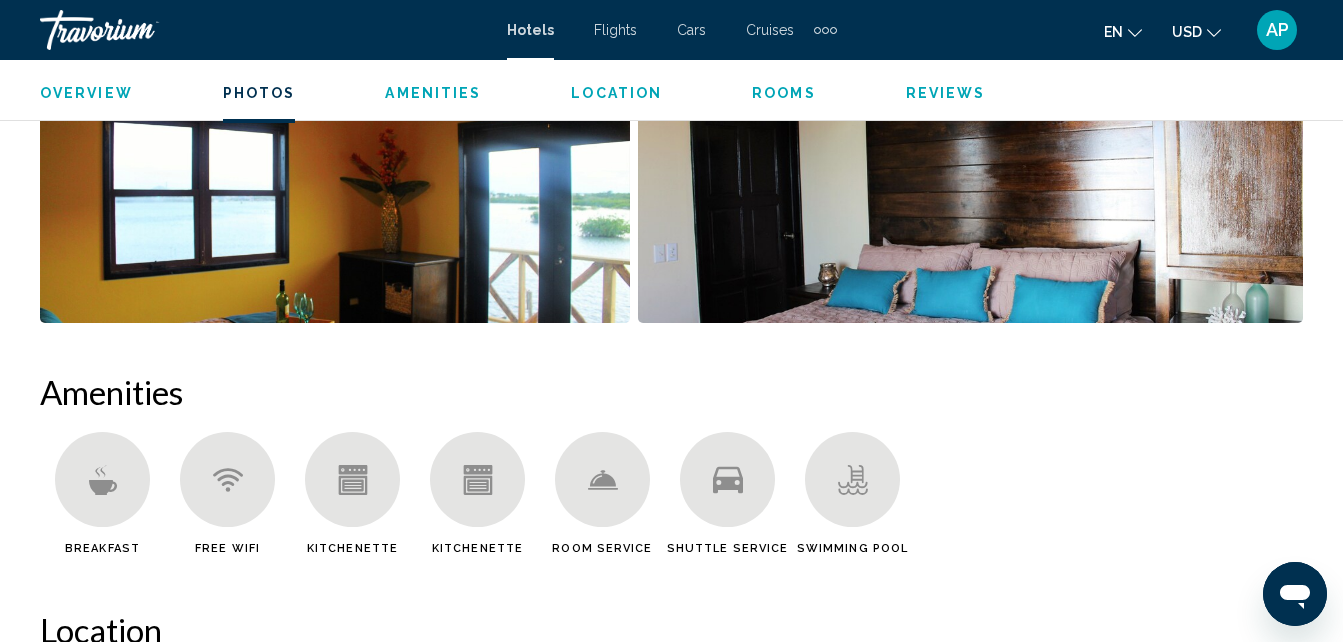 scroll, scrollTop: 1714, scrollLeft: 0, axis: vertical 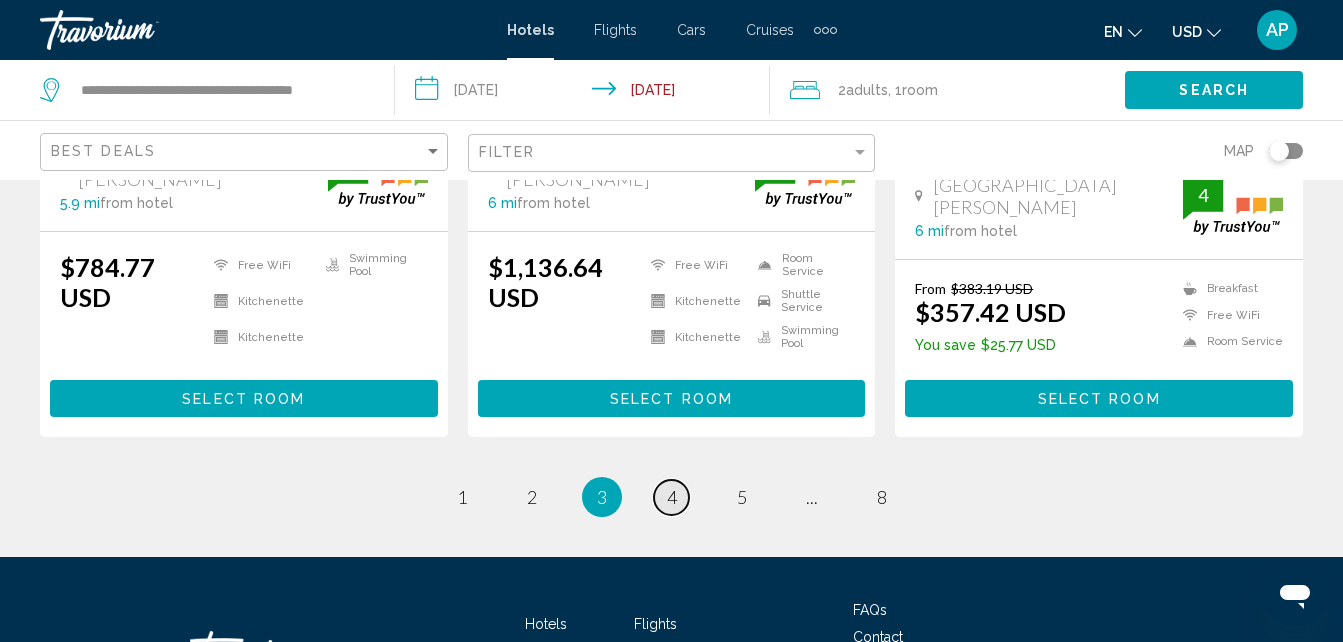 click on "4" at bounding box center (672, 497) 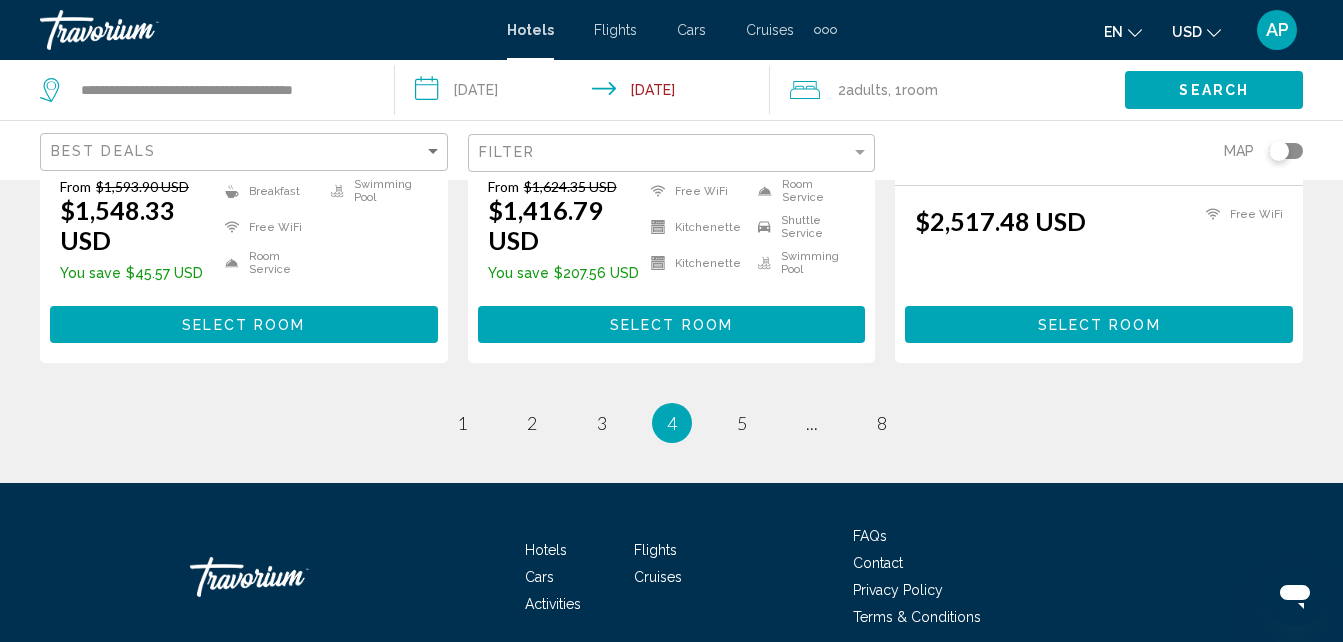 scroll, scrollTop: 2900, scrollLeft: 0, axis: vertical 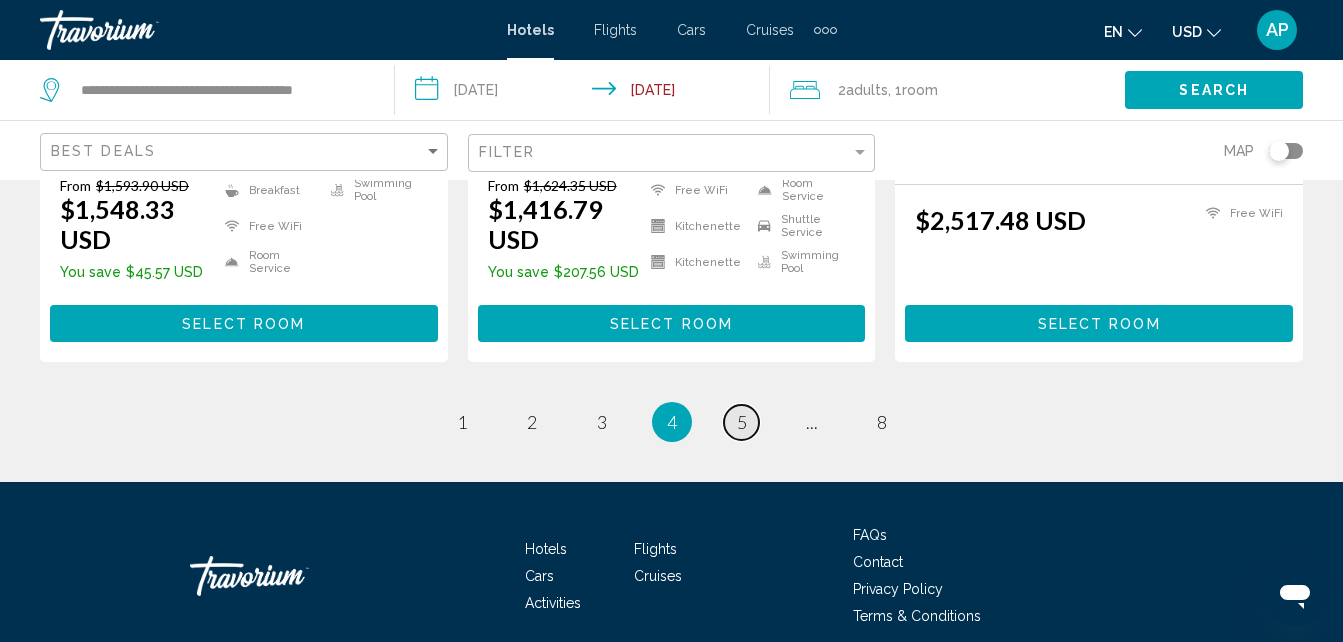 click on "5" at bounding box center [742, 422] 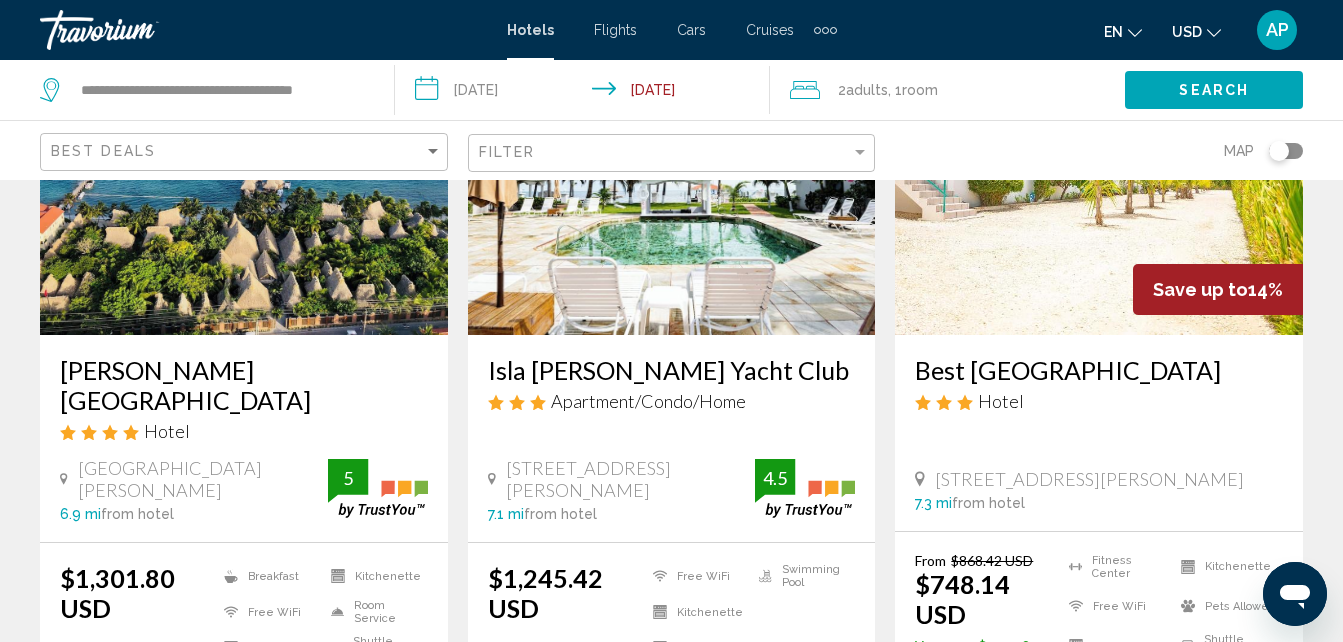scroll, scrollTop: 200, scrollLeft: 0, axis: vertical 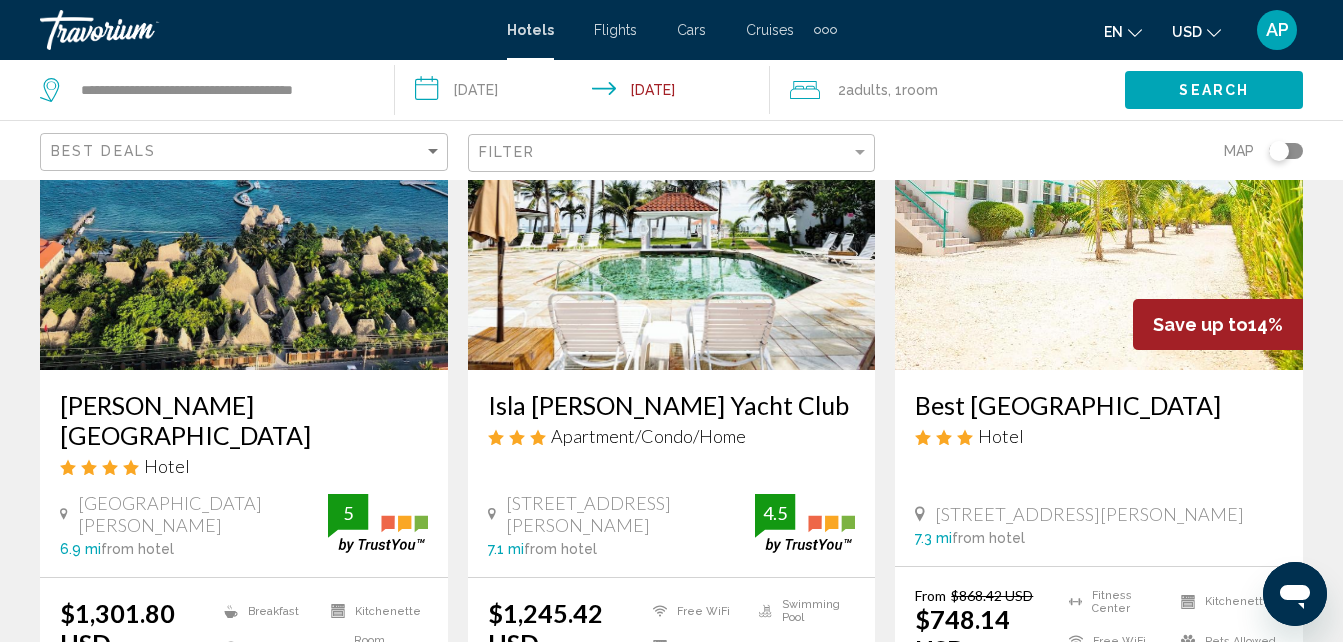 click at bounding box center (244, 210) 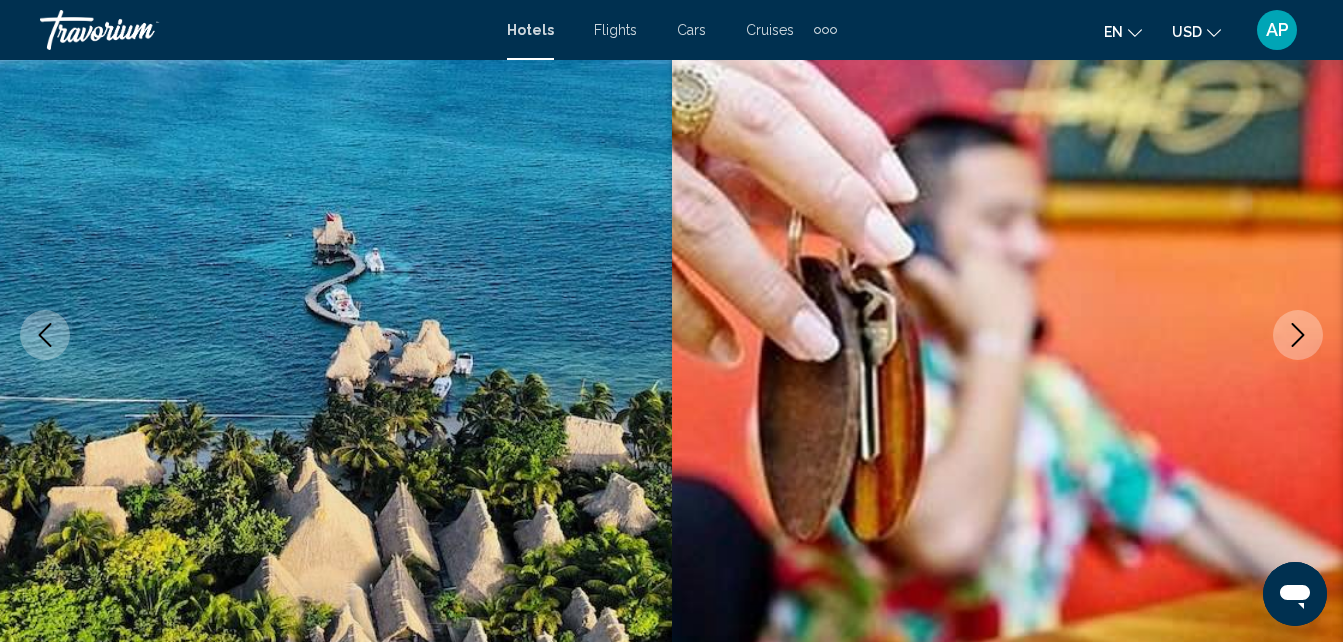 scroll, scrollTop: 214, scrollLeft: 0, axis: vertical 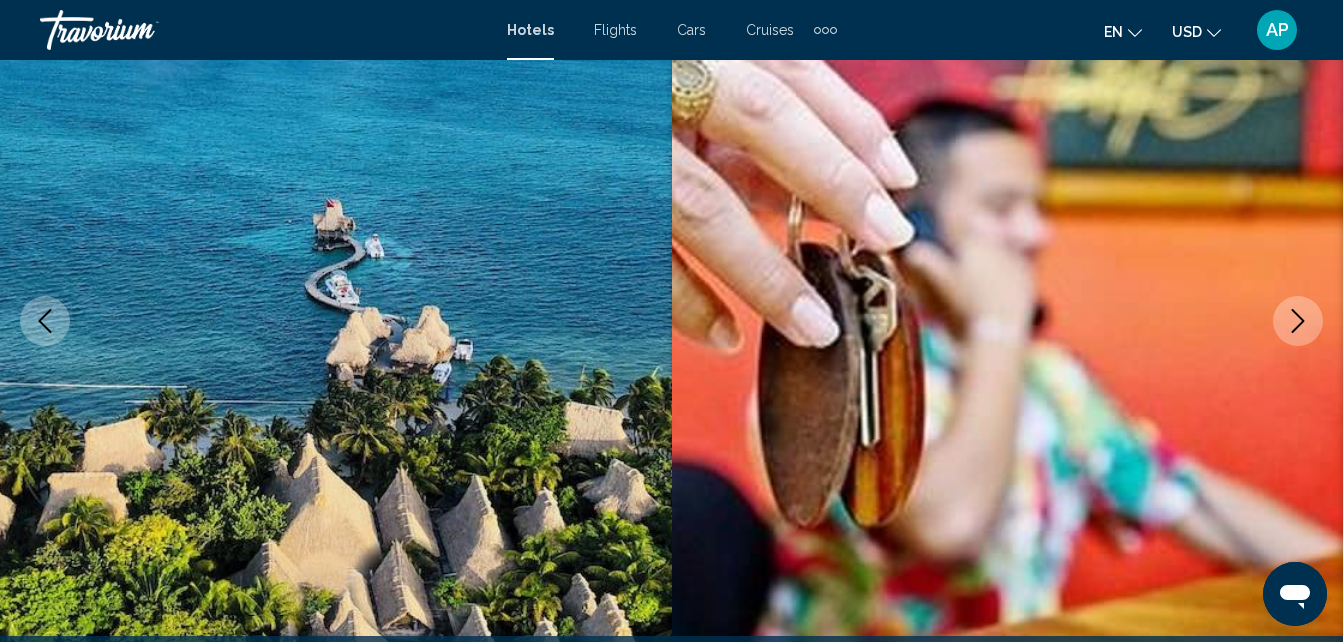 click at bounding box center (1298, 321) 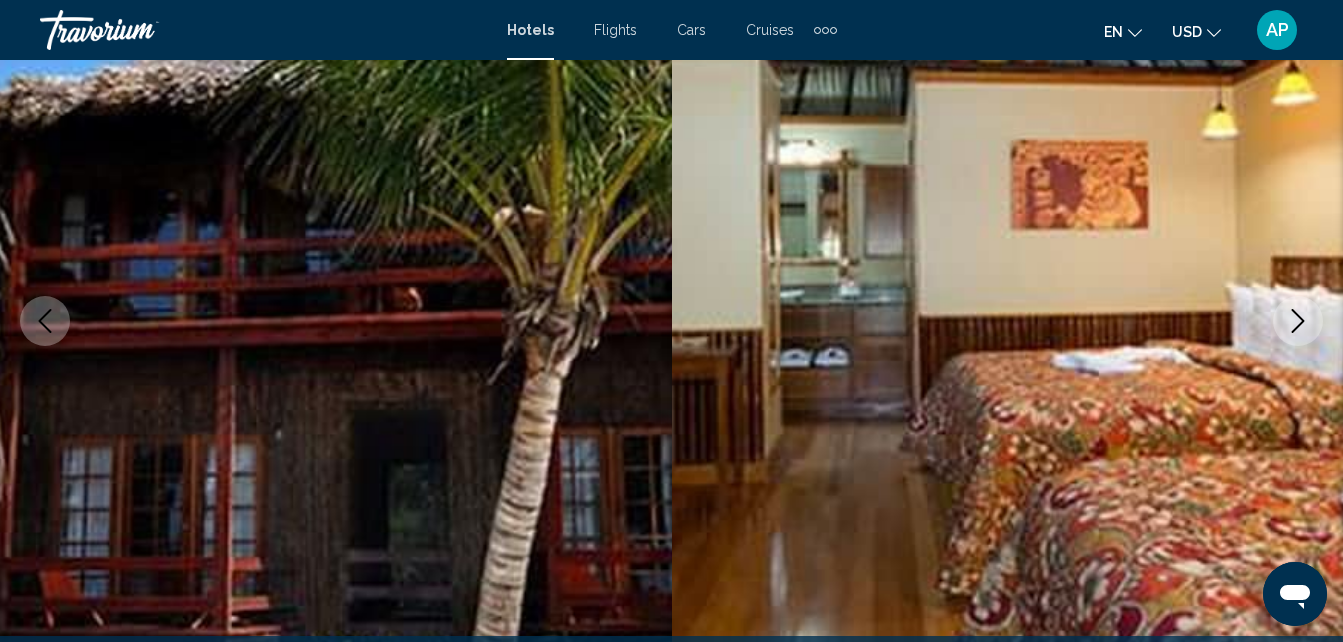 click at bounding box center [1298, 321] 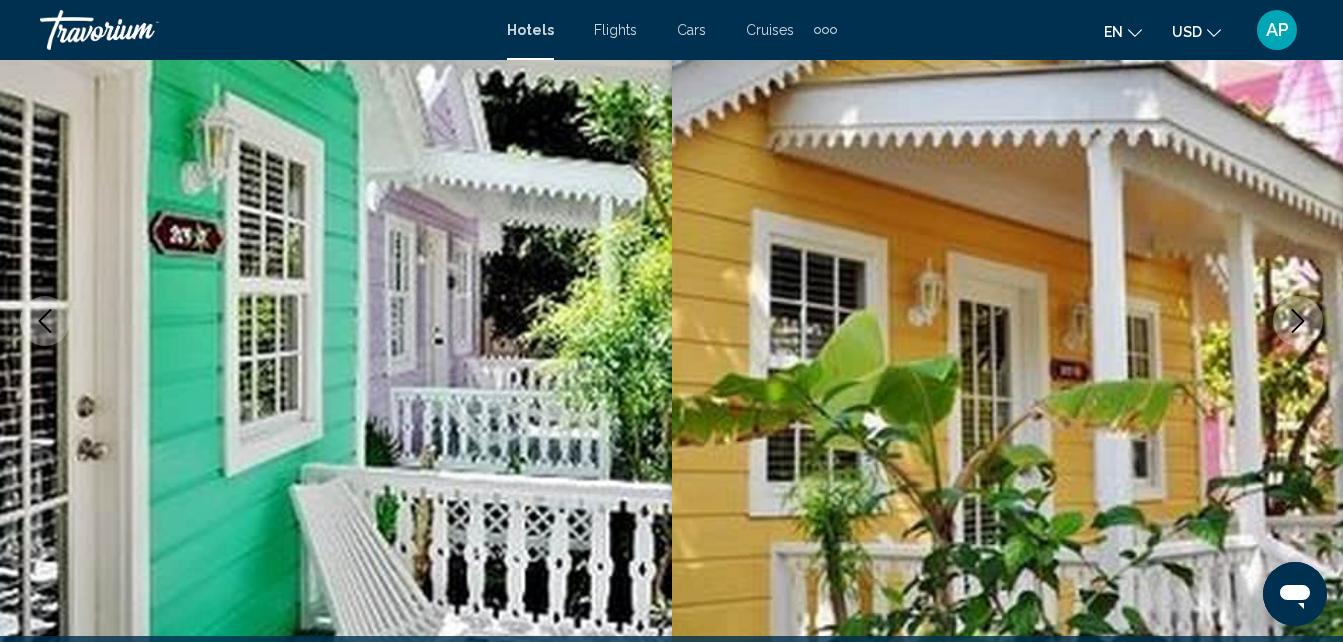 click at bounding box center [1298, 321] 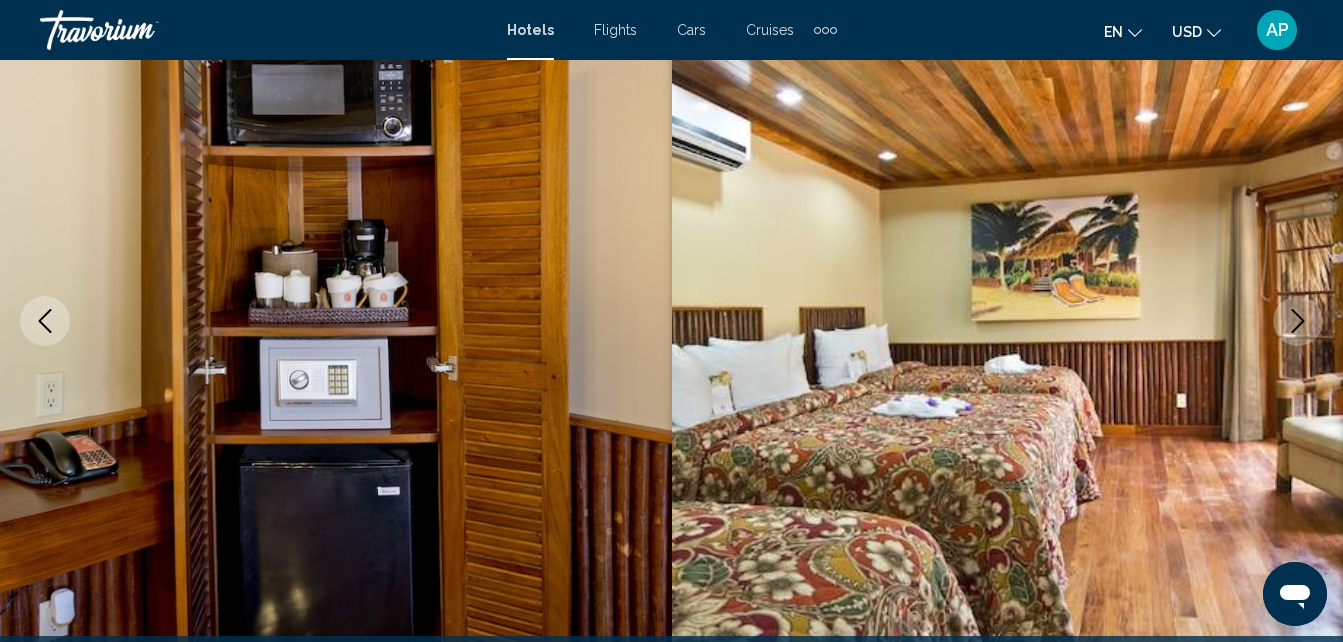 click at bounding box center [1298, 321] 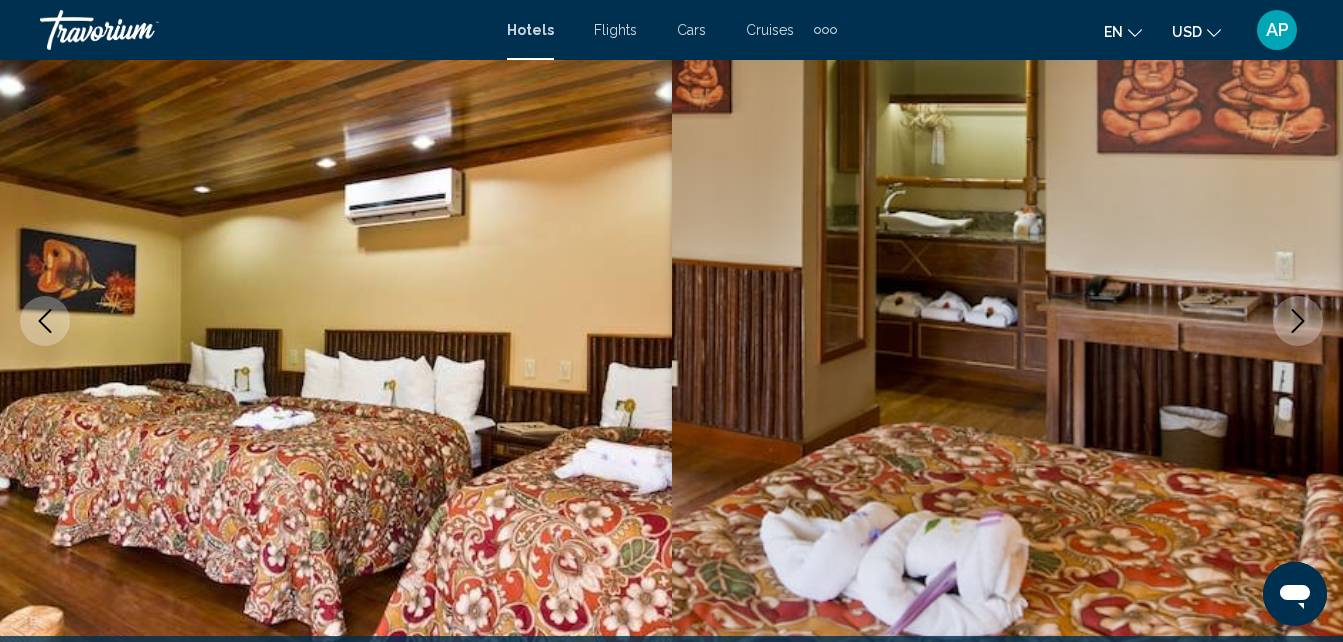 click at bounding box center (1298, 321) 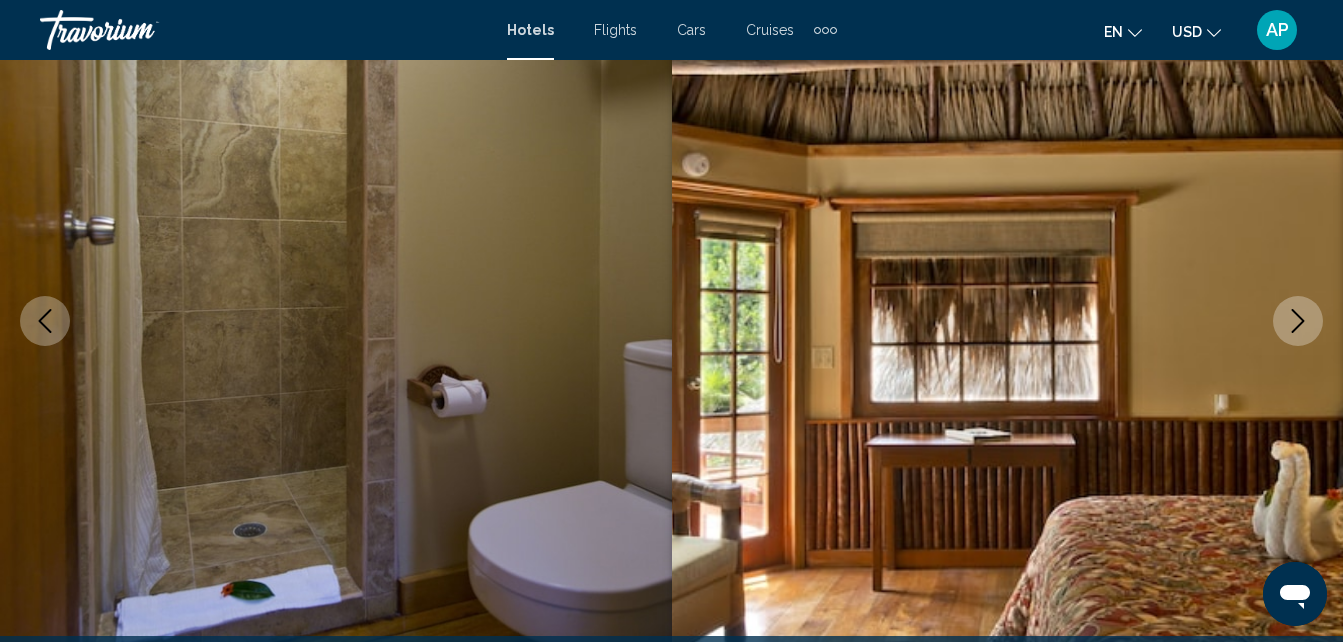 click at bounding box center (1298, 321) 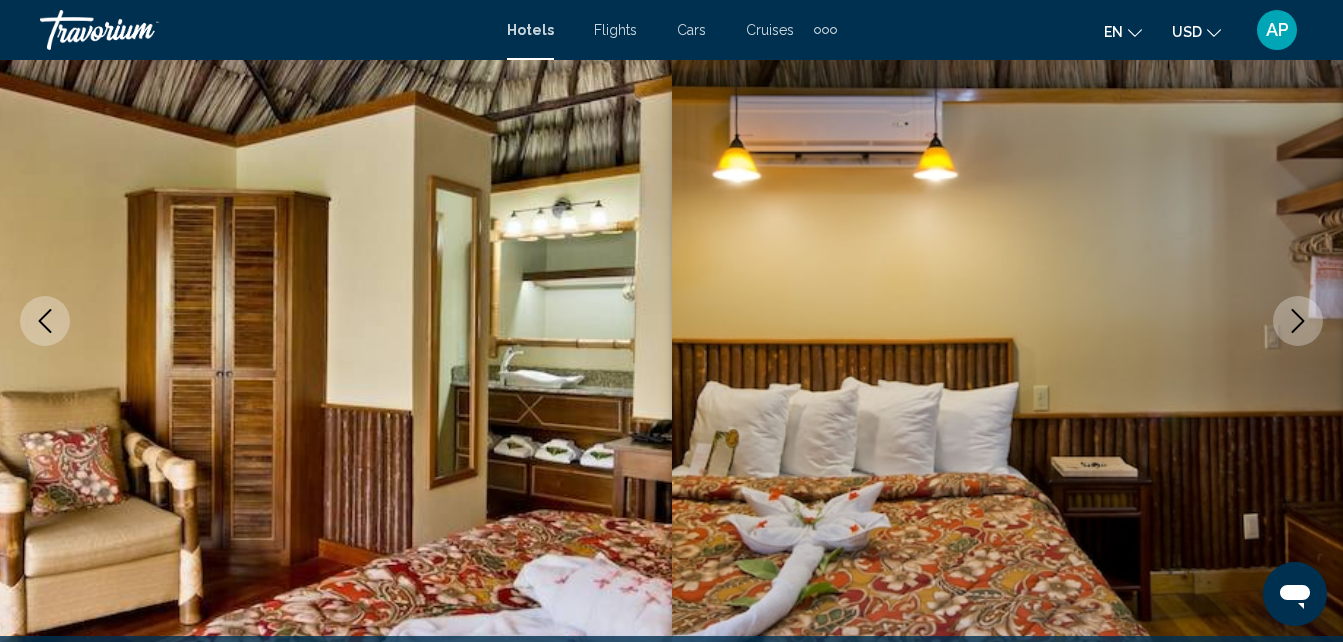 click at bounding box center (1298, 321) 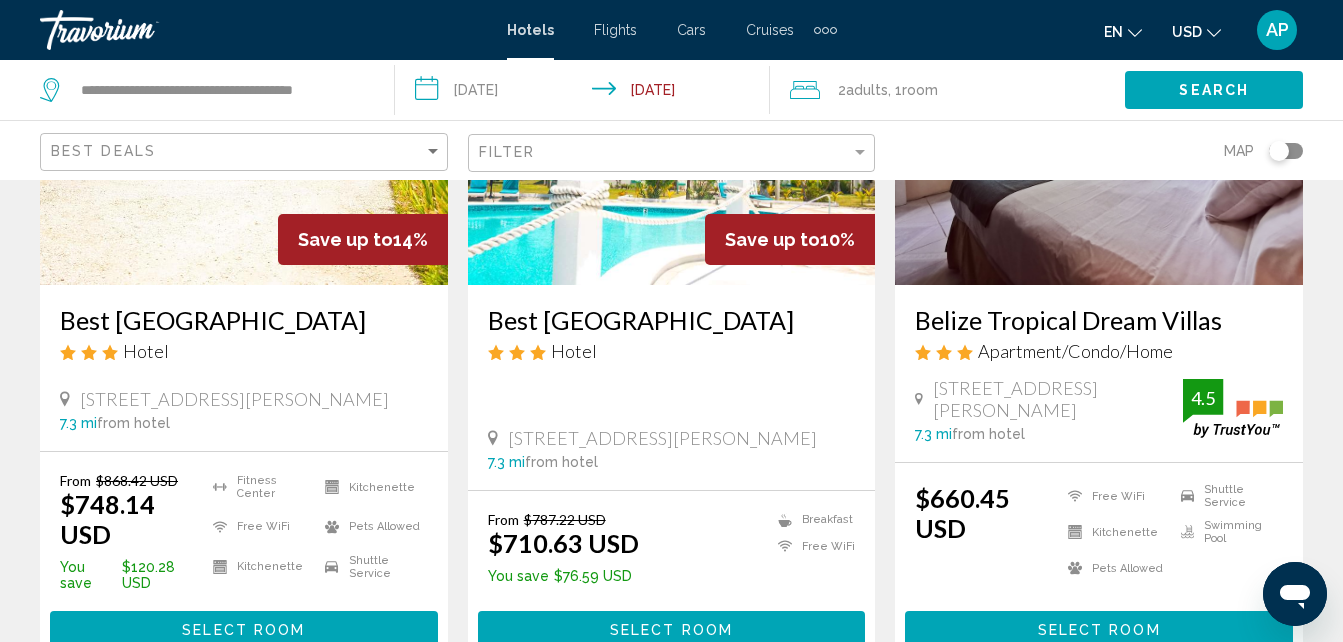 scroll, scrollTop: 1000, scrollLeft: 0, axis: vertical 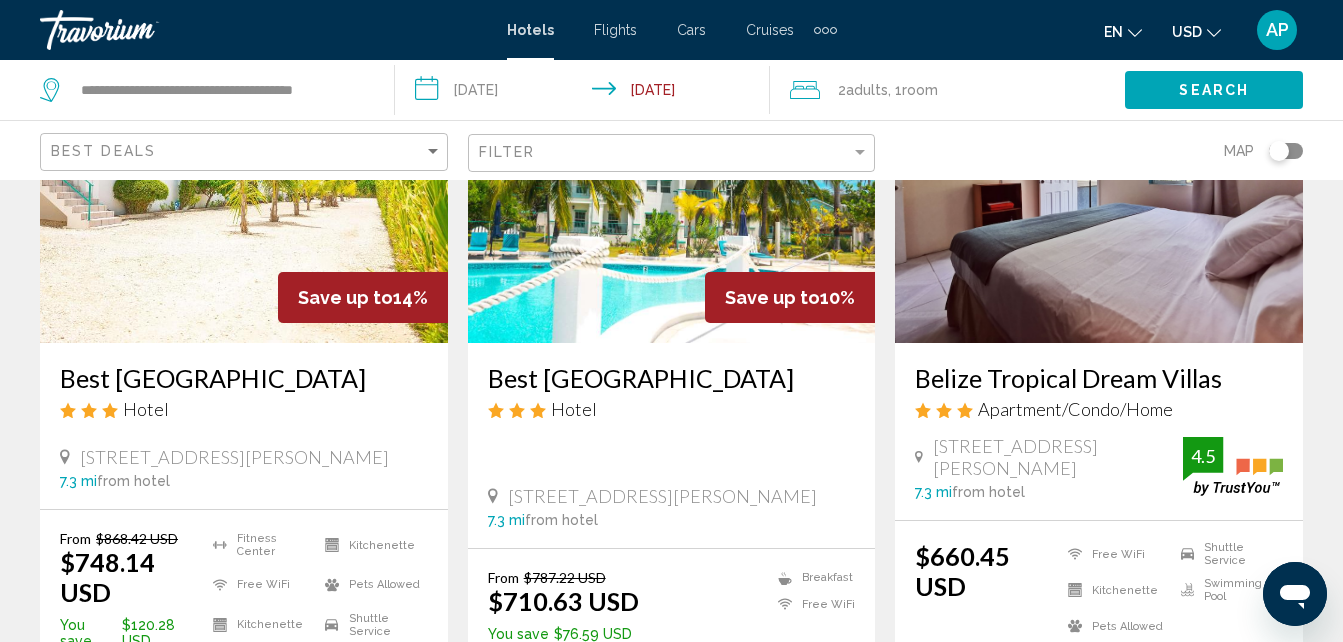click on "Save up to  14%" at bounding box center [363, 297] 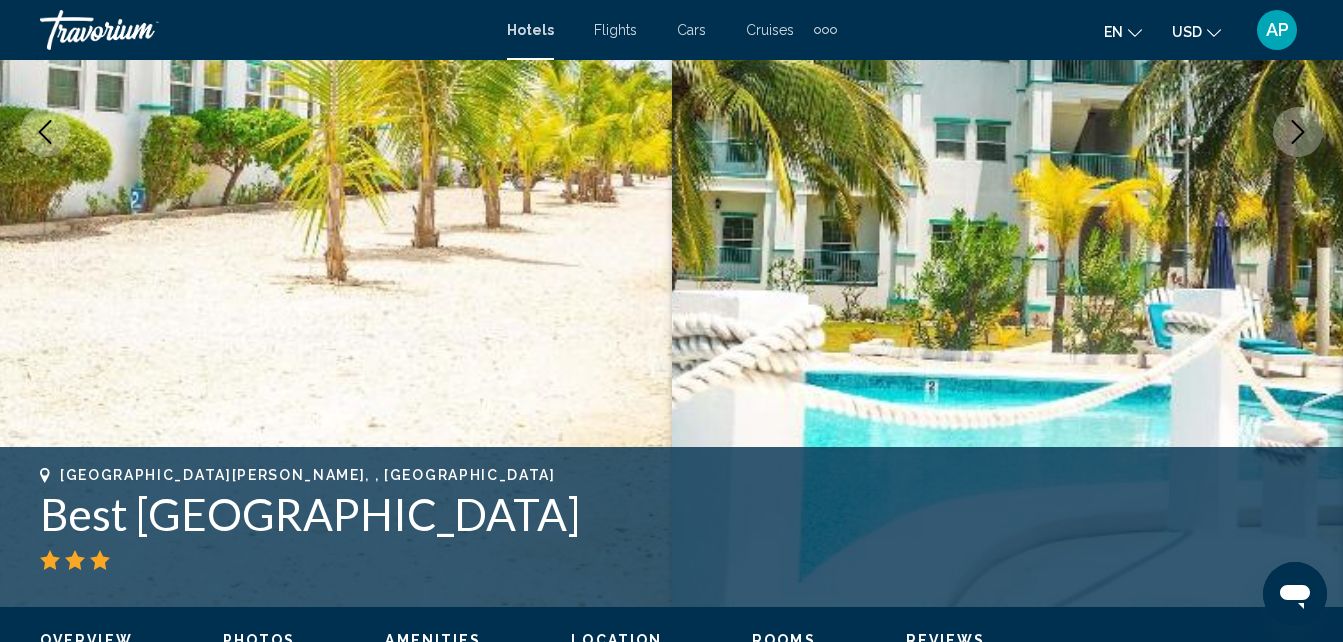 scroll, scrollTop: 414, scrollLeft: 0, axis: vertical 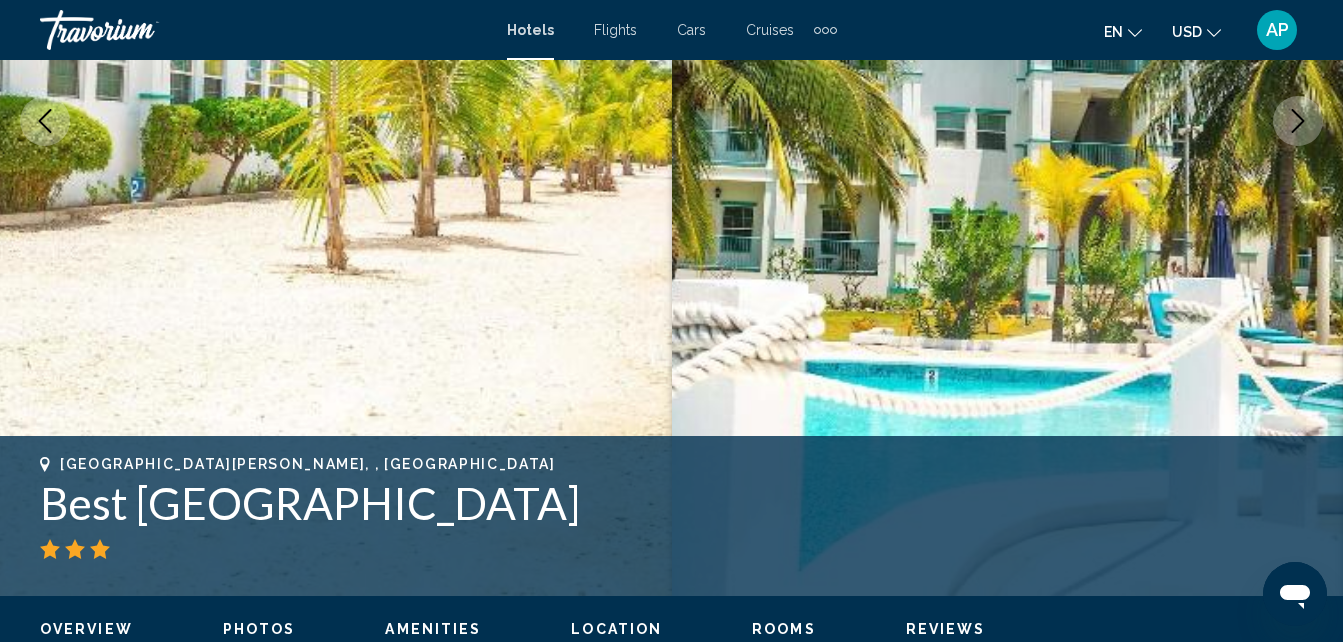 click at bounding box center (1298, 121) 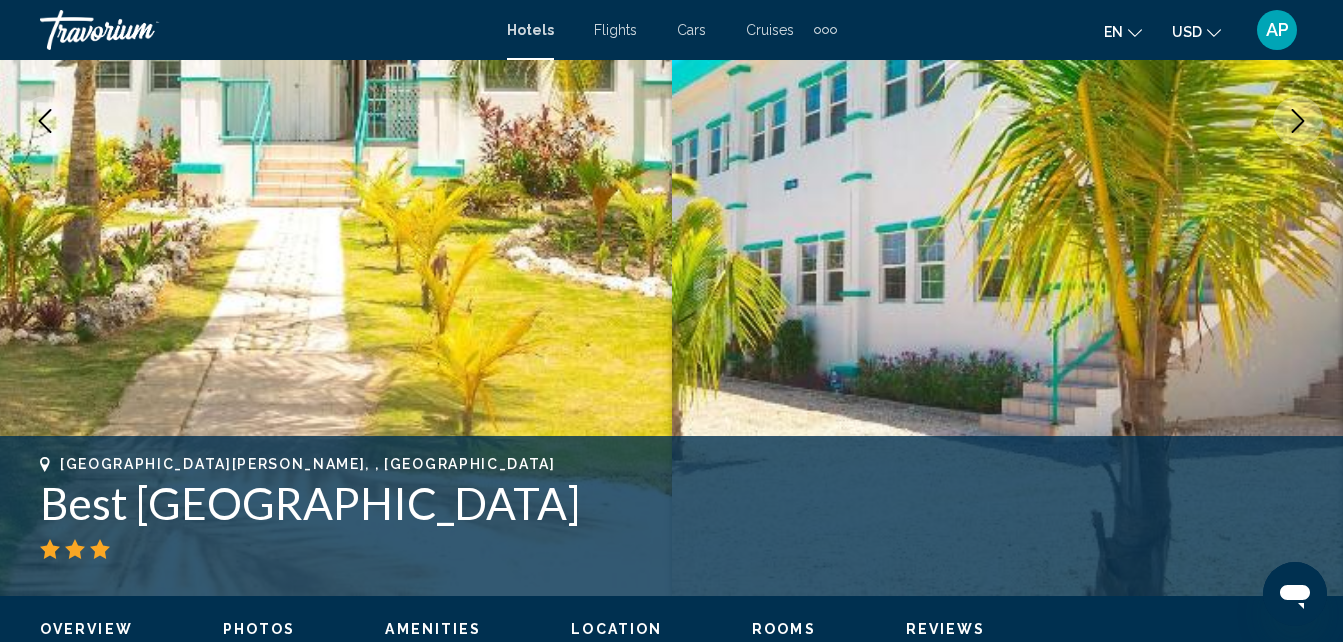 click at bounding box center (1298, 121) 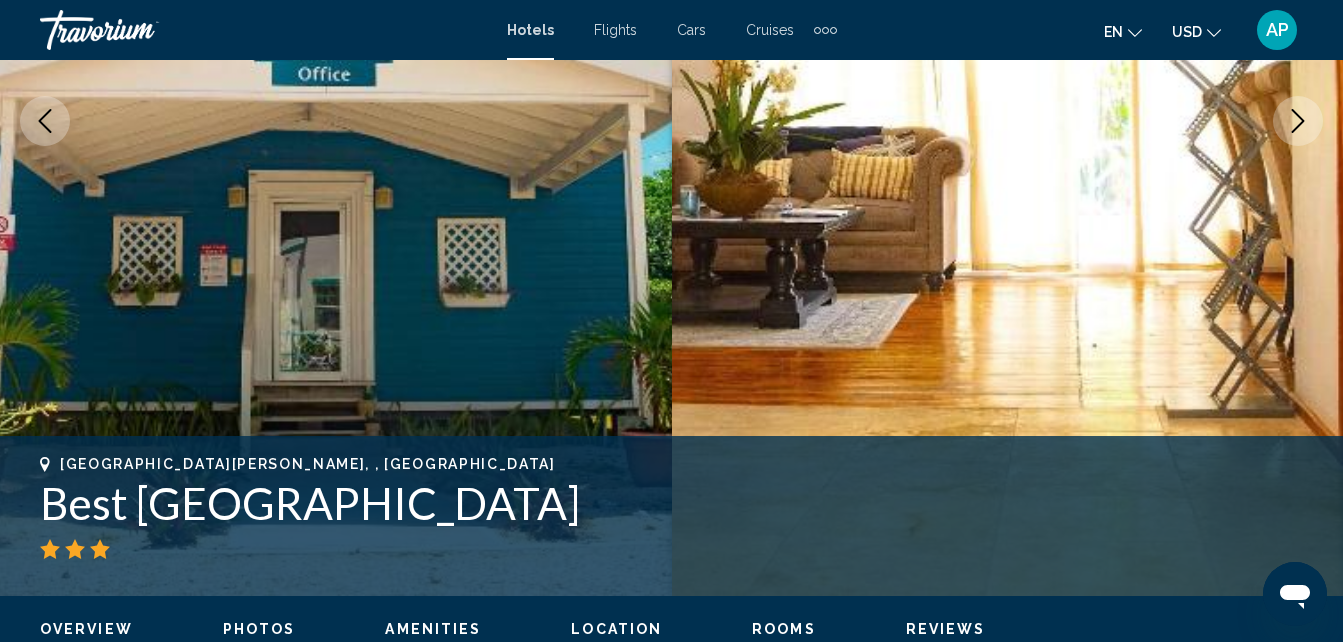 click at bounding box center [1298, 121] 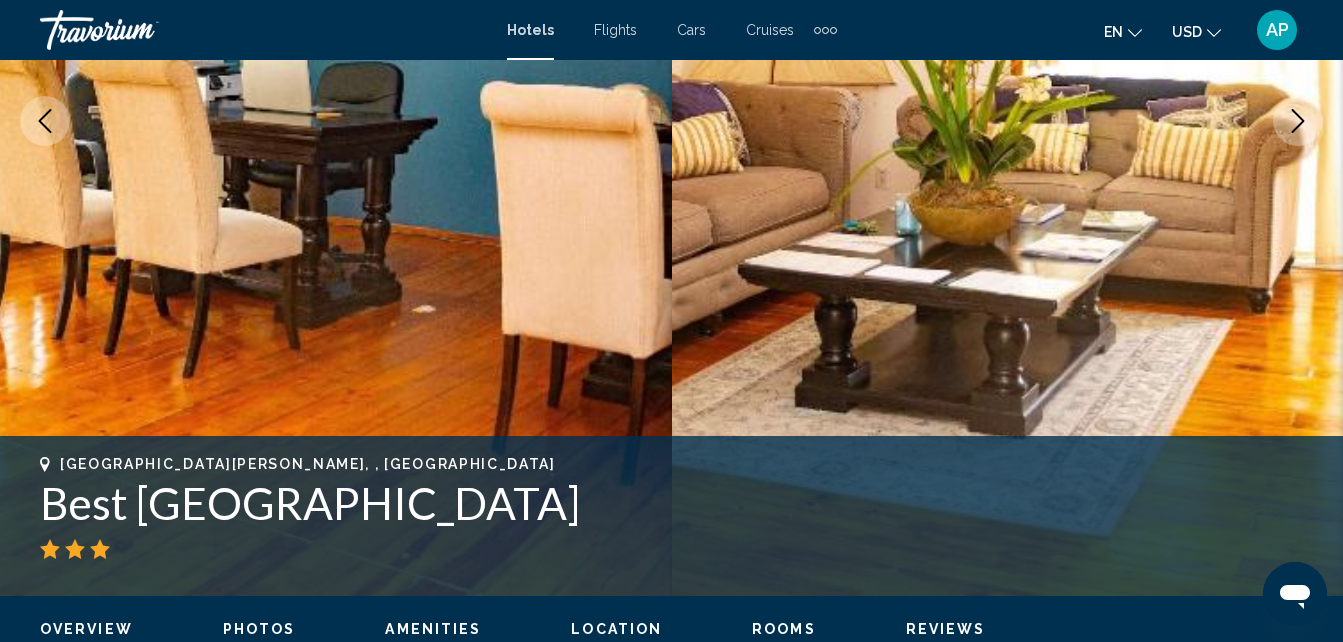 click at bounding box center (1298, 121) 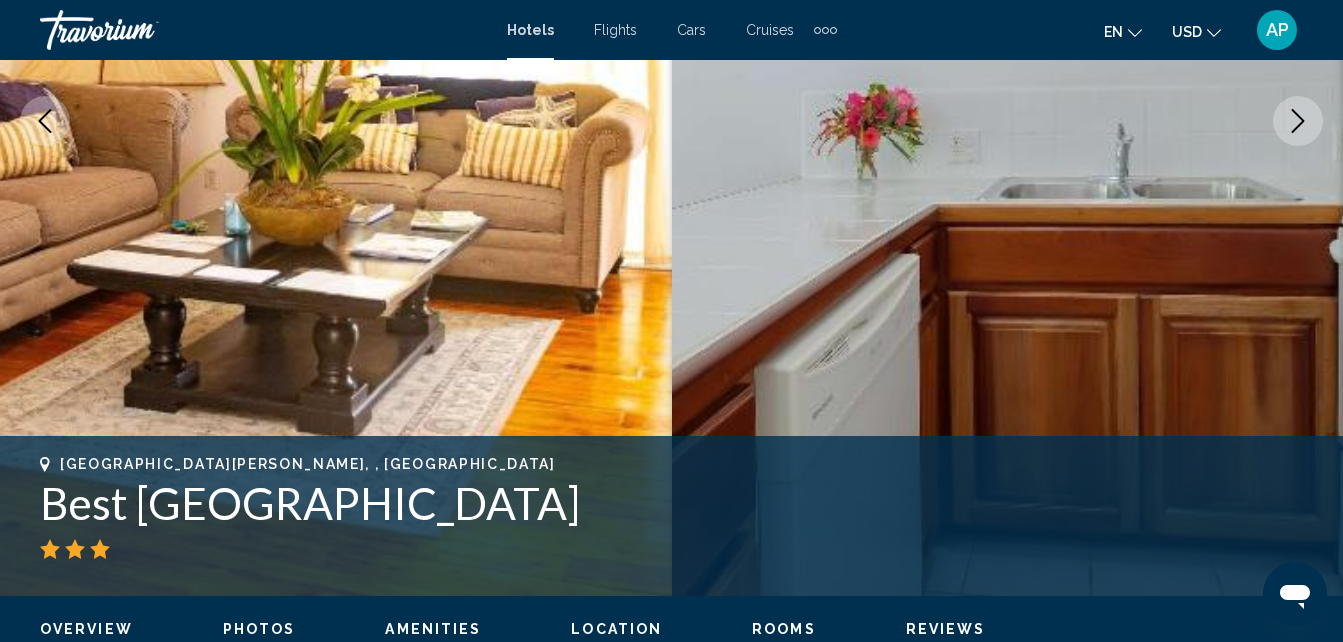 click at bounding box center [1298, 121] 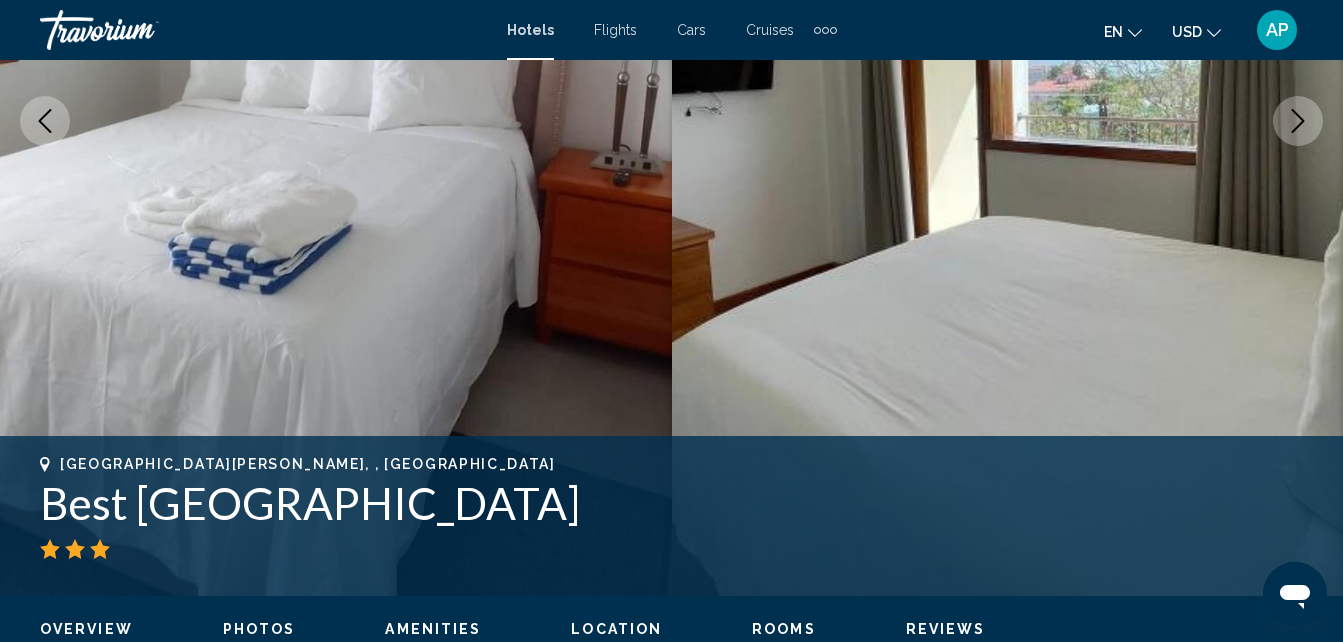 click at bounding box center [1298, 121] 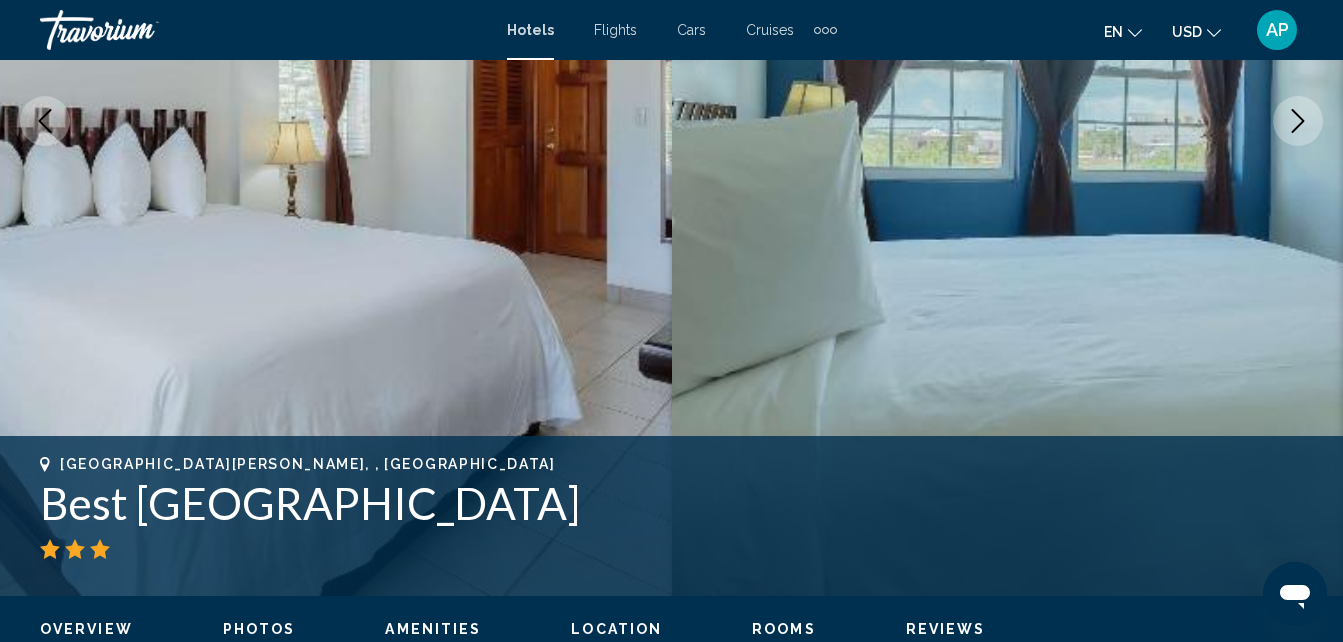 click at bounding box center (1298, 121) 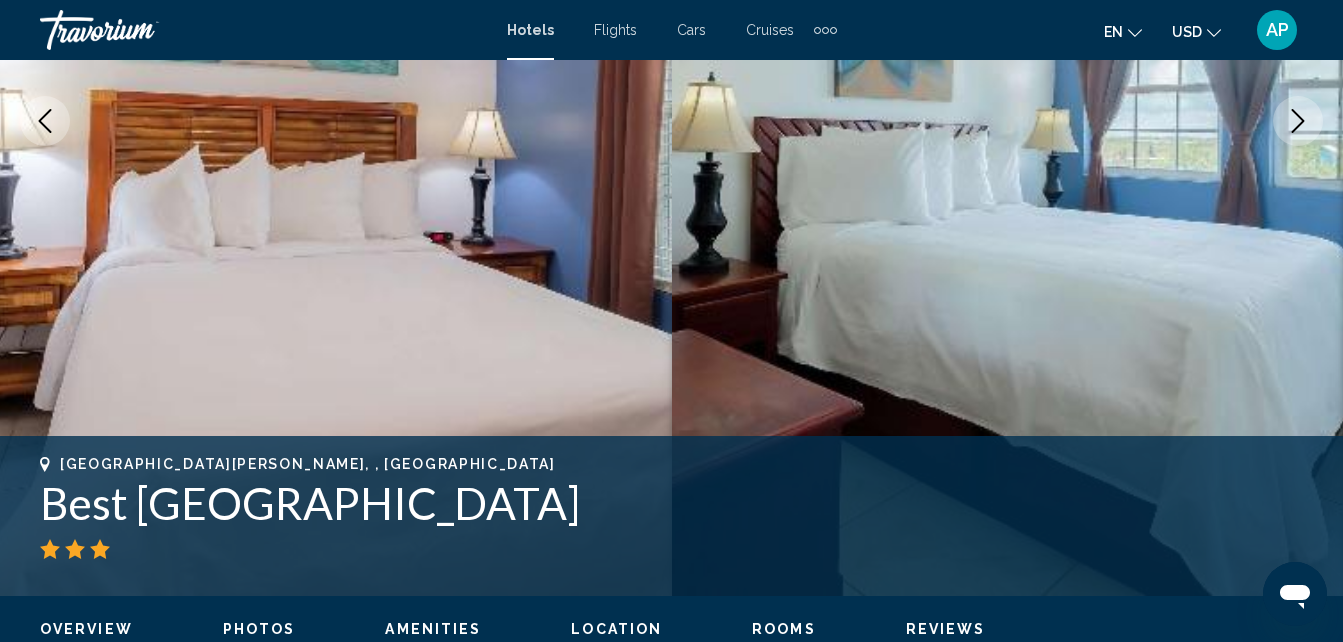 click at bounding box center (1298, 121) 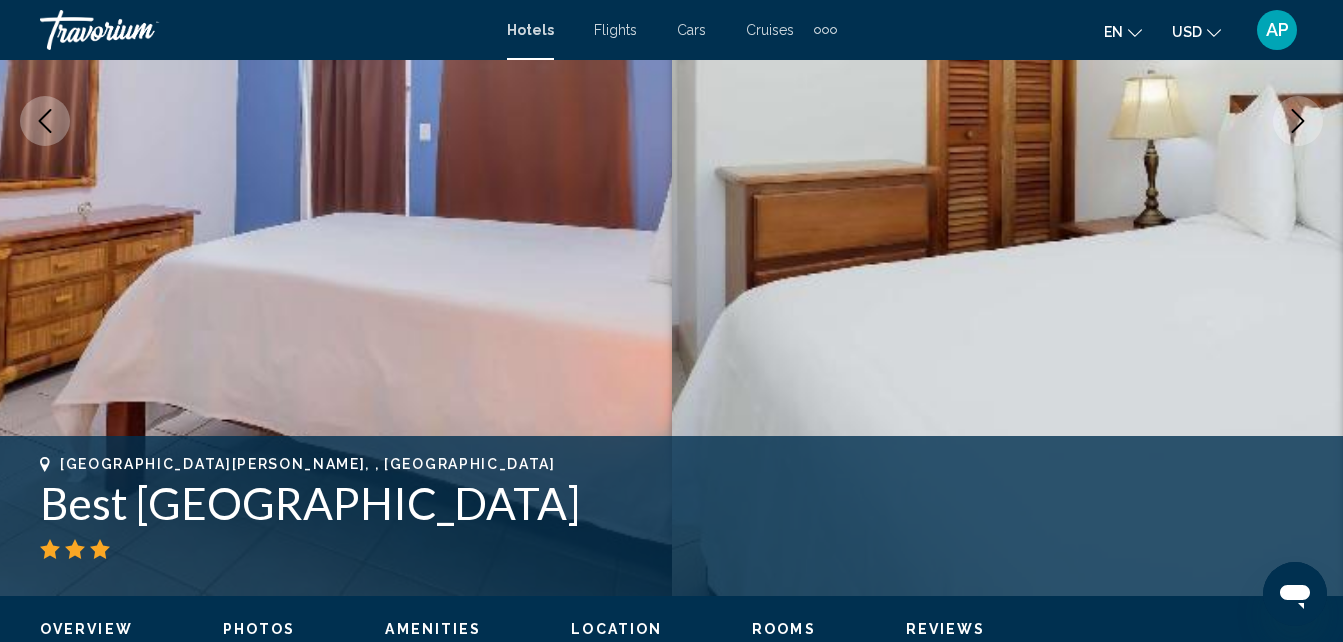 click at bounding box center [1298, 121] 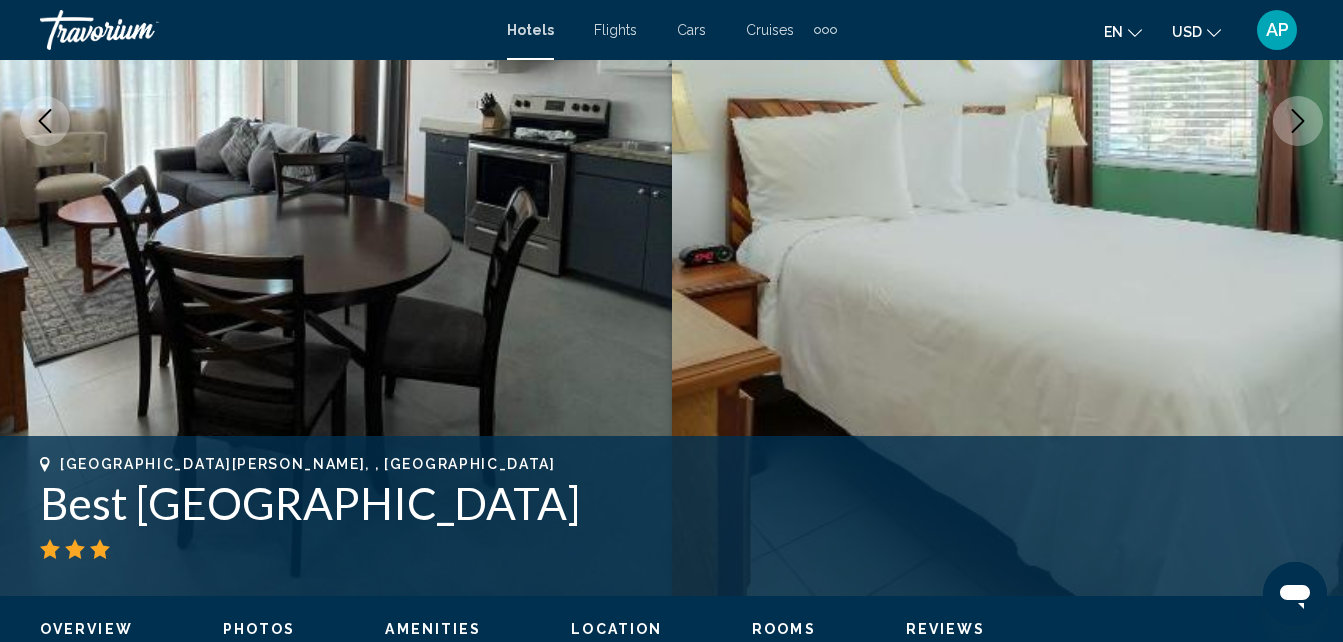 click 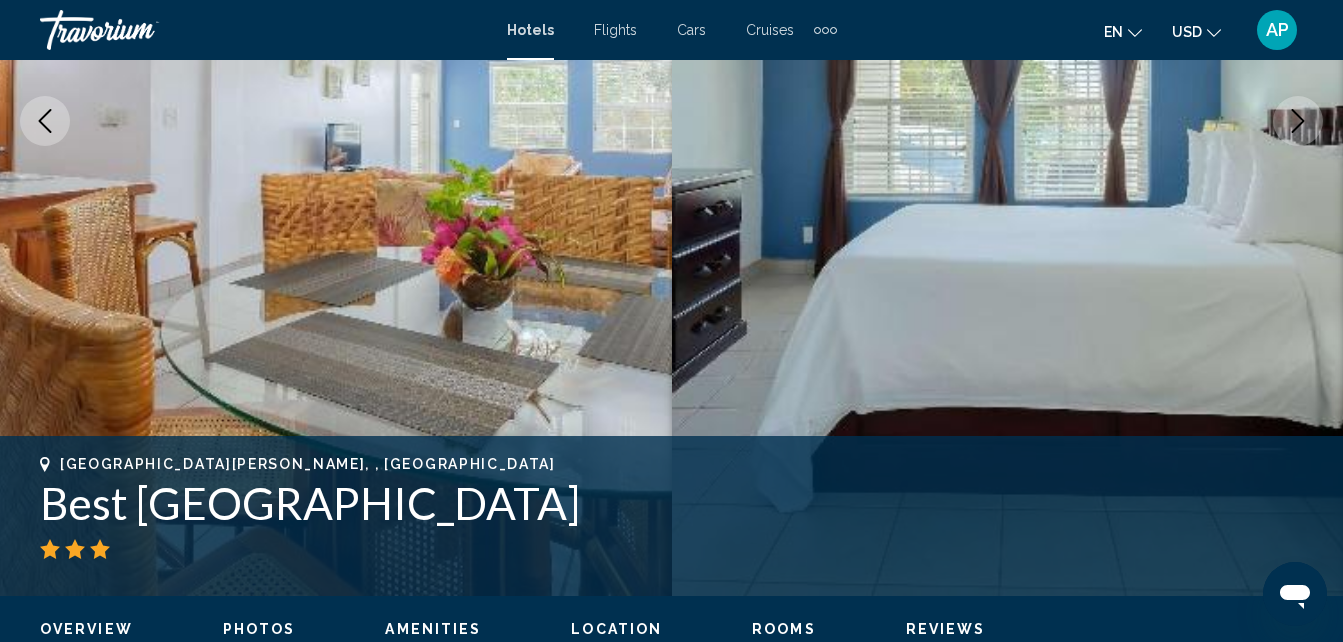 click 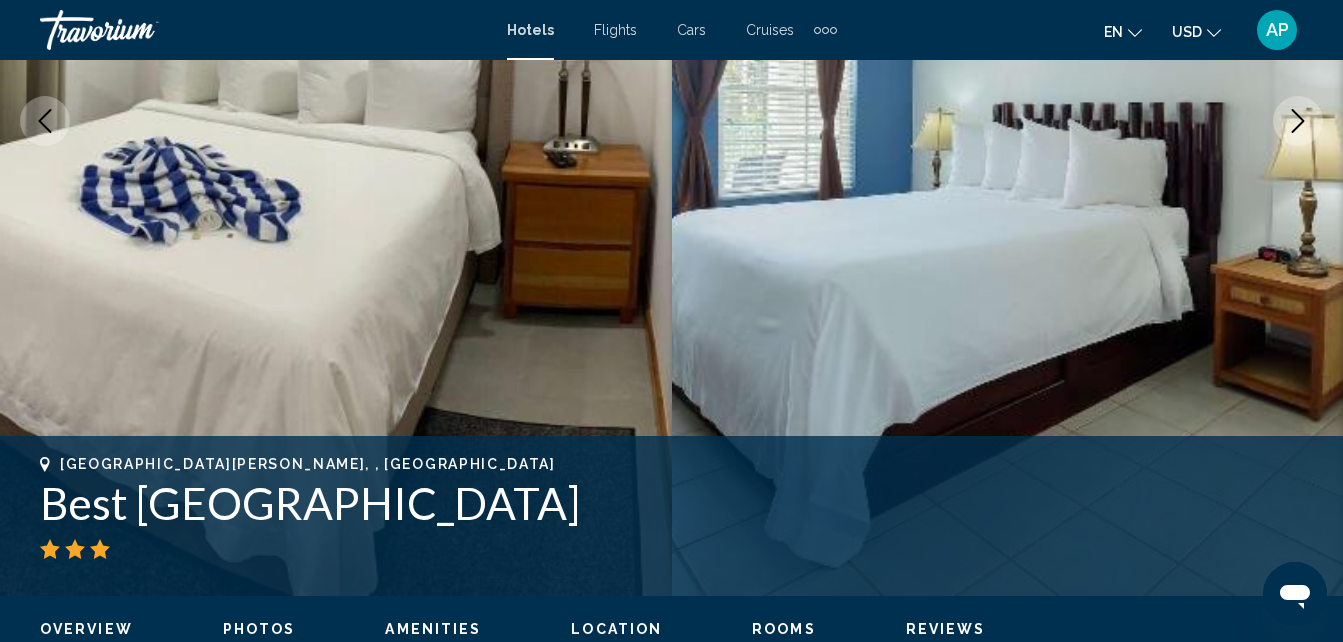 click 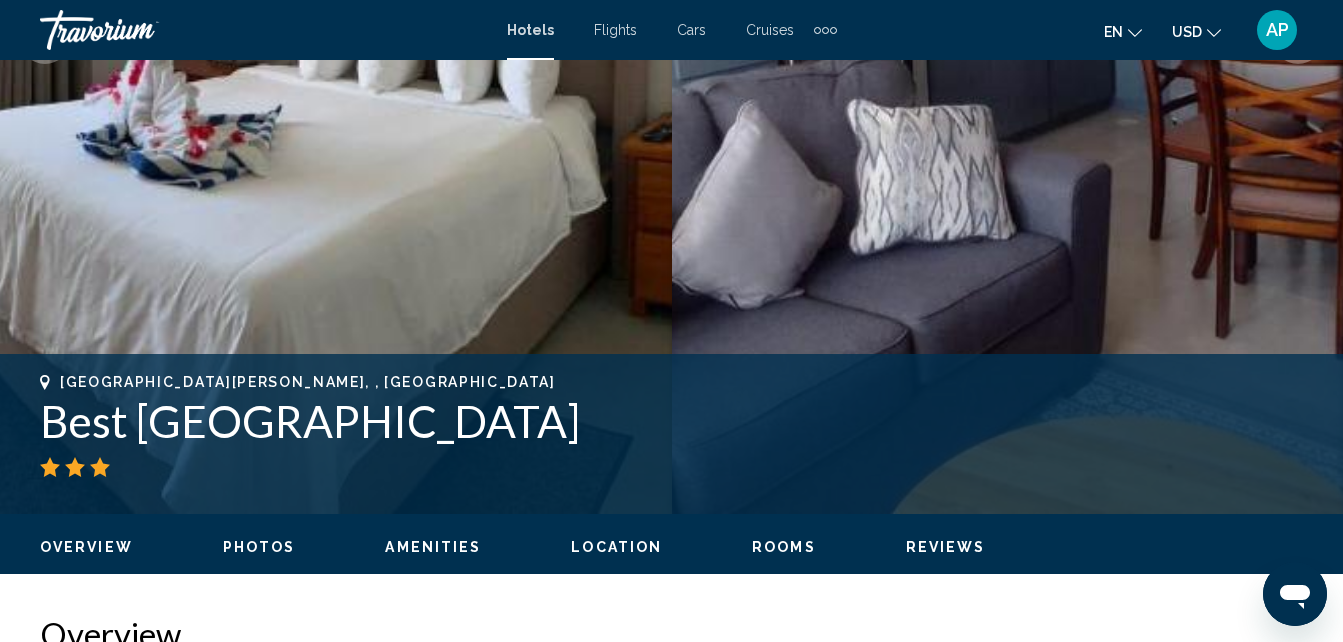 scroll, scrollTop: 500, scrollLeft: 0, axis: vertical 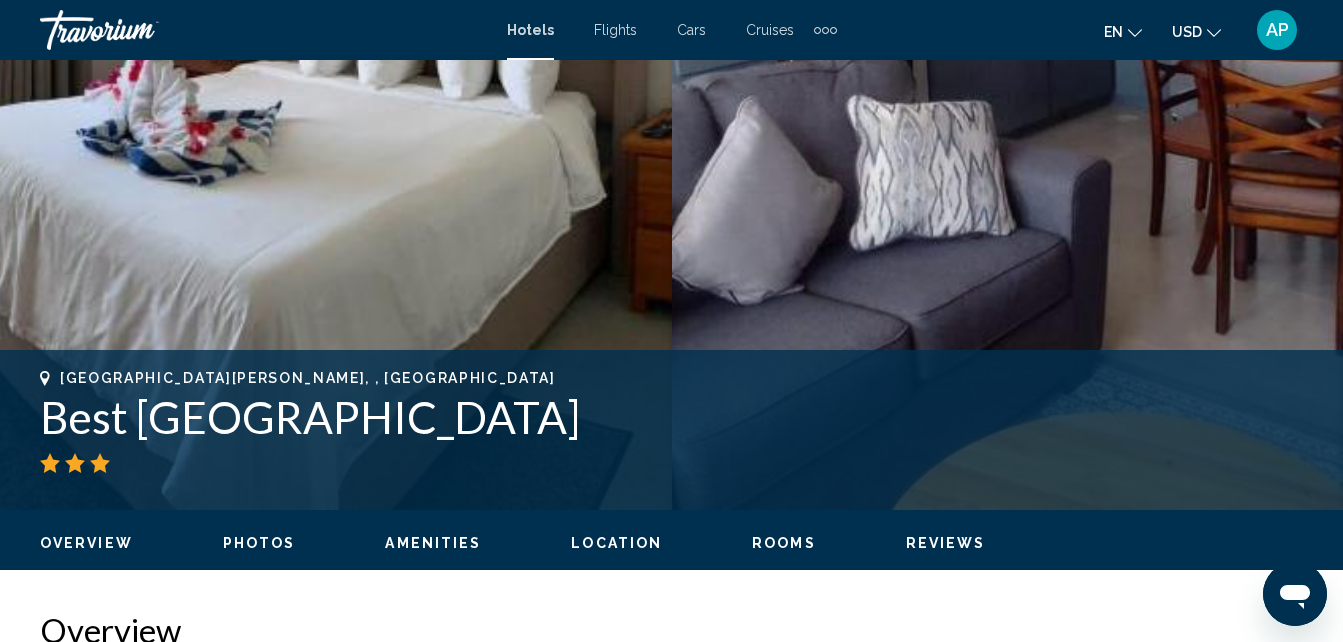 click at bounding box center [671, 463] 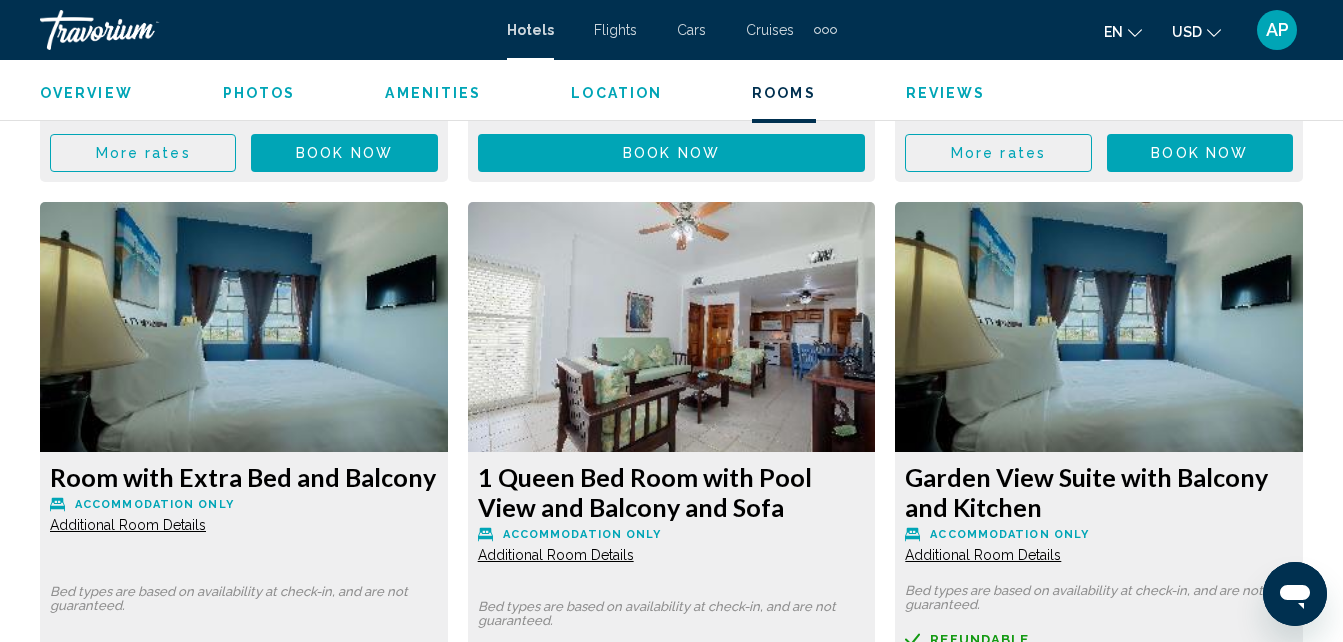 scroll, scrollTop: 4386, scrollLeft: 0, axis: vertical 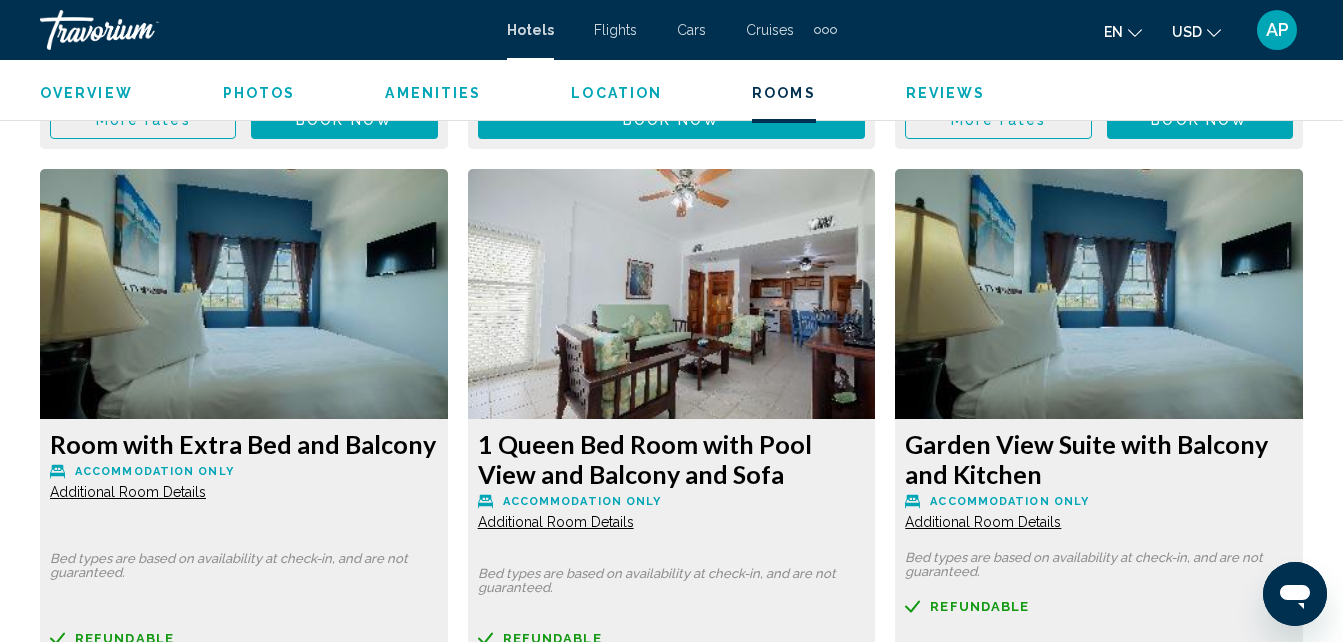 click on "Additional Room Details" at bounding box center (128, -909) 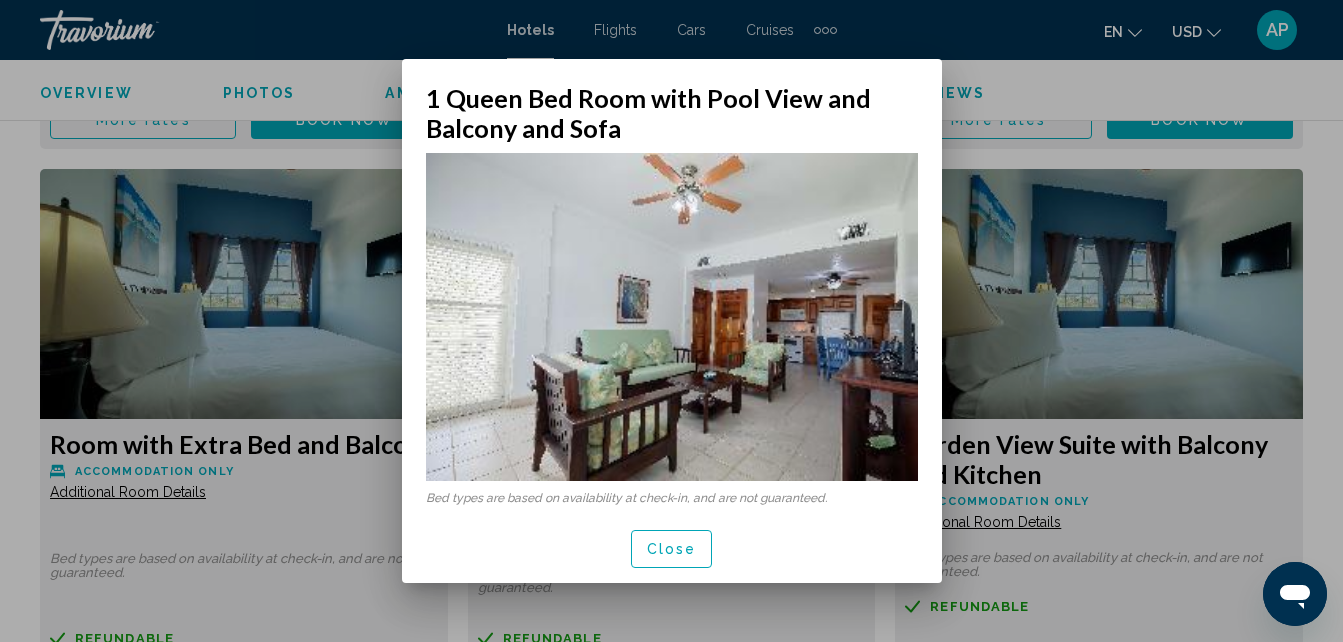 scroll, scrollTop: 0, scrollLeft: 0, axis: both 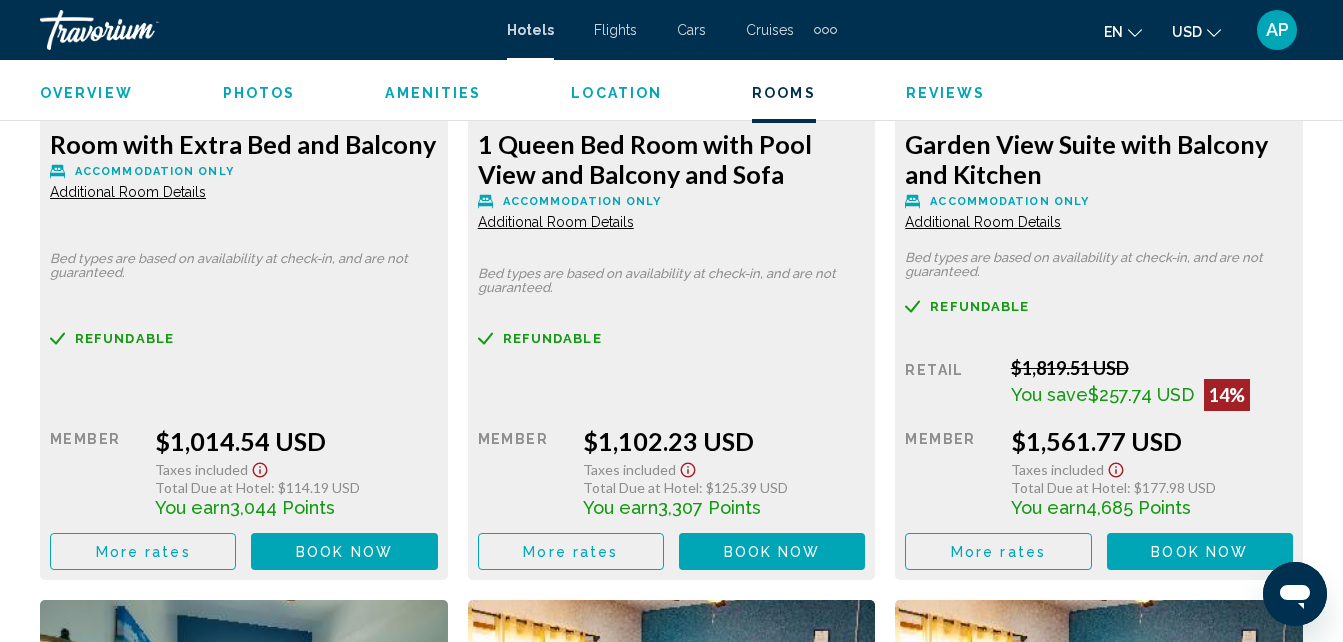click on "Overview
Photos
Amenities
Location
Rooms
Reviews
Check Availability" 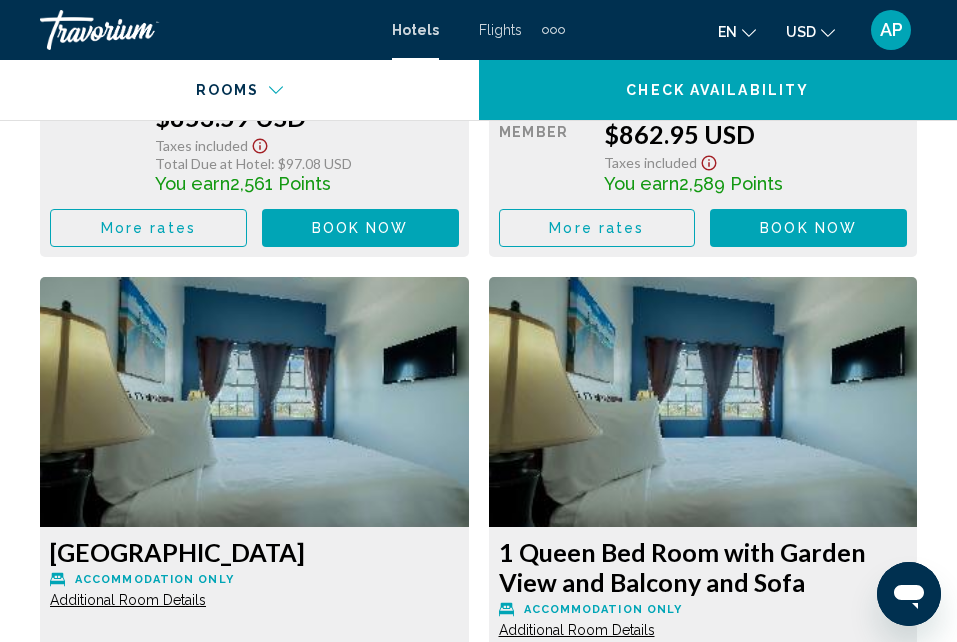 click on "Check Availability" 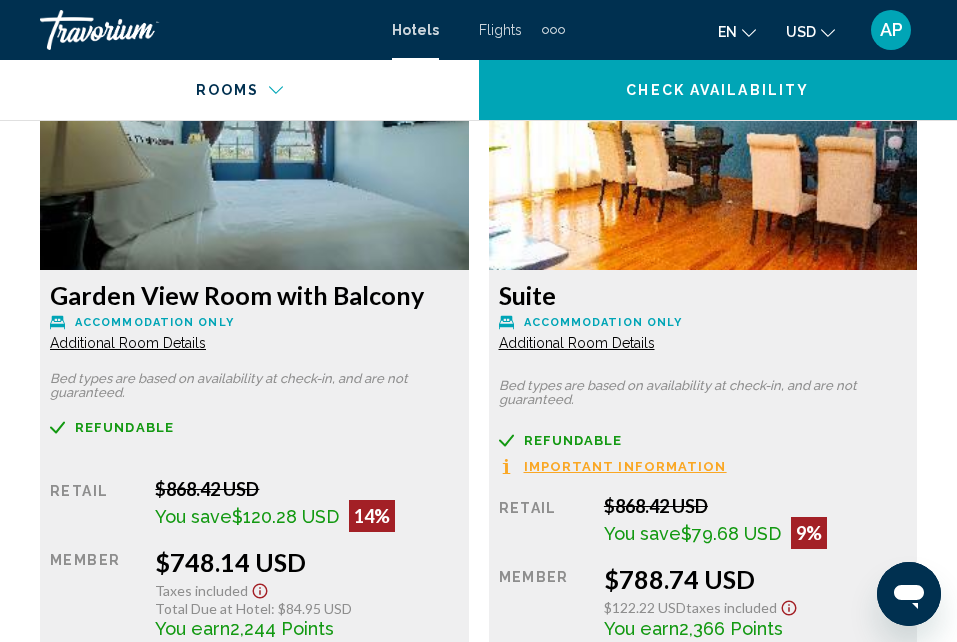 scroll, scrollTop: 3940, scrollLeft: 0, axis: vertical 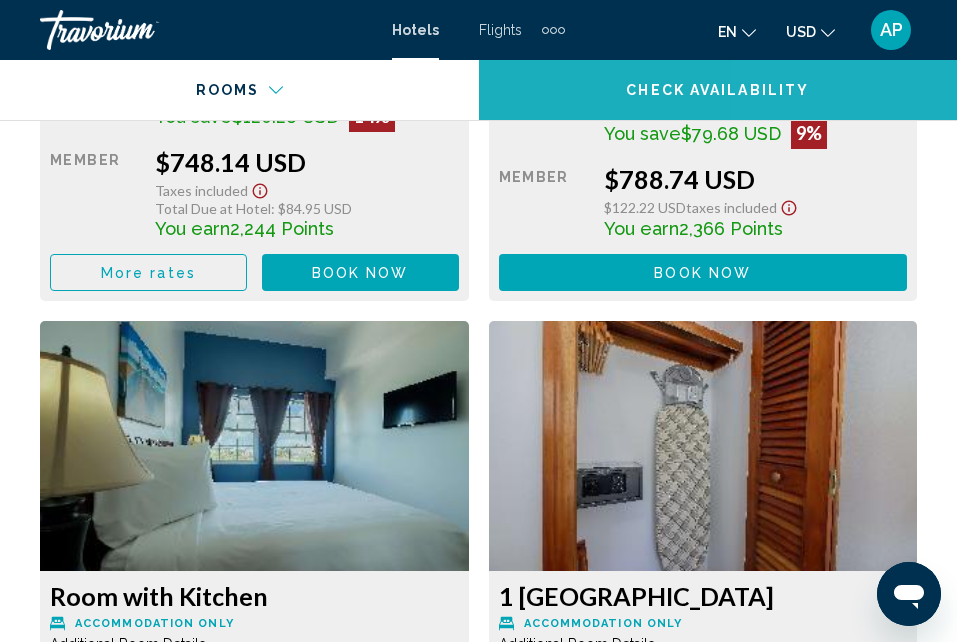click on "Check Availability" 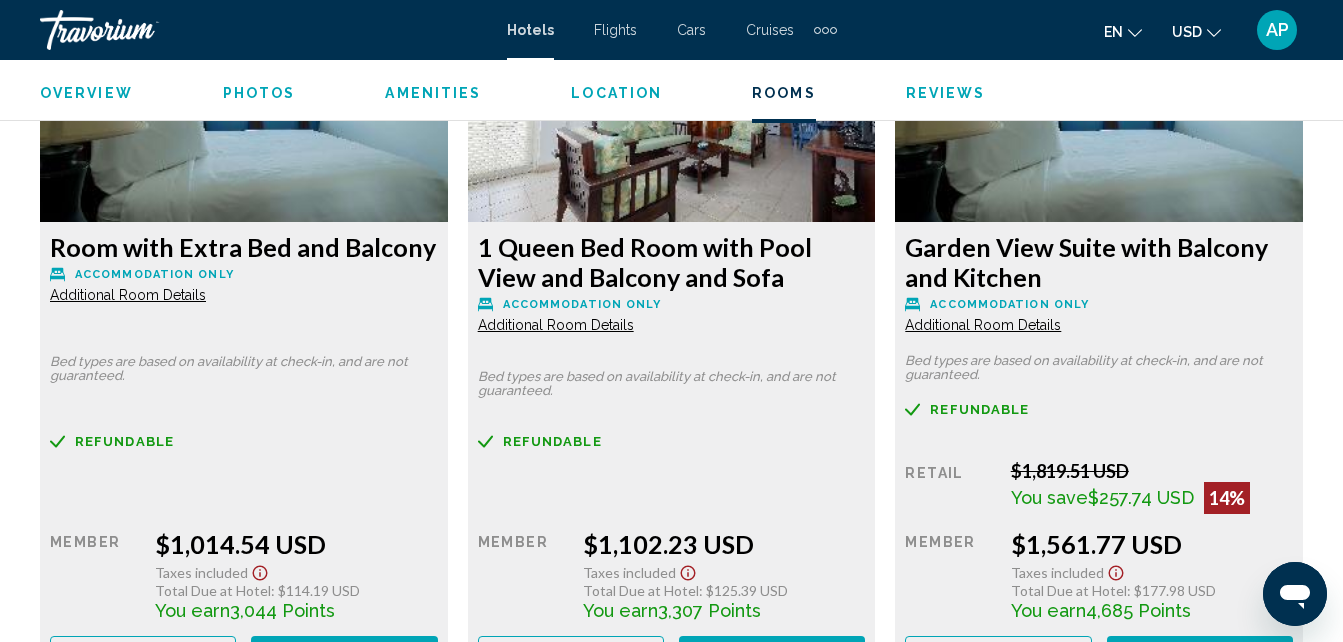 scroll, scrollTop: 4638, scrollLeft: 0, axis: vertical 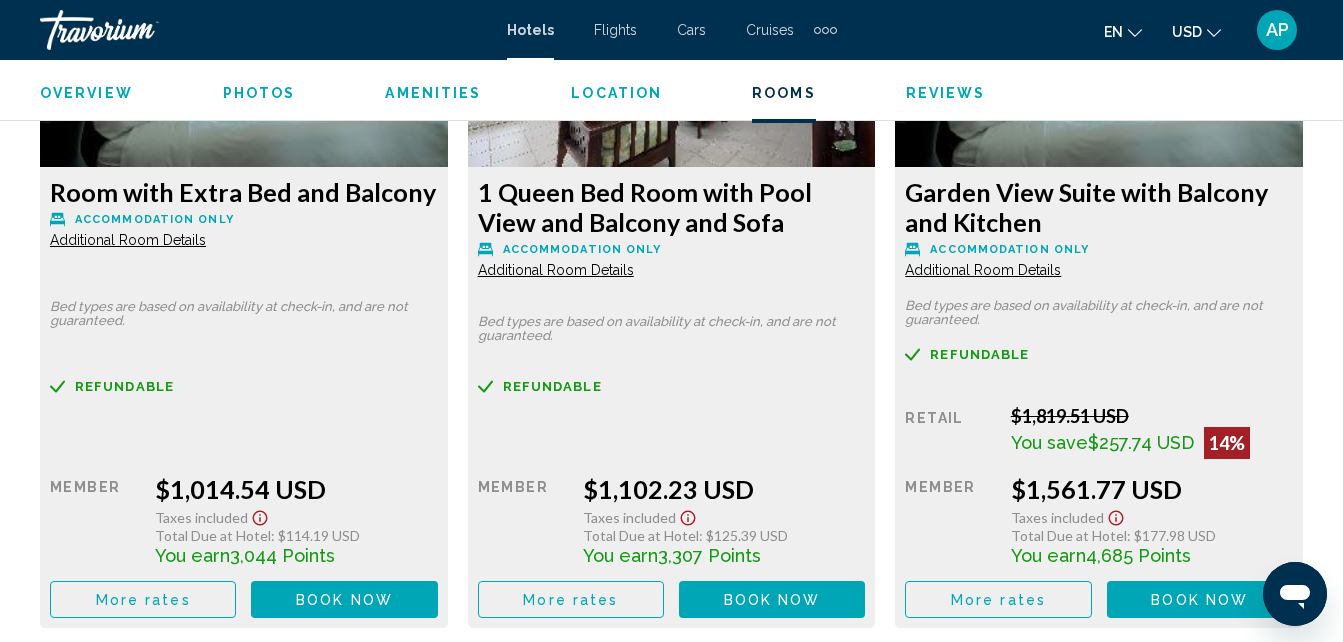 click on "Additional Room Details" at bounding box center [128, -1161] 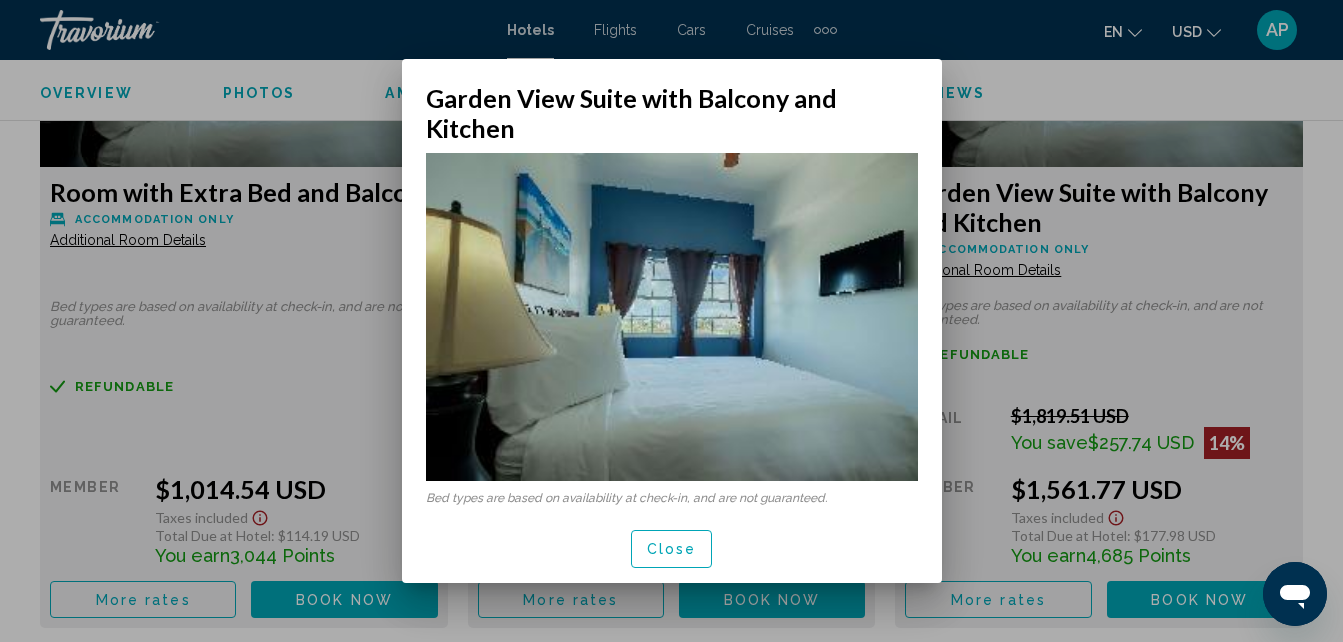 scroll, scrollTop: 0, scrollLeft: 0, axis: both 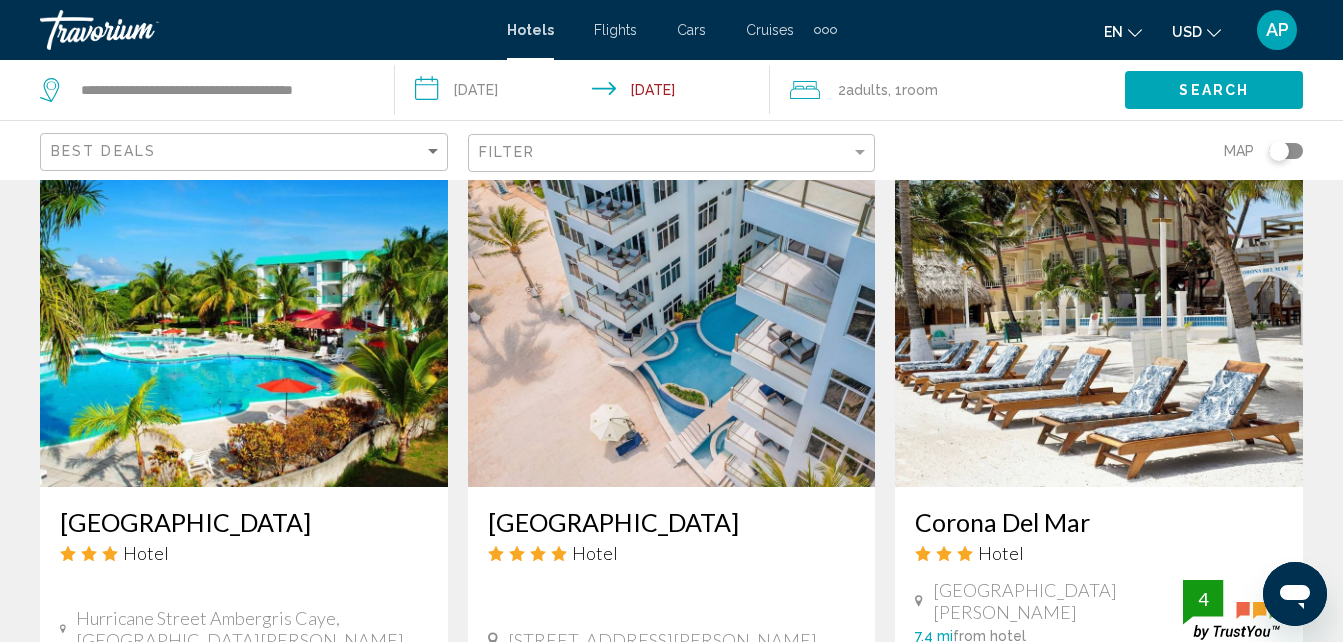 click at bounding box center [244, 327] 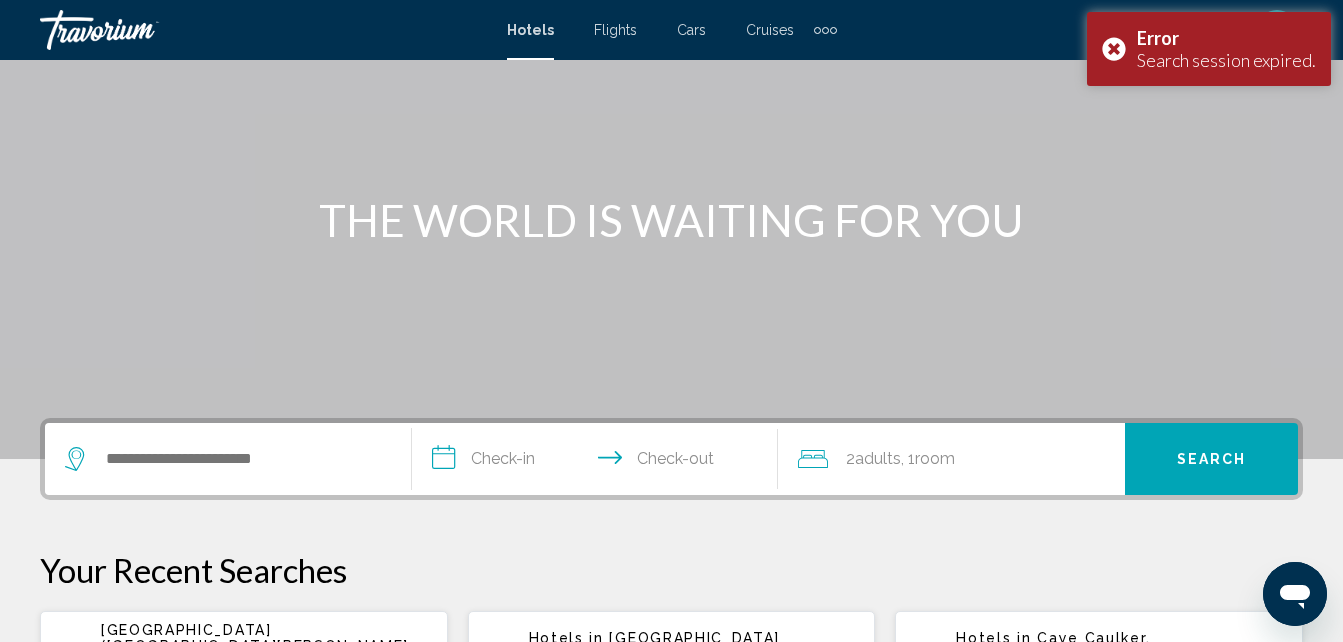 scroll, scrollTop: 136, scrollLeft: 0, axis: vertical 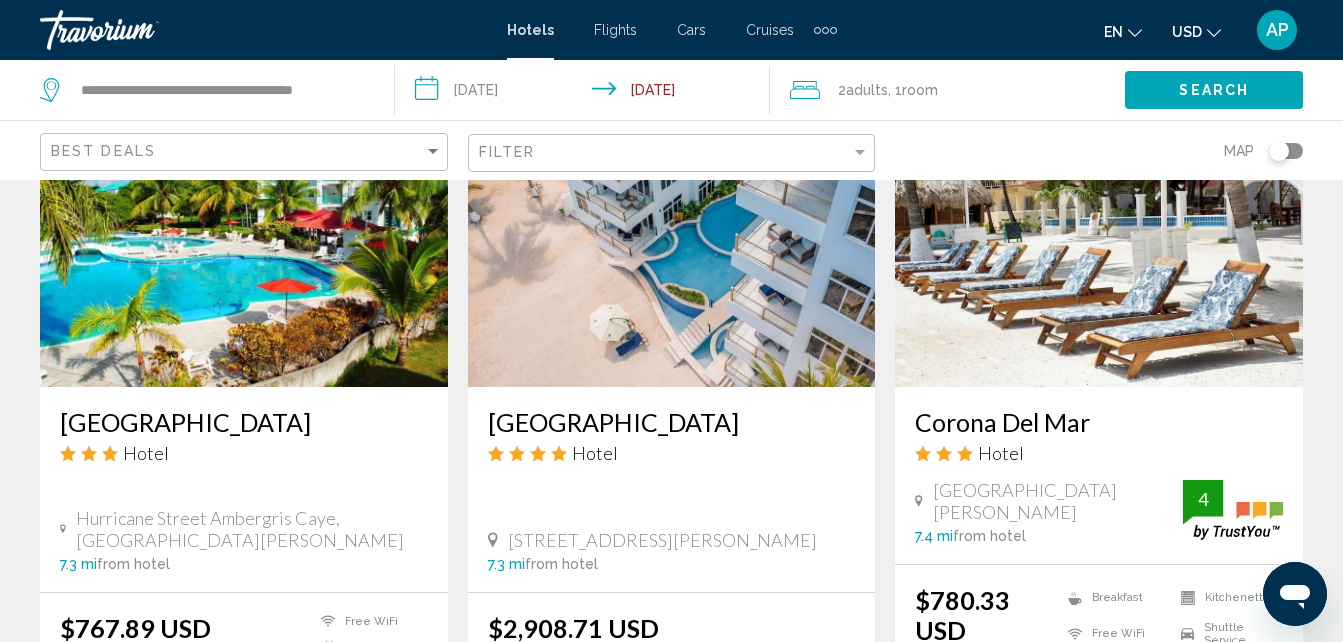 click at bounding box center [244, 227] 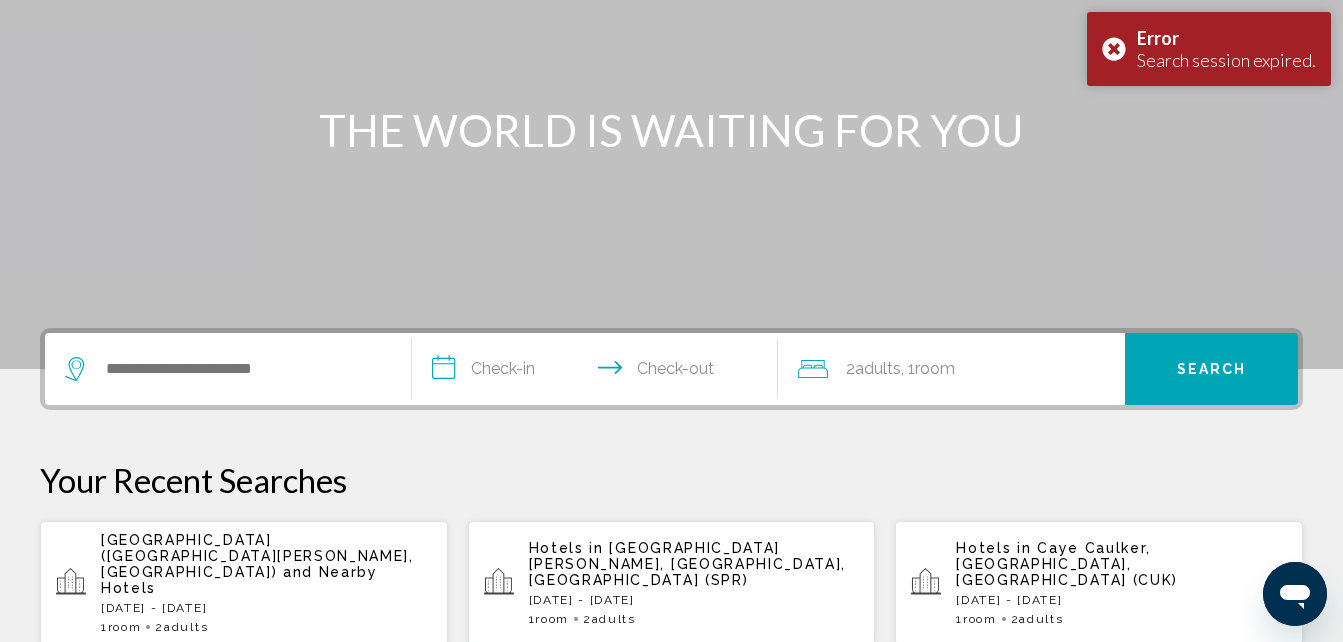 scroll, scrollTop: 0, scrollLeft: 0, axis: both 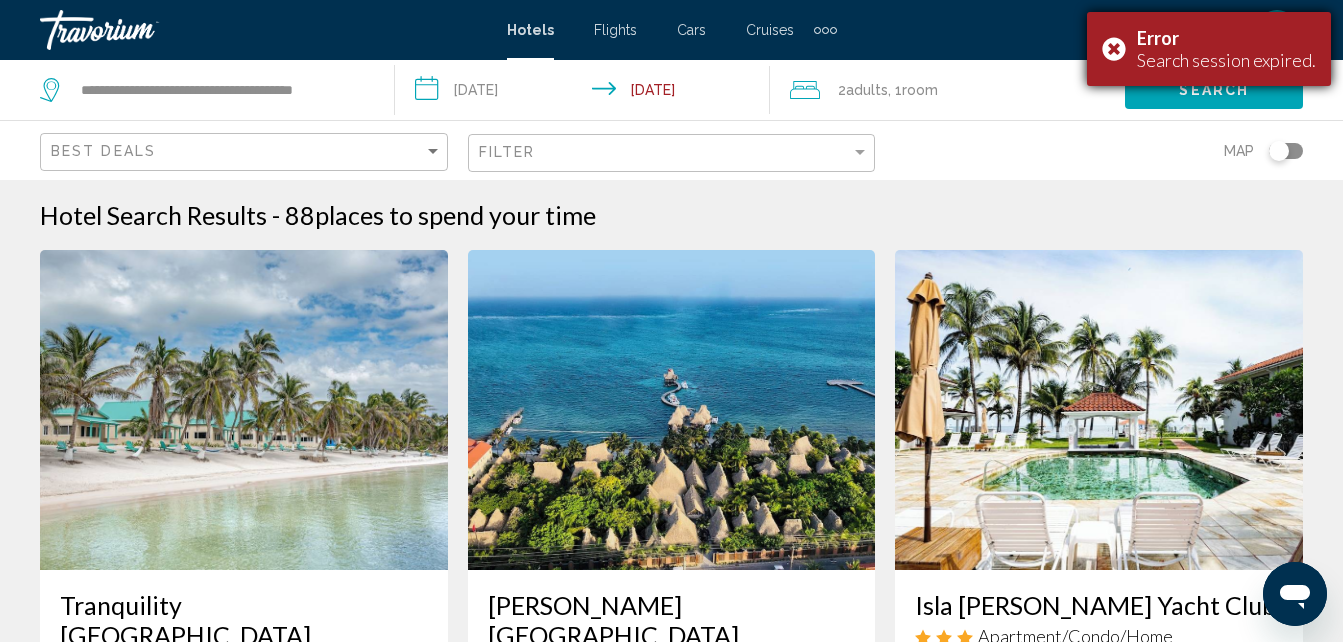 click on "Error   Search session expired." at bounding box center (1209, 49) 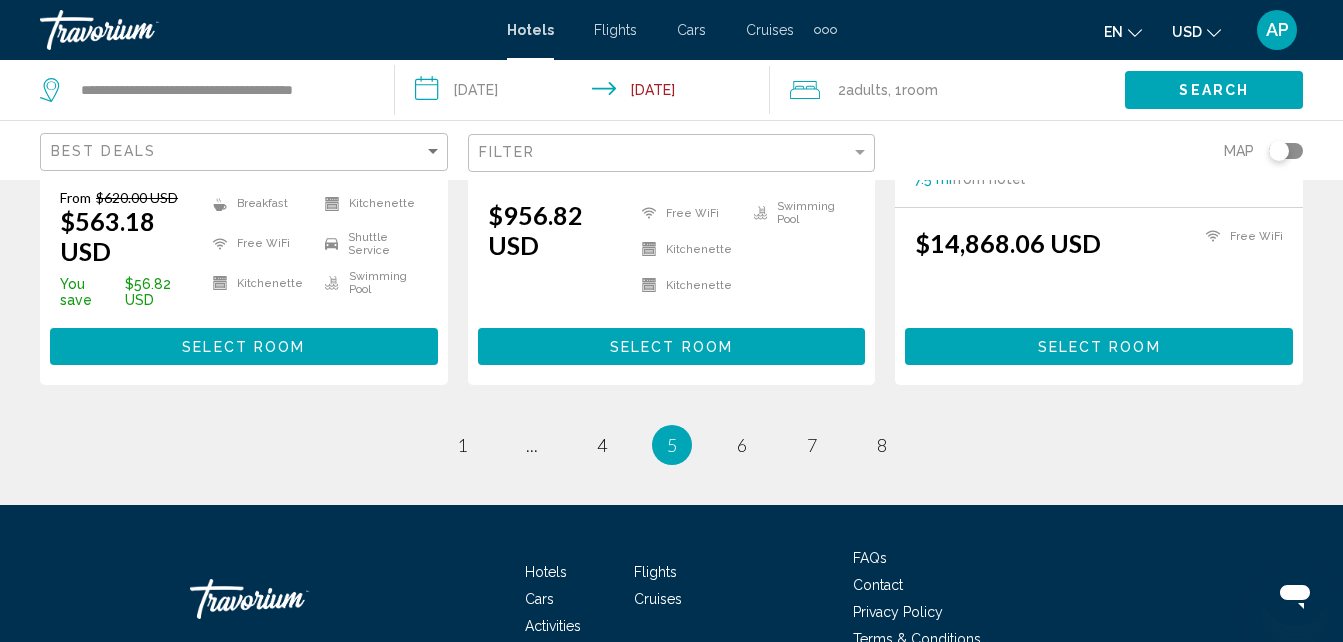scroll, scrollTop: 2910, scrollLeft: 0, axis: vertical 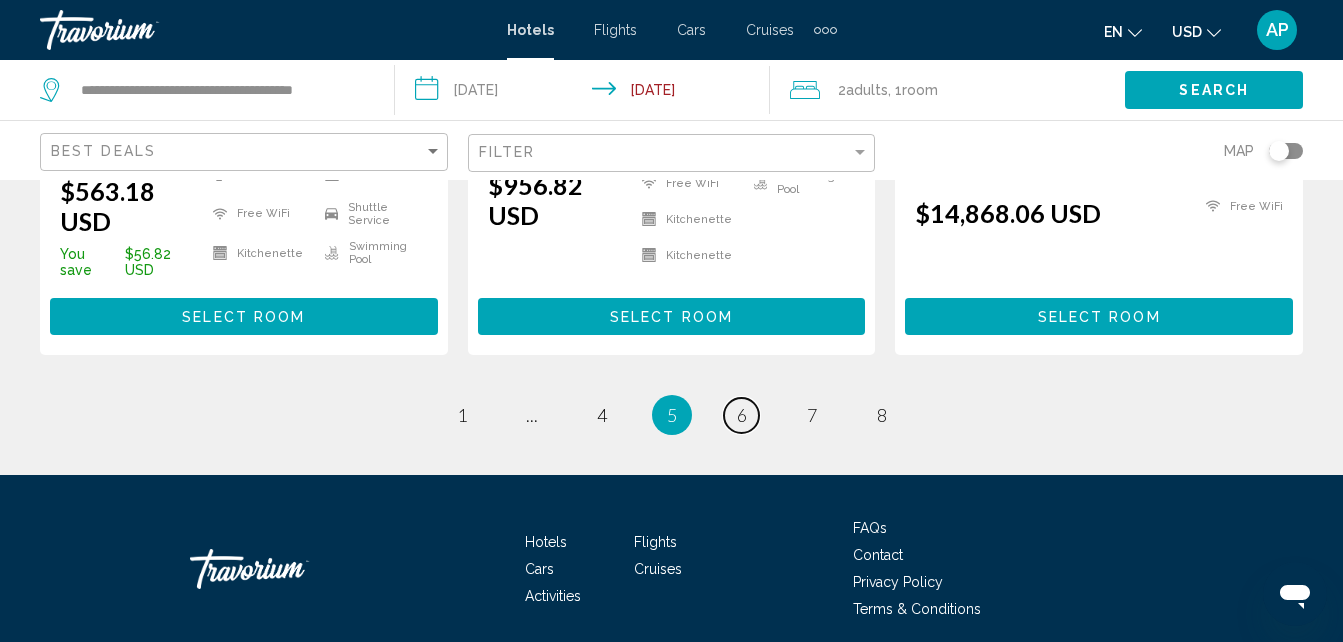 drag, startPoint x: 736, startPoint y: 334, endPoint x: 730, endPoint y: 318, distance: 17.088007 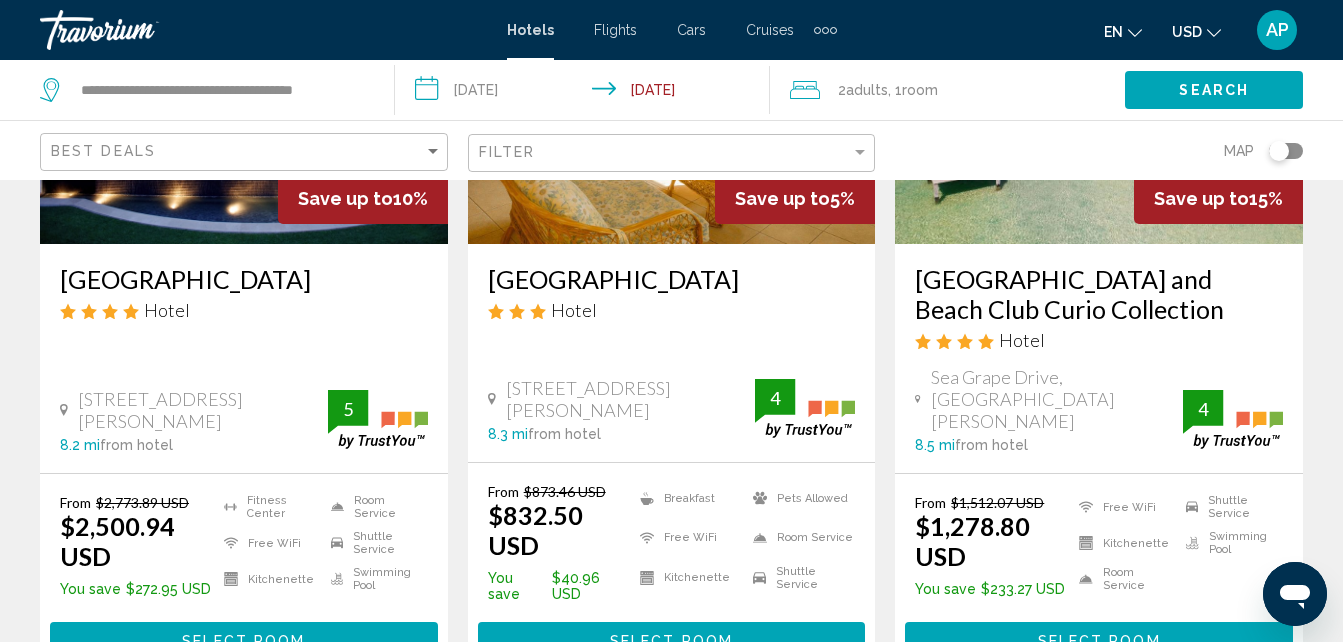 scroll, scrollTop: 1100, scrollLeft: 0, axis: vertical 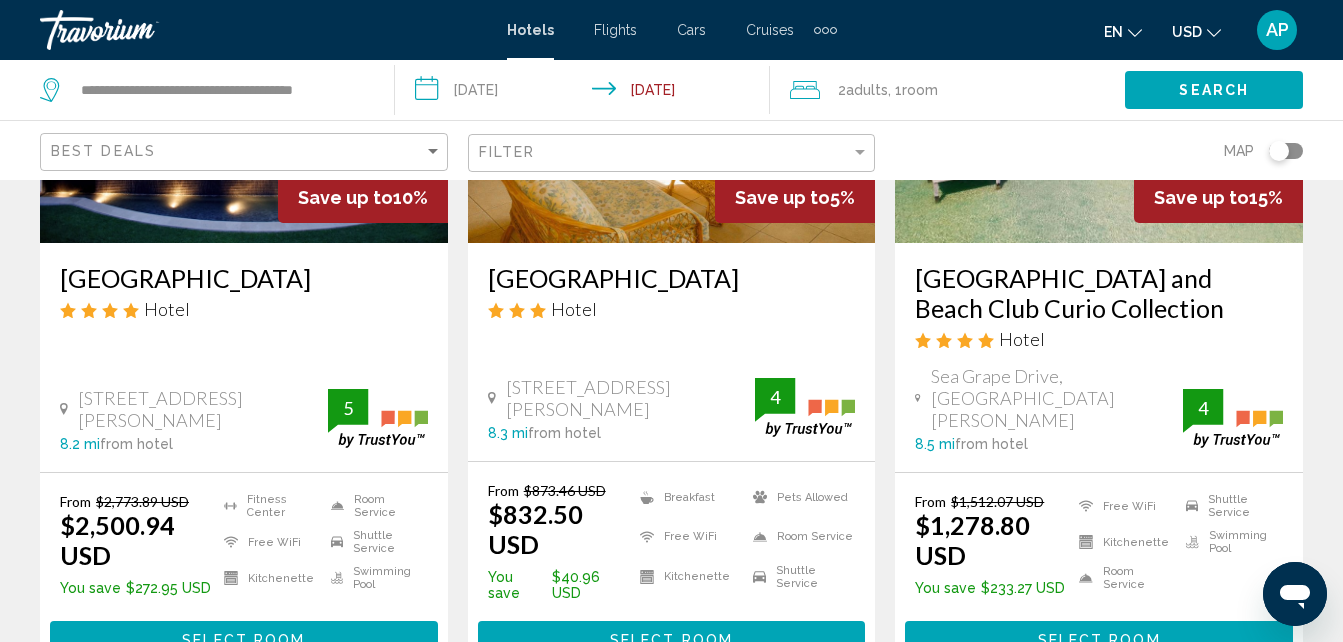 click at bounding box center [1099, 83] 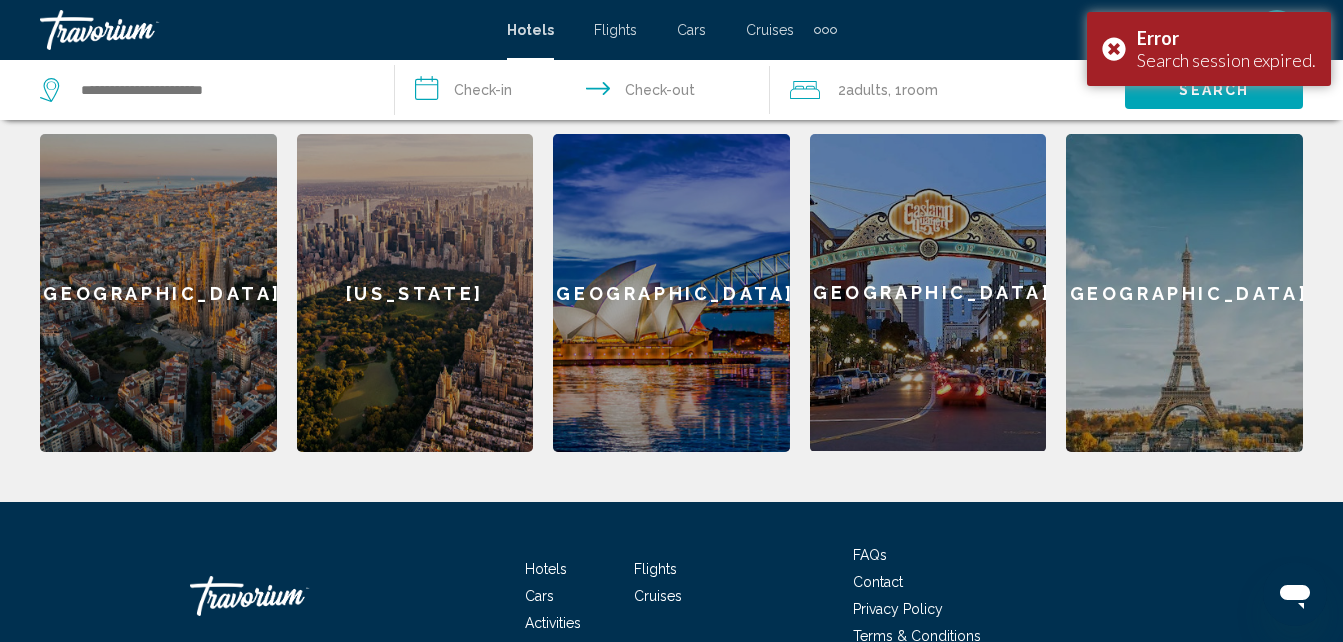 scroll, scrollTop: 936, scrollLeft: 0, axis: vertical 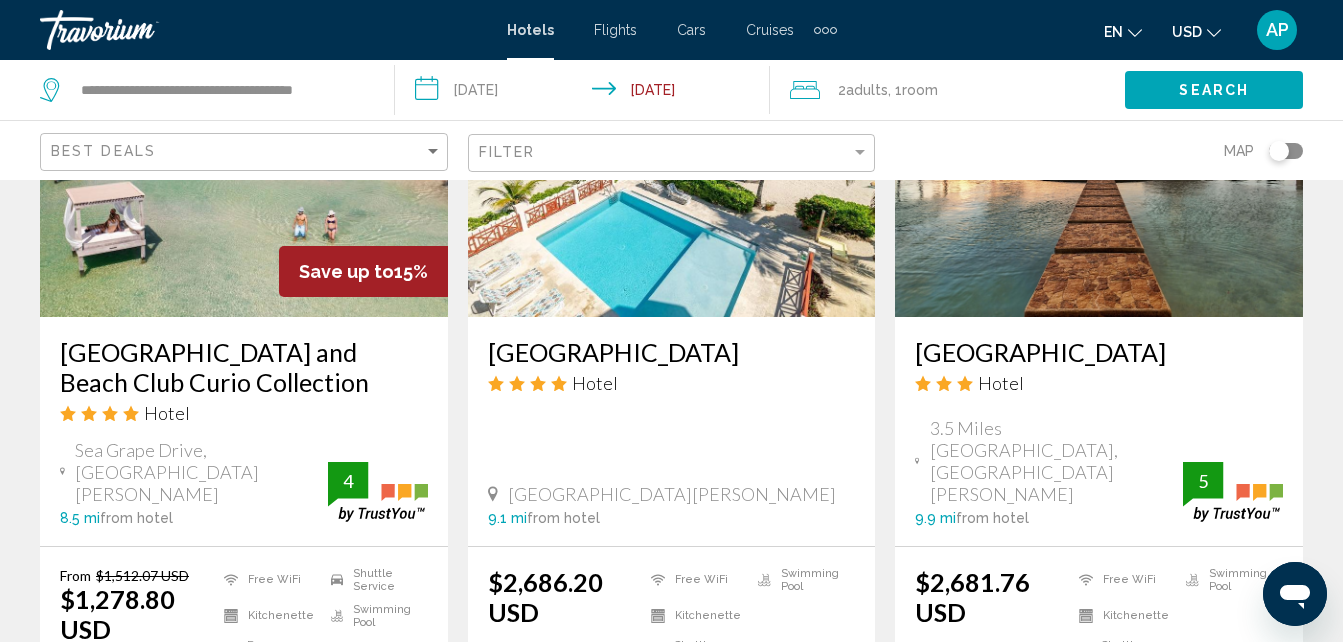 click at bounding box center (244, 157) 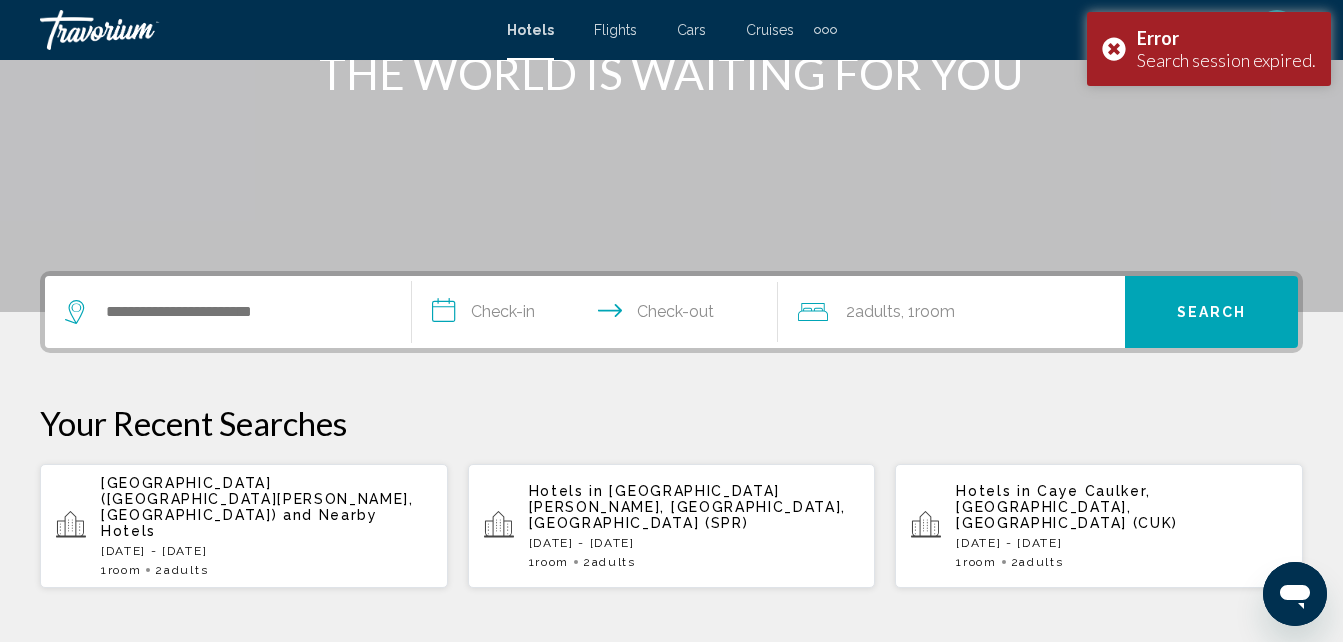 scroll, scrollTop: 400, scrollLeft: 0, axis: vertical 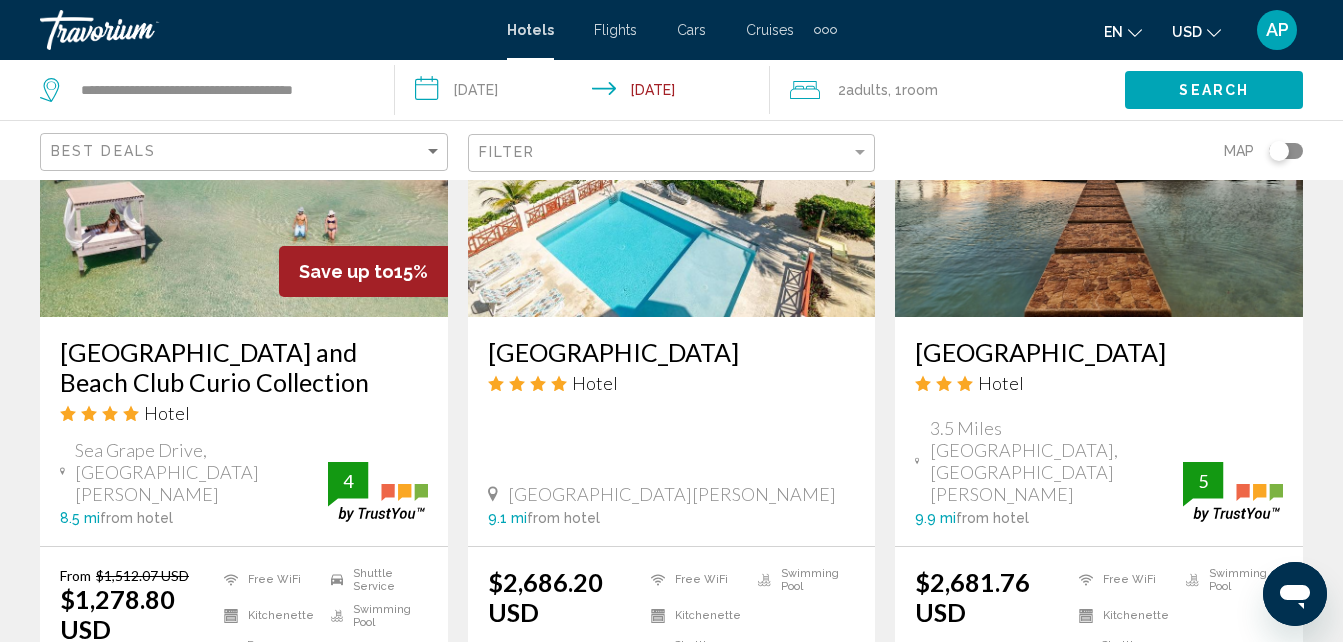 click on "[GEOGRAPHIC_DATA] and Beach Club Curio Collection" at bounding box center [244, 367] 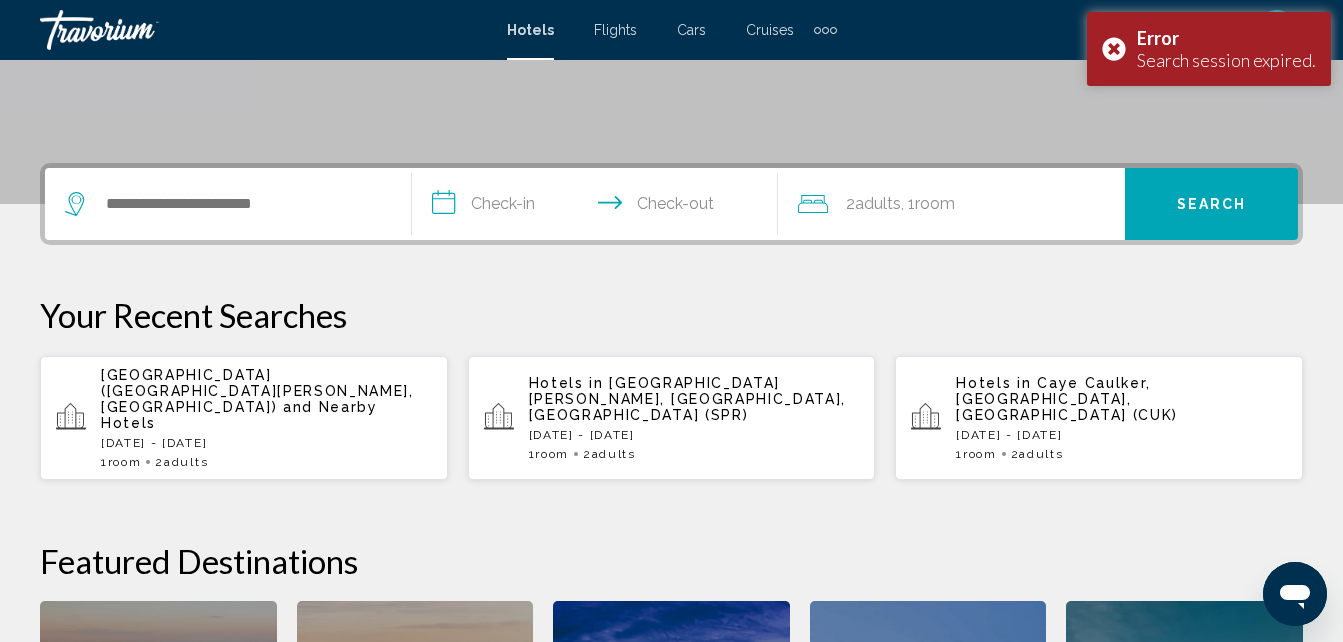 scroll, scrollTop: 400, scrollLeft: 0, axis: vertical 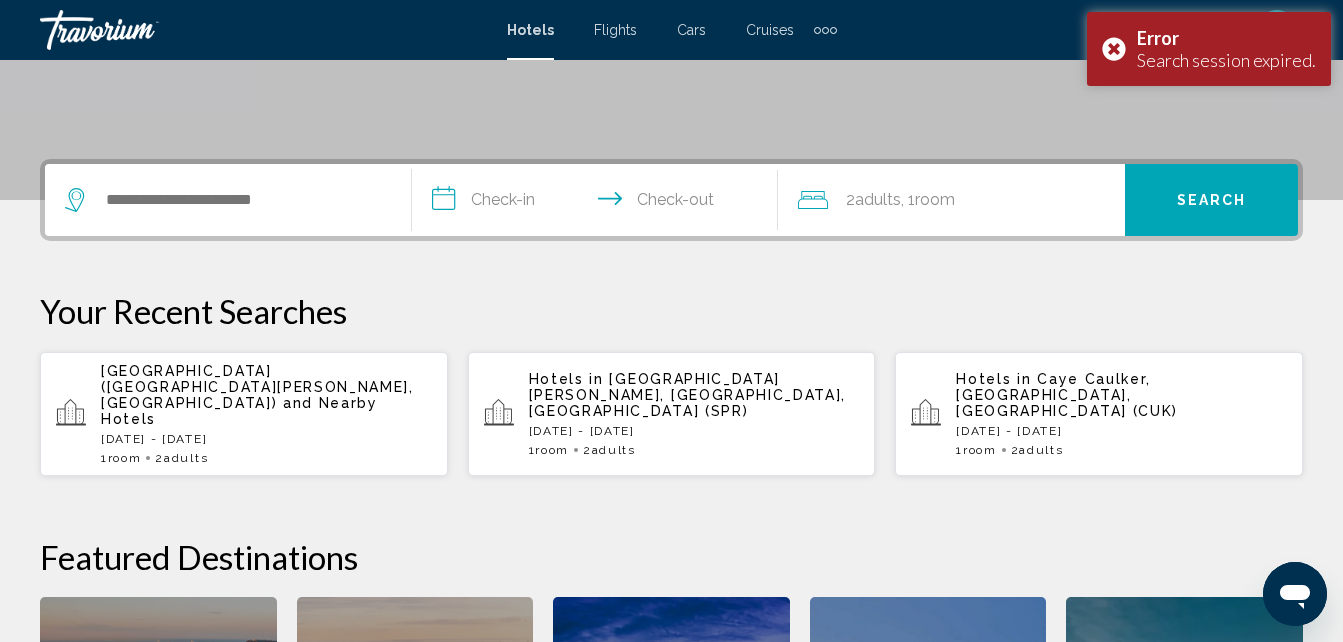 click on "[DATE] - [DATE]" at bounding box center [266, 439] 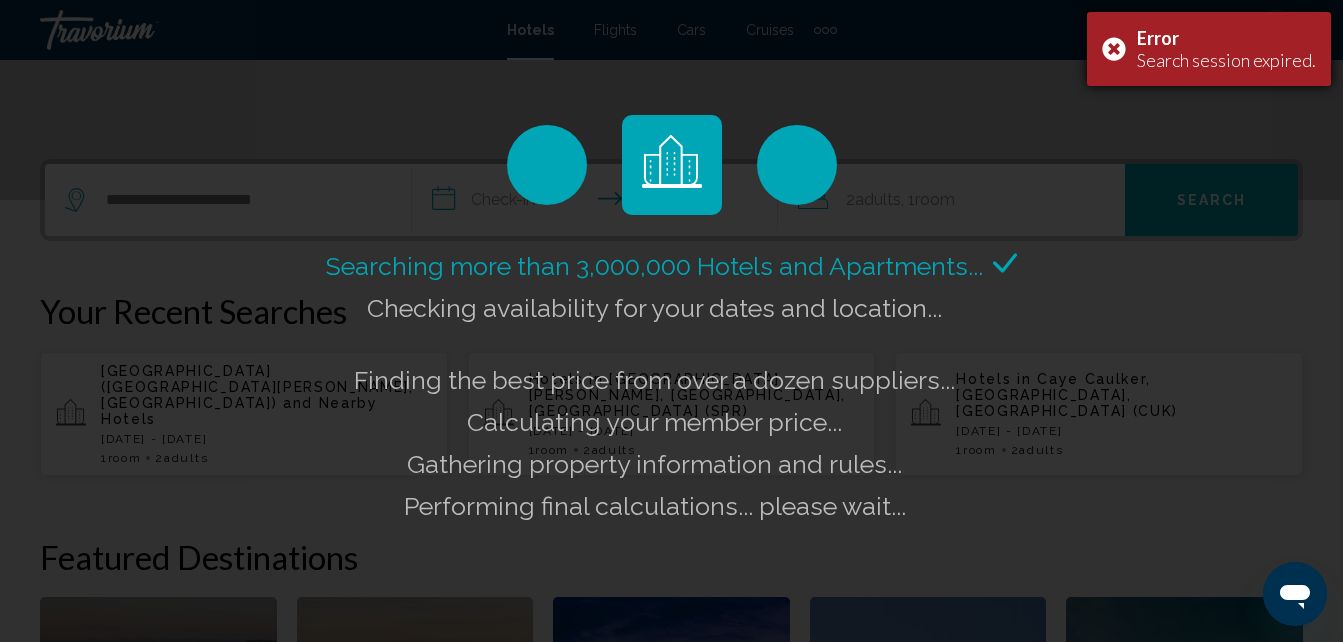 click on "Error   Search session expired." at bounding box center (1209, 49) 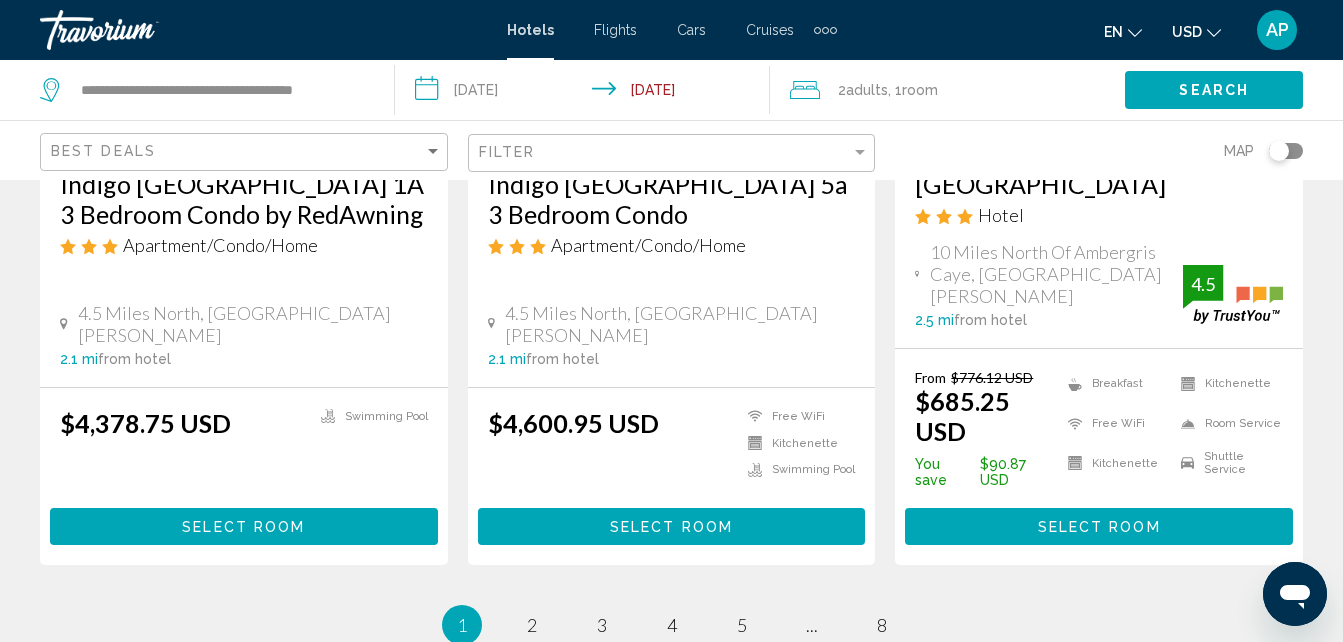 scroll, scrollTop: 2945, scrollLeft: 0, axis: vertical 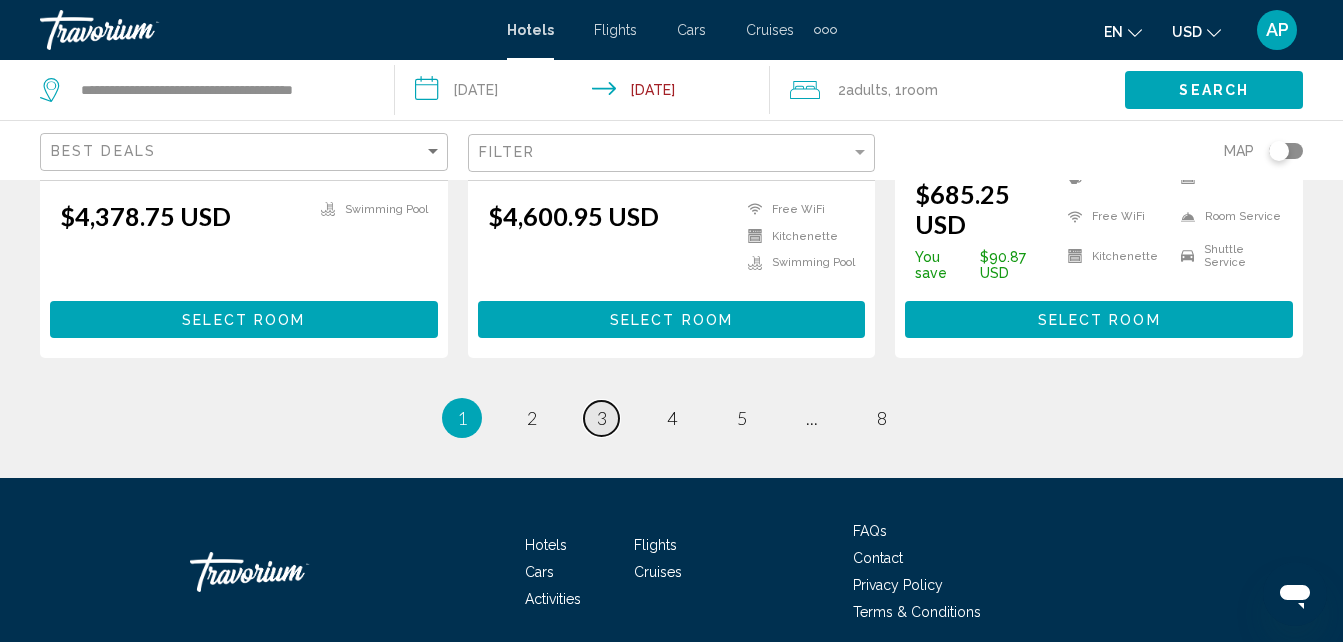 click on "page  3" at bounding box center (601, 418) 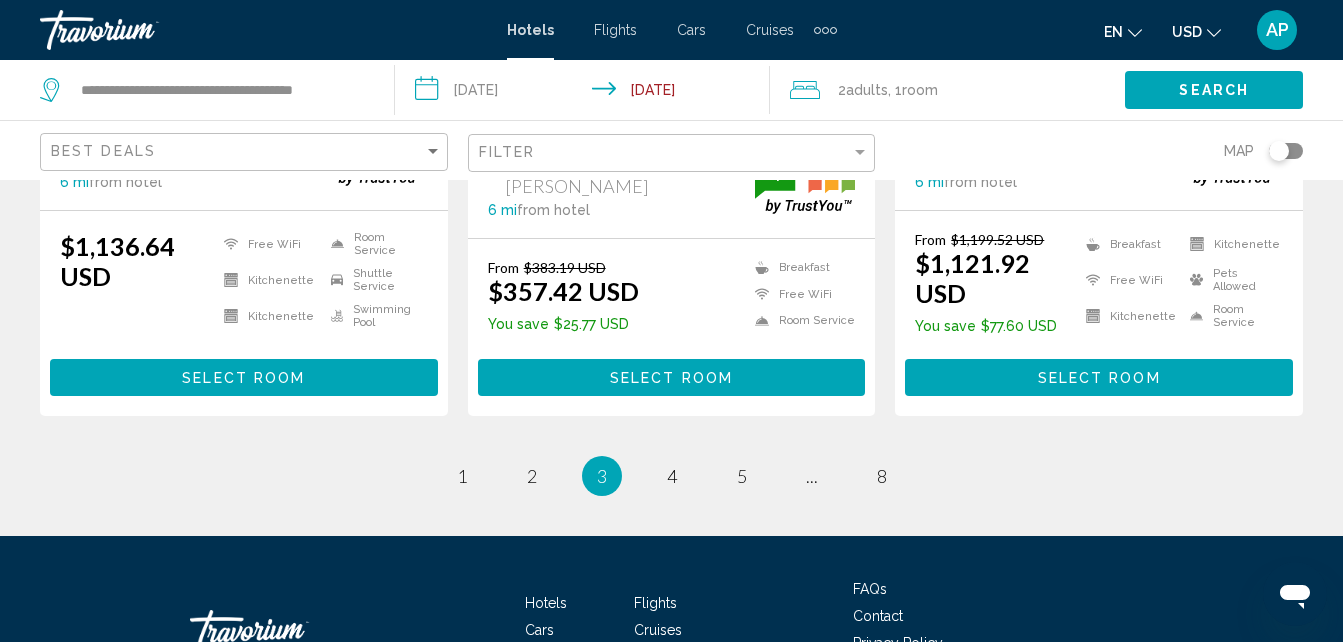 scroll, scrollTop: 2911, scrollLeft: 0, axis: vertical 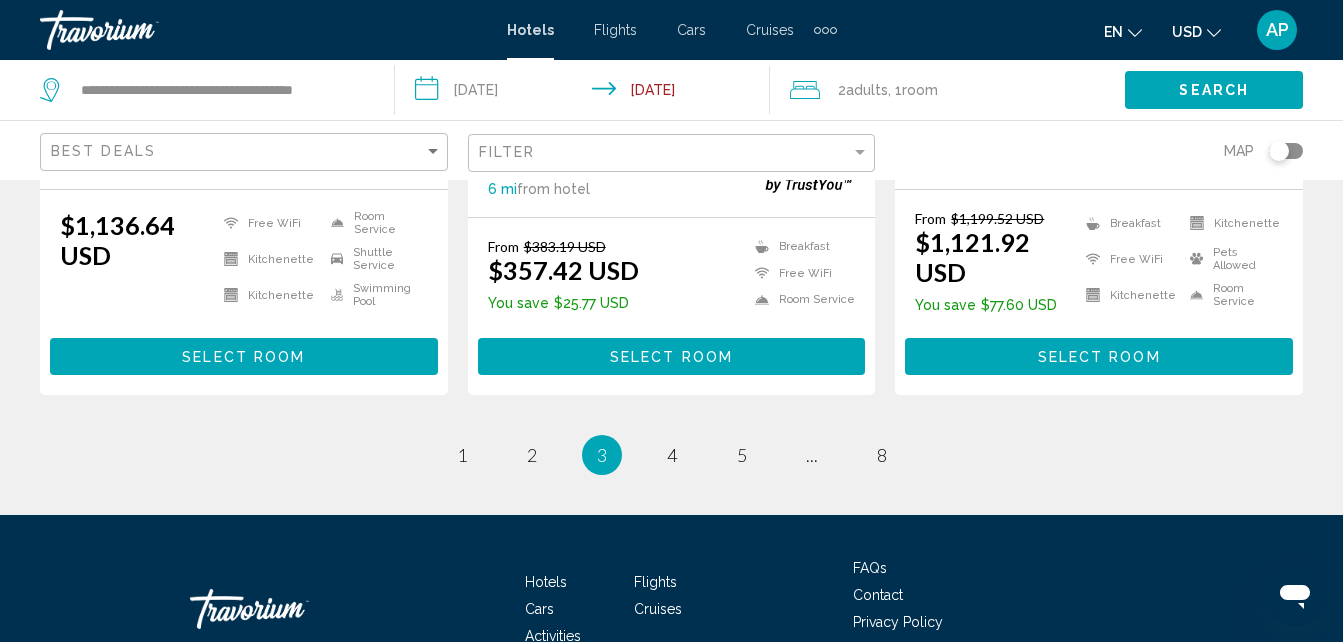 click on "3 / 8  page  1 page  2 You're on page  3 page  4 page  5 page  ... page  8" at bounding box center (671, 455) 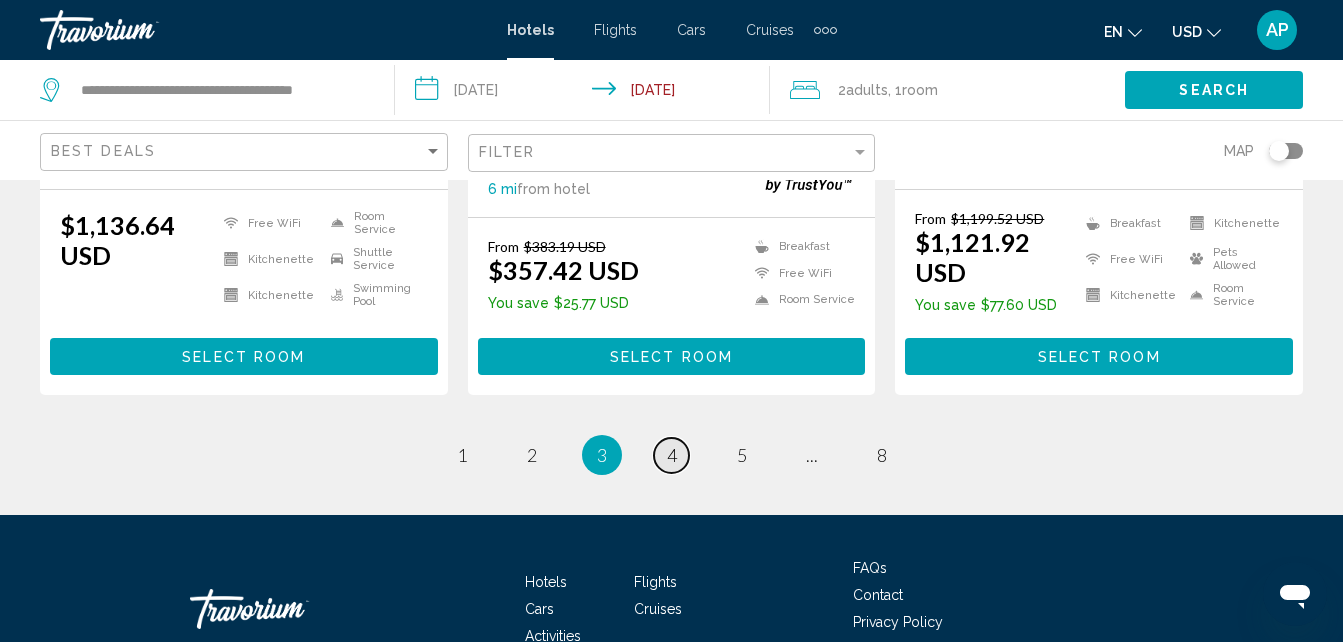 click on "page  4" at bounding box center (671, 455) 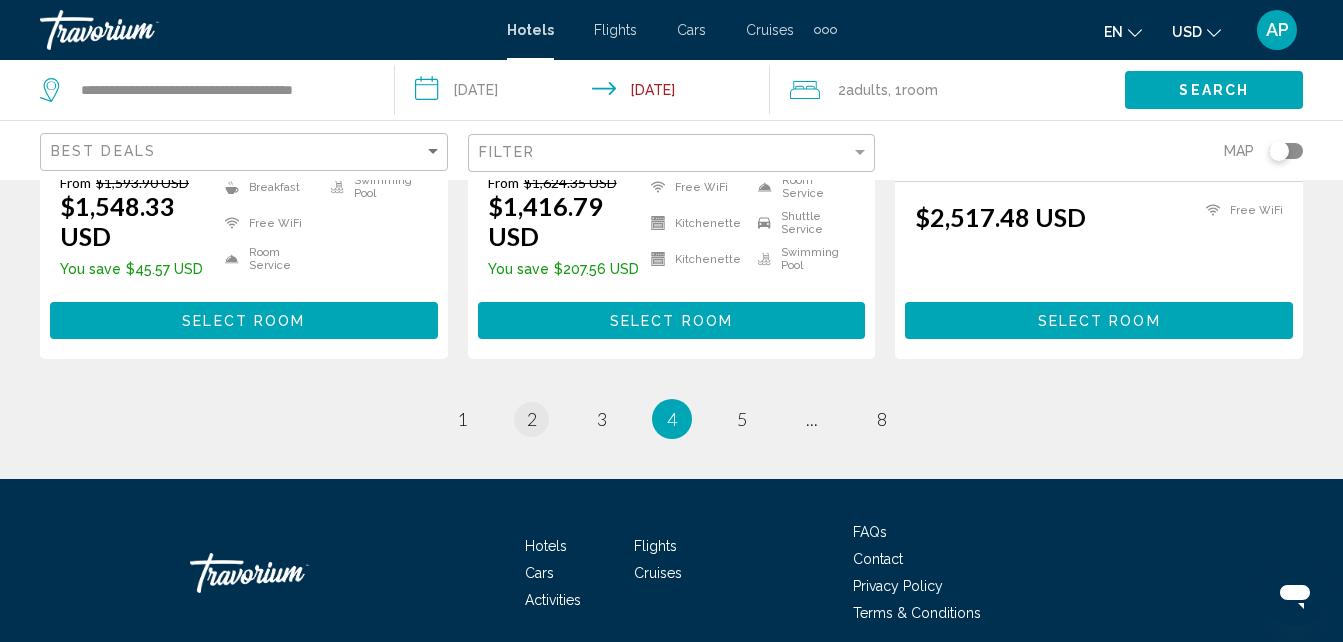 scroll, scrollTop: 2925, scrollLeft: 0, axis: vertical 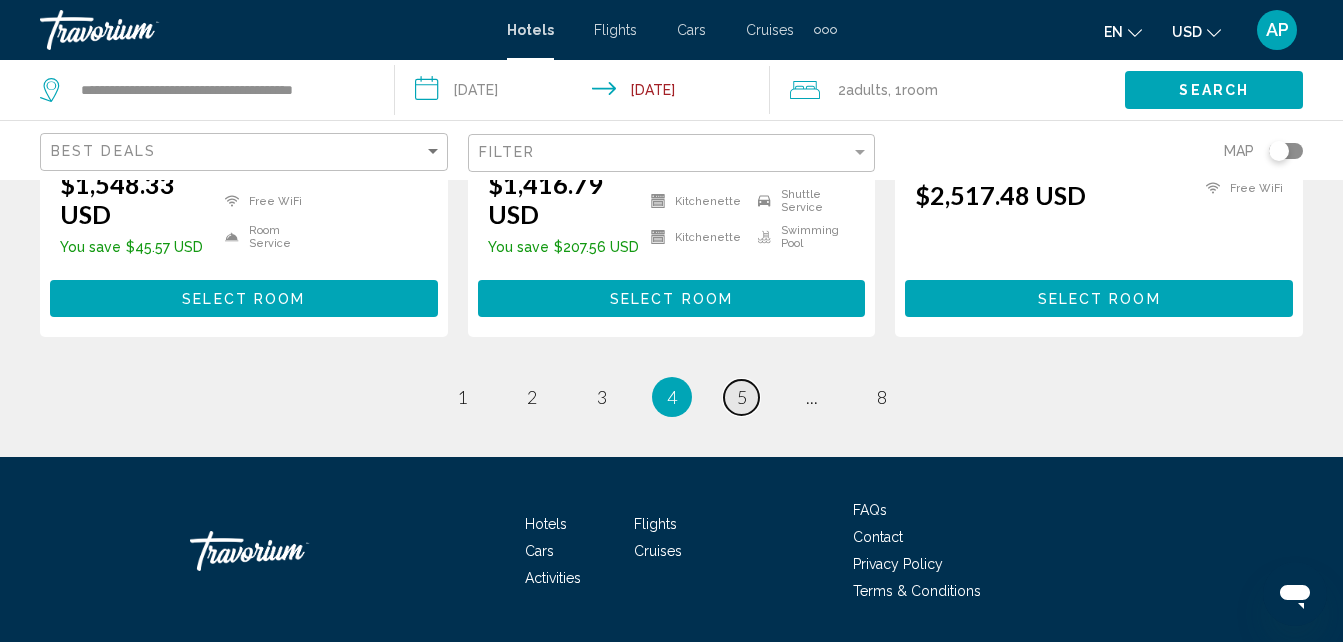 drag, startPoint x: 744, startPoint y: 328, endPoint x: 740, endPoint y: 352, distance: 24.33105 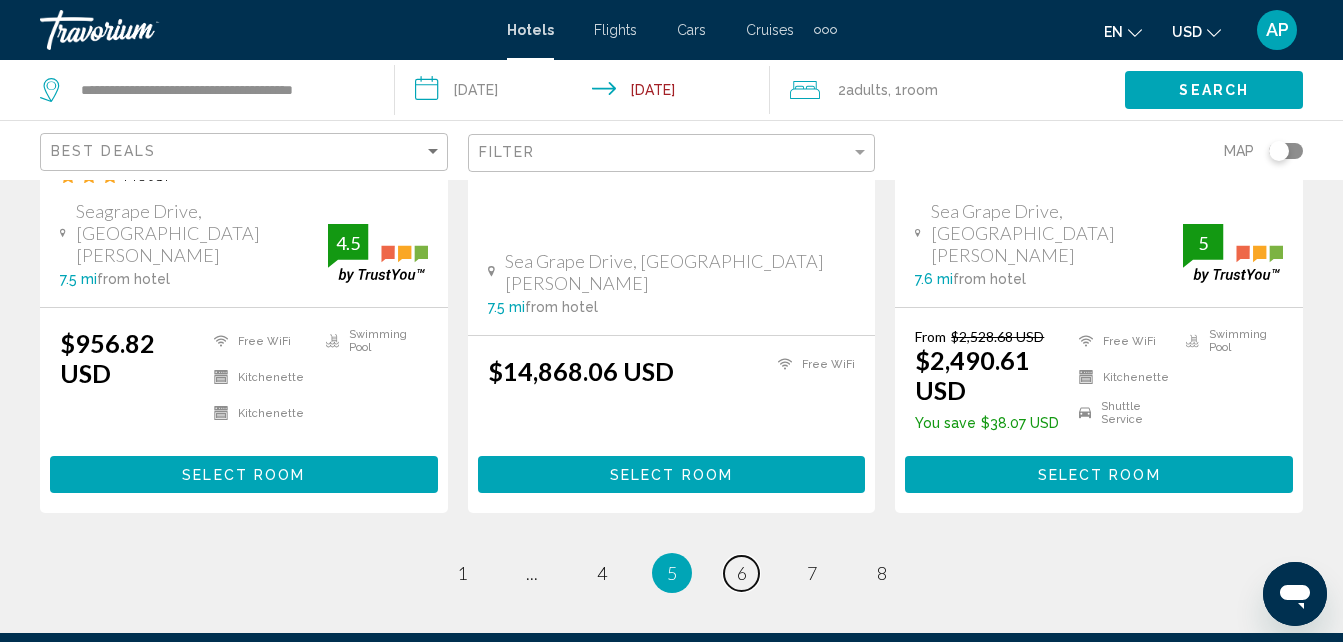 scroll, scrollTop: 2900, scrollLeft: 0, axis: vertical 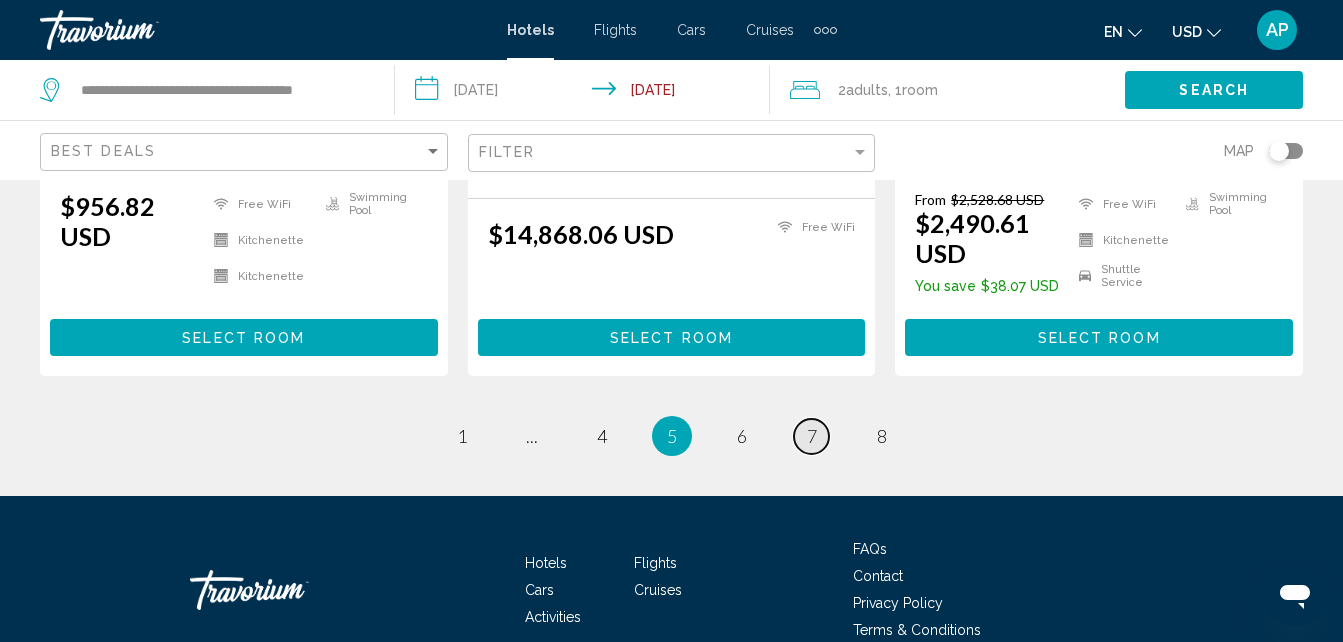 click on "page  7" at bounding box center [811, 436] 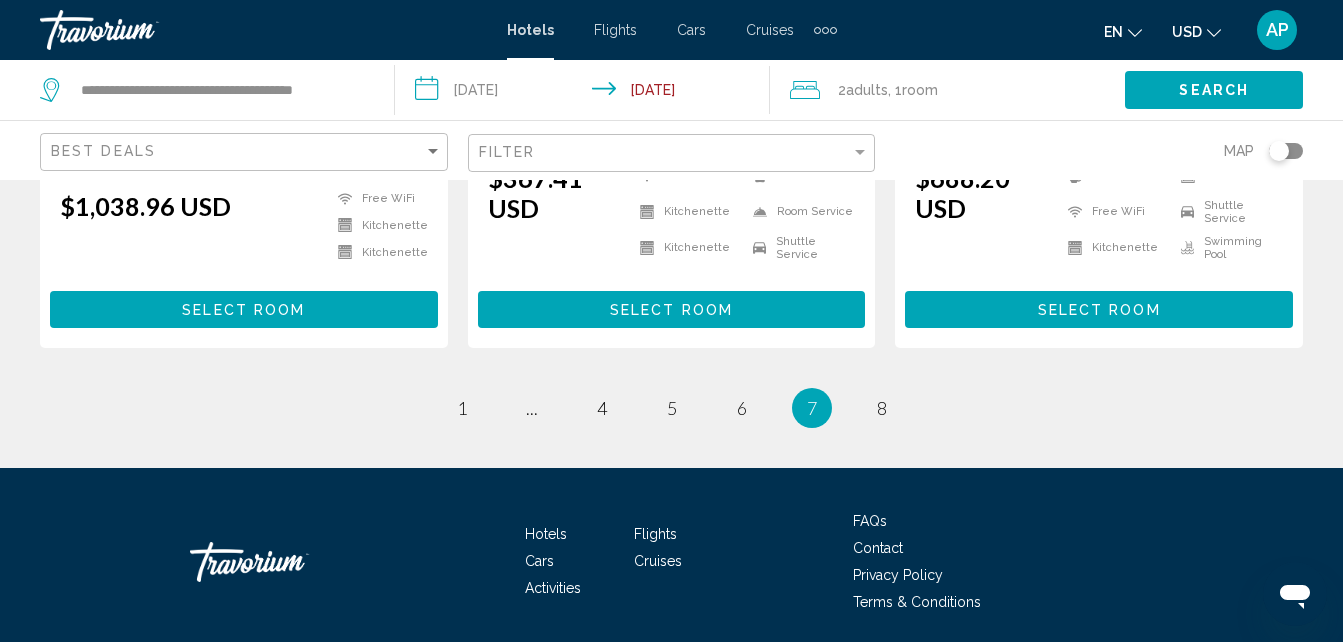 scroll, scrollTop: 2880, scrollLeft: 0, axis: vertical 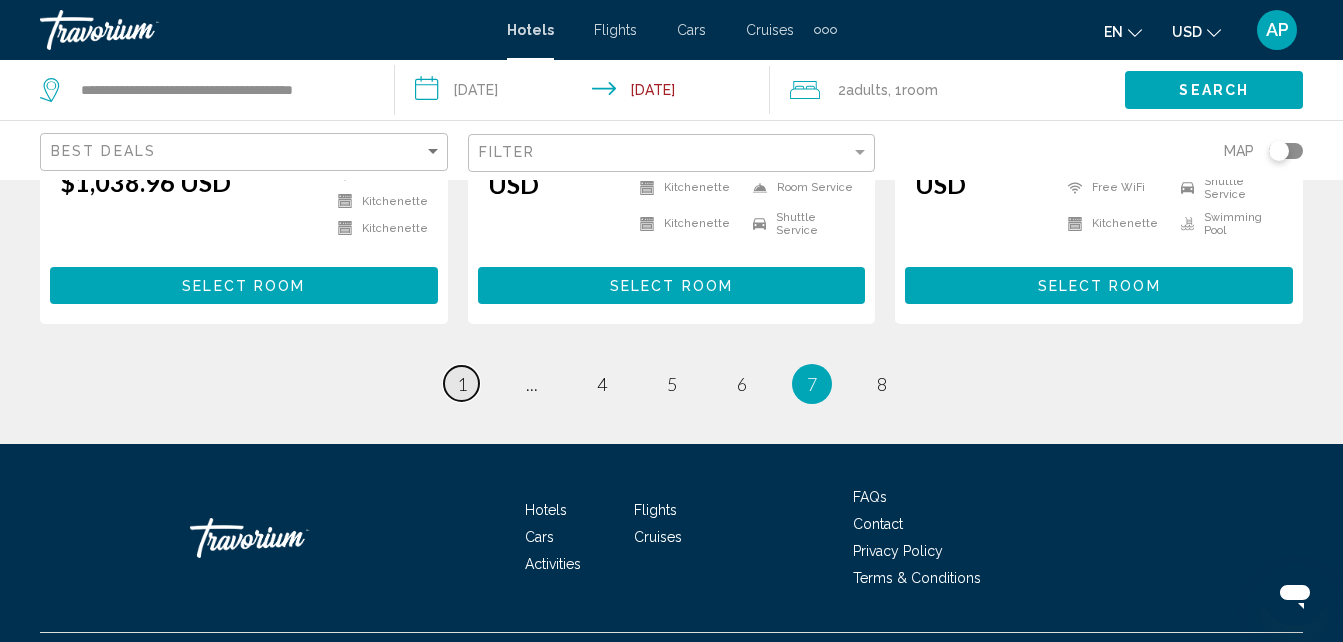 click on "page  1" at bounding box center [461, 383] 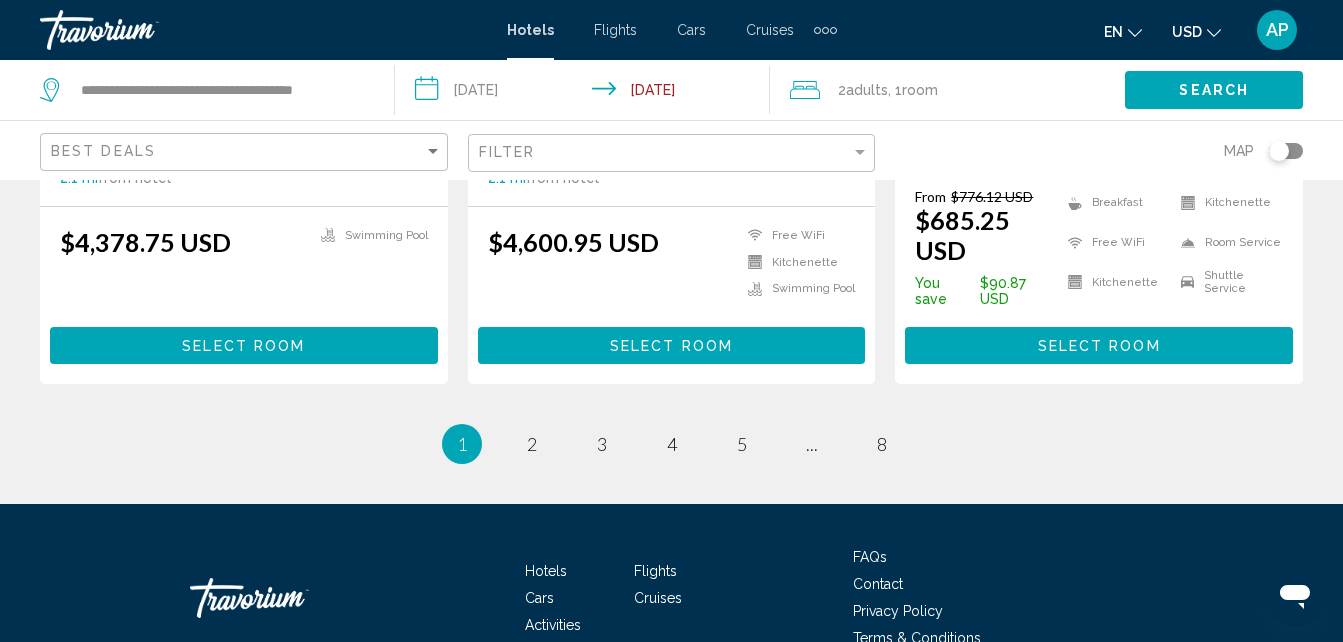 scroll, scrollTop: 2945, scrollLeft: 0, axis: vertical 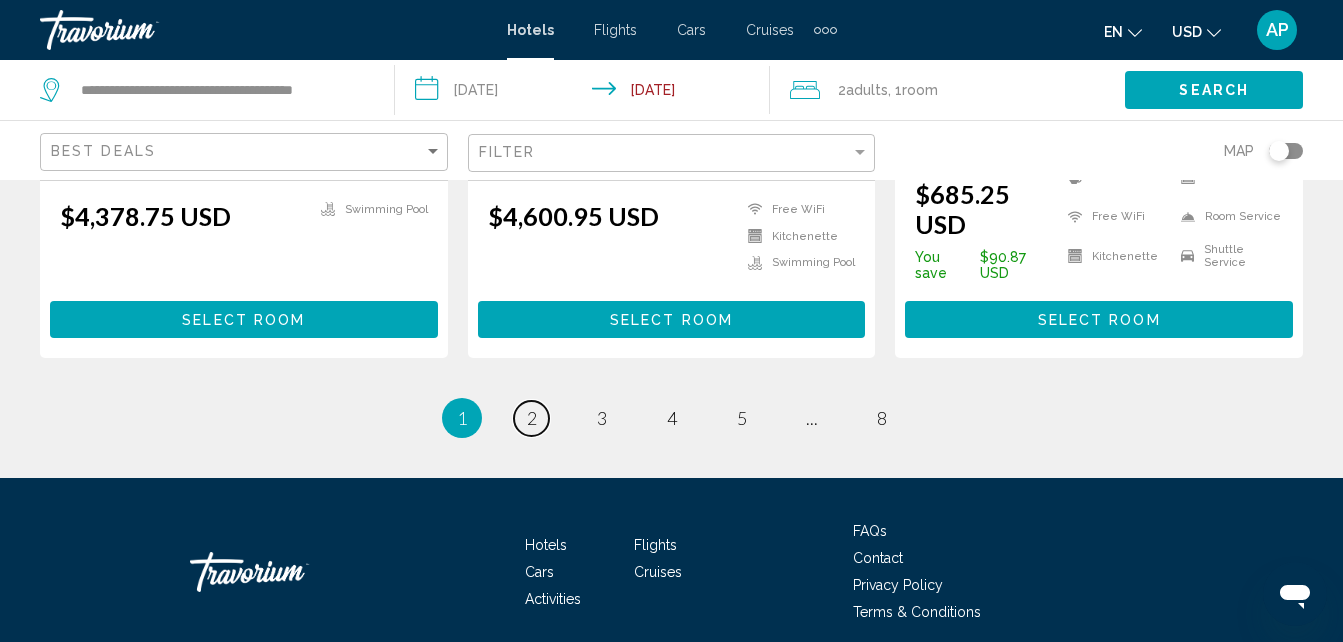 click on "page  2" at bounding box center [531, 418] 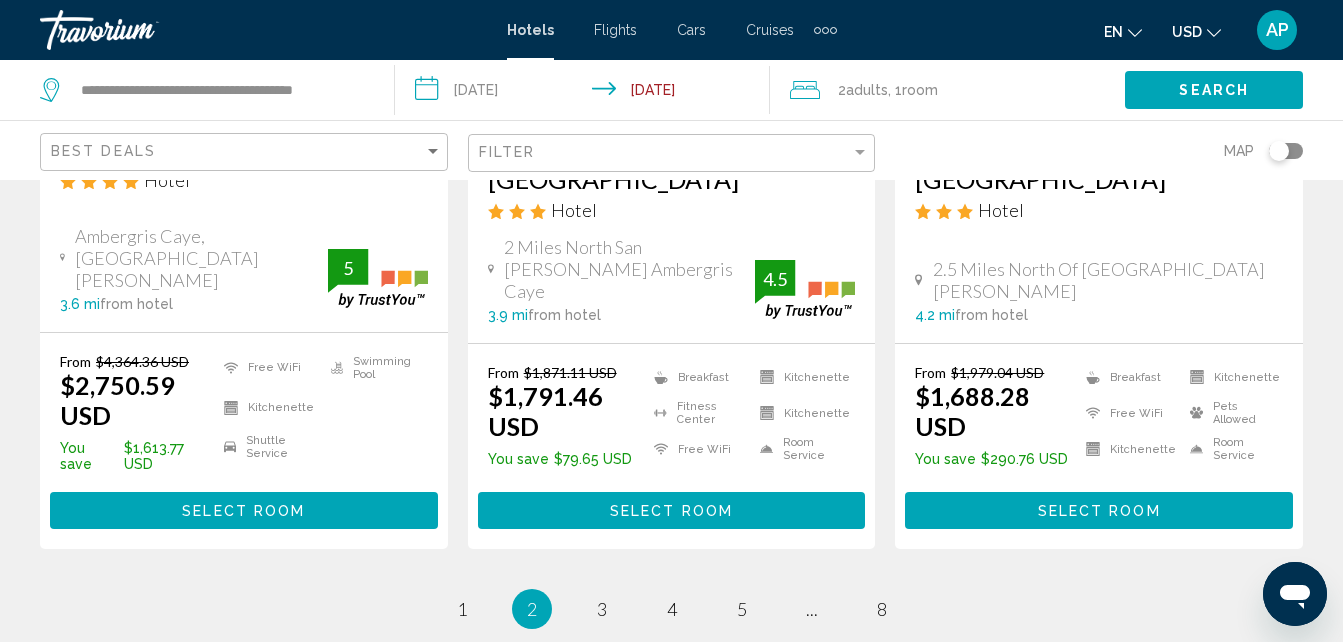scroll, scrollTop: 2900, scrollLeft: 0, axis: vertical 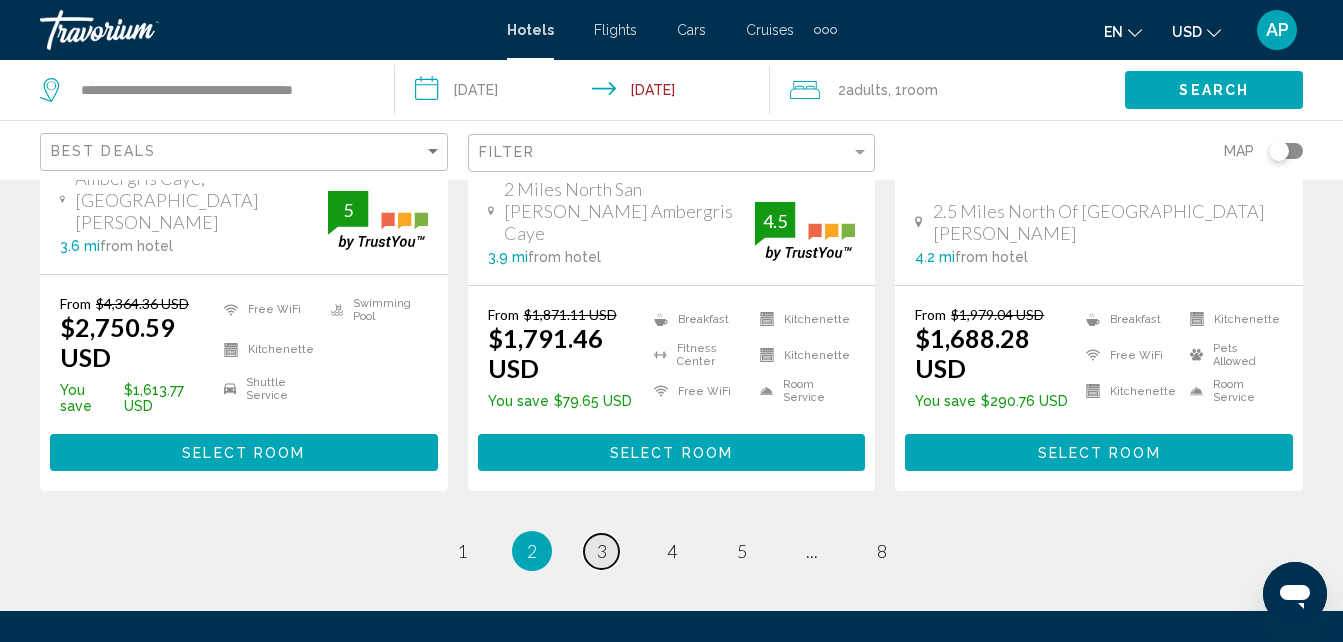 click on "page  3" at bounding box center (601, 551) 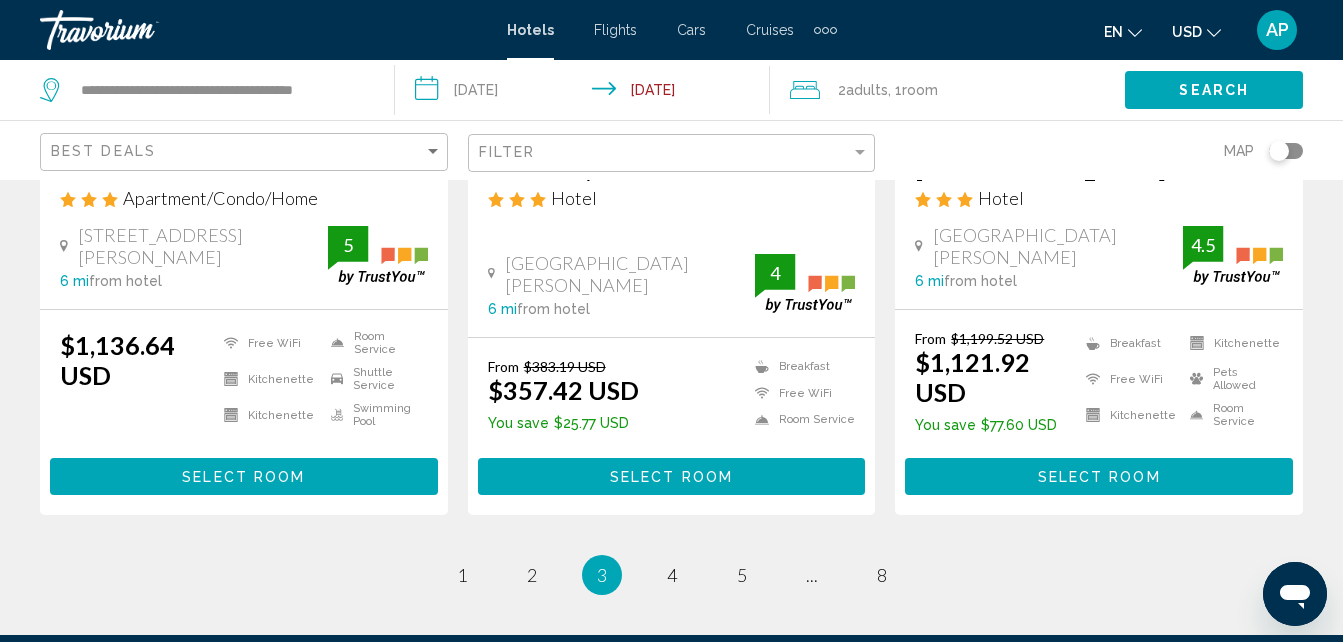 scroll, scrollTop: 2900, scrollLeft: 0, axis: vertical 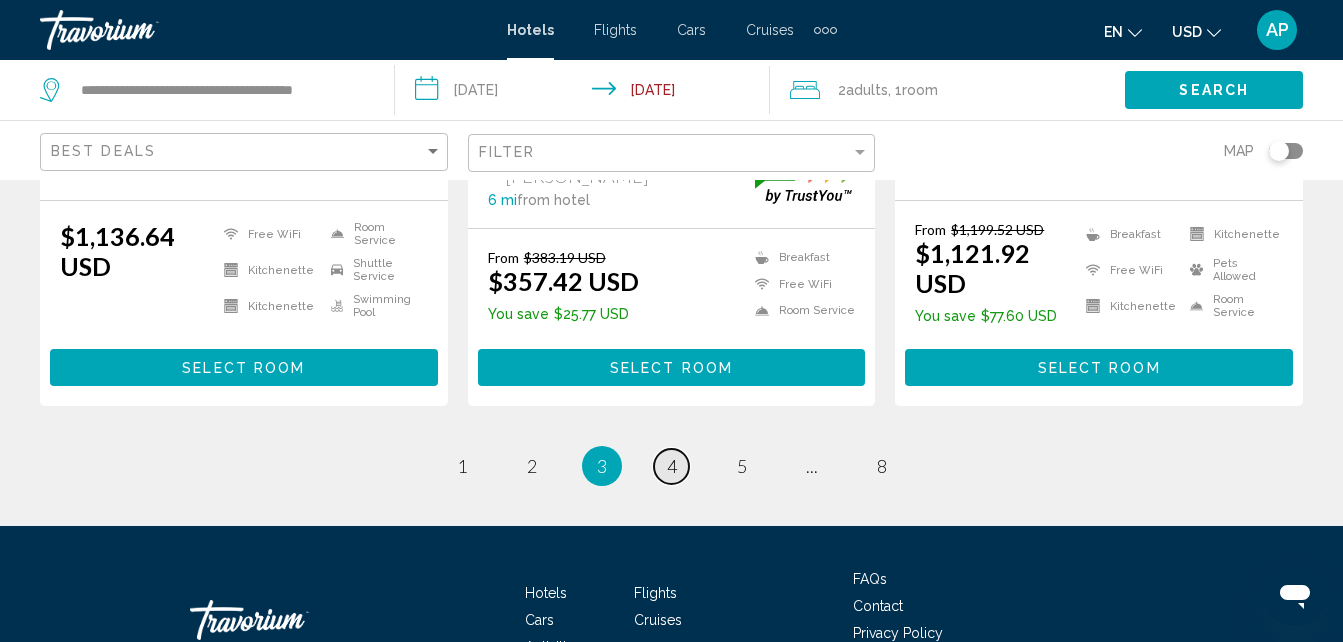 click on "4" at bounding box center (672, 466) 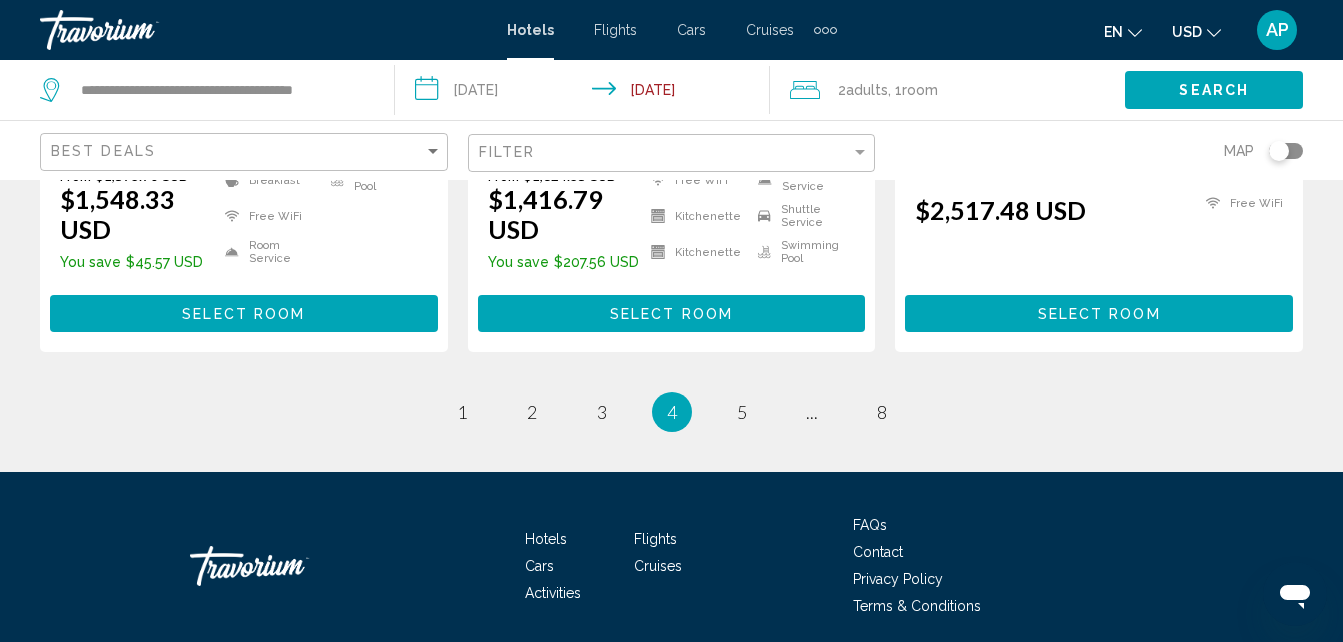 scroll, scrollTop: 2925, scrollLeft: 0, axis: vertical 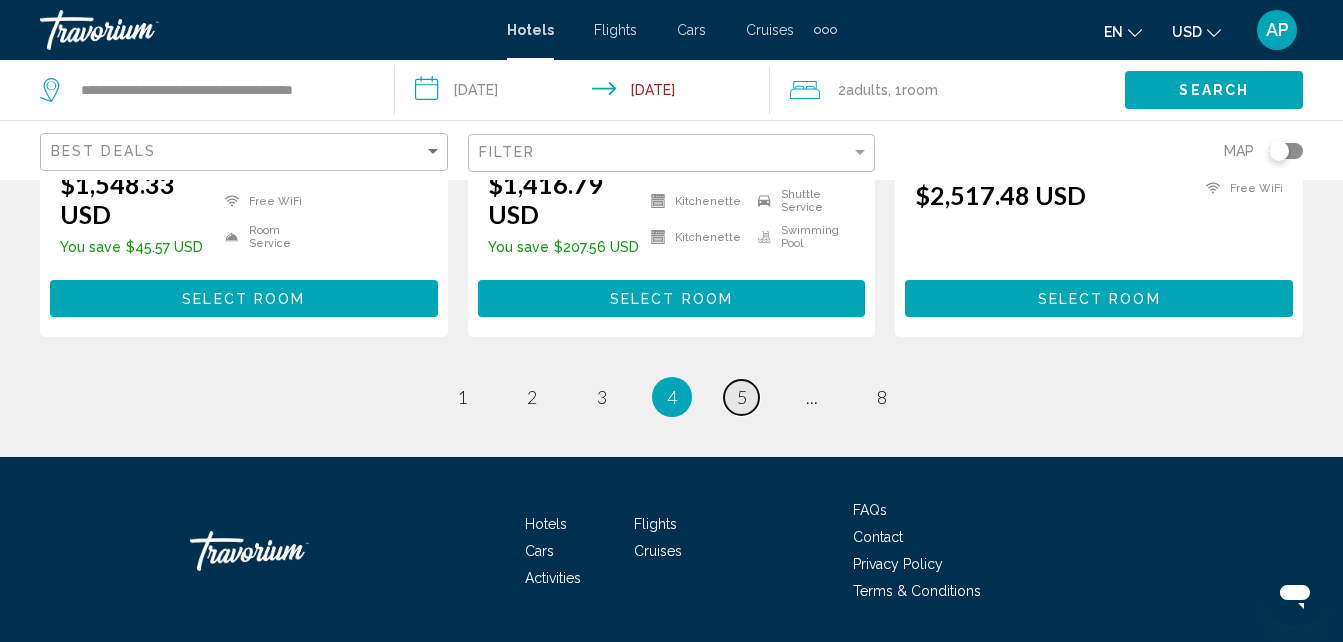 click on "5" at bounding box center [742, 397] 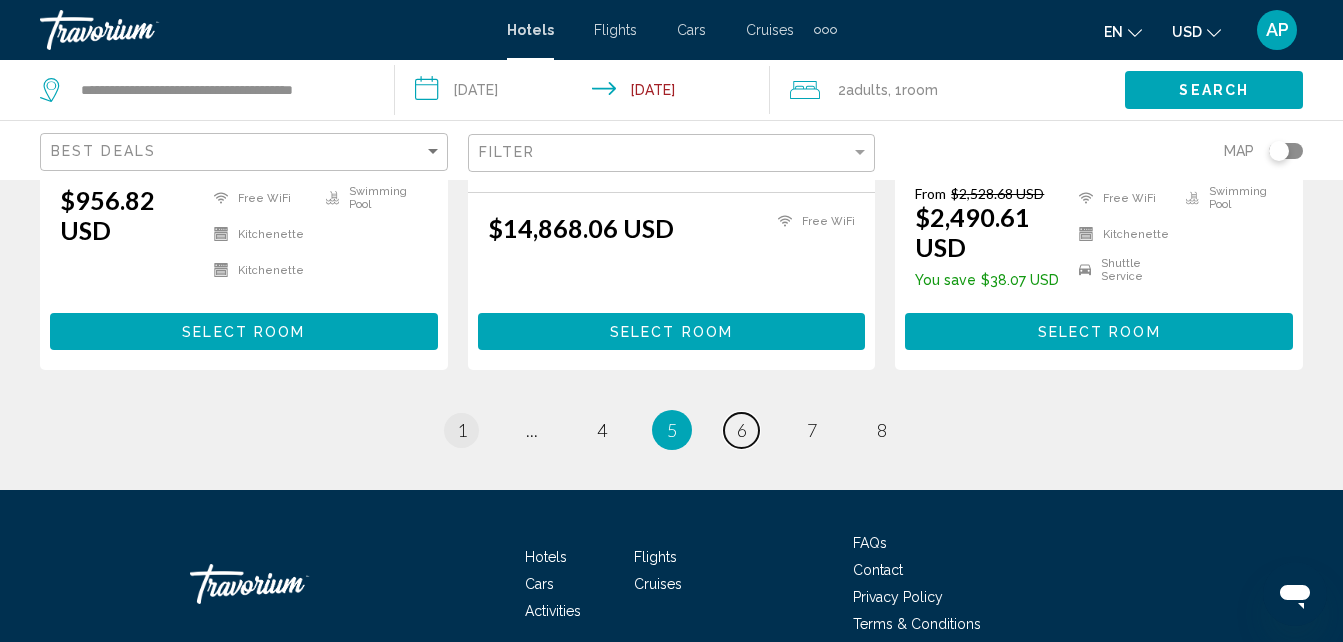 scroll, scrollTop: 2910, scrollLeft: 0, axis: vertical 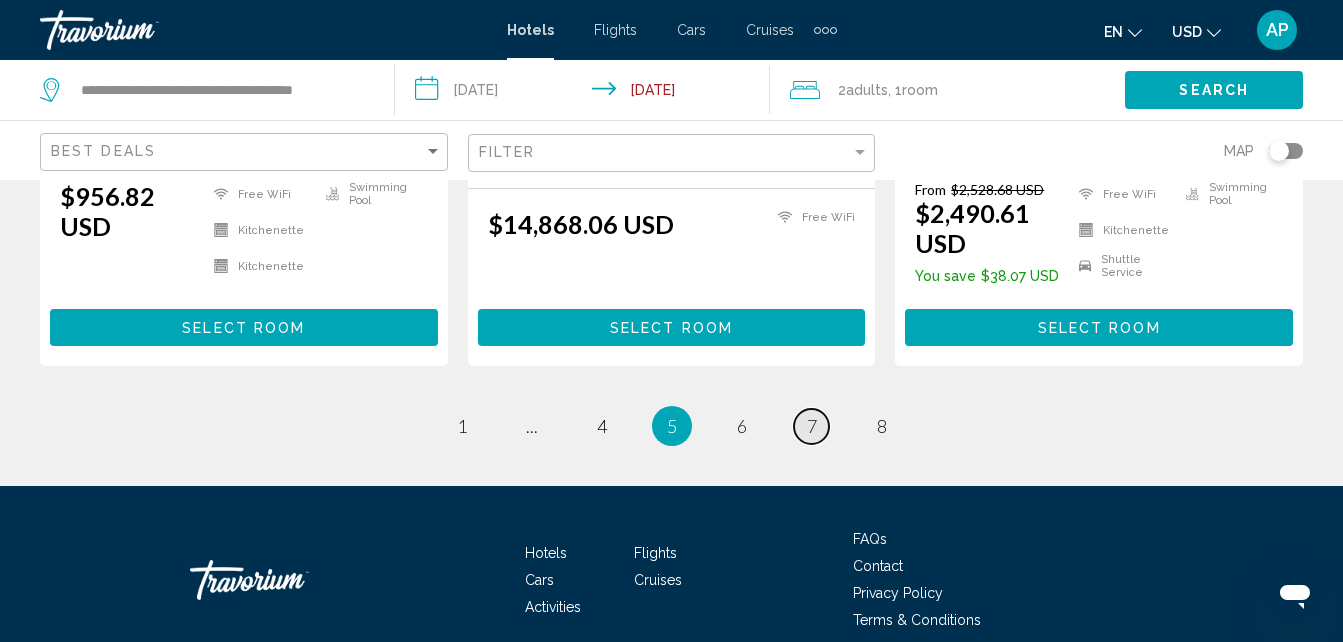 click on "page  7" at bounding box center (811, 426) 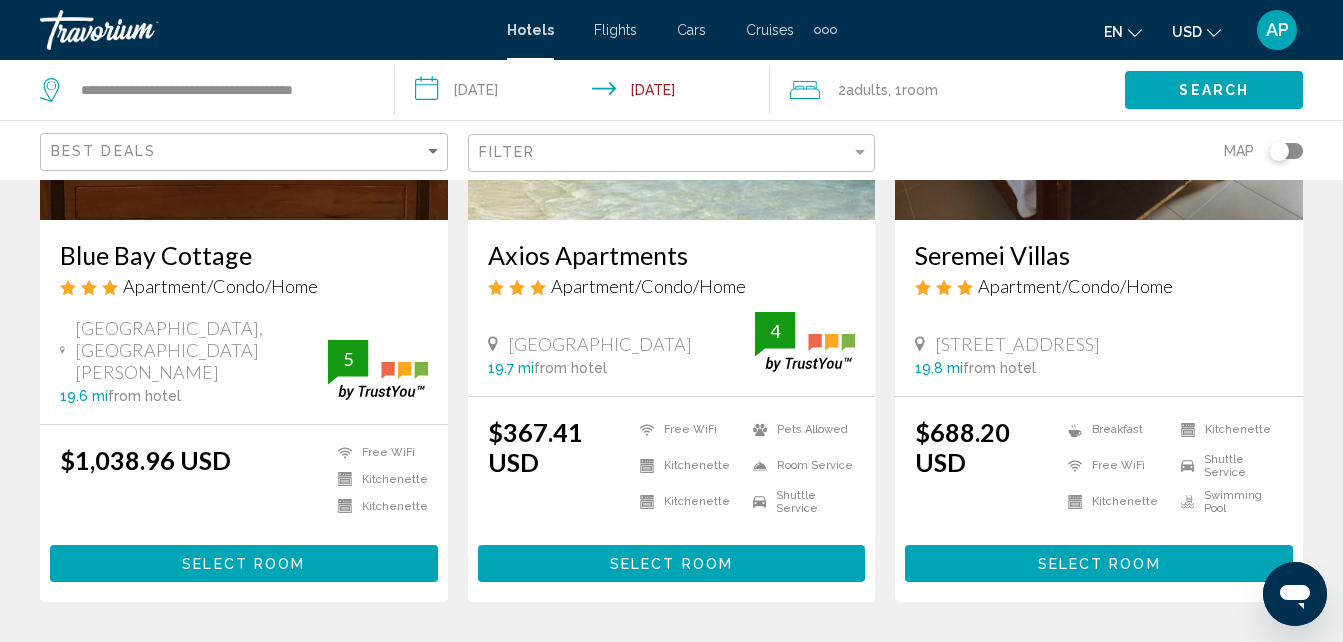 scroll, scrollTop: 2700, scrollLeft: 0, axis: vertical 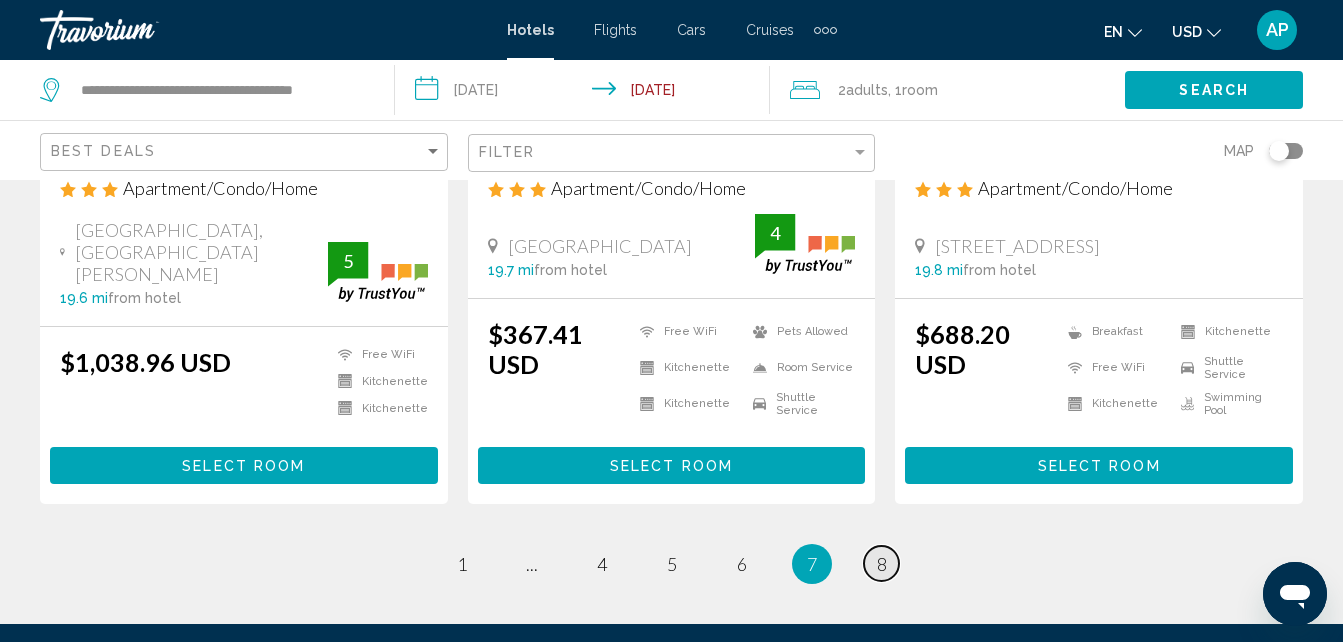 click on "page  8" at bounding box center (881, 563) 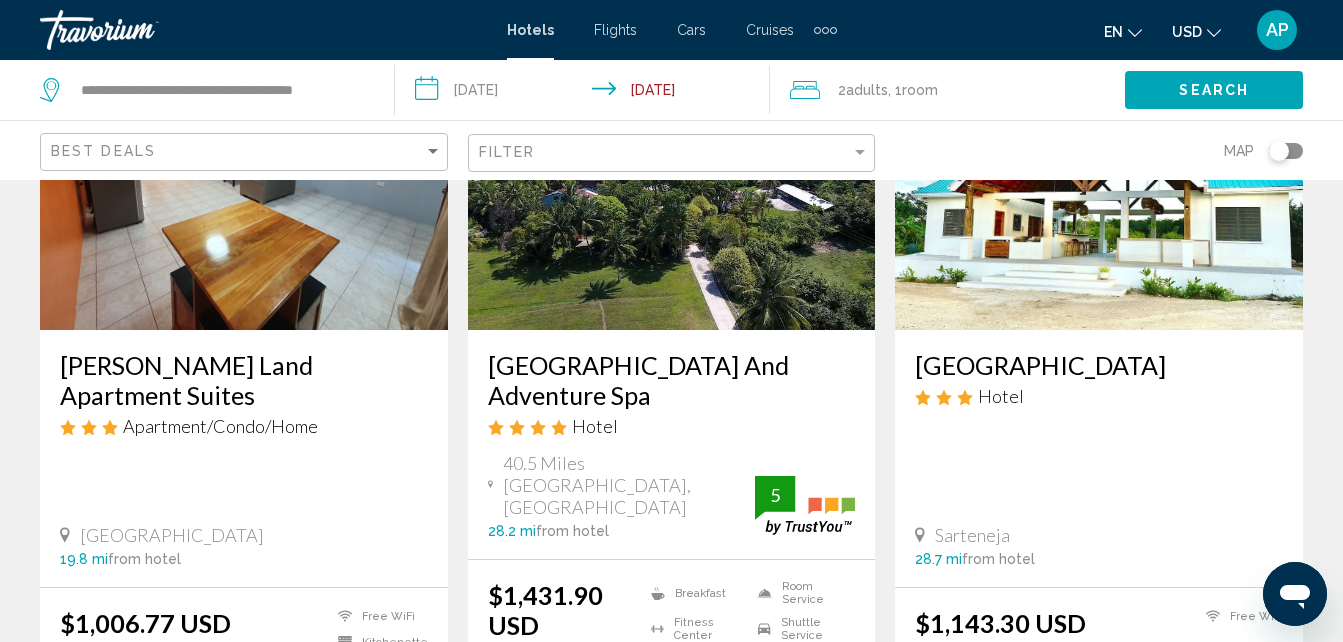 scroll, scrollTop: 0, scrollLeft: 0, axis: both 